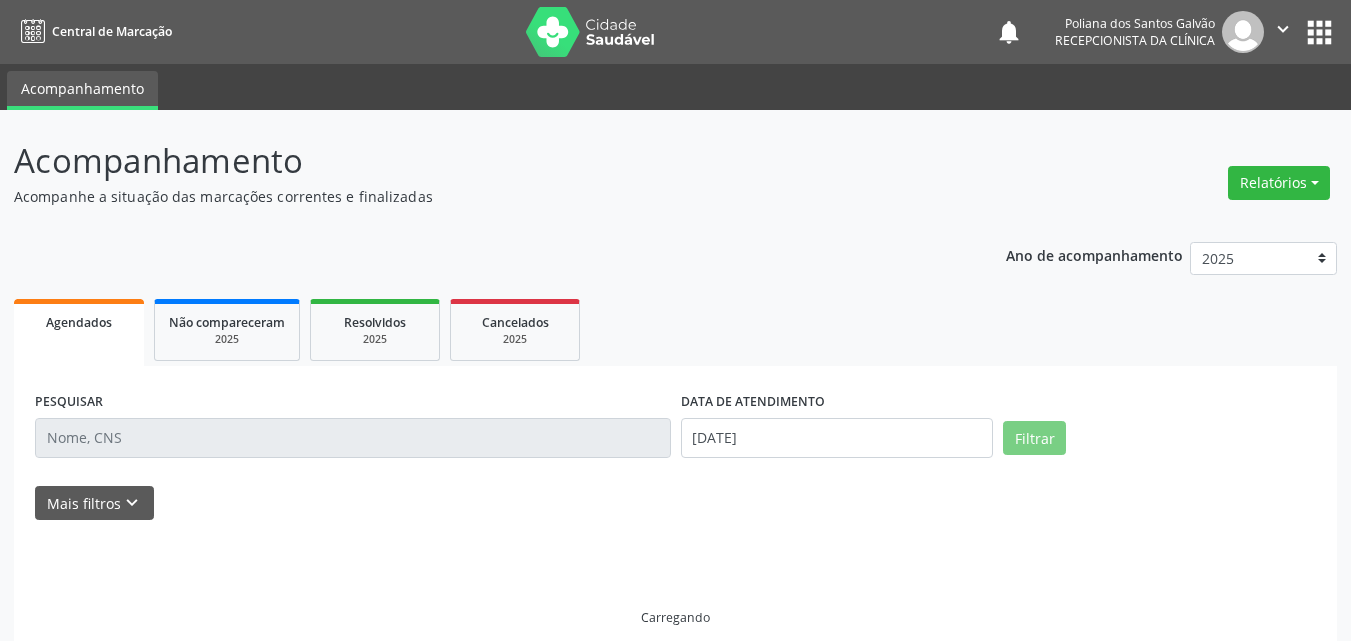 scroll, scrollTop: 0, scrollLeft: 0, axis: both 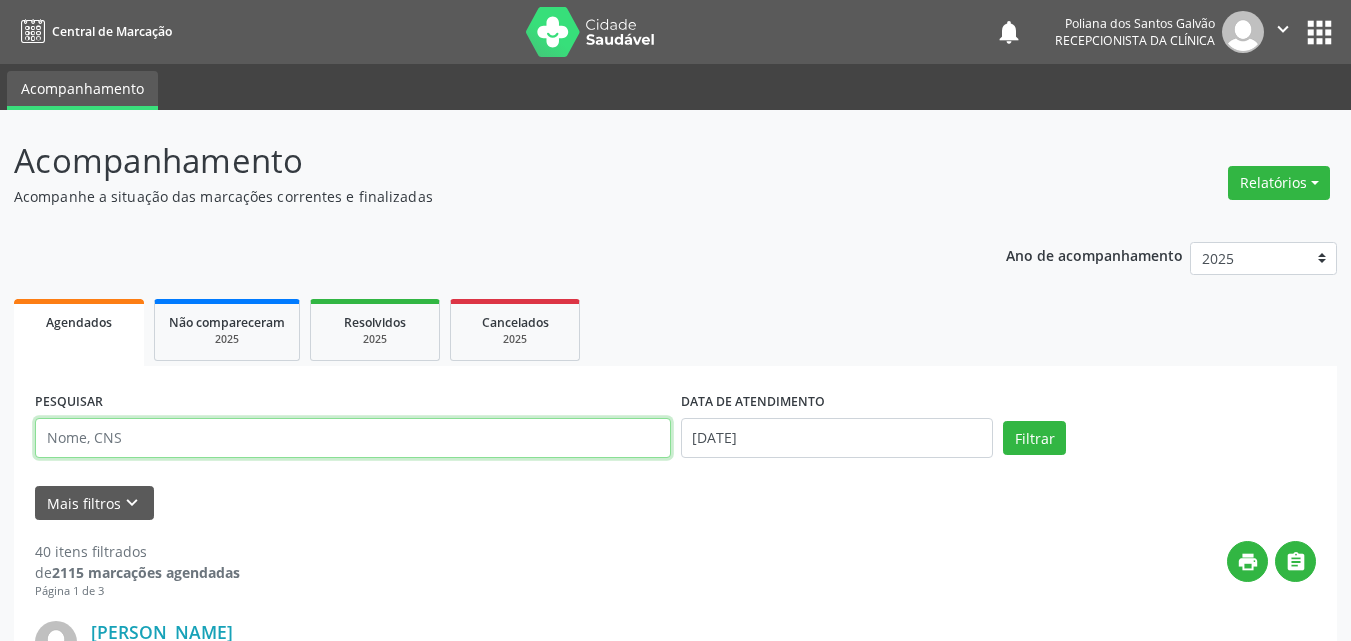 click at bounding box center (353, 438) 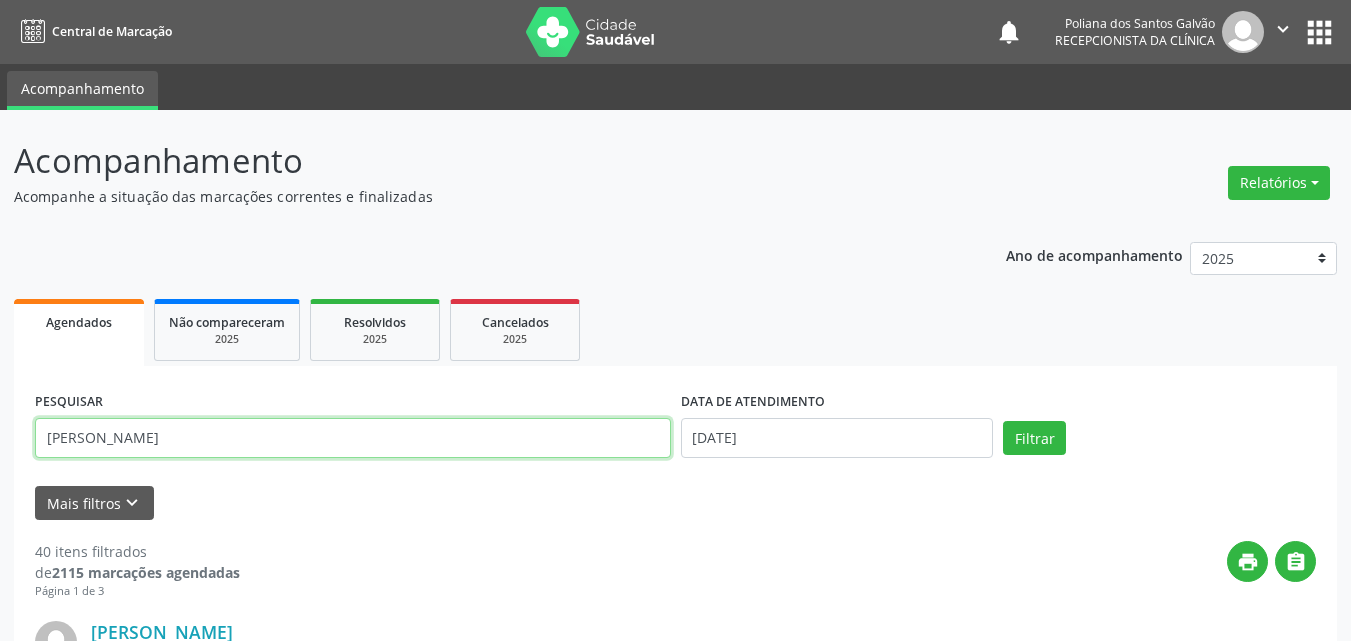 type on "[PERSON_NAME]" 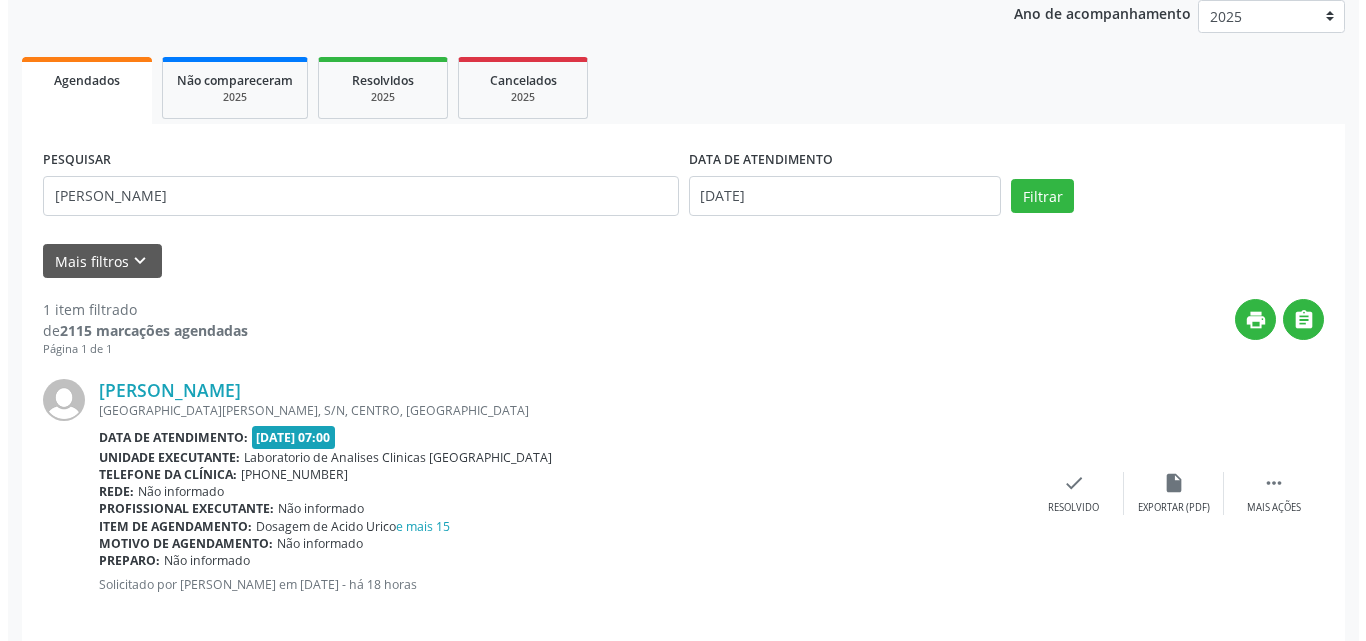 scroll, scrollTop: 264, scrollLeft: 0, axis: vertical 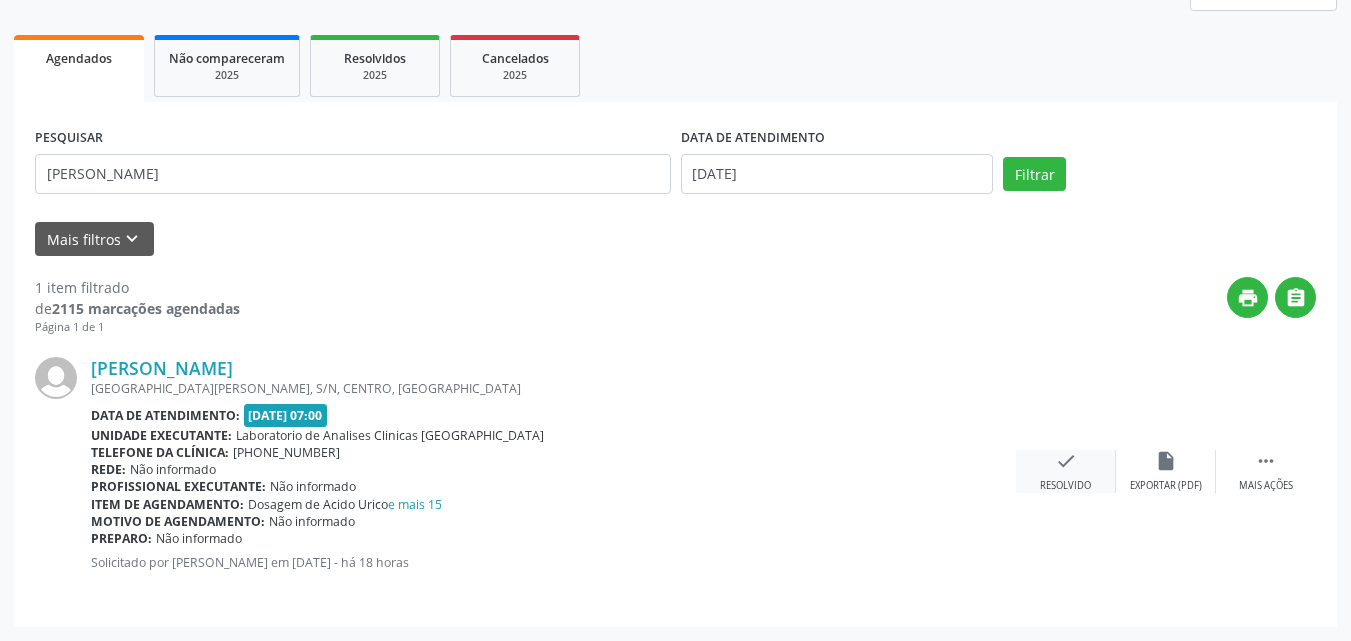 click on "check
Resolvido" at bounding box center [1066, 471] 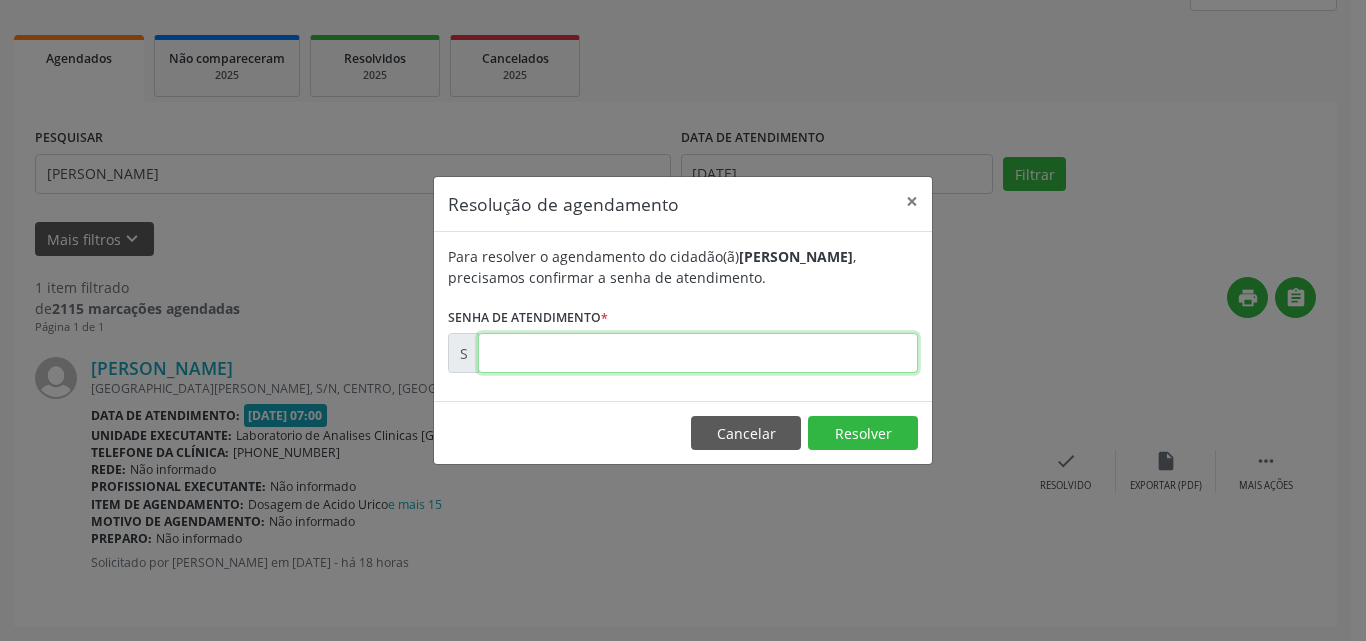 click at bounding box center (698, 353) 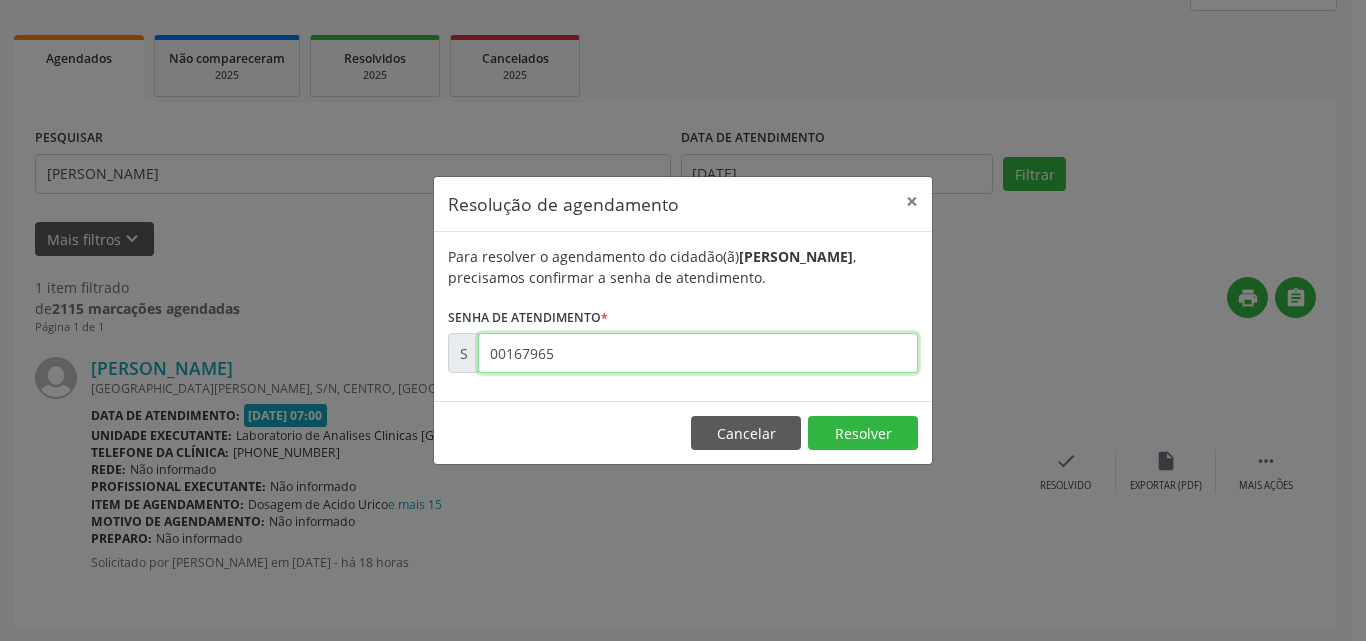 type on "00167965" 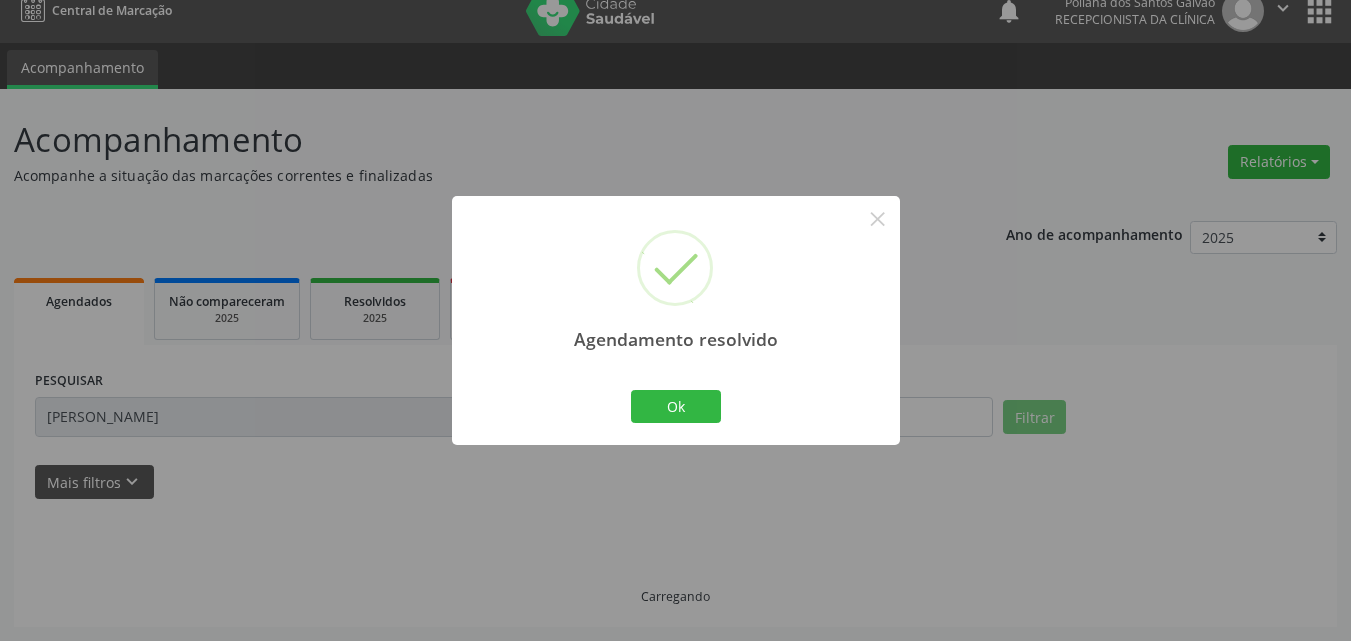 scroll, scrollTop: 0, scrollLeft: 0, axis: both 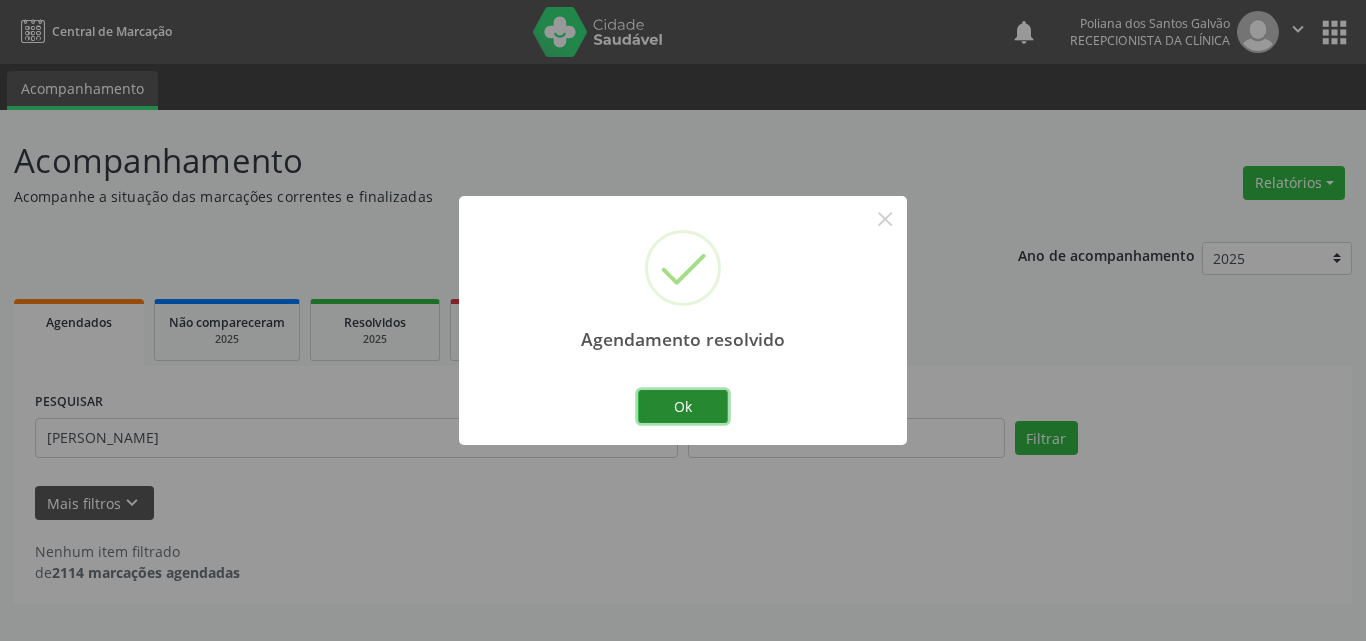 drag, startPoint x: 665, startPoint y: 401, endPoint x: 637, endPoint y: 430, distance: 40.311287 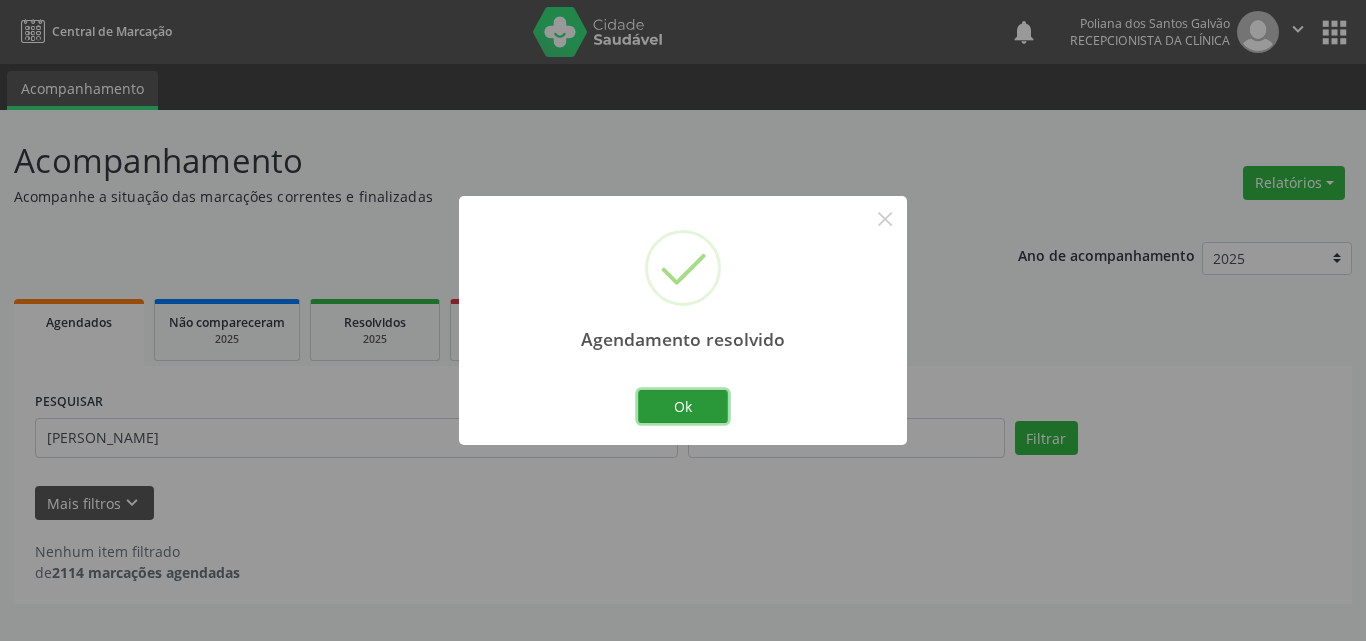 click on "Ok" at bounding box center (683, 407) 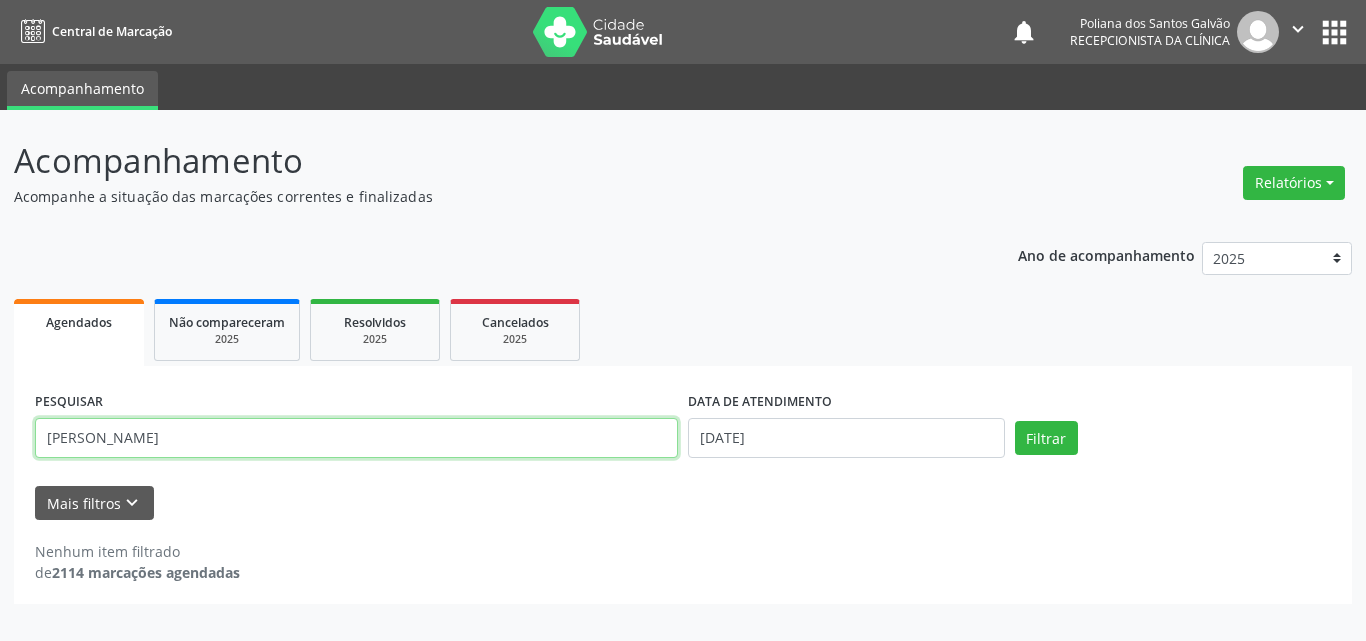 drag, startPoint x: 586, startPoint y: 447, endPoint x: 0, endPoint y: 126, distance: 668.1594 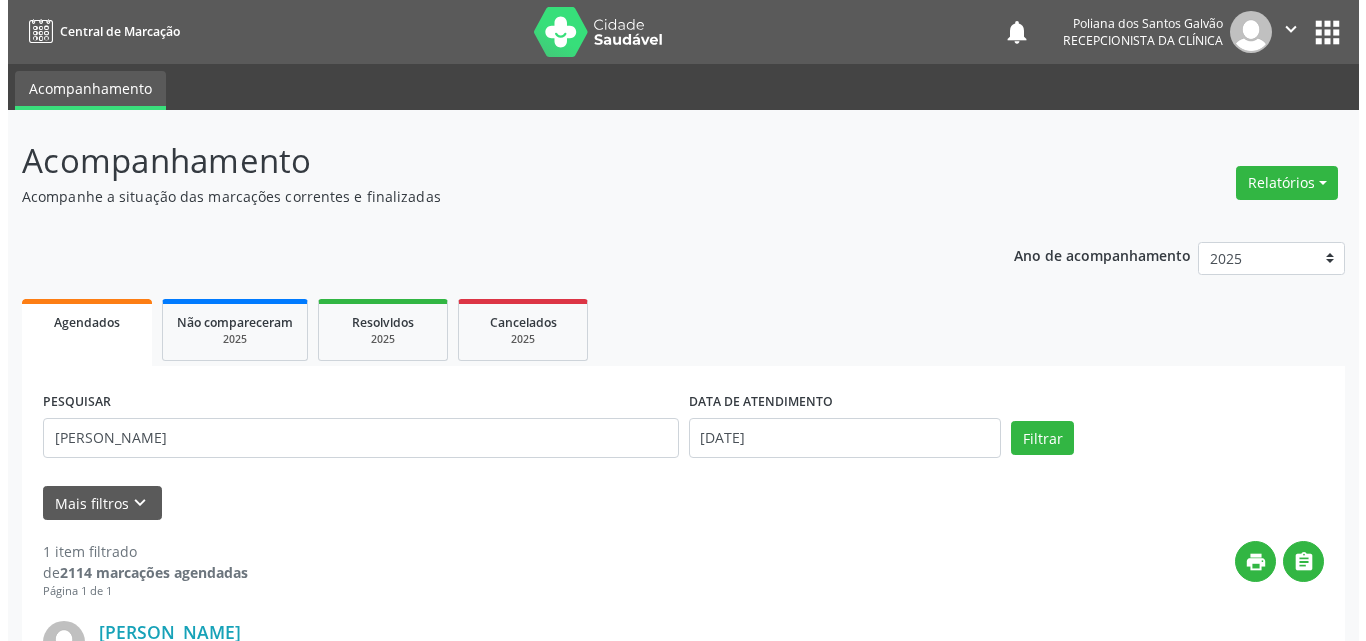 scroll, scrollTop: 264, scrollLeft: 0, axis: vertical 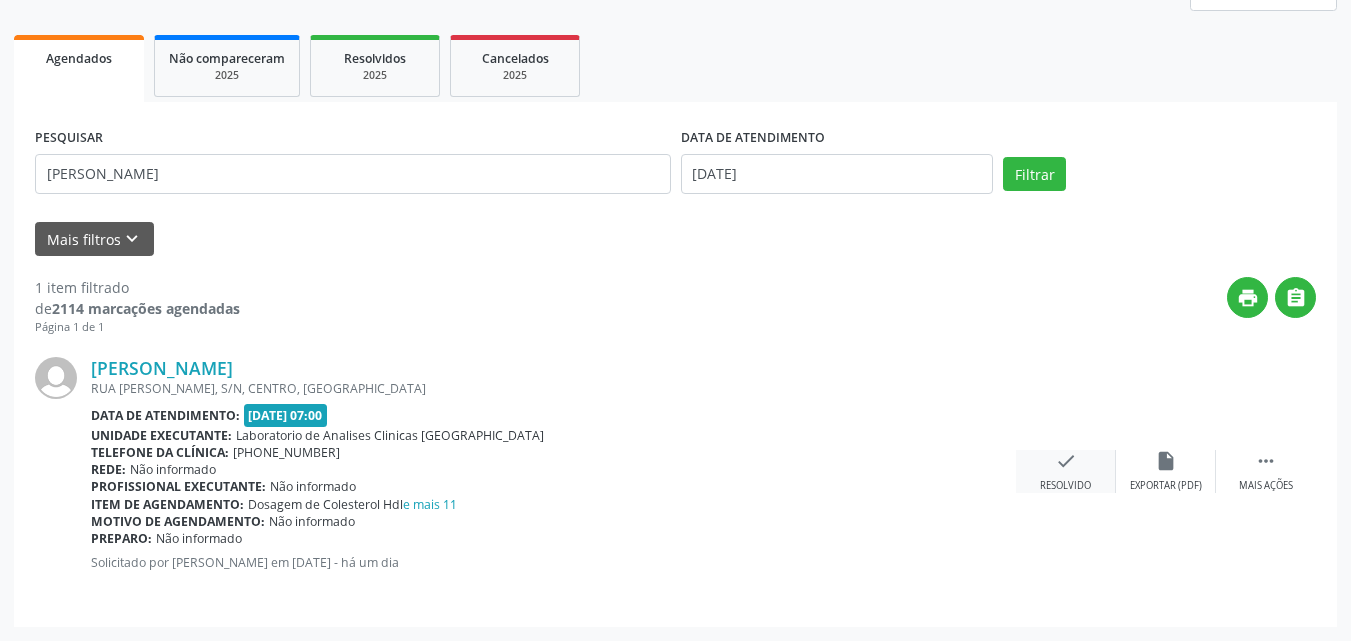 click on "check
Resolvido" at bounding box center (1066, 471) 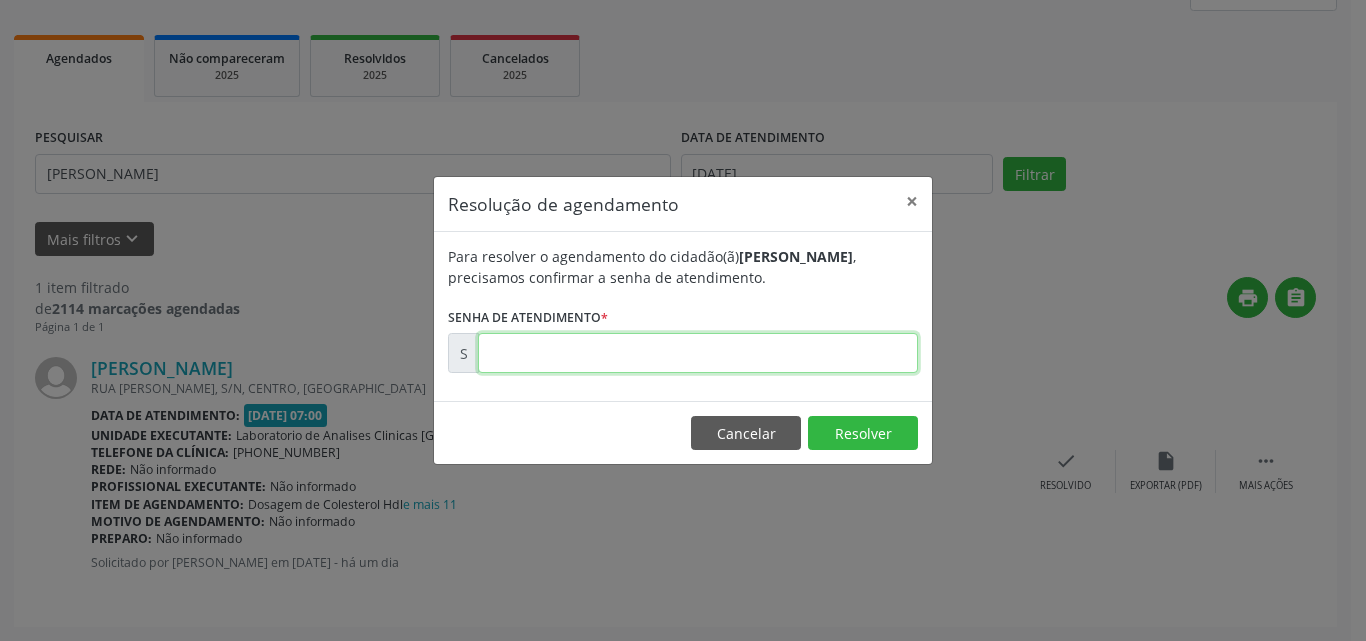 click at bounding box center (698, 353) 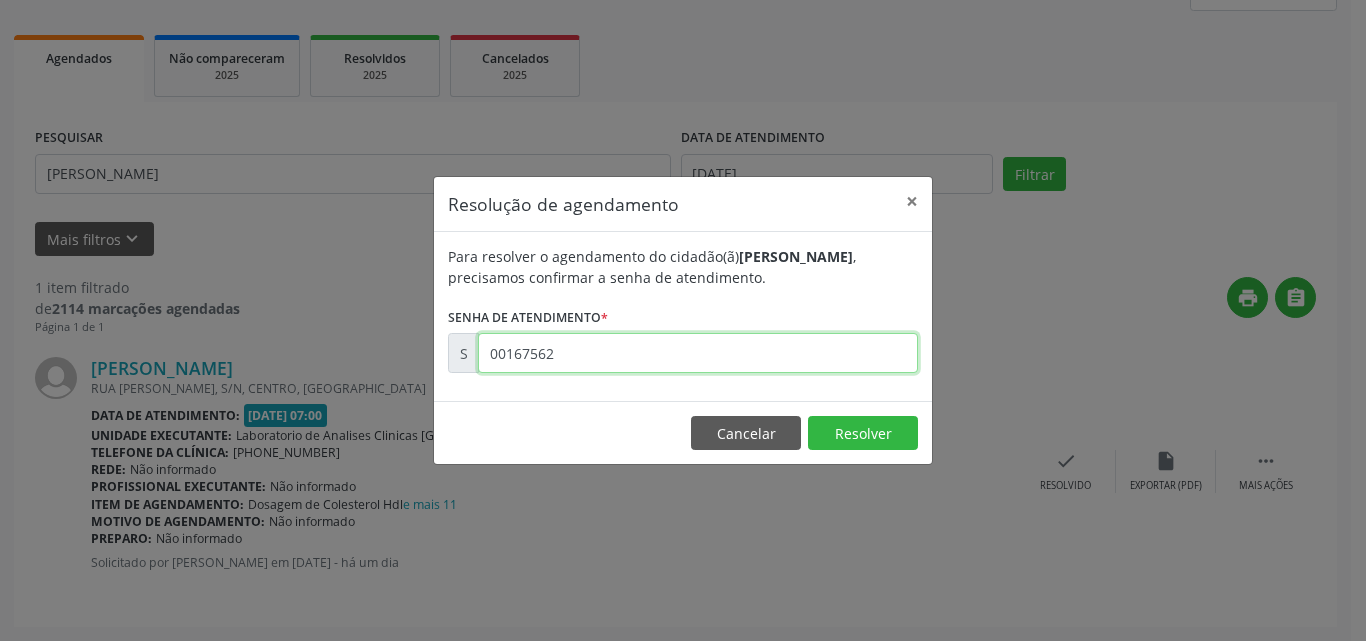 type on "00167562" 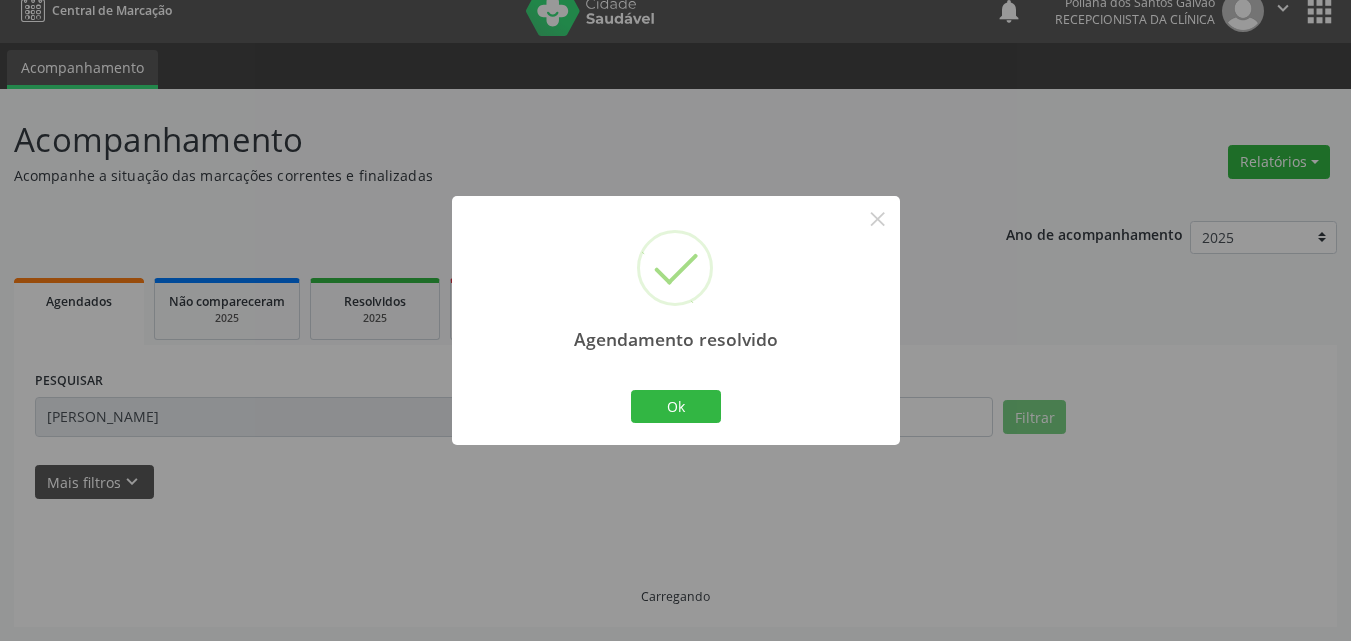 scroll, scrollTop: 0, scrollLeft: 0, axis: both 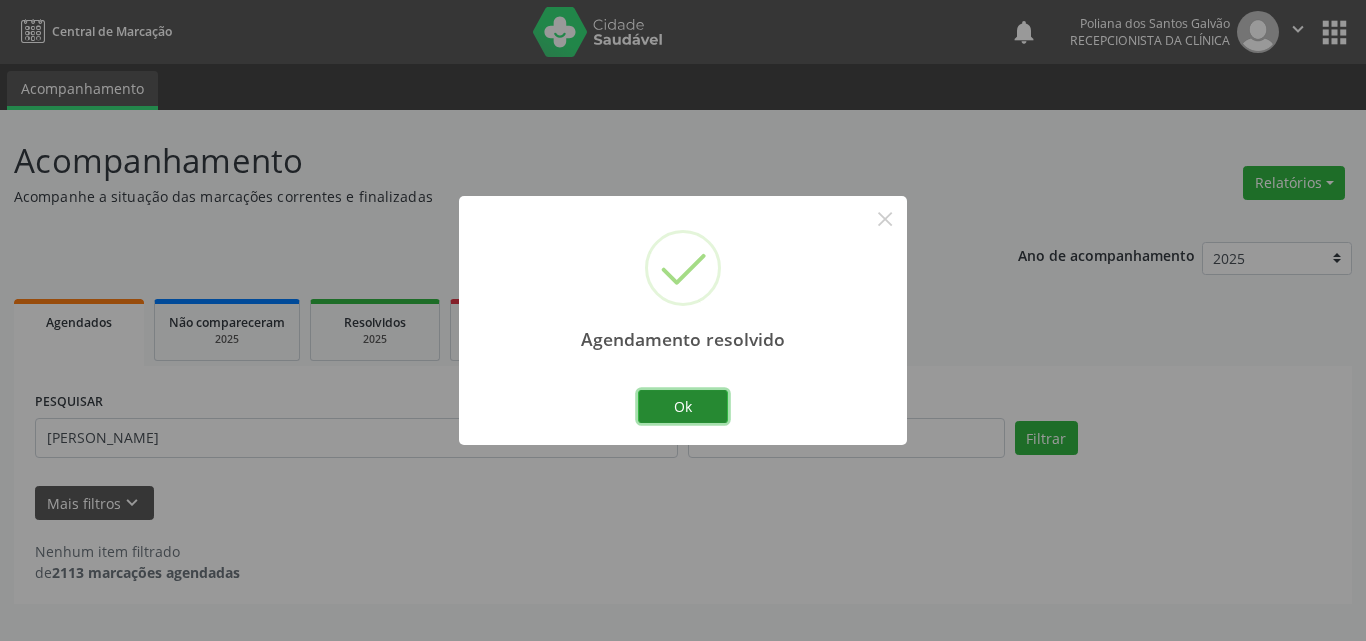 click on "Ok" at bounding box center (683, 407) 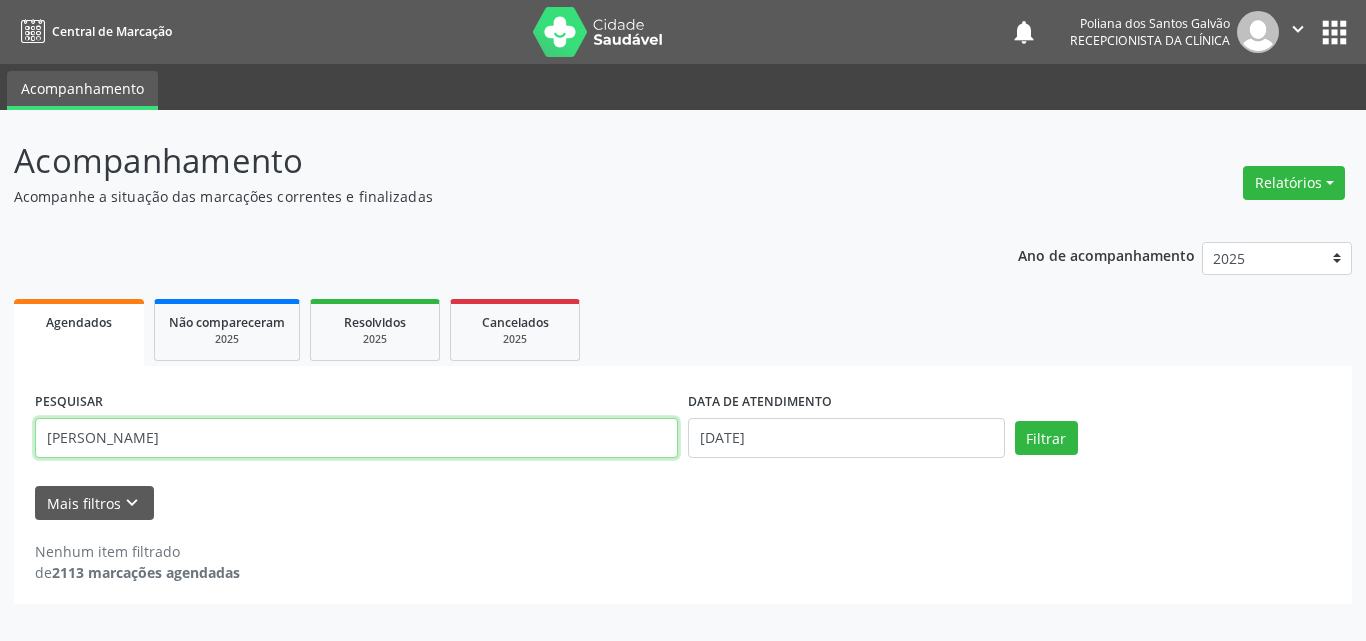 drag, startPoint x: 366, startPoint y: 429, endPoint x: 0, endPoint y: 136, distance: 468.83365 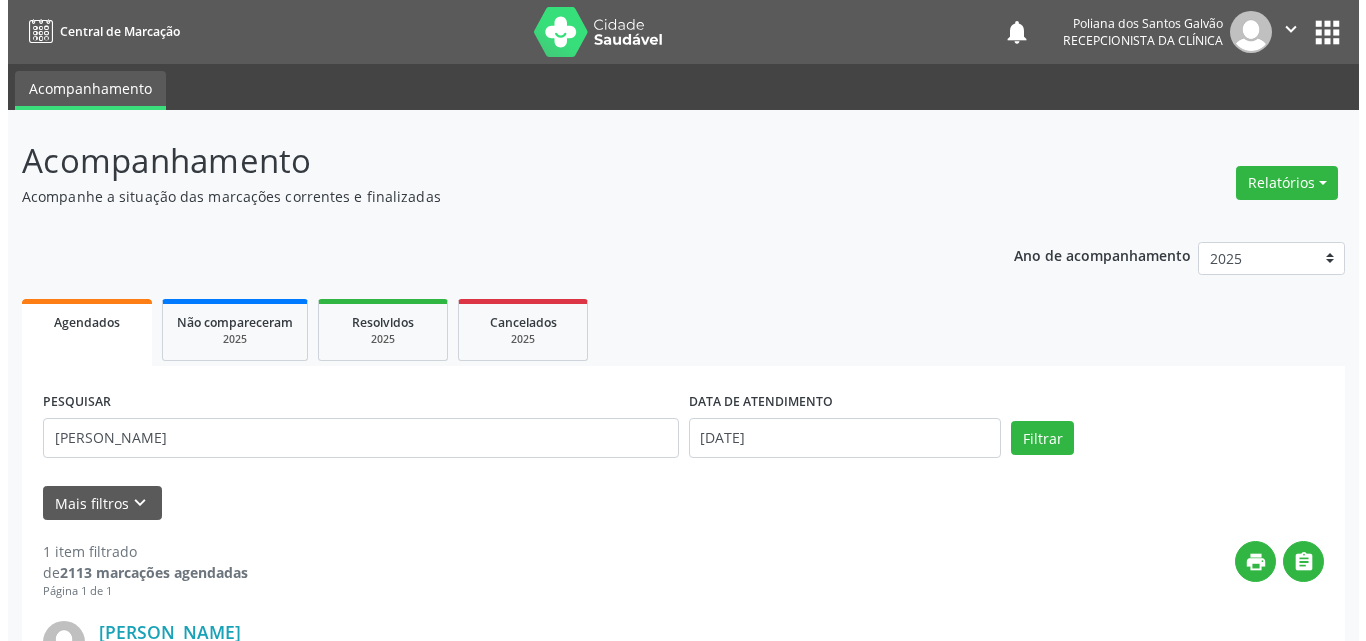 scroll, scrollTop: 264, scrollLeft: 0, axis: vertical 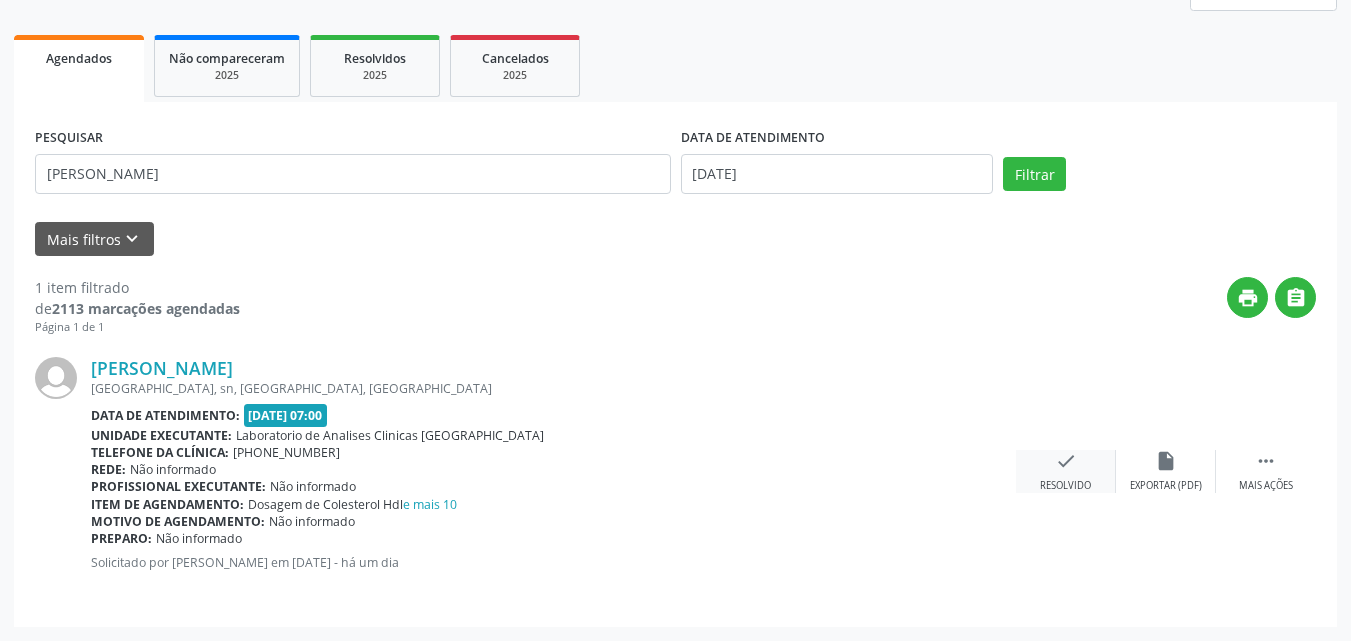 click on "check" at bounding box center [1066, 461] 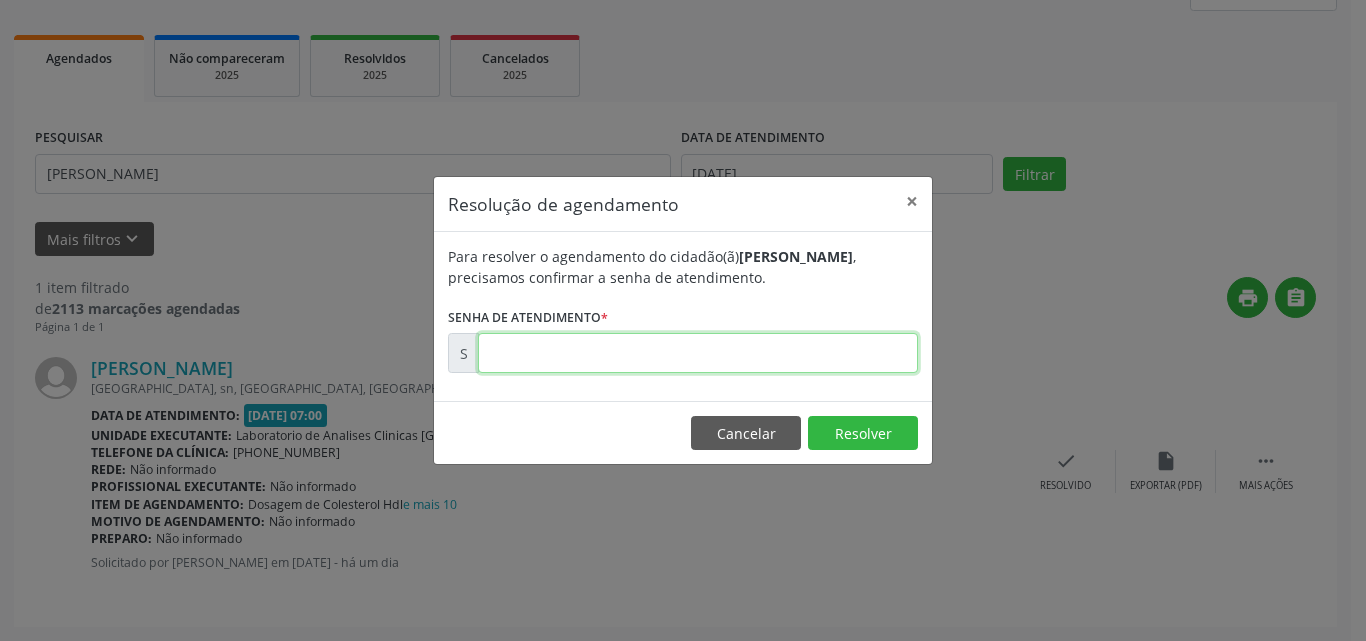 click at bounding box center [698, 353] 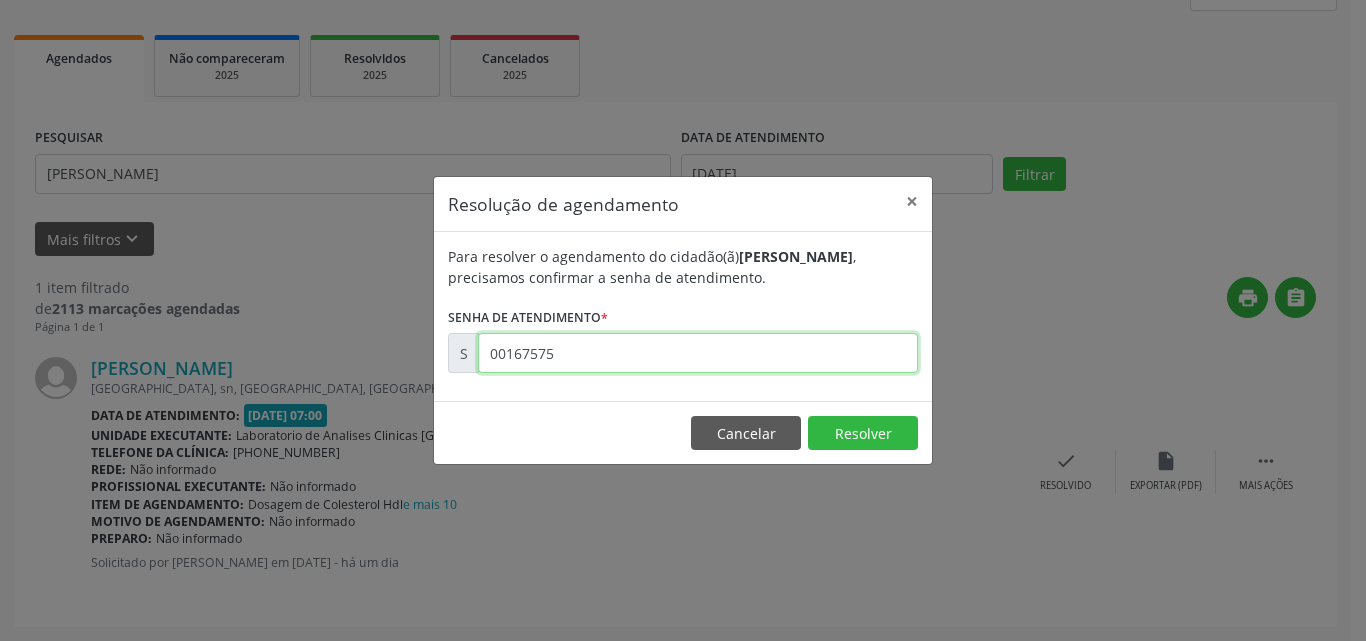 type on "00167575" 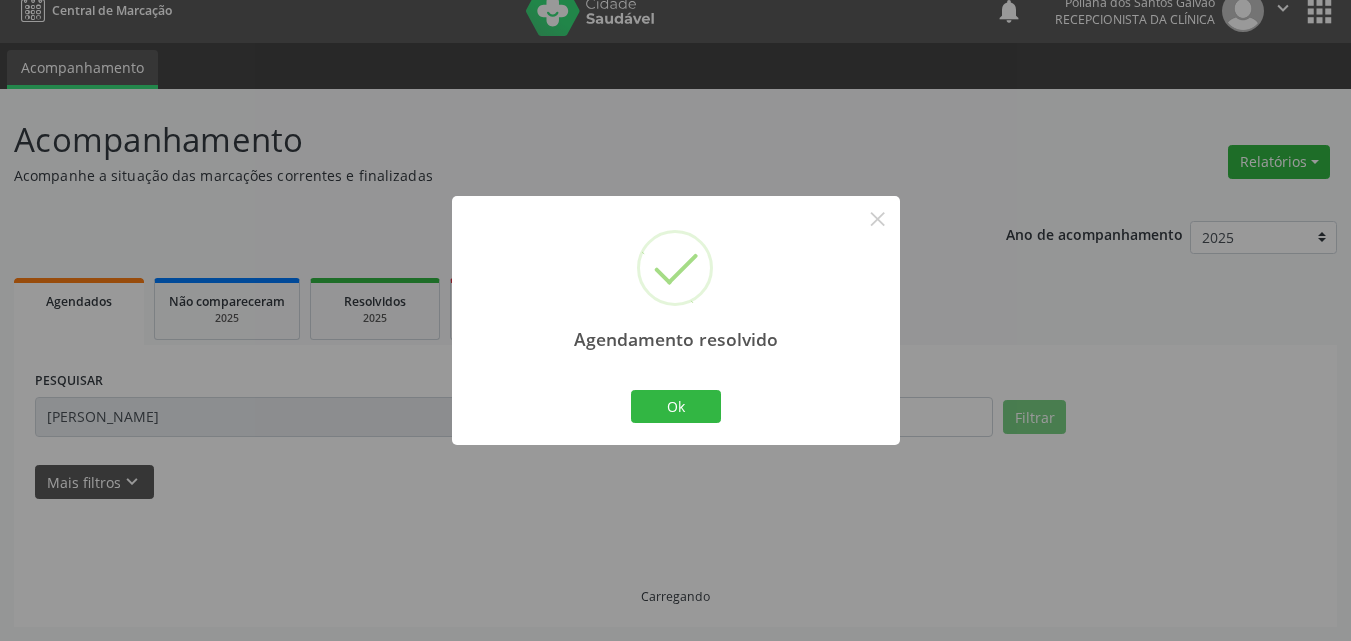 scroll, scrollTop: 0, scrollLeft: 0, axis: both 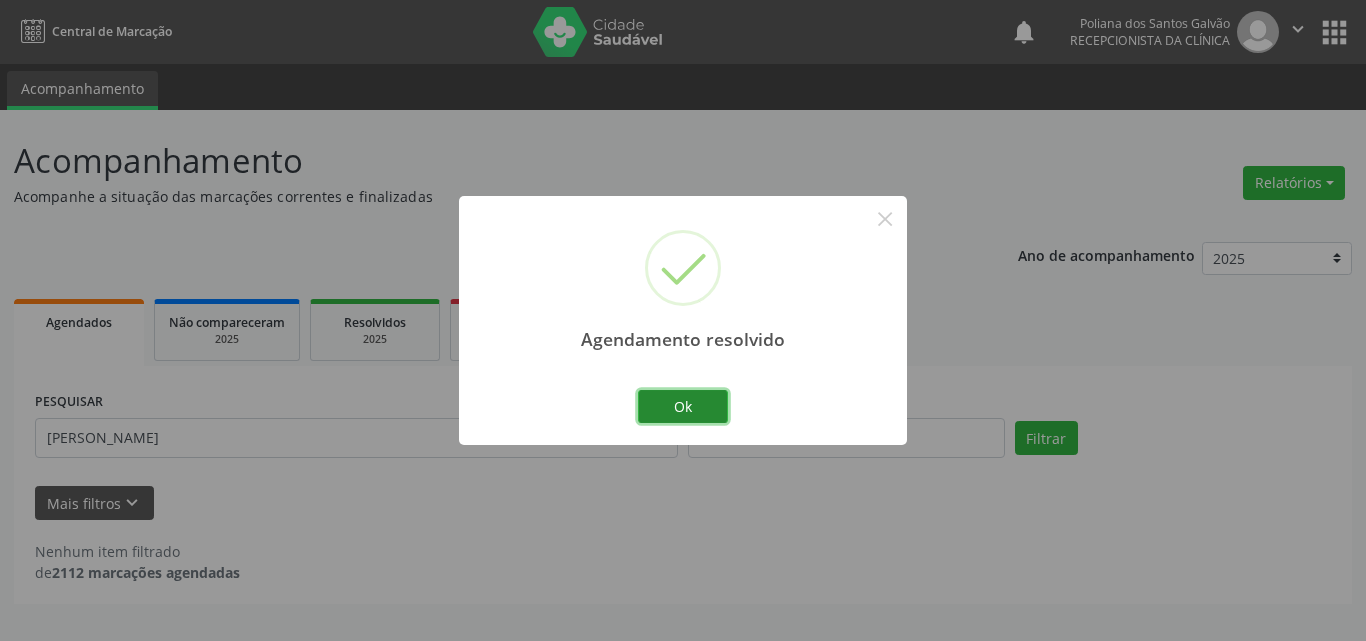 click on "Ok" at bounding box center (683, 407) 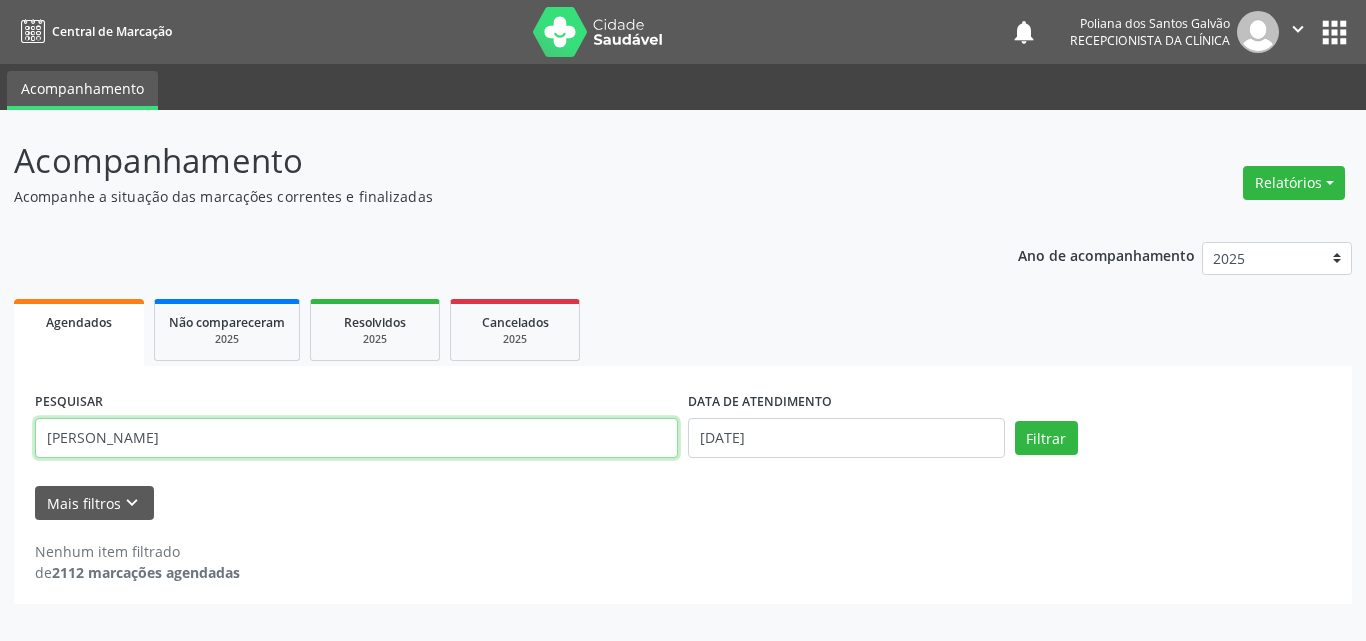 drag, startPoint x: 450, startPoint y: 446, endPoint x: 0, endPoint y: 66, distance: 588.9822 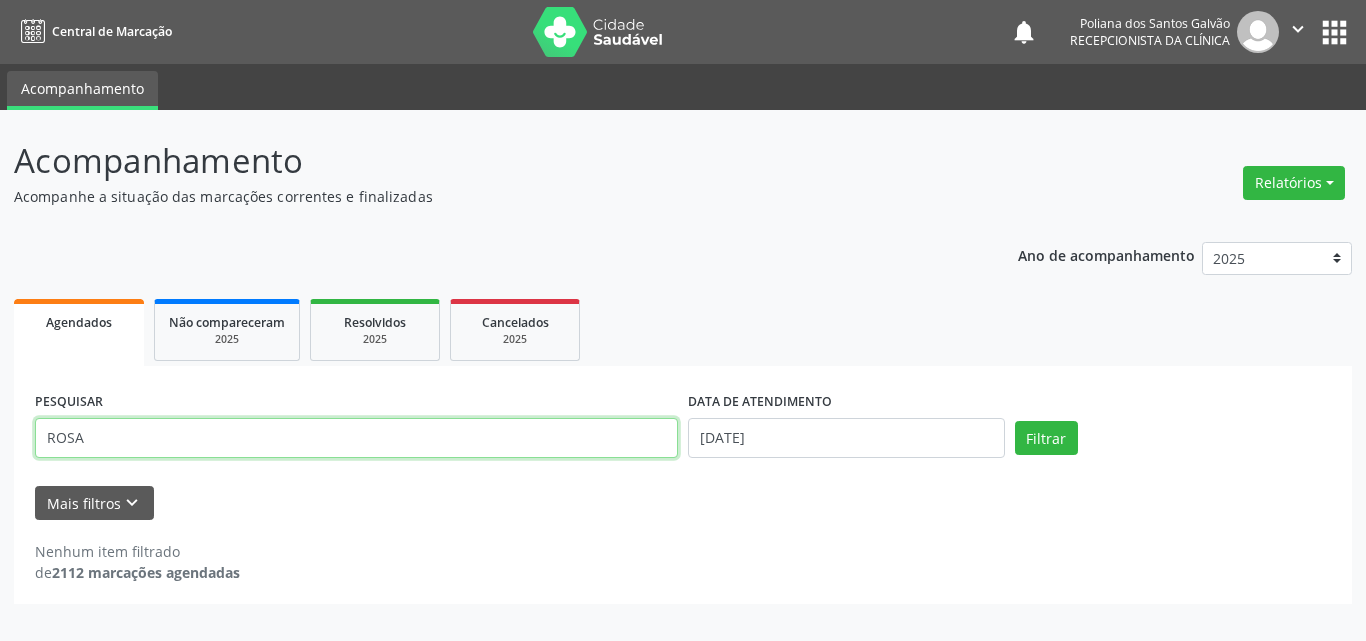 type on "ROSA" 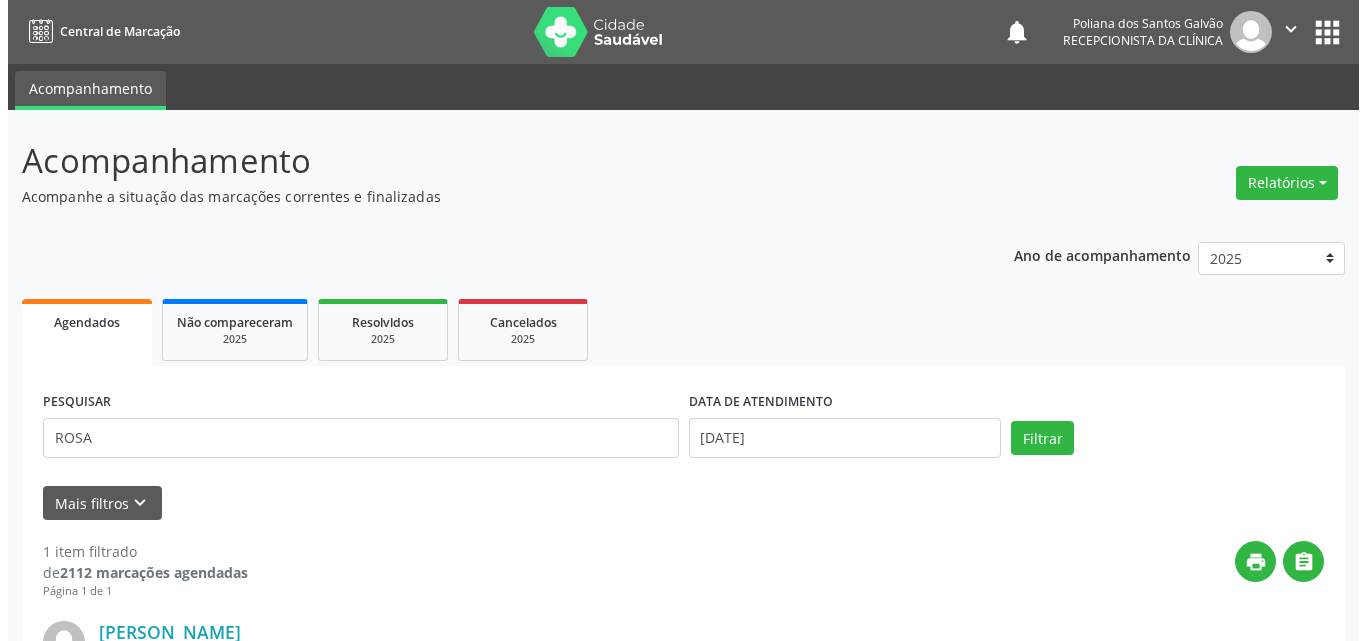 scroll, scrollTop: 264, scrollLeft: 0, axis: vertical 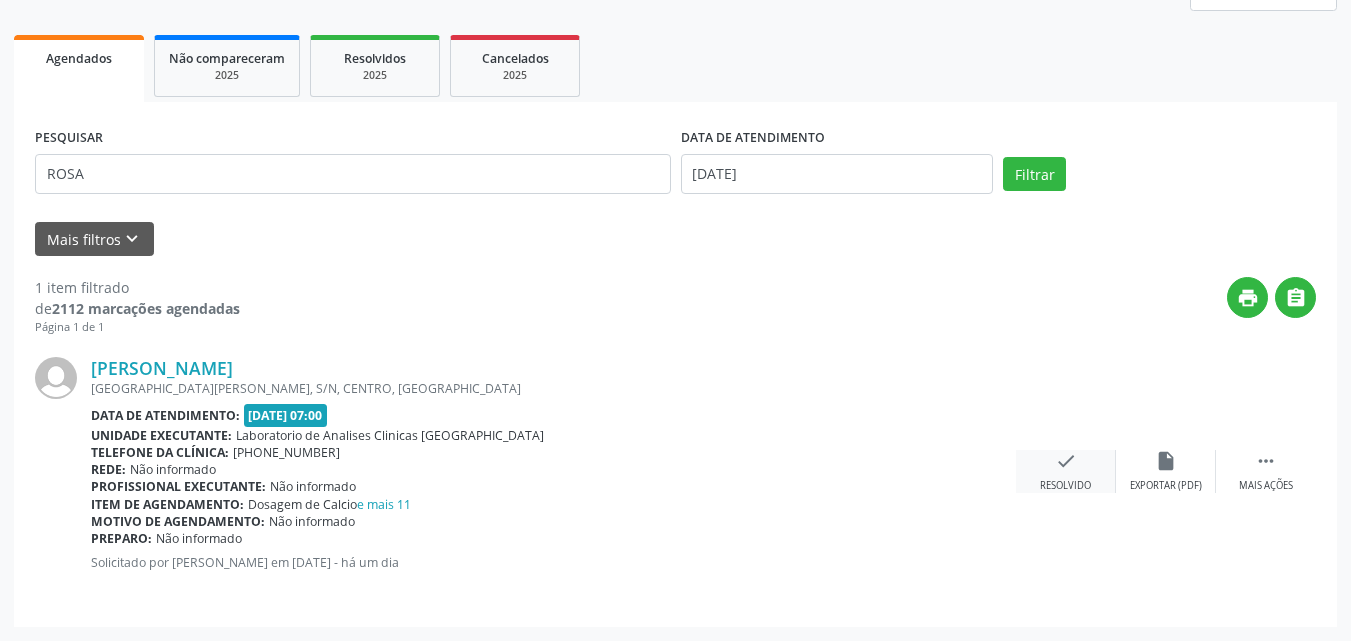 click on "check
Resolvido" at bounding box center [1066, 471] 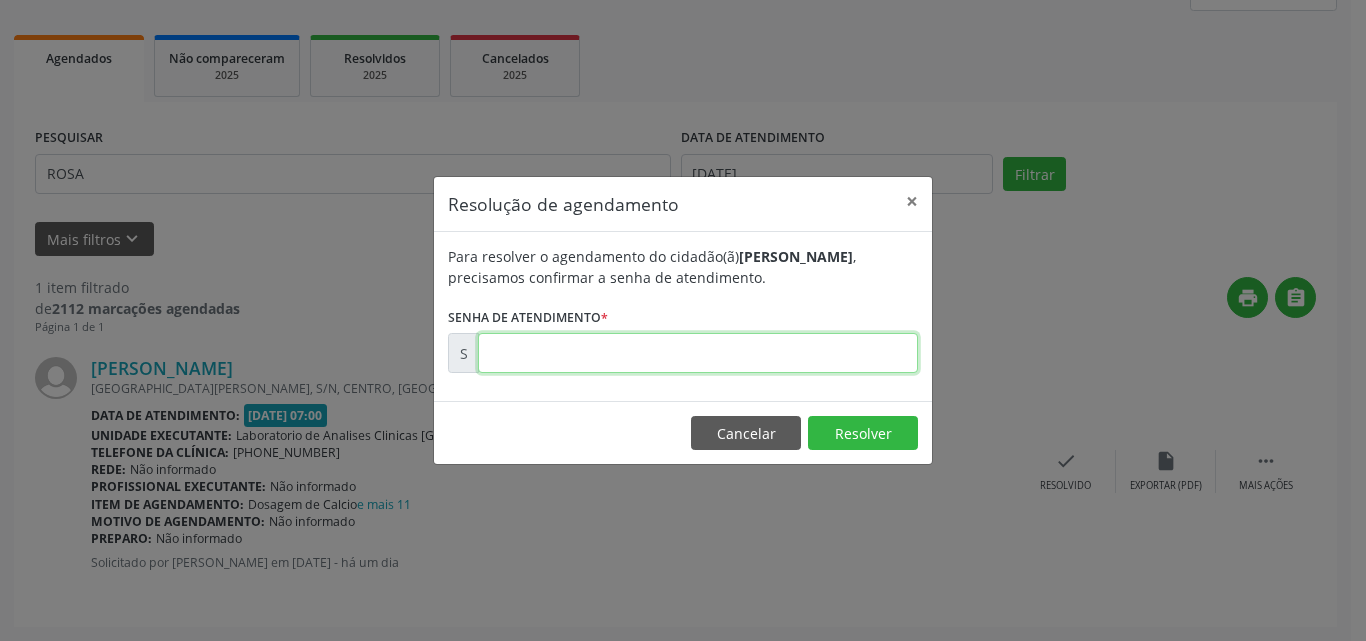 click at bounding box center (698, 353) 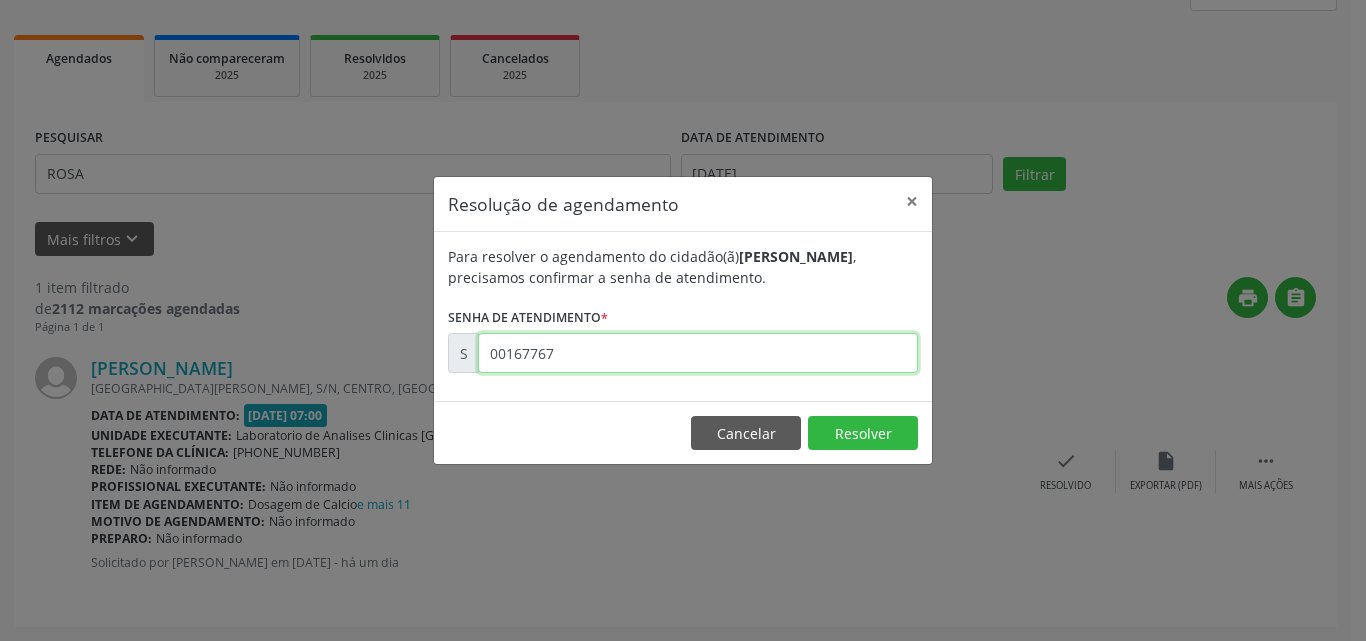 type on "00167767" 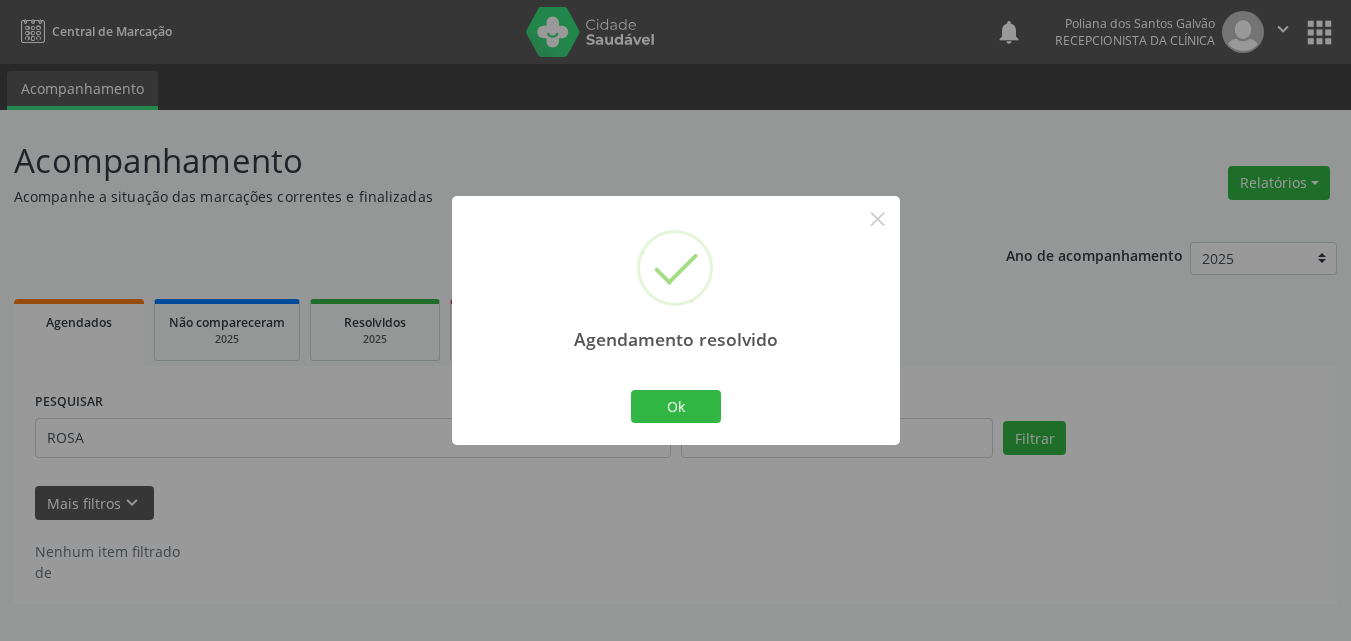 scroll, scrollTop: 0, scrollLeft: 0, axis: both 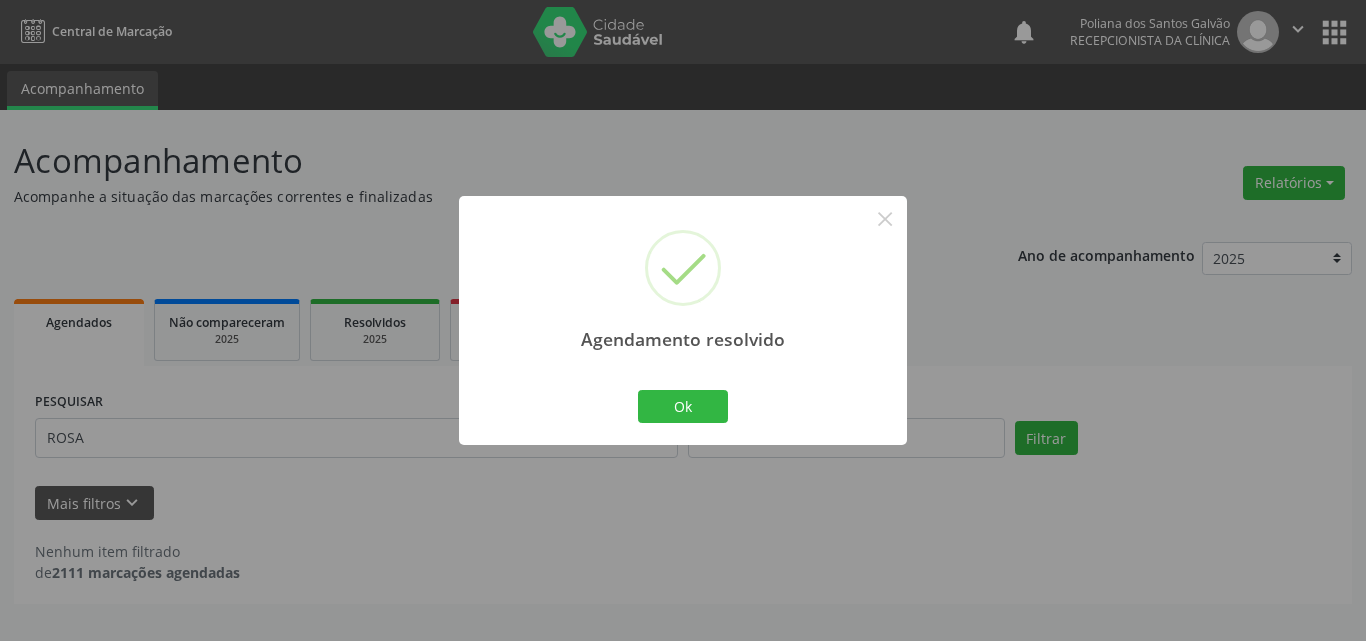 drag, startPoint x: 683, startPoint y: 385, endPoint x: 621, endPoint y: 424, distance: 73.24616 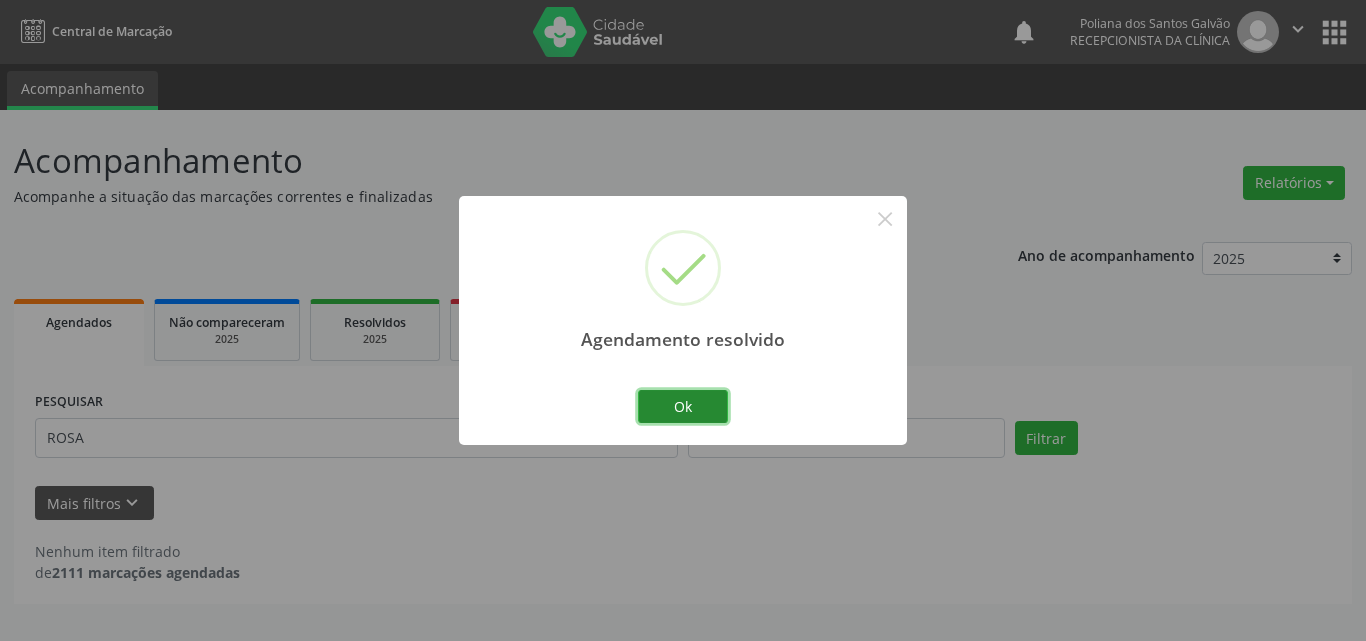 click on "Ok" at bounding box center (683, 407) 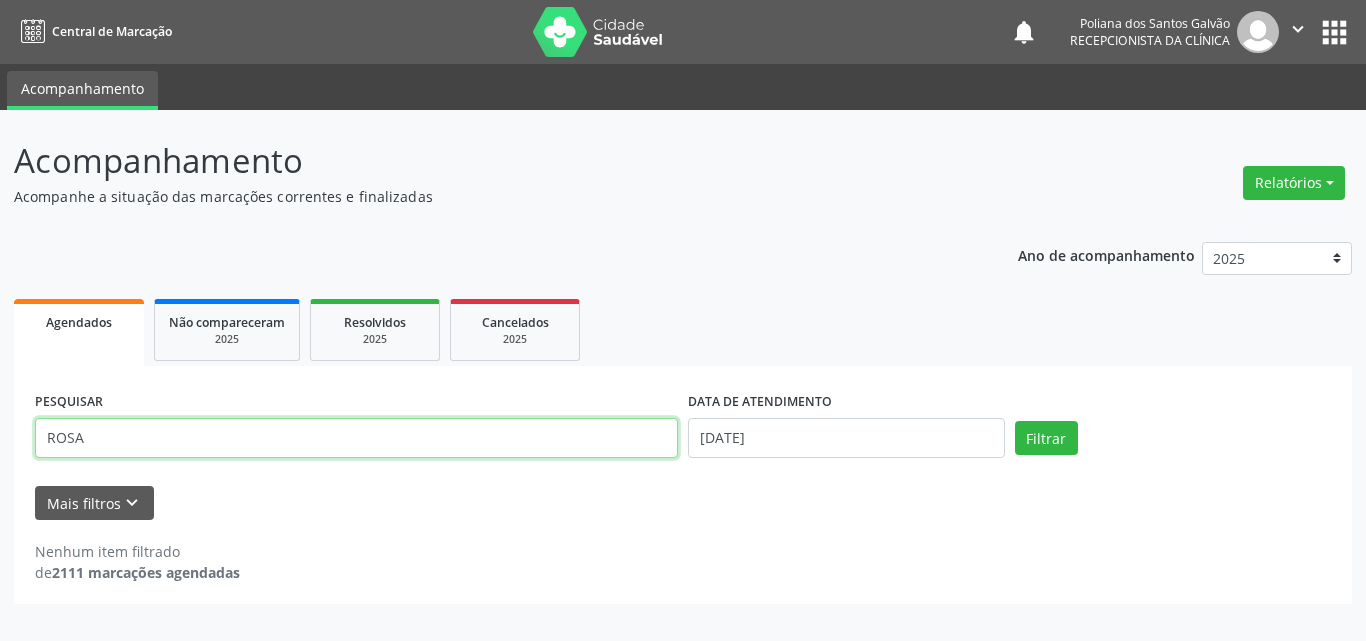 drag, startPoint x: 600, startPoint y: 446, endPoint x: 0, endPoint y: 146, distance: 670.8204 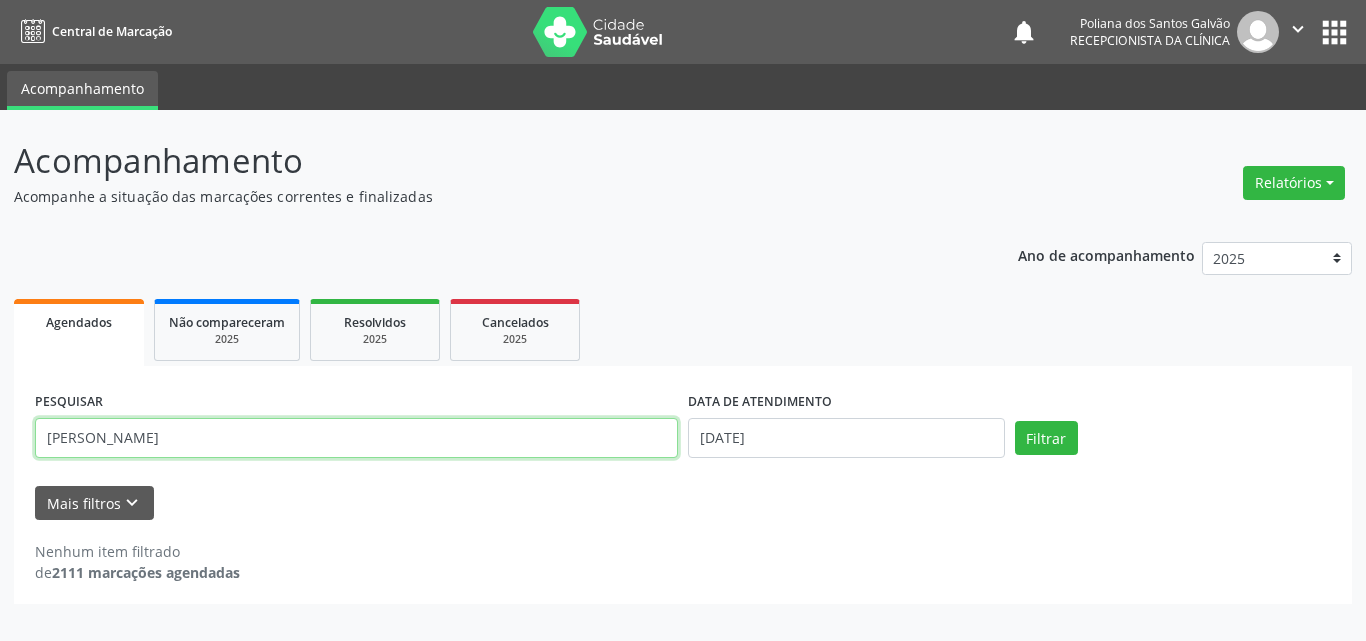 type on "[PERSON_NAME]" 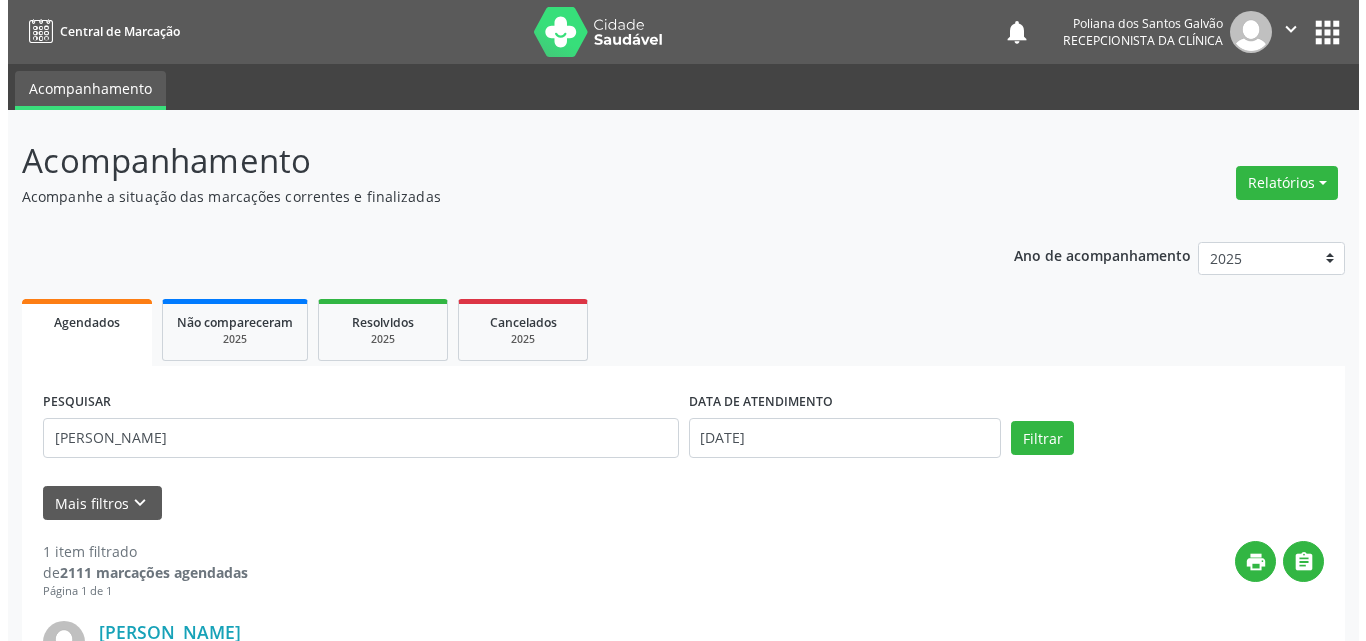 scroll, scrollTop: 264, scrollLeft: 0, axis: vertical 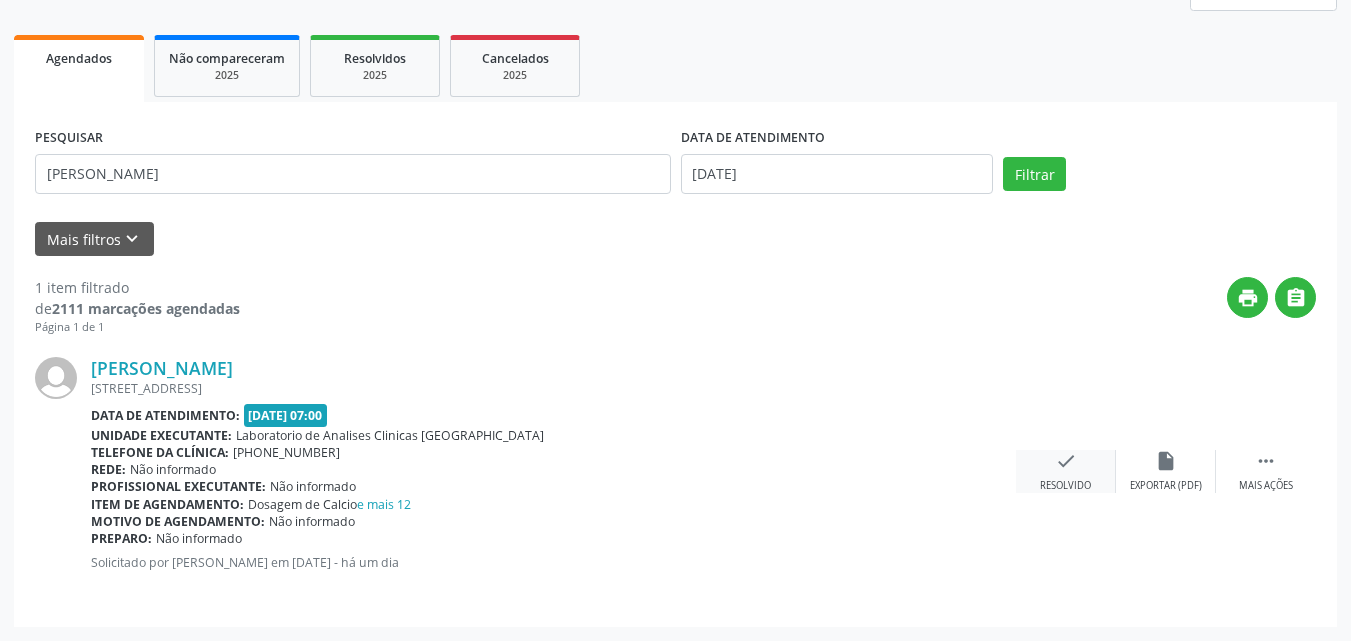 click on "check
Resolvido" at bounding box center [1066, 471] 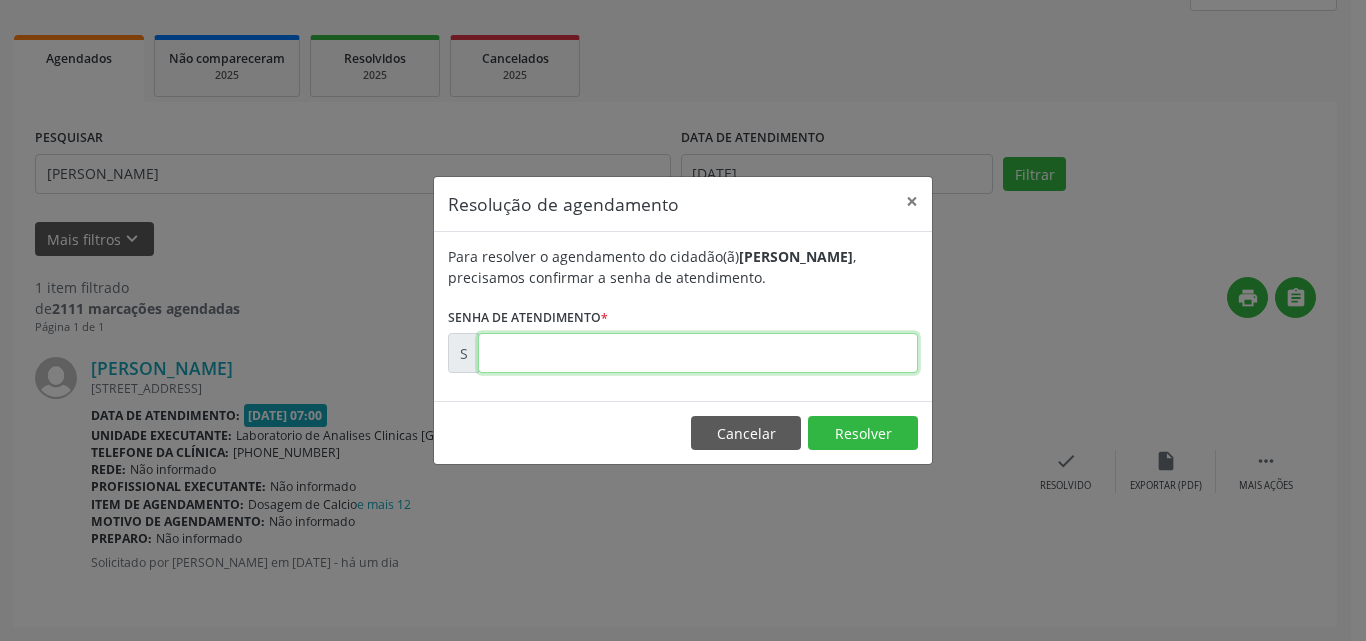click at bounding box center [698, 353] 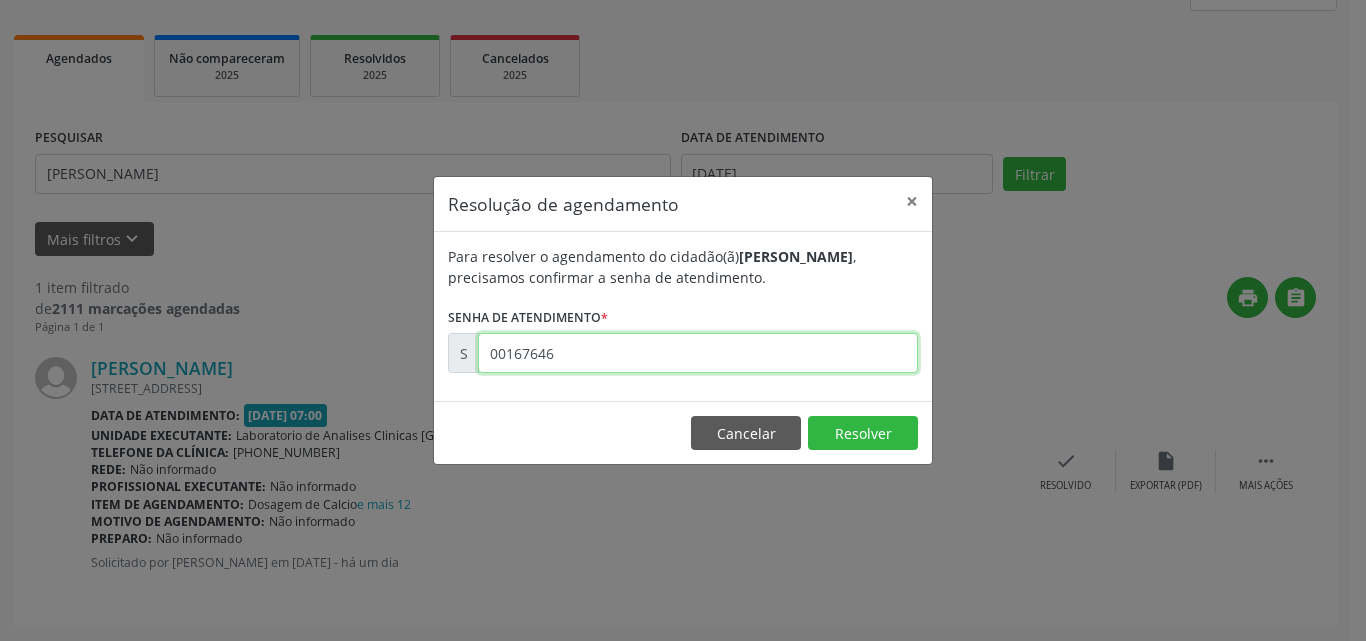 type on "00167646" 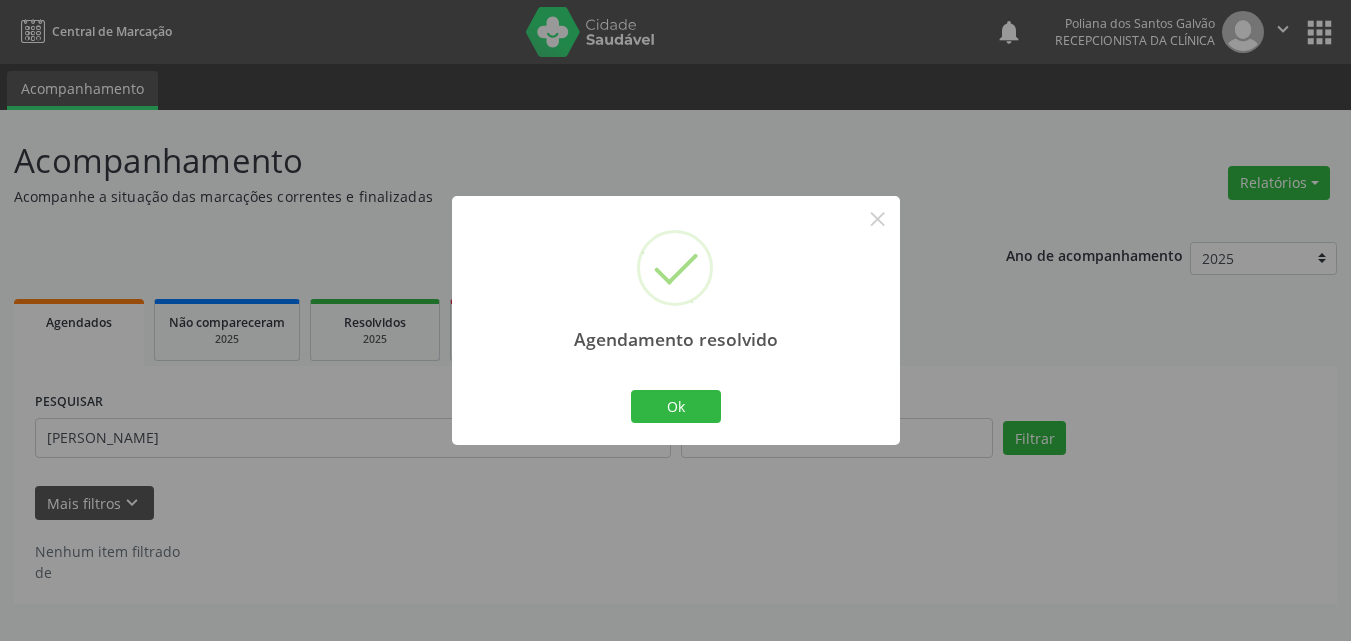 scroll, scrollTop: 0, scrollLeft: 0, axis: both 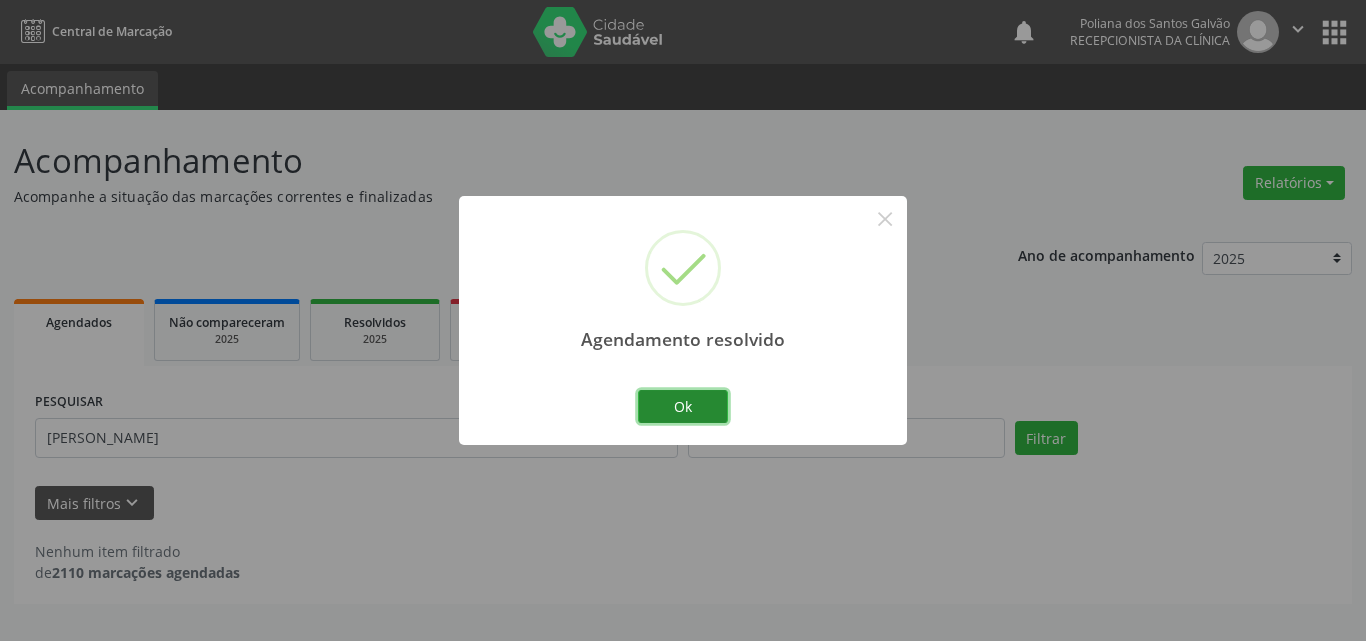 click on "Ok" at bounding box center (683, 407) 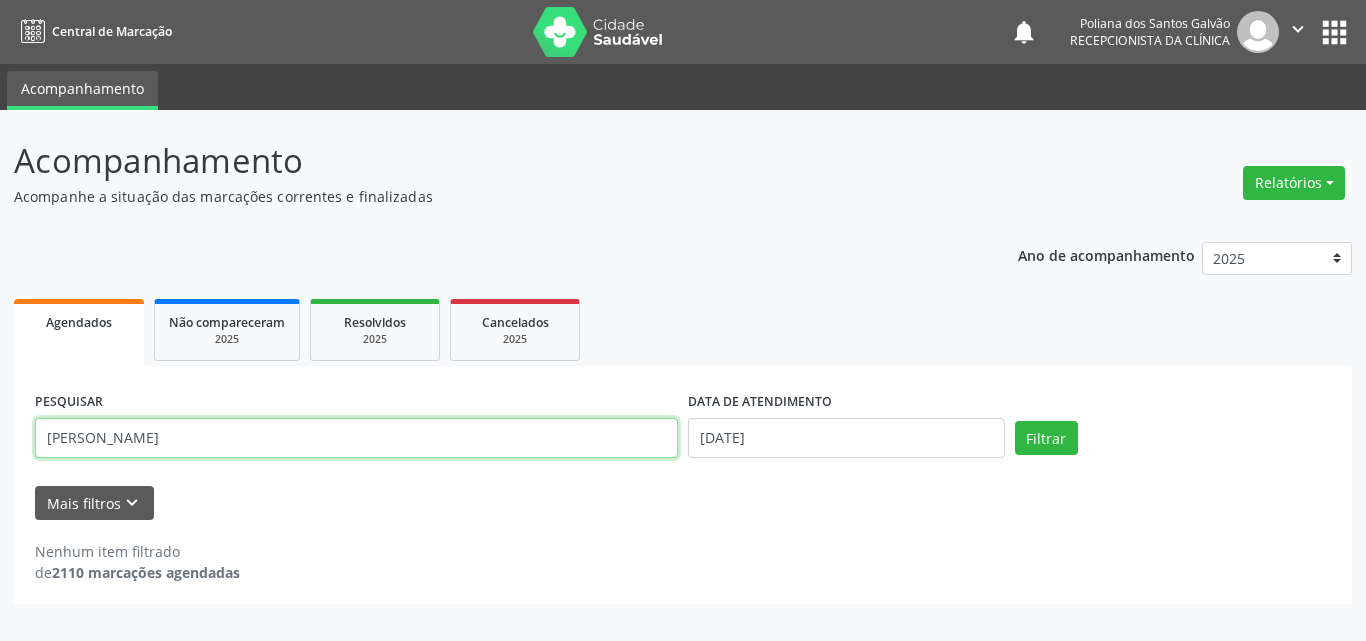 drag, startPoint x: 614, startPoint y: 433, endPoint x: 90, endPoint y: 349, distance: 530.6901 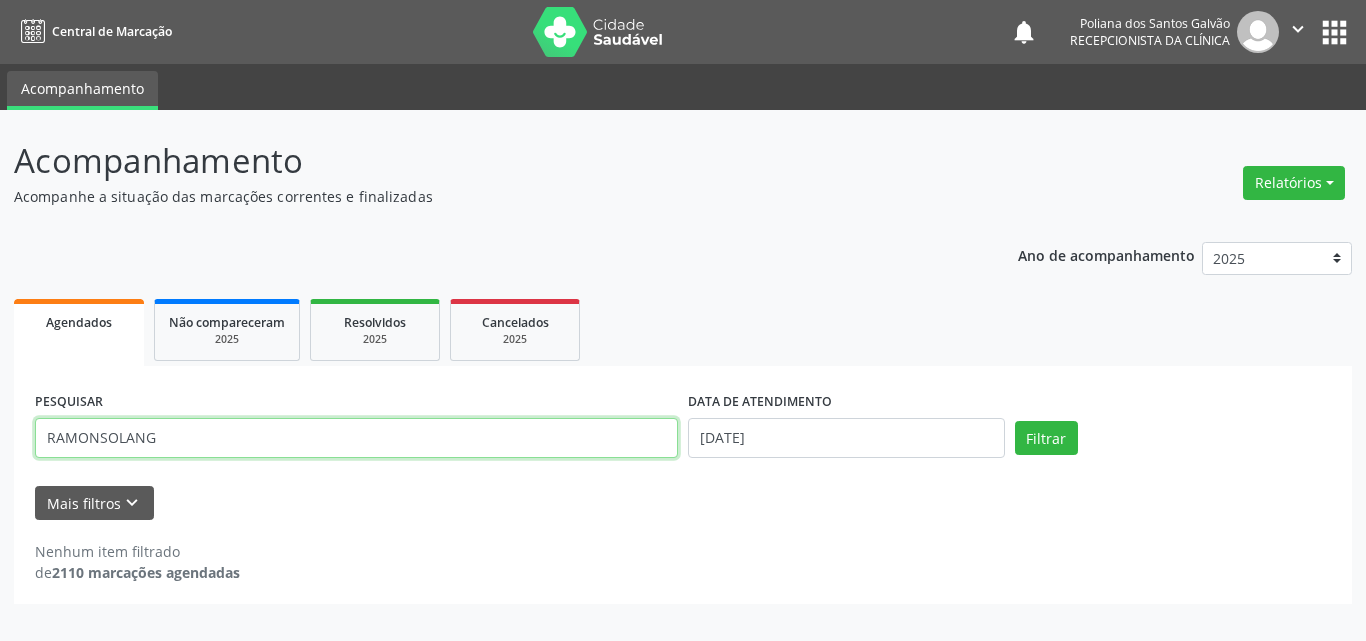 drag, startPoint x: 97, startPoint y: 440, endPoint x: 0, endPoint y: 403, distance: 103.81715 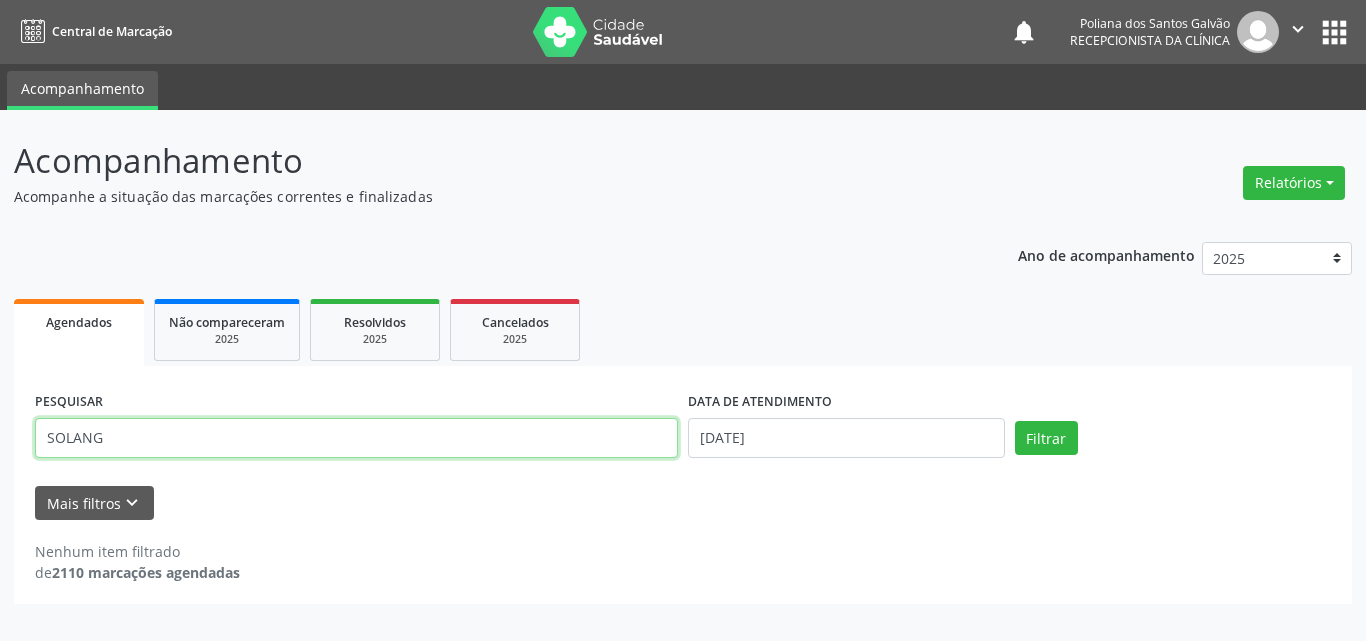 type on "SOLANG" 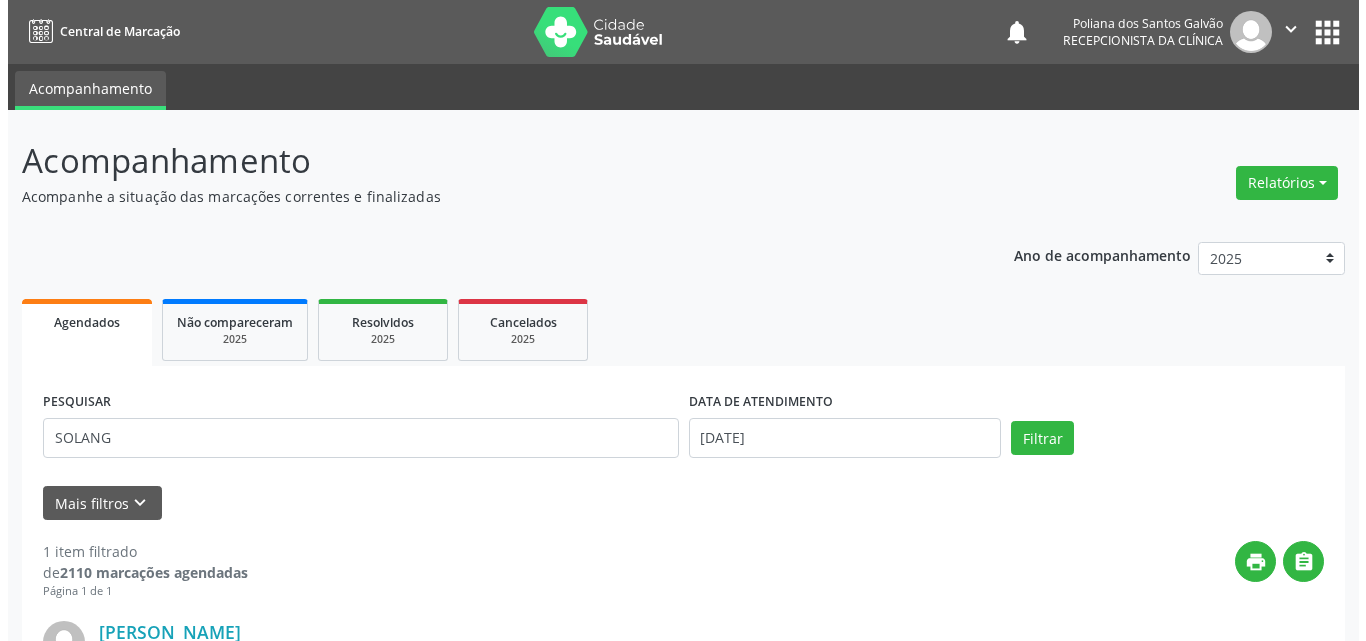 scroll, scrollTop: 264, scrollLeft: 0, axis: vertical 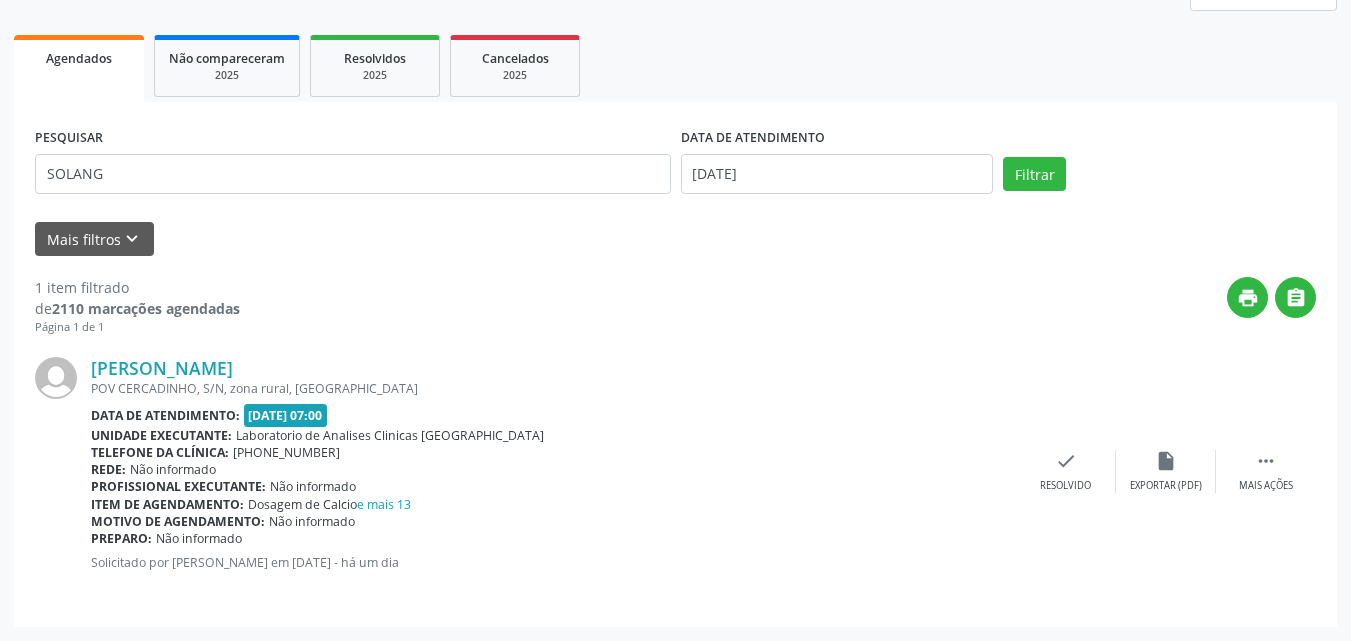 click on "[PERSON_NAME]
[GEOGRAPHIC_DATA] CERCADINHO, S/N, zona rural, [GEOGRAPHIC_DATA]
Data de atendimento:
[DATE] 07:00
Unidade executante:
Laboratorio de Analises Clinicas [GEOGRAPHIC_DATA]
Telefone da clínica:
[PHONE_NUMBER]
Rede:
Não informado
Profissional executante:
Não informado
Item de agendamento:
Dosagem de Calcio
e mais 13
Motivo de agendamento:
Não informado
Preparo:
Não informado
Solicitado por [PERSON_NAME] em [DATE] - há um dia

Mais ações
insert_drive_file
Exportar (PDF)
check
Resolvido" at bounding box center [675, 471] 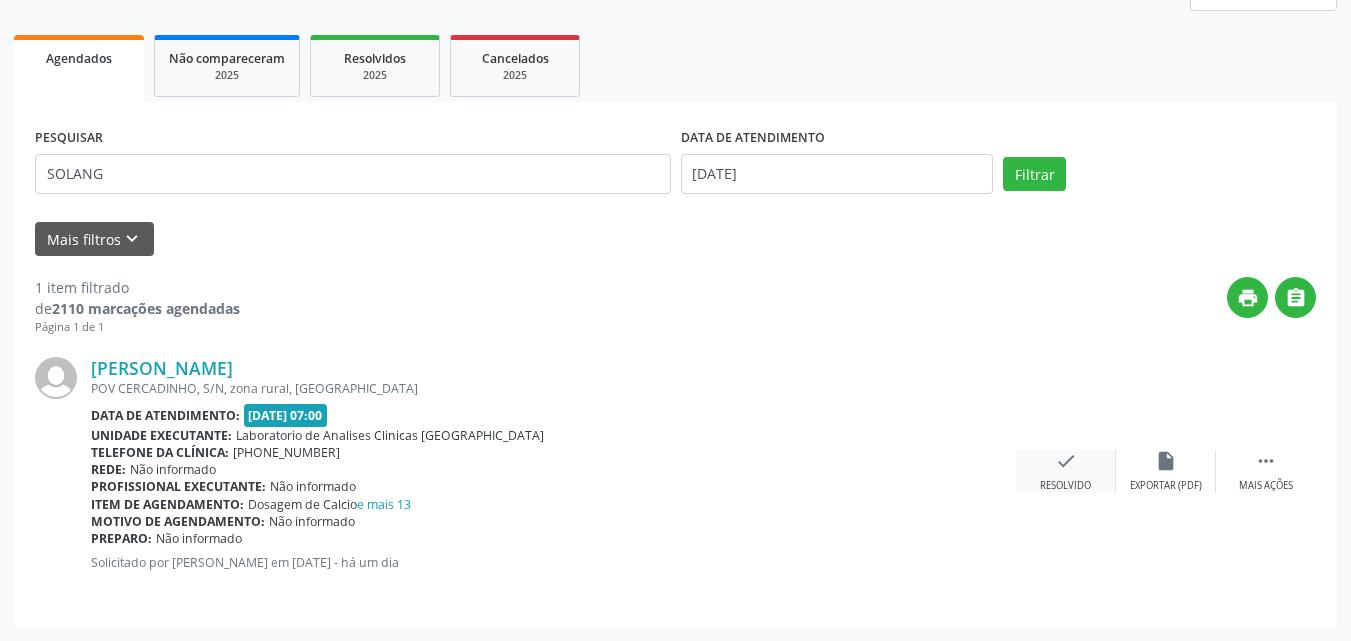 click on "check
Resolvido" at bounding box center [1066, 471] 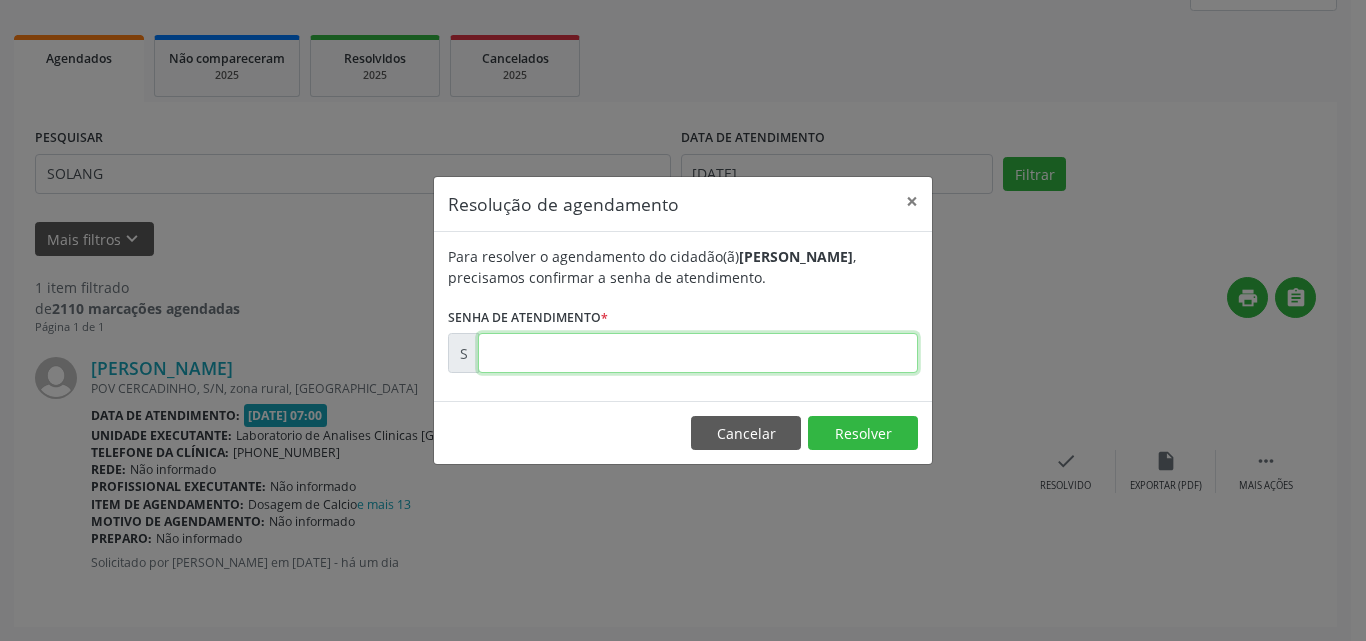 click at bounding box center (698, 353) 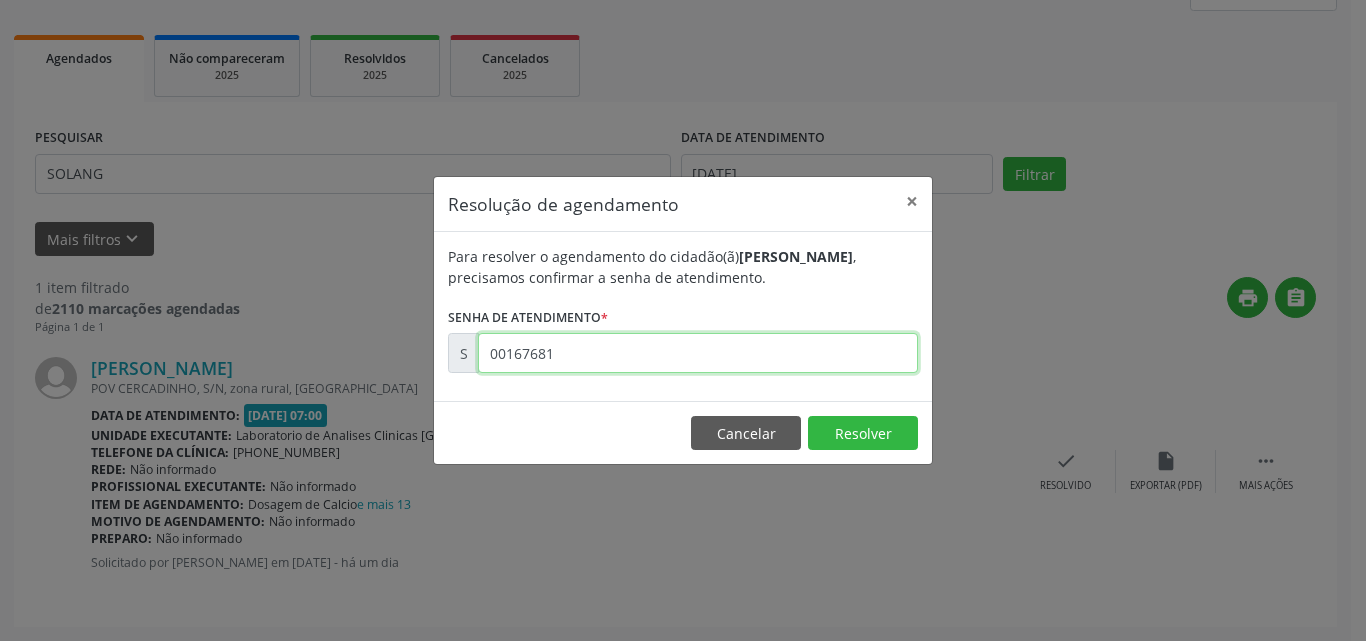 type on "00167681" 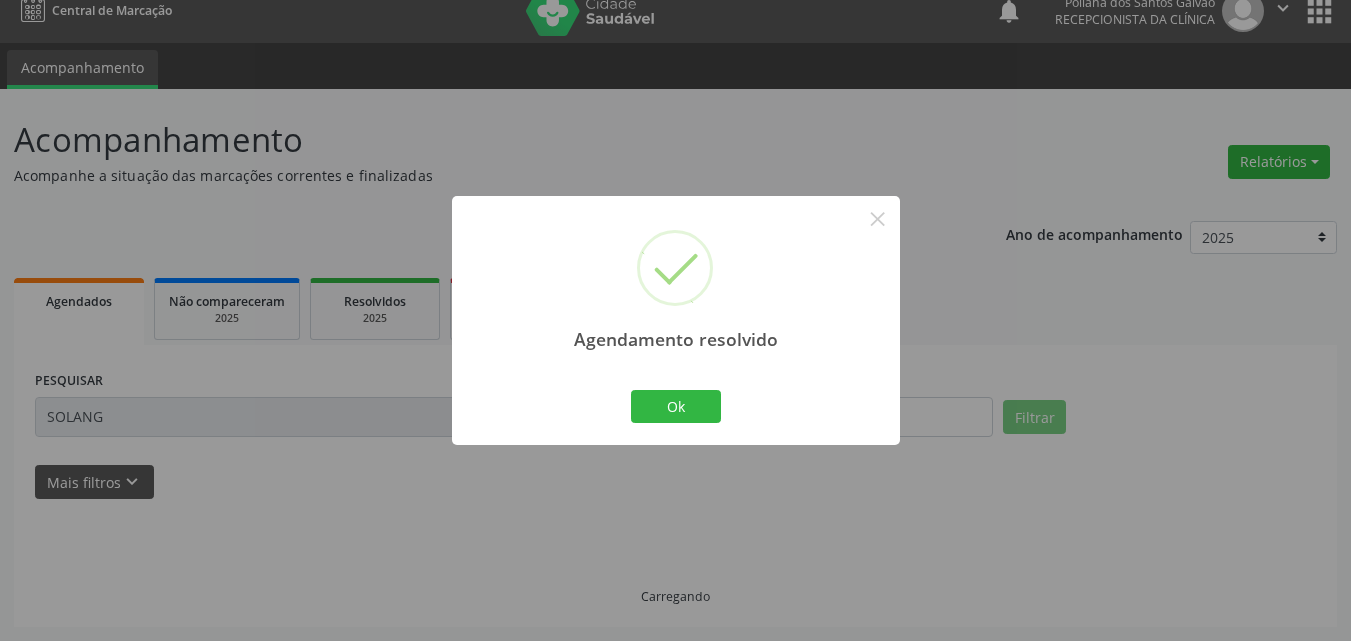 scroll, scrollTop: 0, scrollLeft: 0, axis: both 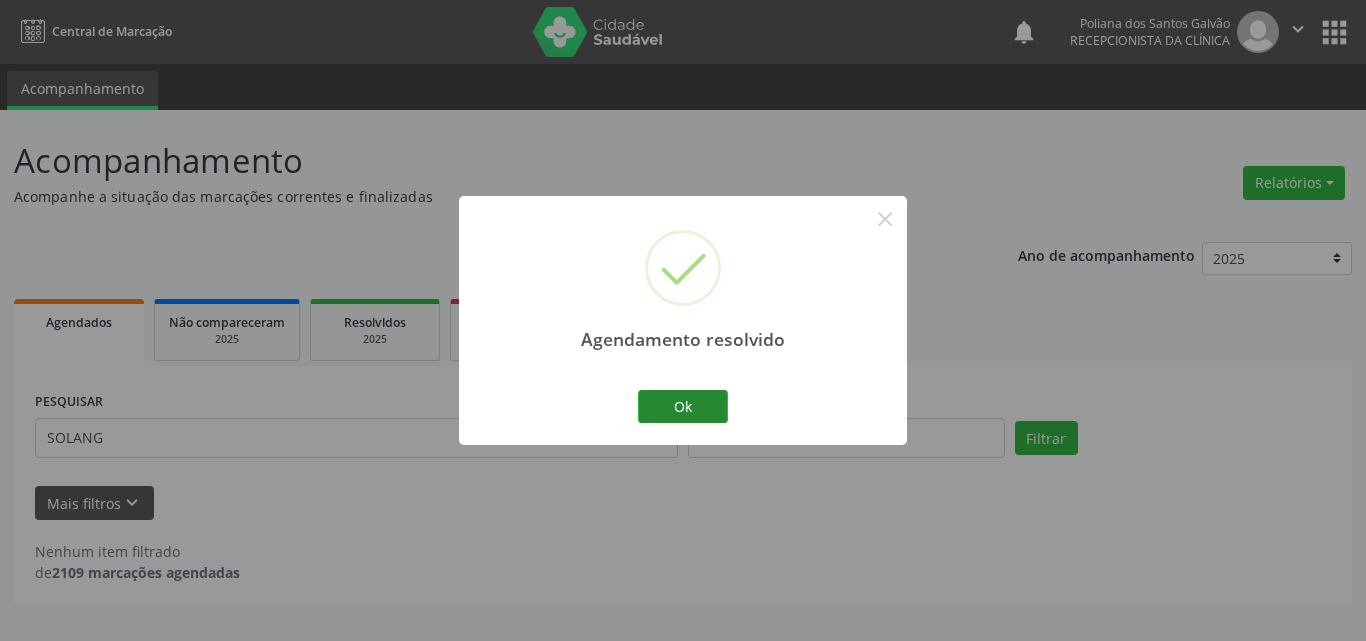 drag, startPoint x: 664, startPoint y: 432, endPoint x: 689, endPoint y: 408, distance: 34.655445 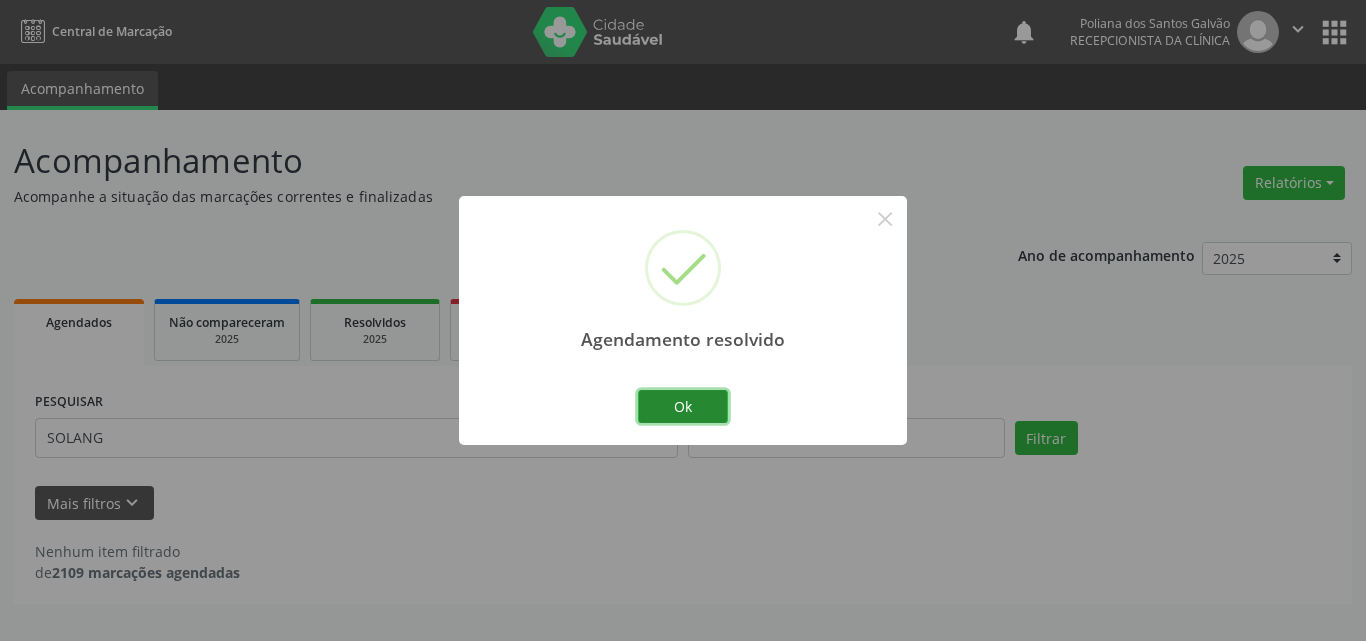 click on "Ok" at bounding box center (683, 407) 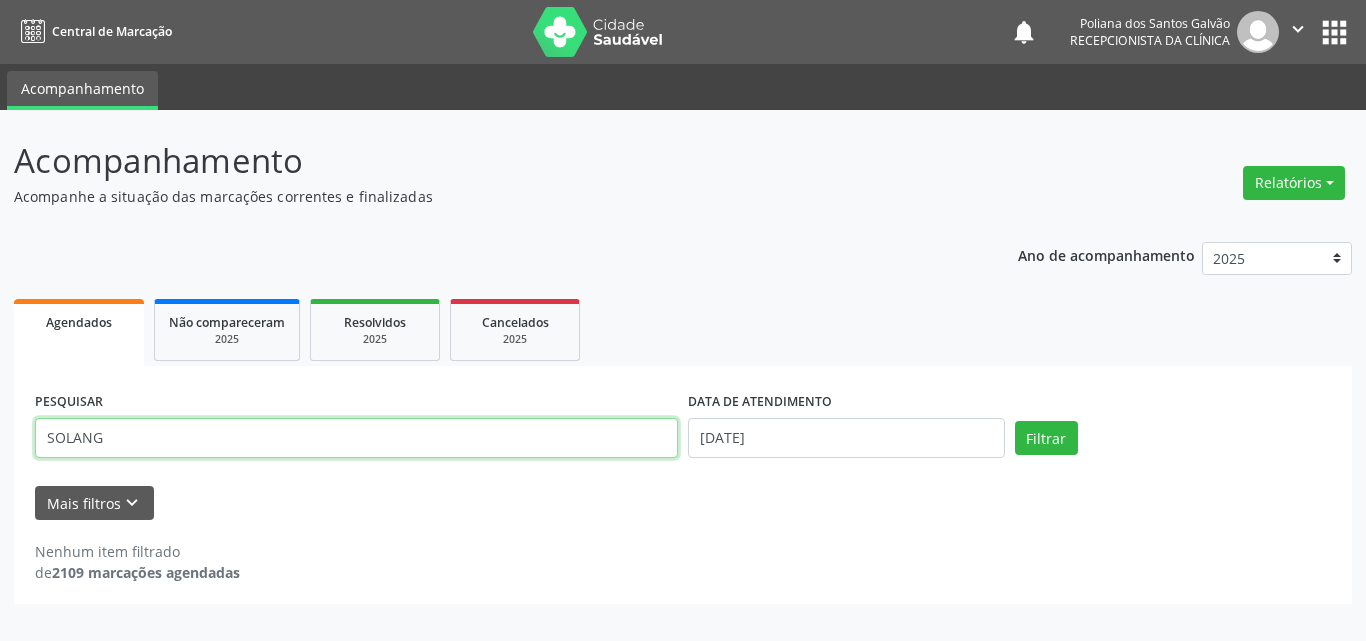drag, startPoint x: 0, startPoint y: 181, endPoint x: 0, endPoint y: 96, distance: 85 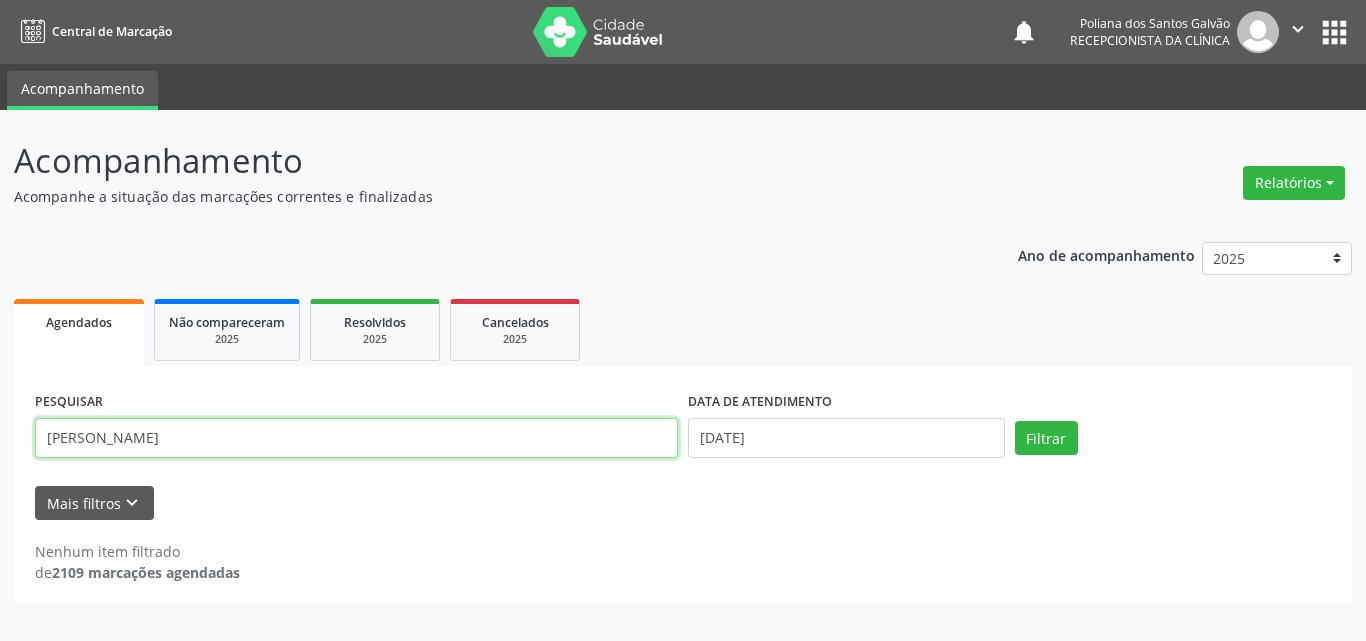 type on "[PERSON_NAME]" 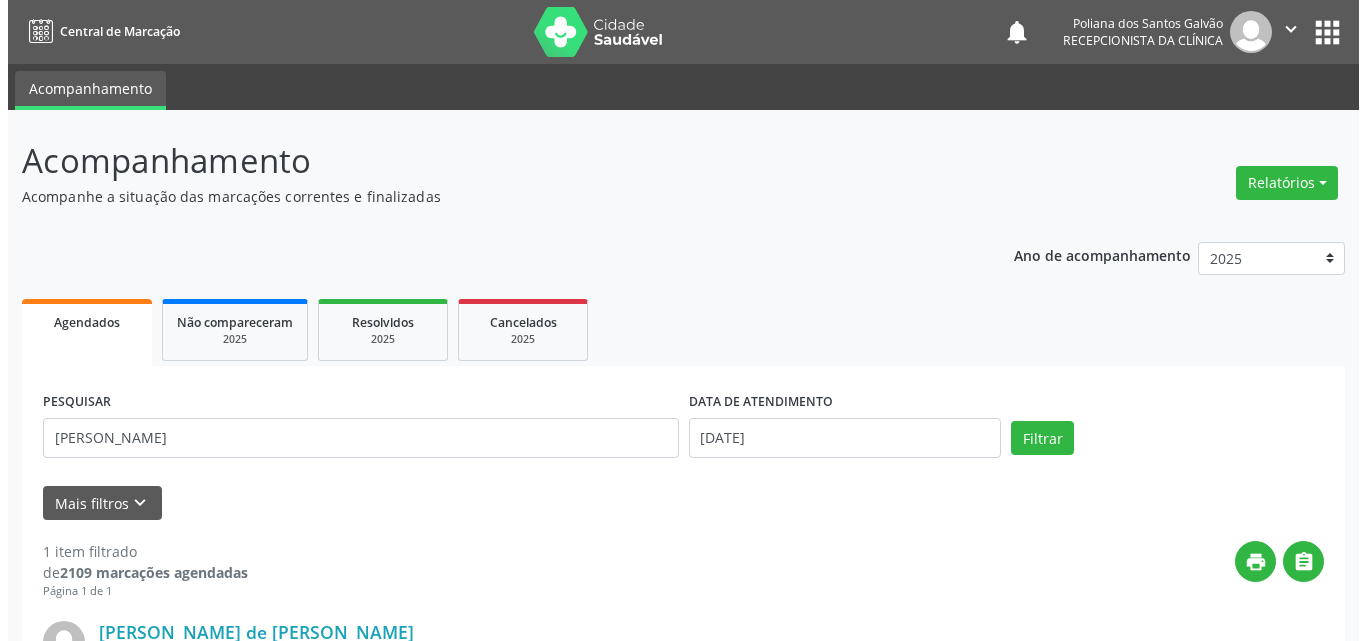 scroll, scrollTop: 264, scrollLeft: 0, axis: vertical 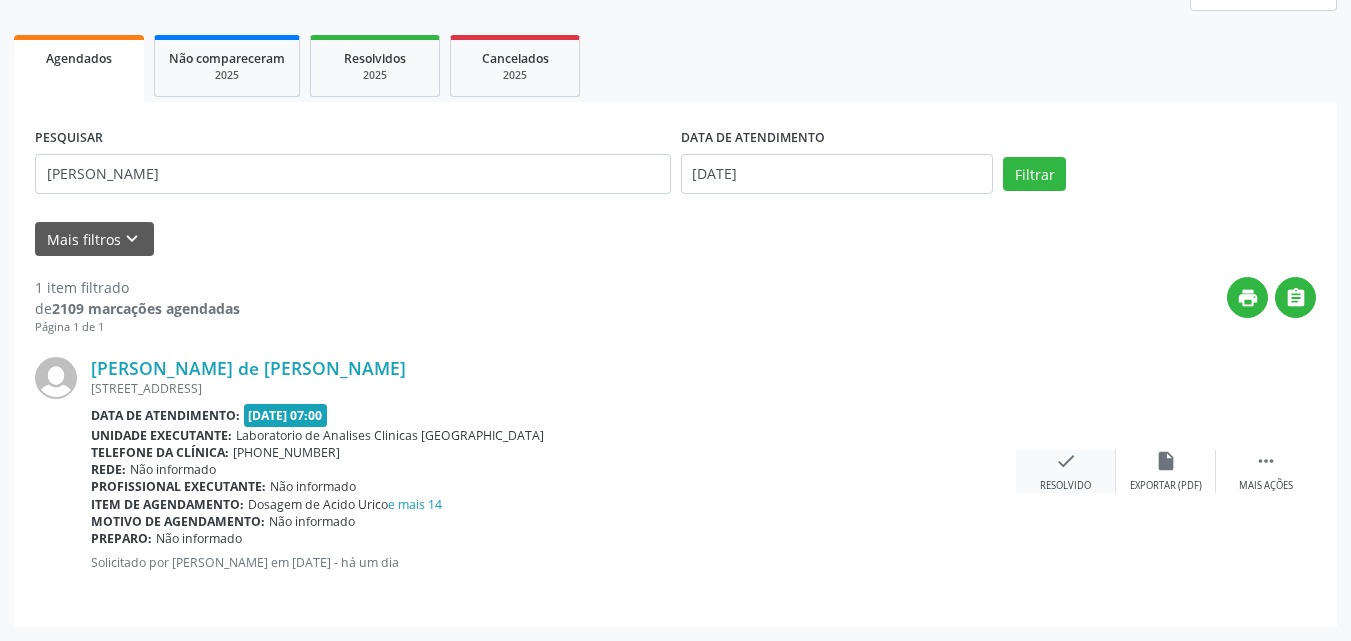 click on "check
Resolvido" at bounding box center (1066, 471) 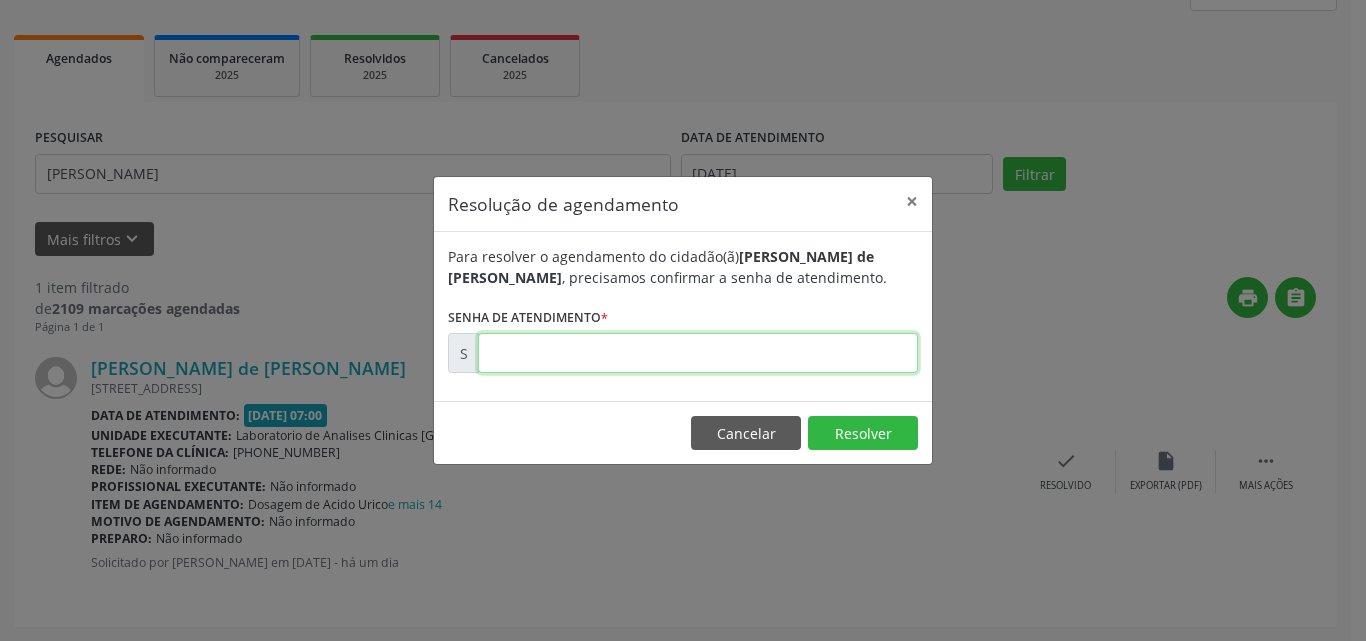 click at bounding box center [698, 353] 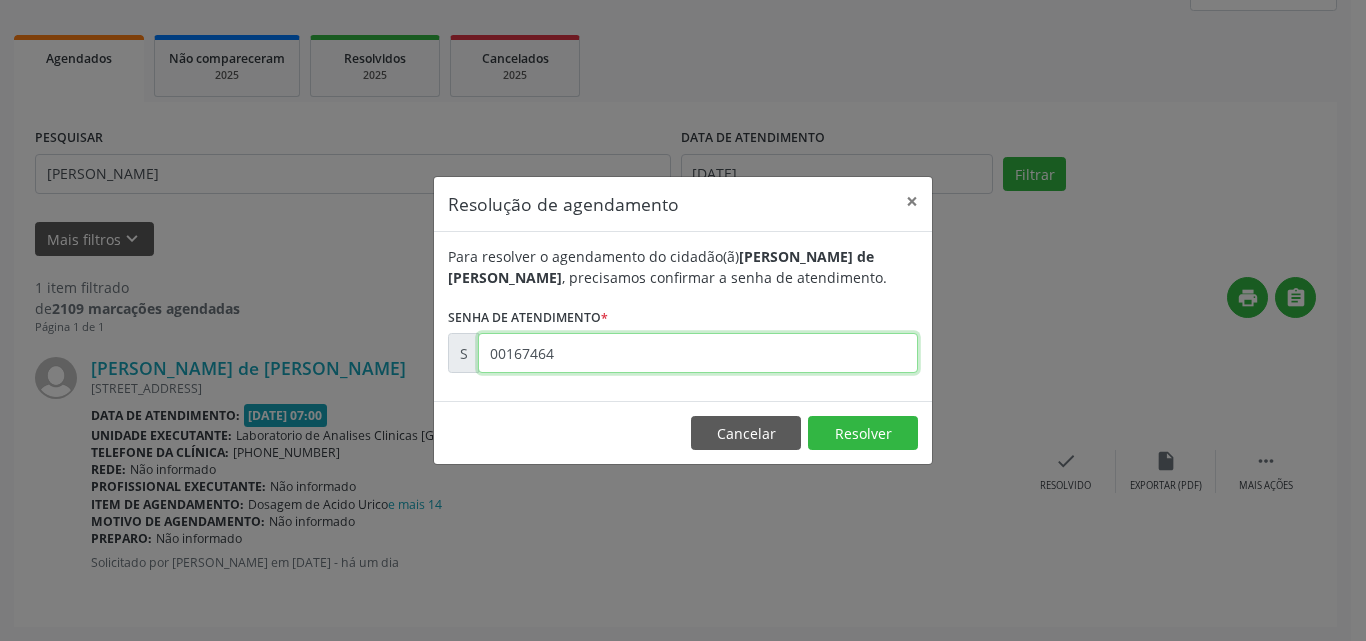 type on "00167464" 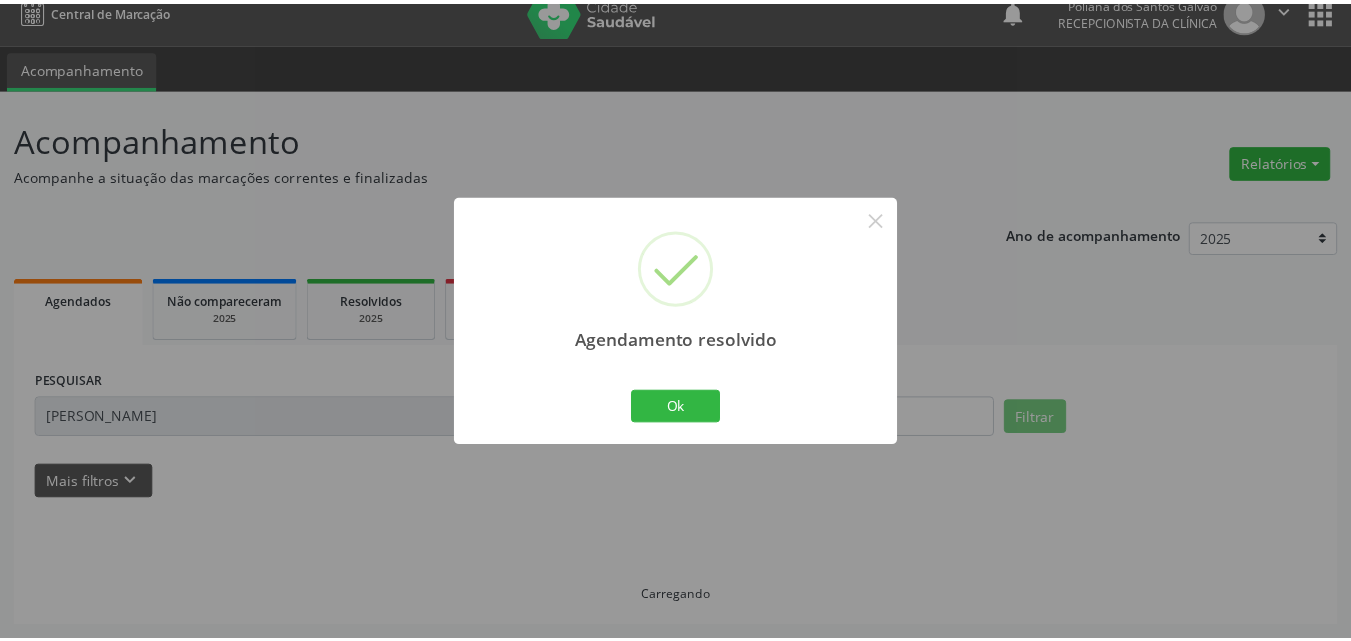 scroll, scrollTop: 21, scrollLeft: 0, axis: vertical 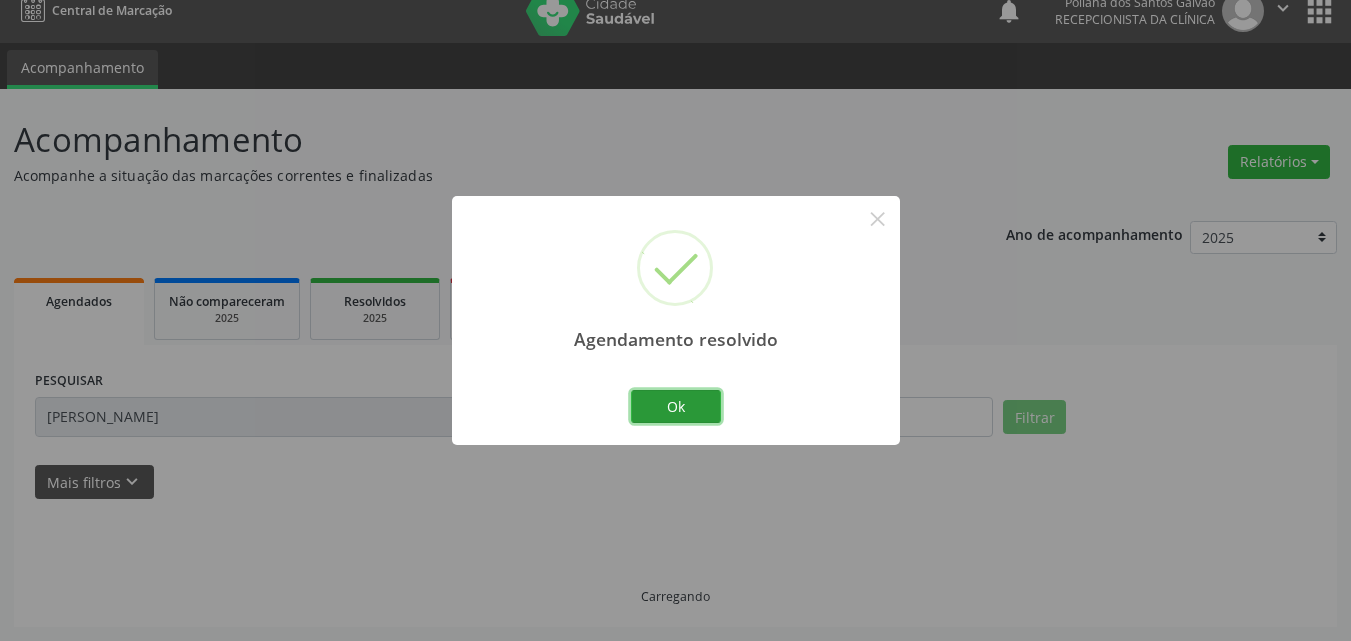 drag, startPoint x: 699, startPoint y: 418, endPoint x: 665, endPoint y: 434, distance: 37.576588 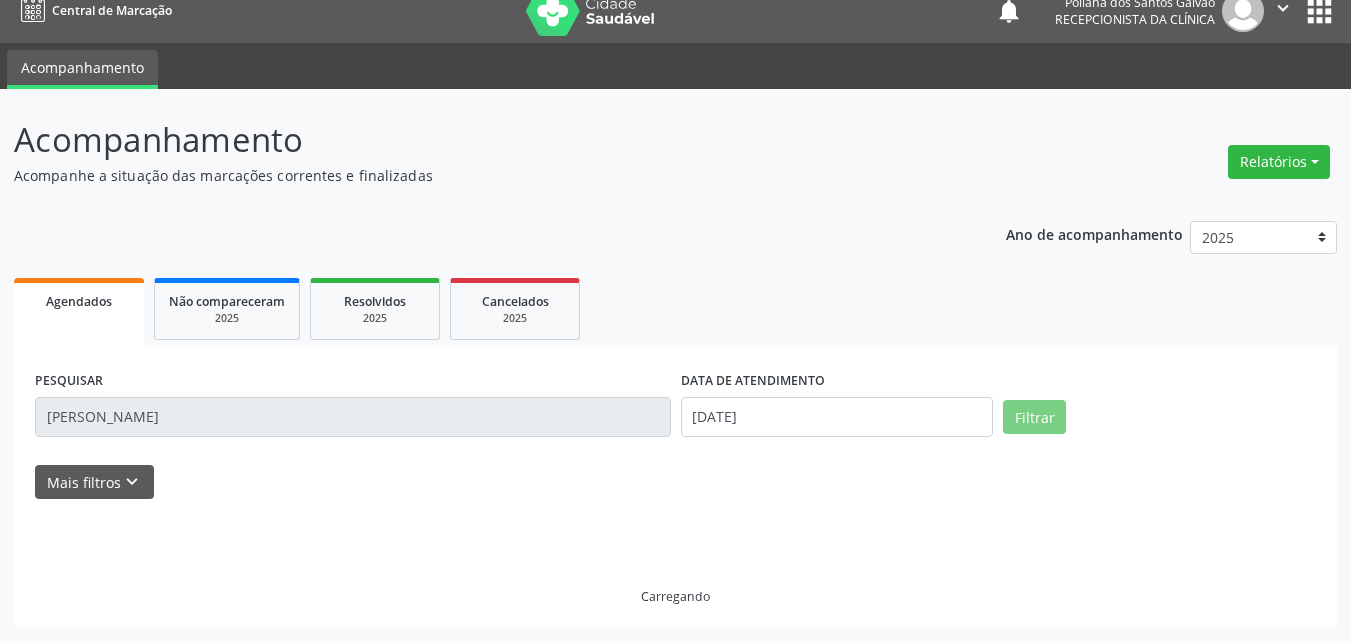 click on "Acompanhamento
Acompanhe a situação das marcações correntes e finalizadas
Relatórios
Agendamentos
Procedimentos realizados
Ano de acompanhamento
2025 2024 2023   Agendados   Não compareceram
2025
Resolvidos
2025
Cancelados
2025
PESQUISAR
JULIA
DATA DE ATENDIMENTO
[DATE]
Filtrar
UNIDADE DE REFERÊNCIA
Selecione uma UBS
Todas as UBS   Unidade Basica de Saude da Familia Dr [PERSON_NAME]   Centro de Enfrentamento Para [MEDICAL_DATA] de Campo Formoso   Central de [GEOGRAPHIC_DATA] de Consultas e Exames de [GEOGRAPHIC_DATA]   Vigilancia em Saude de Campo Formoso   PSF Lage dos Negros III   P S da Familia do Povoado de Caraibas   Unidade Basica de Saude da Familia [PERSON_NAME]   P S de Curral da Ponta Psf Oseas Manoel da Silva   Farmacia Basica   Unidade Basica de Saude da Familia de Brejao da Caatinga" at bounding box center [675, 365] 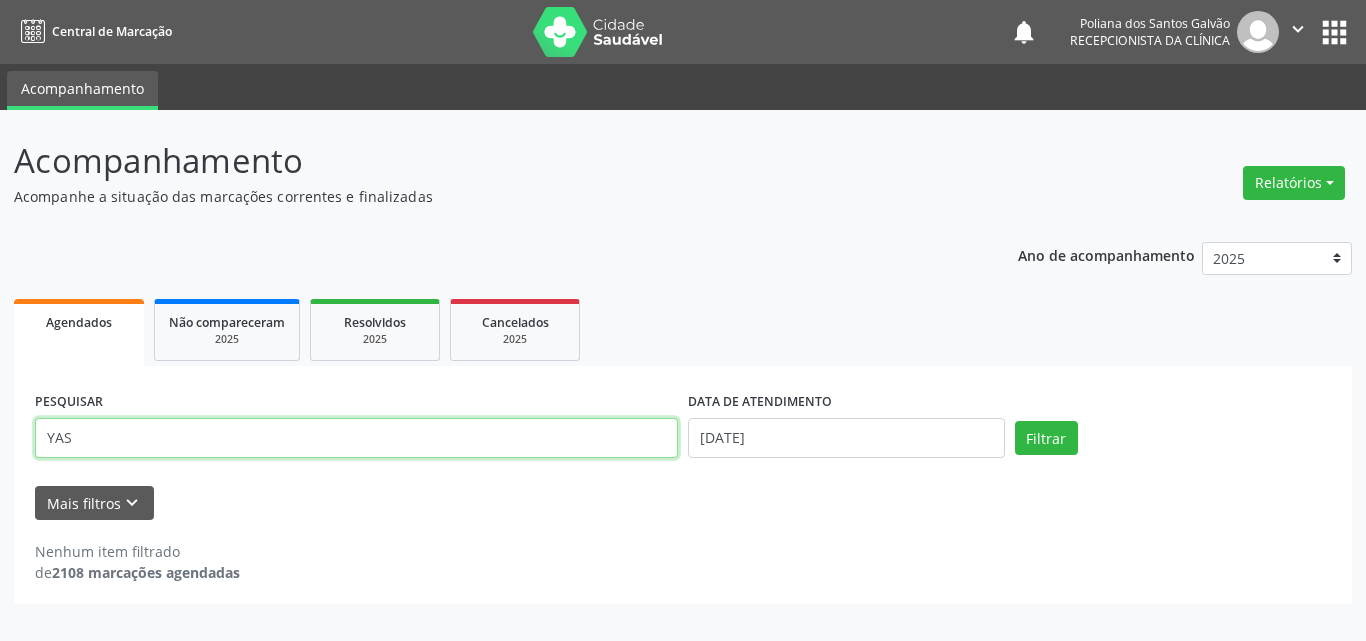 type on "YAS" 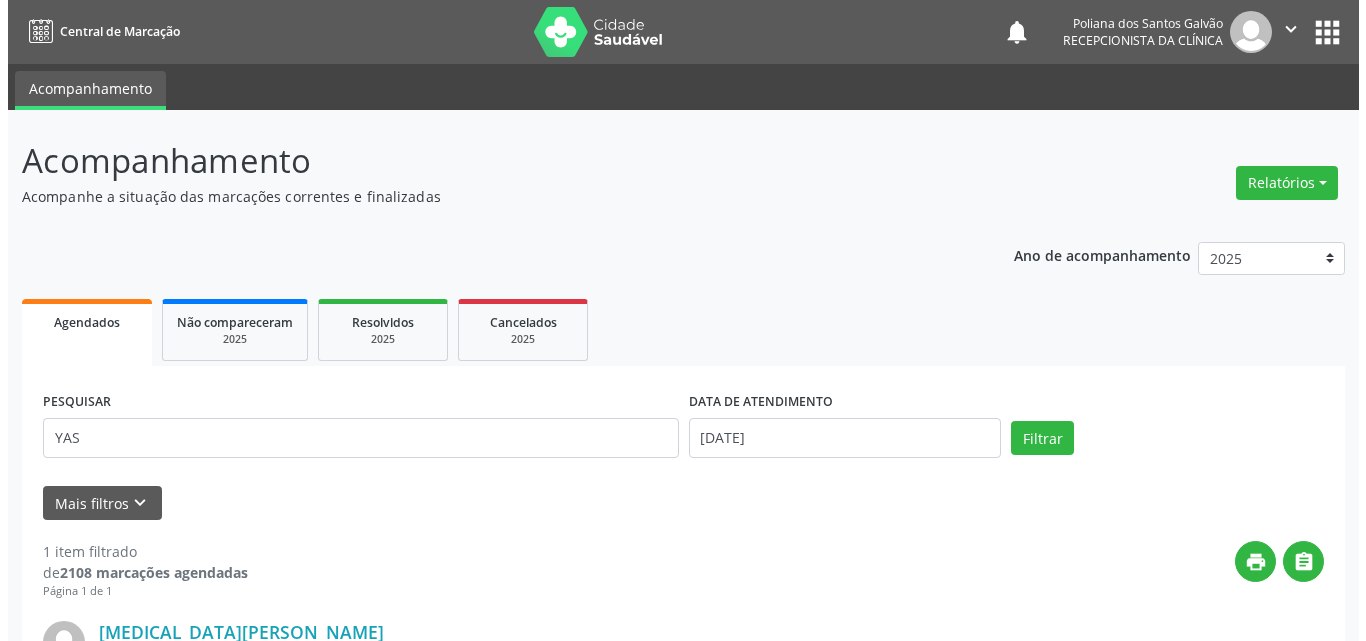scroll, scrollTop: 264, scrollLeft: 0, axis: vertical 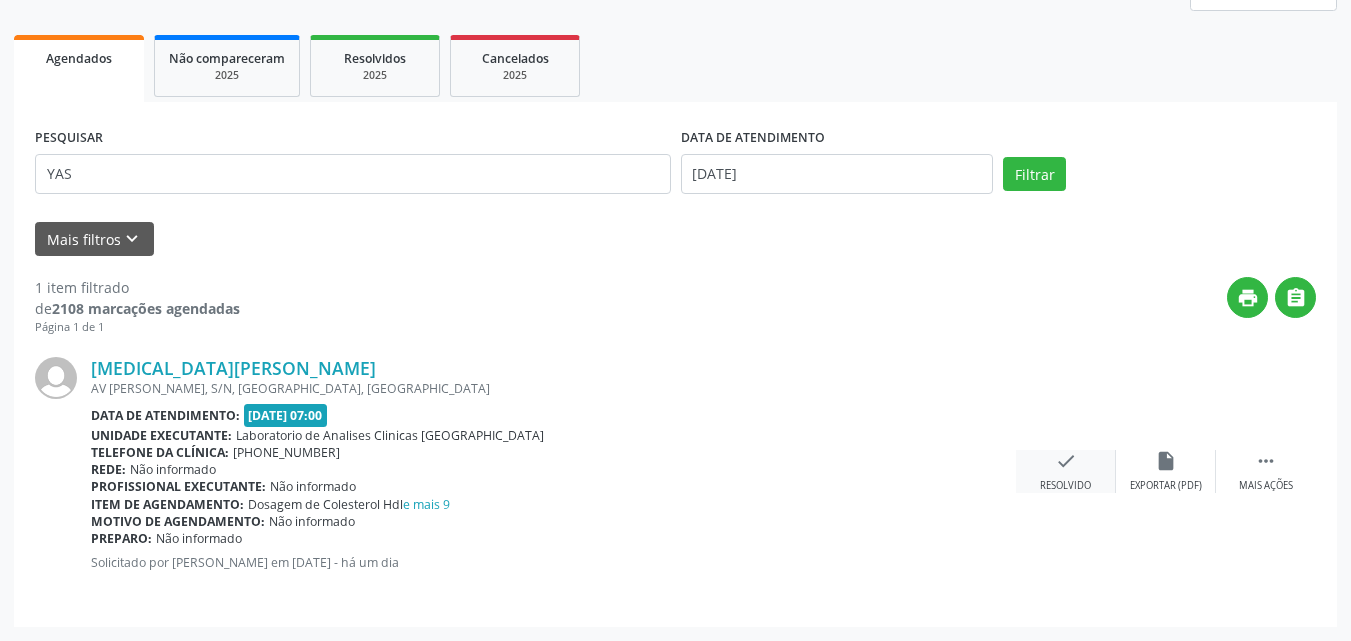 click on "check
Resolvido" at bounding box center [1066, 471] 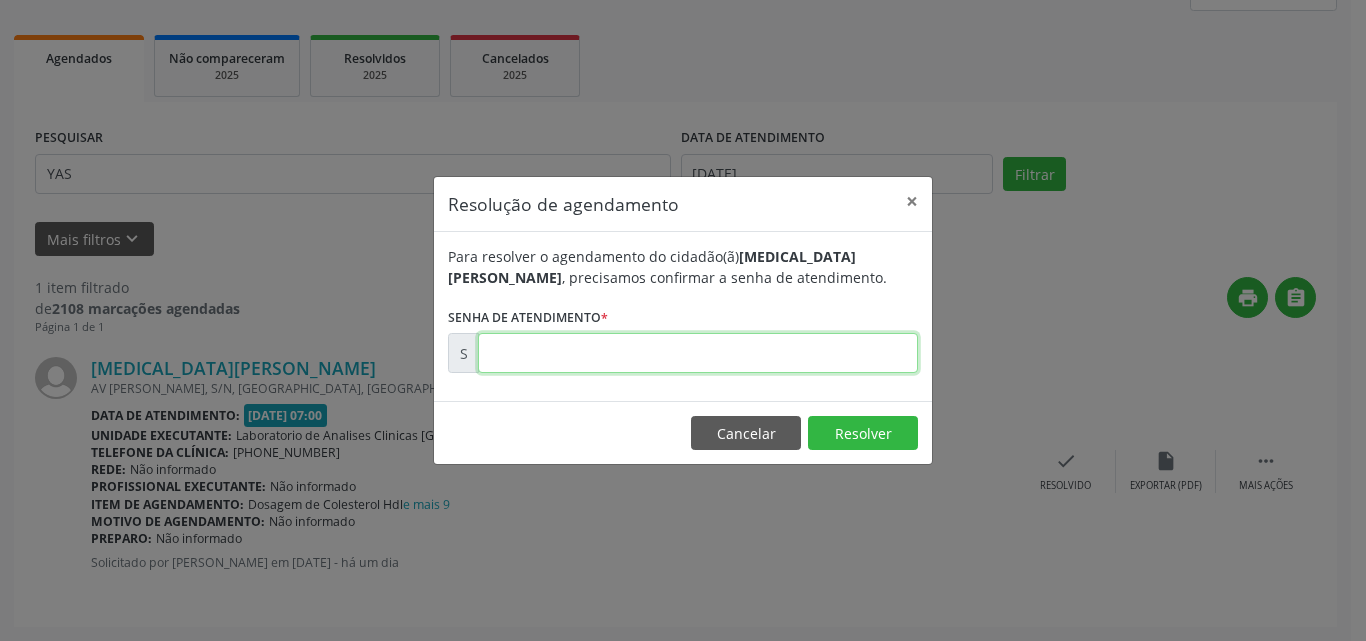 click at bounding box center [698, 353] 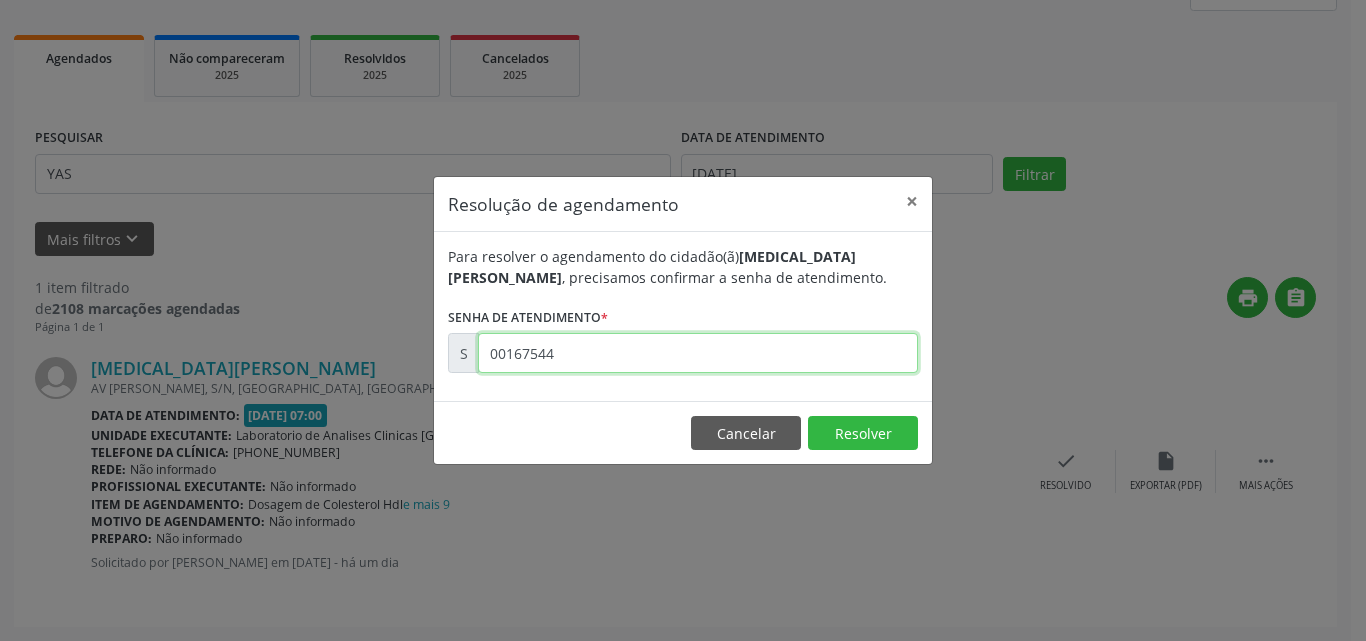 type on "00167544" 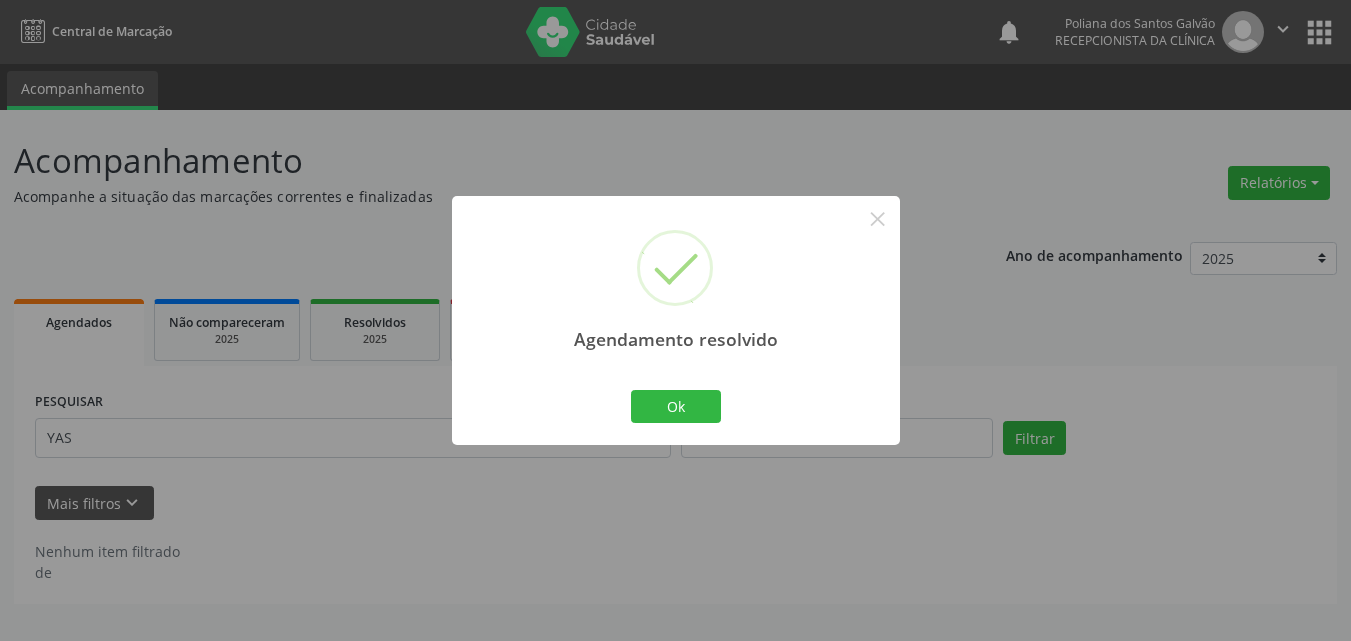 scroll, scrollTop: 0, scrollLeft: 0, axis: both 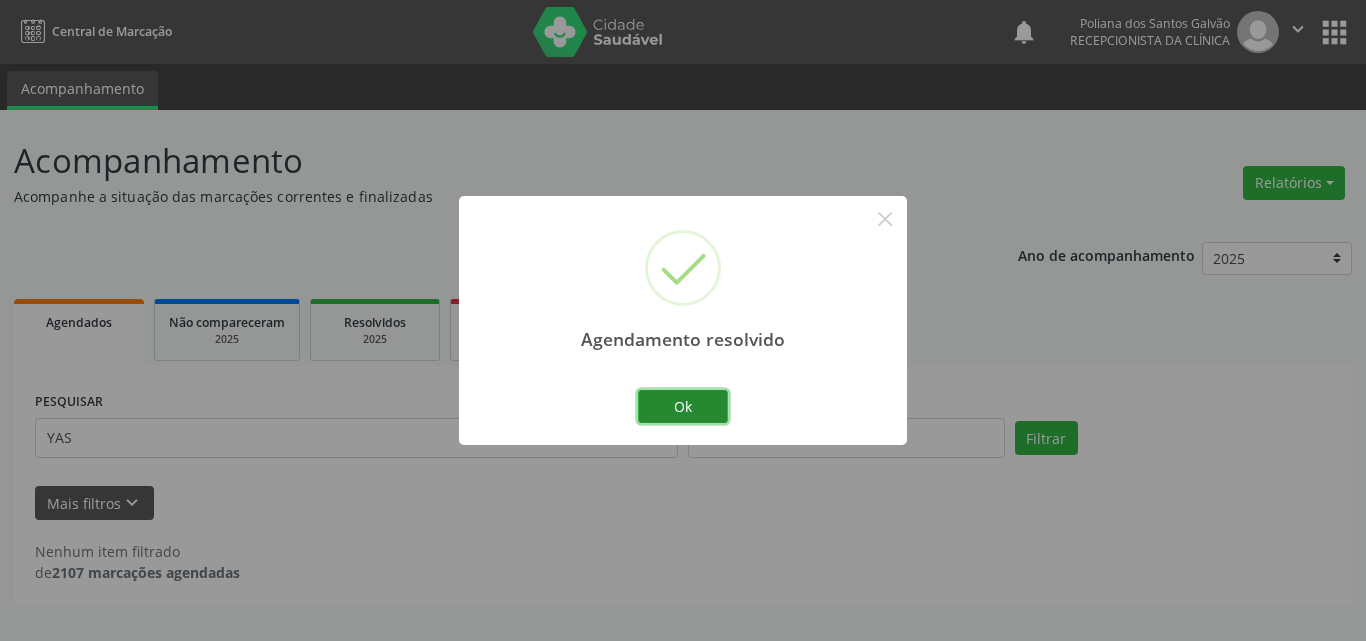 click on "Ok" at bounding box center (683, 407) 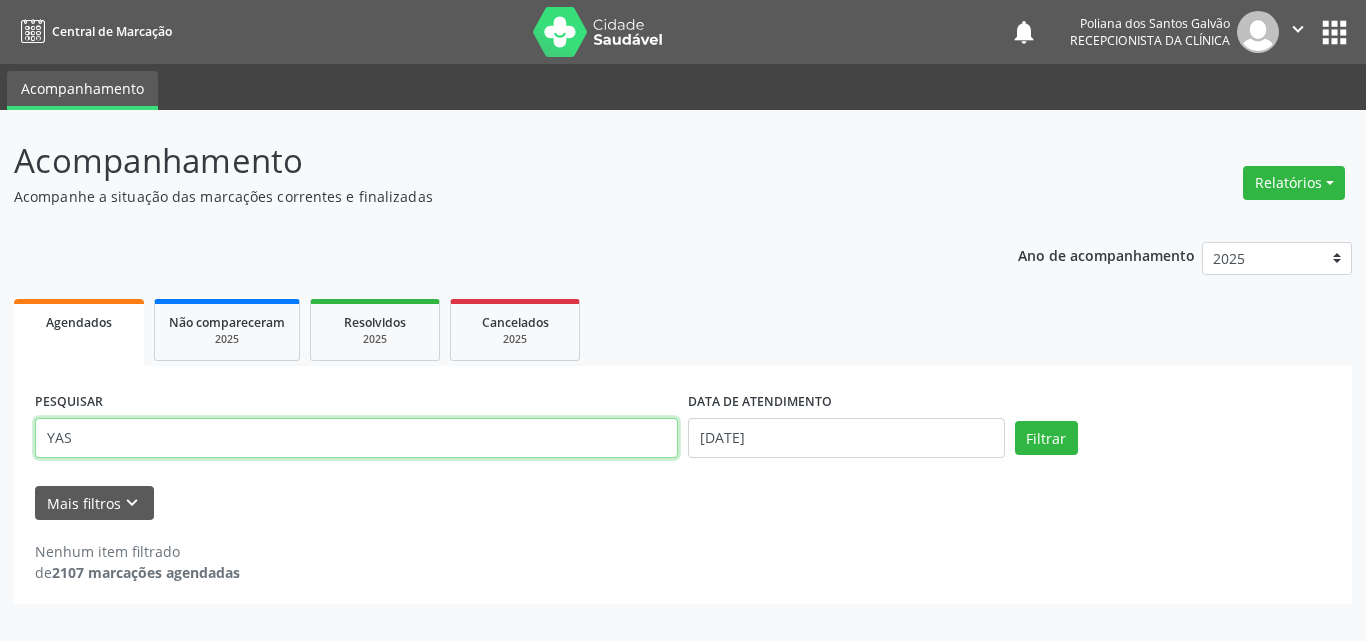 drag, startPoint x: 466, startPoint y: 428, endPoint x: 0, endPoint y: -87, distance: 694.53656 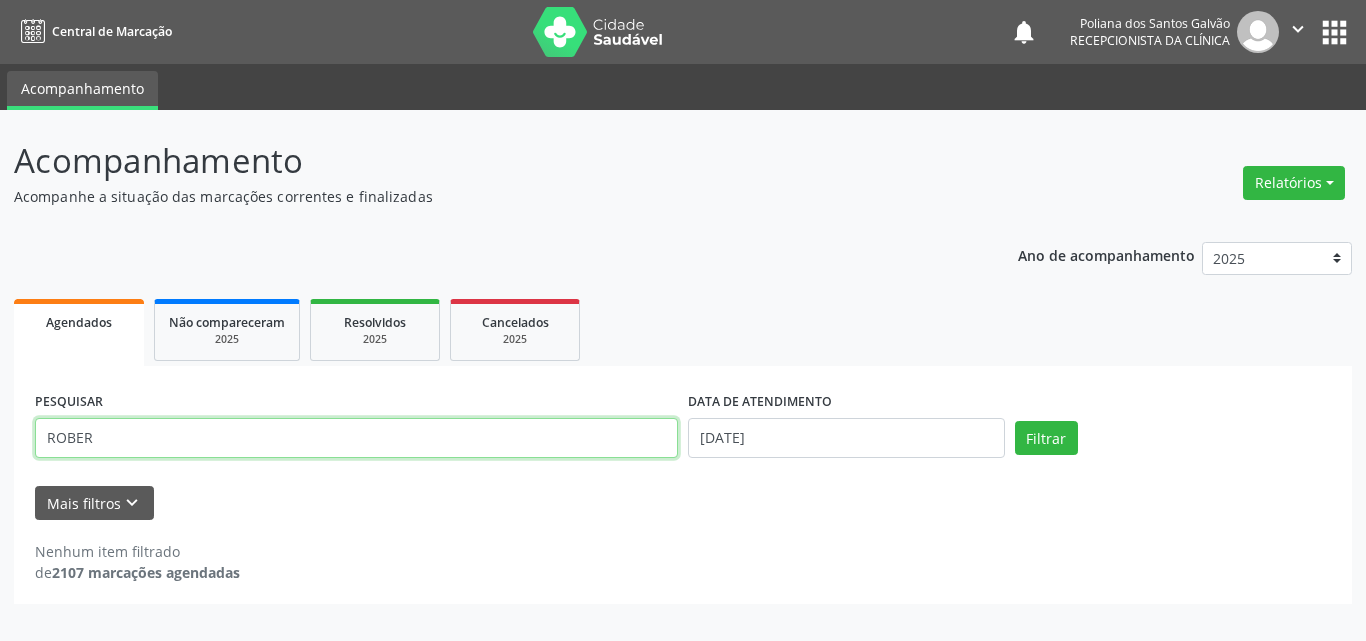 type on "ROBER" 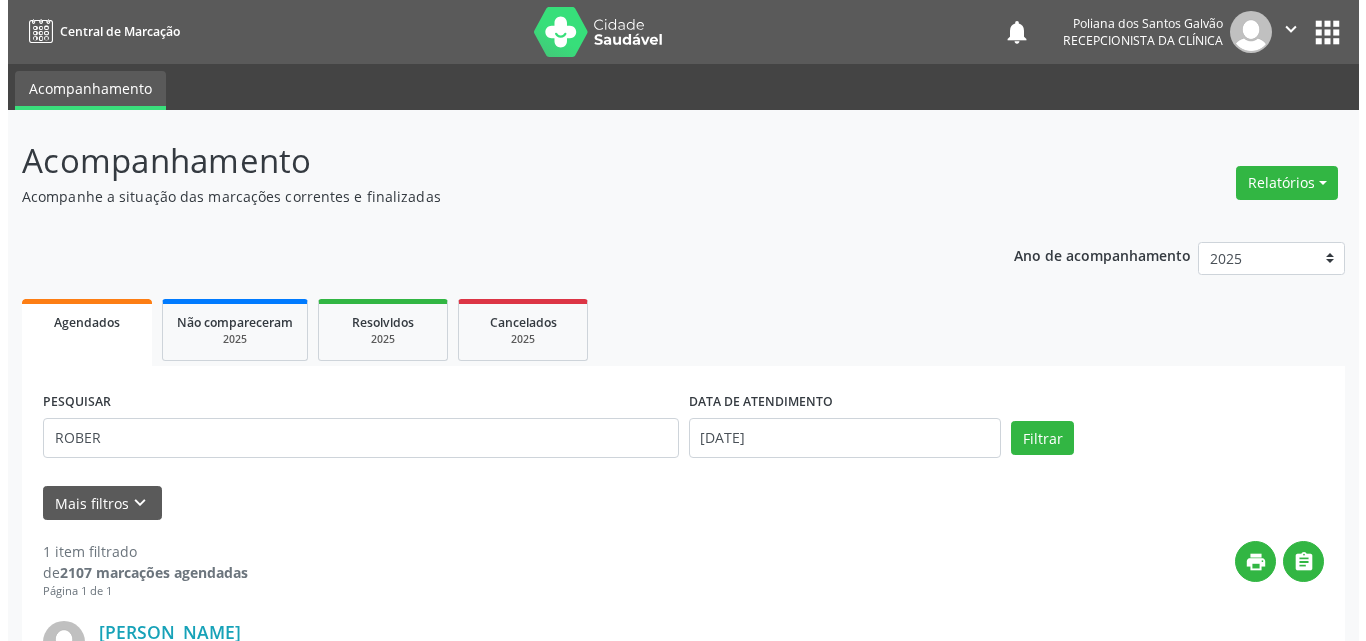 scroll, scrollTop: 264, scrollLeft: 0, axis: vertical 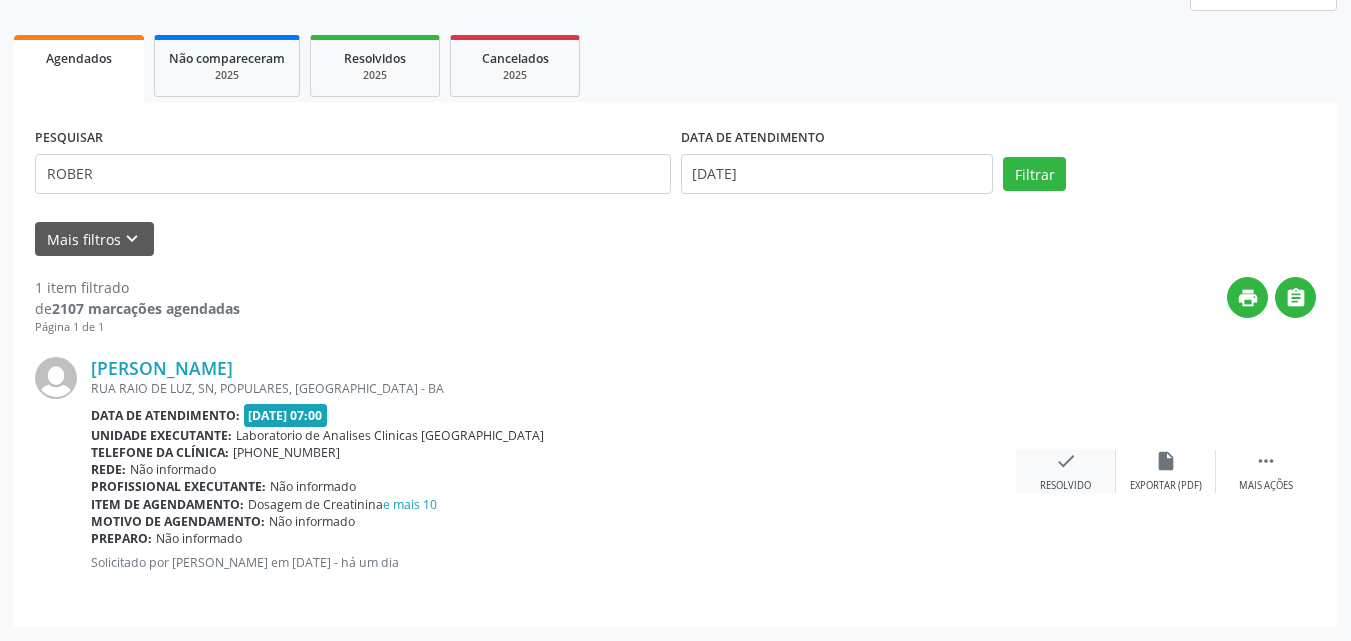 click on "check
Resolvido" at bounding box center [1066, 471] 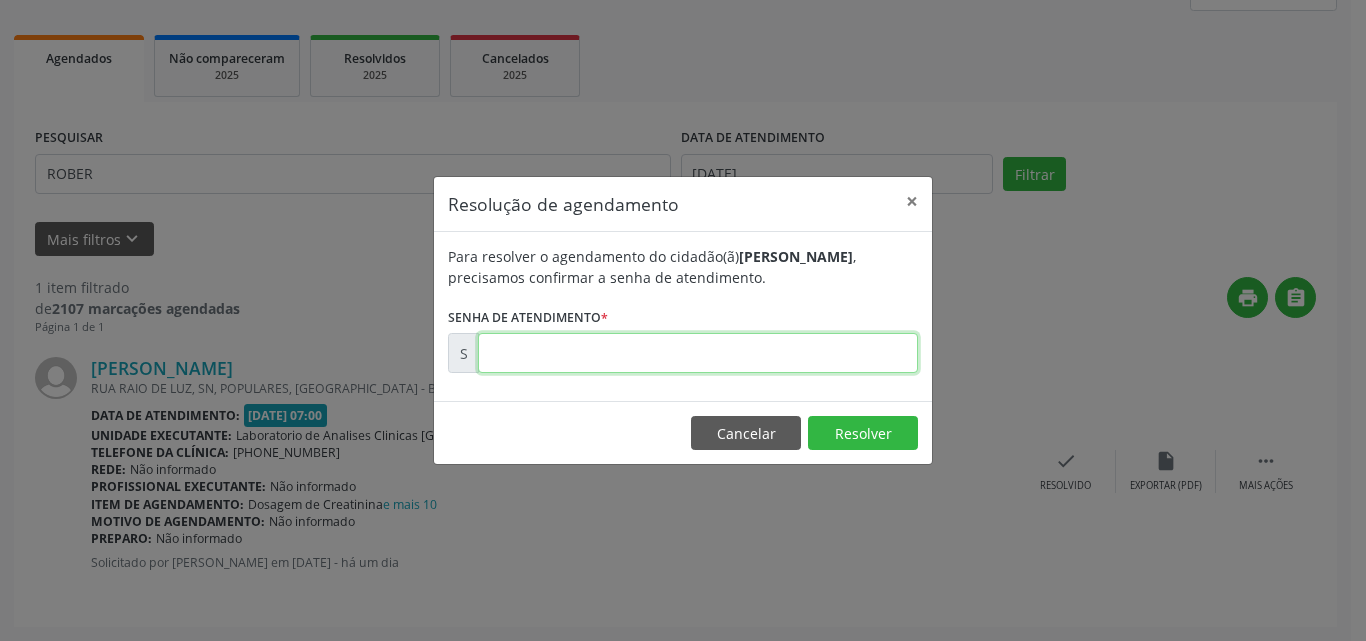 click at bounding box center (698, 353) 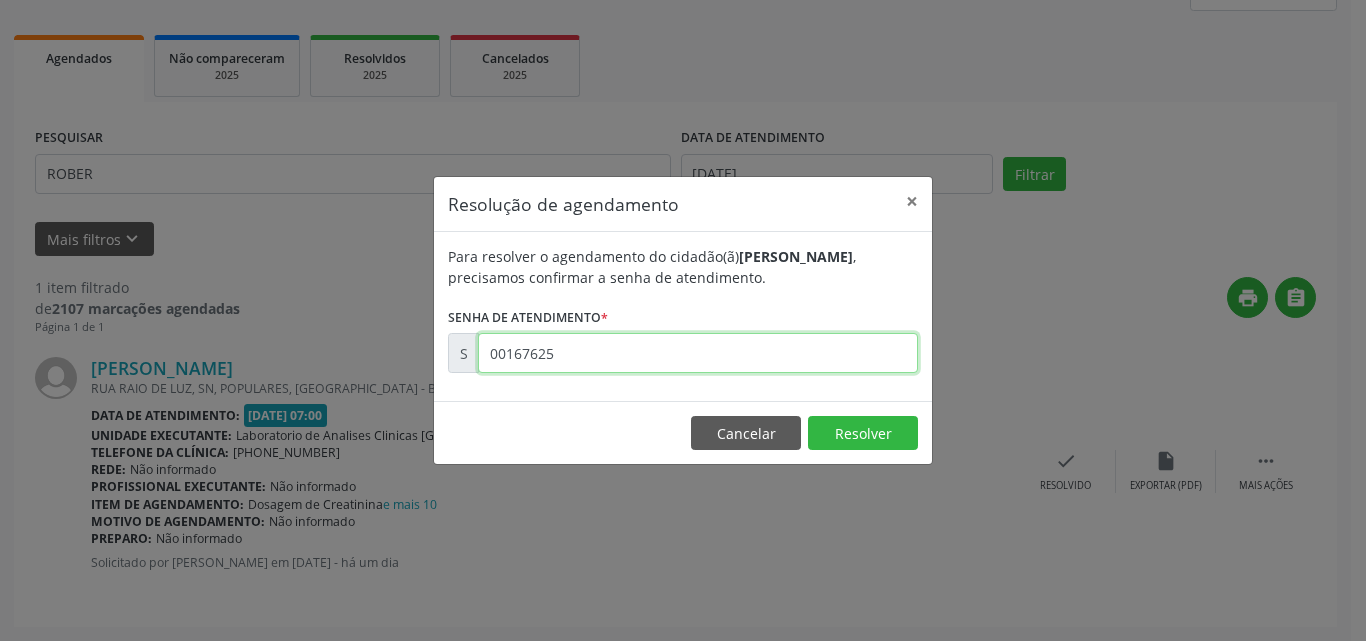type on "00167625" 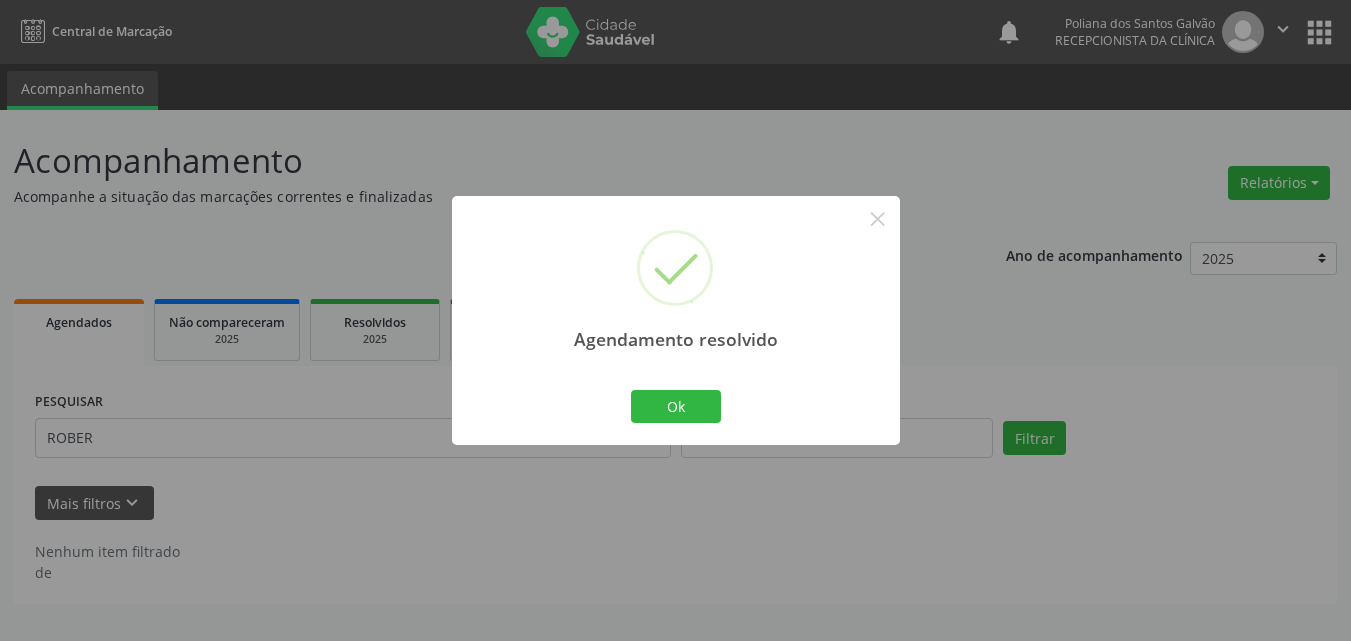 scroll, scrollTop: 0, scrollLeft: 0, axis: both 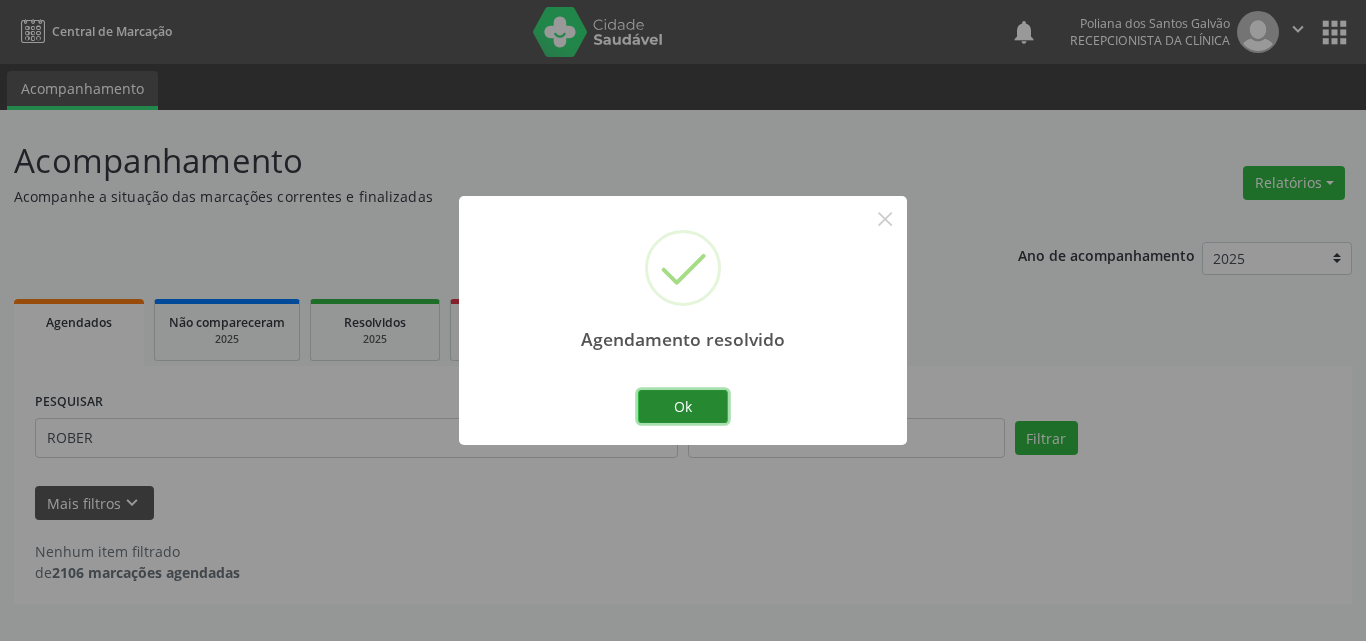 drag, startPoint x: 701, startPoint y: 402, endPoint x: 620, endPoint y: 432, distance: 86.37708 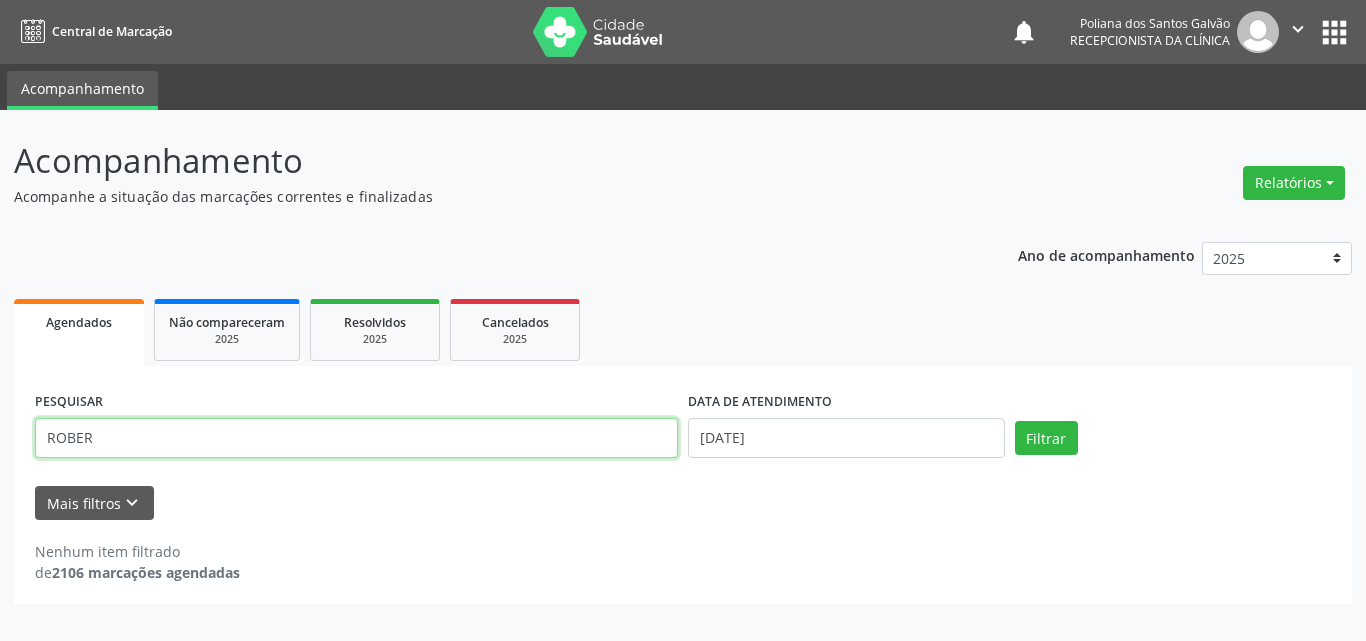 drag, startPoint x: 618, startPoint y: 438, endPoint x: 0, endPoint y: 133, distance: 689.16547 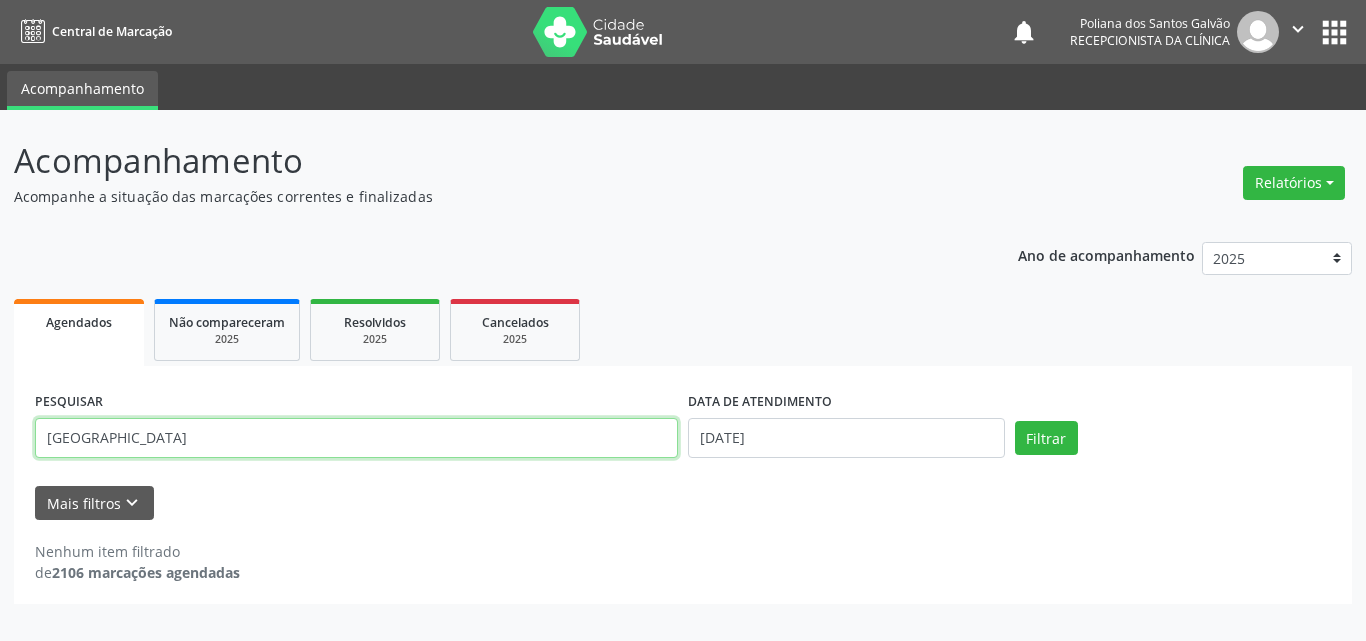 type on "[GEOGRAPHIC_DATA]" 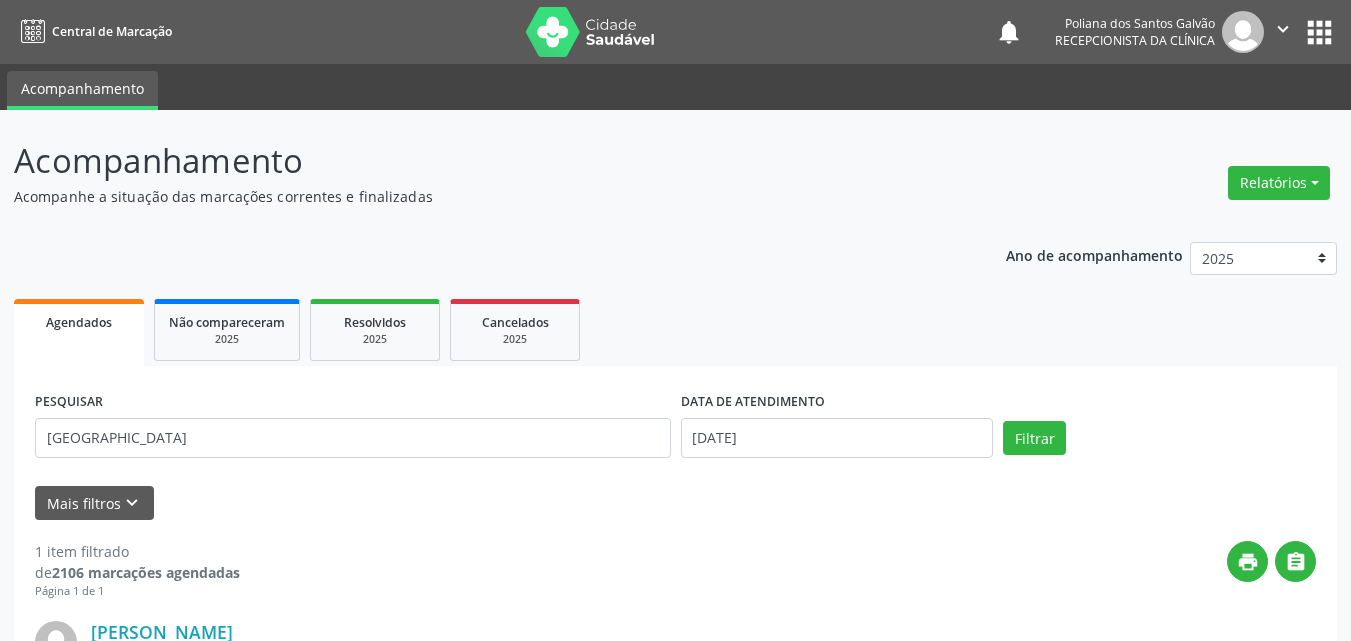 scroll, scrollTop: 264, scrollLeft: 0, axis: vertical 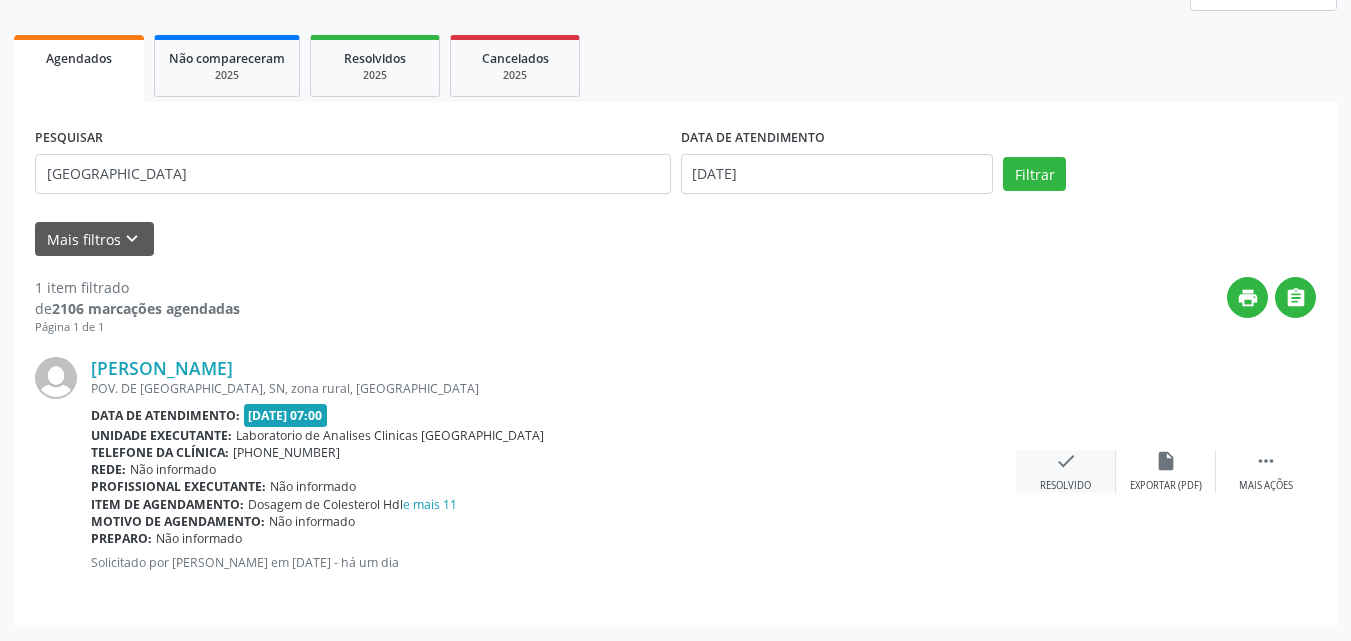 click on "check
Resolvido" at bounding box center [1066, 471] 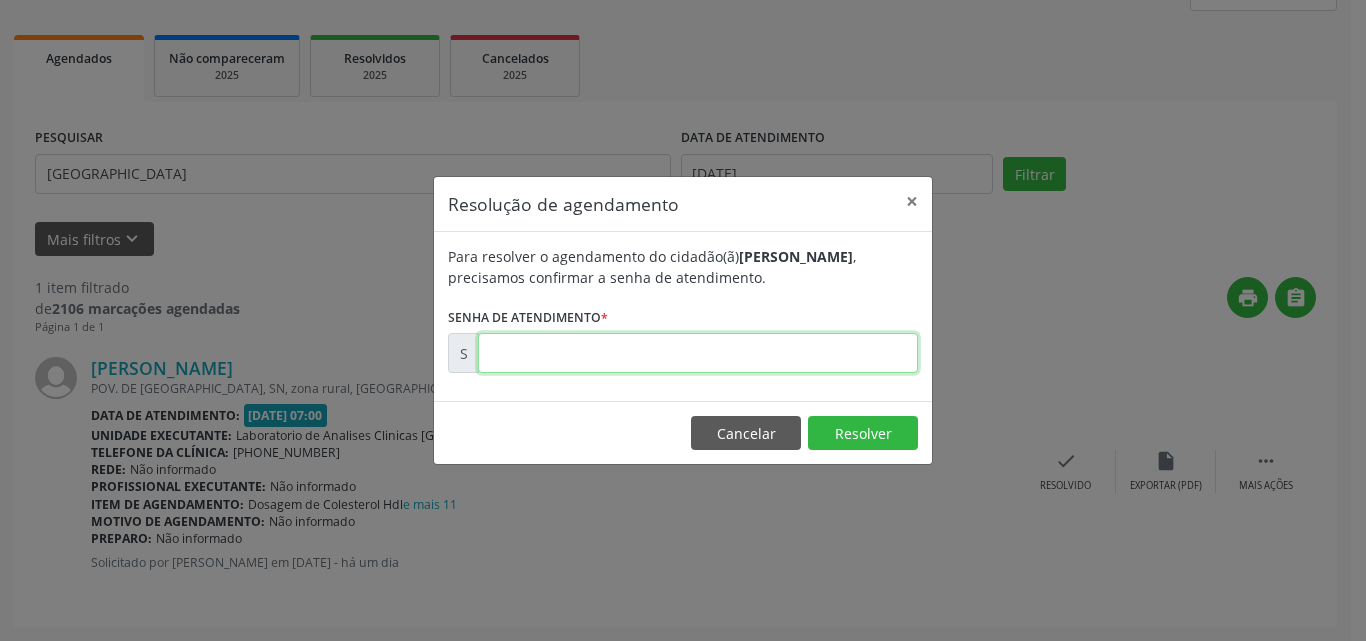 click at bounding box center (698, 353) 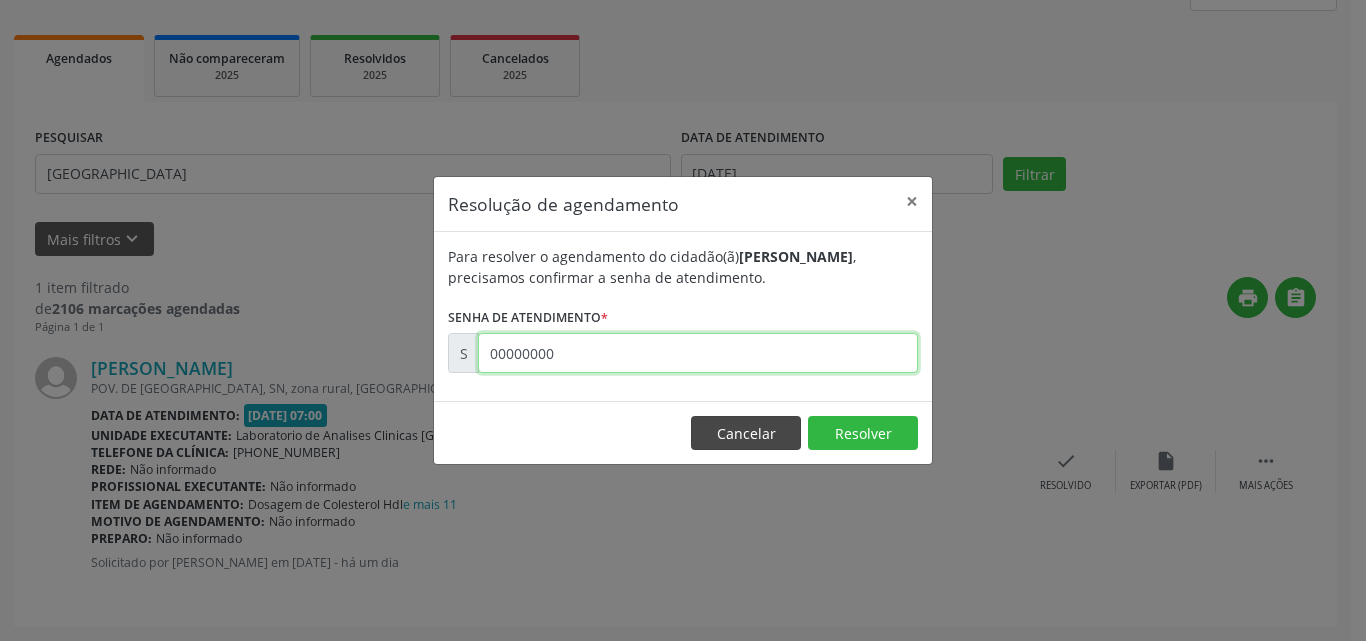 type on "00000000" 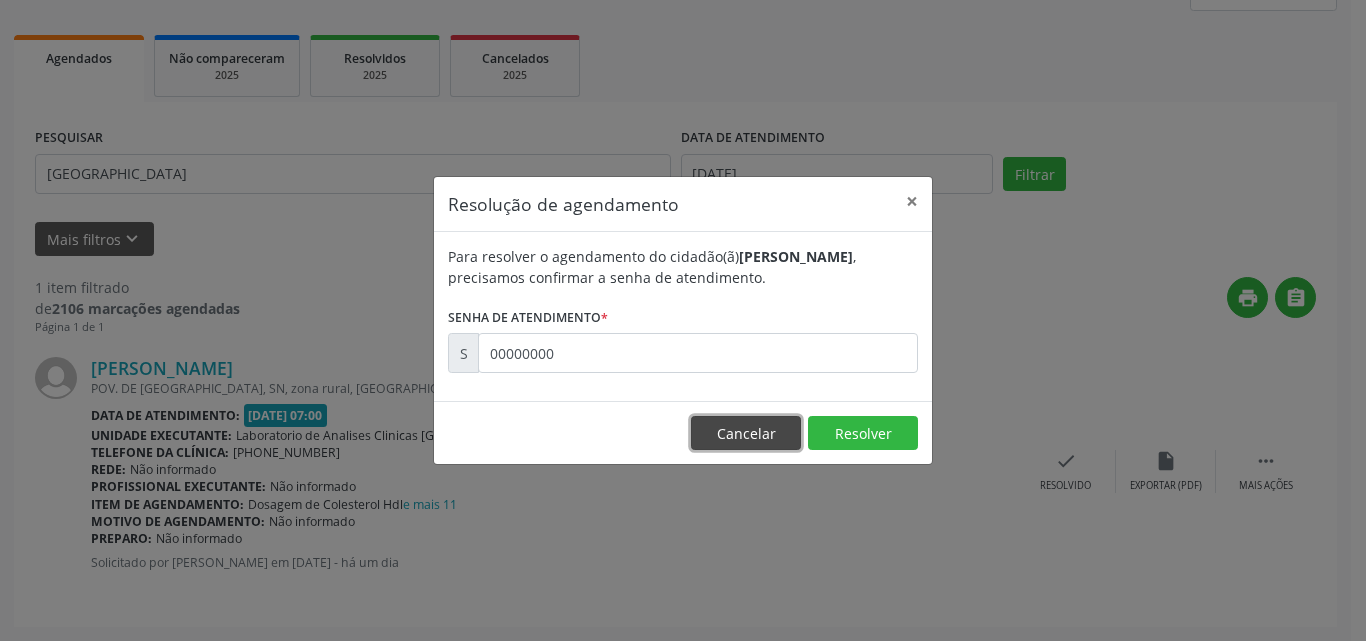drag, startPoint x: 772, startPoint y: 435, endPoint x: 575, endPoint y: 246, distance: 273.00183 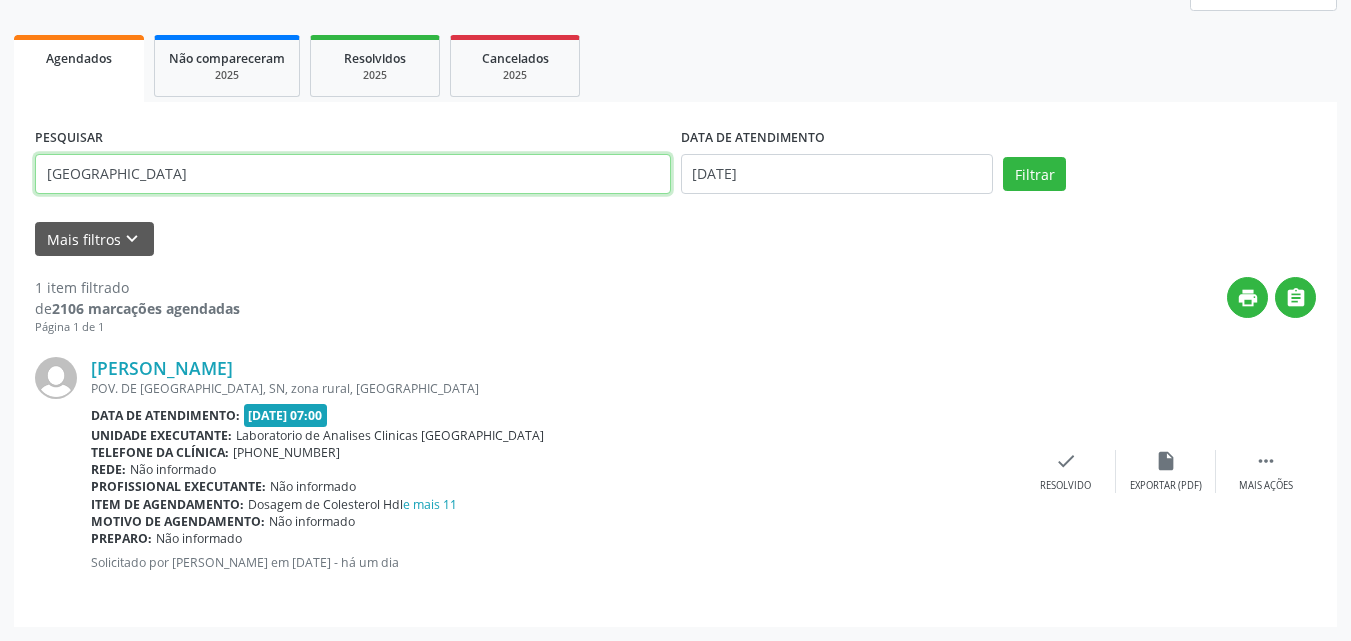 drag, startPoint x: 29, startPoint y: 59, endPoint x: 0, endPoint y: -87, distance: 148.85228 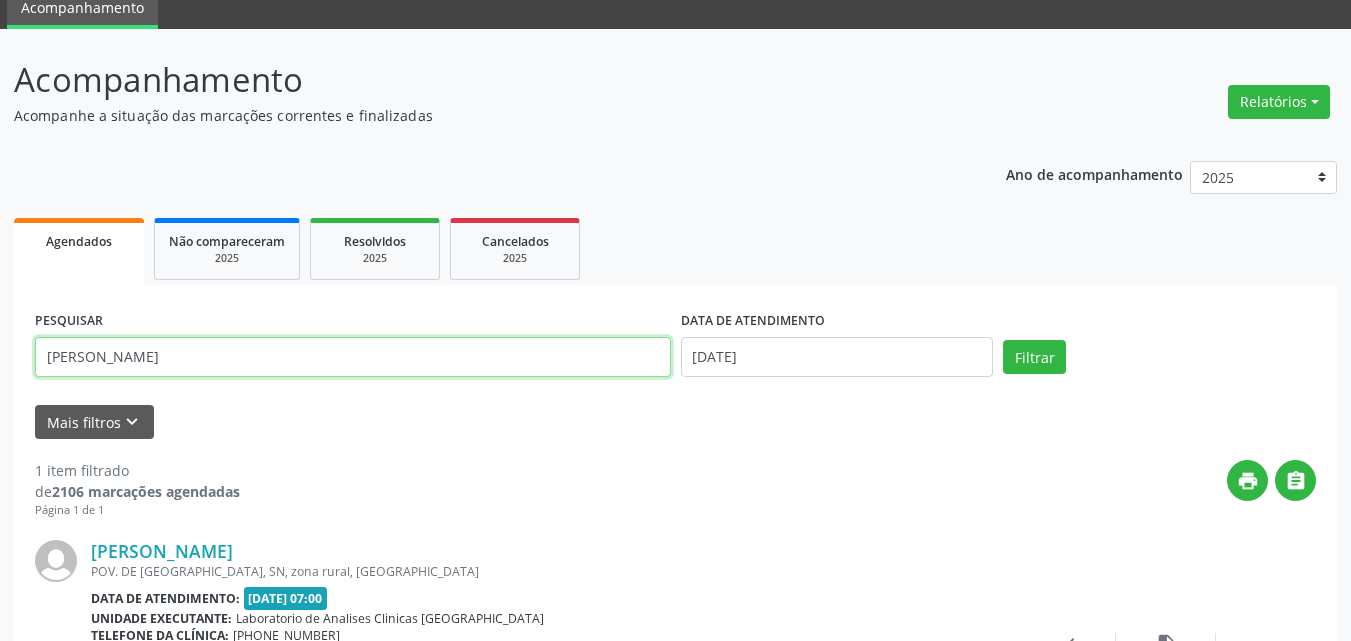 type on "[PERSON_NAME]" 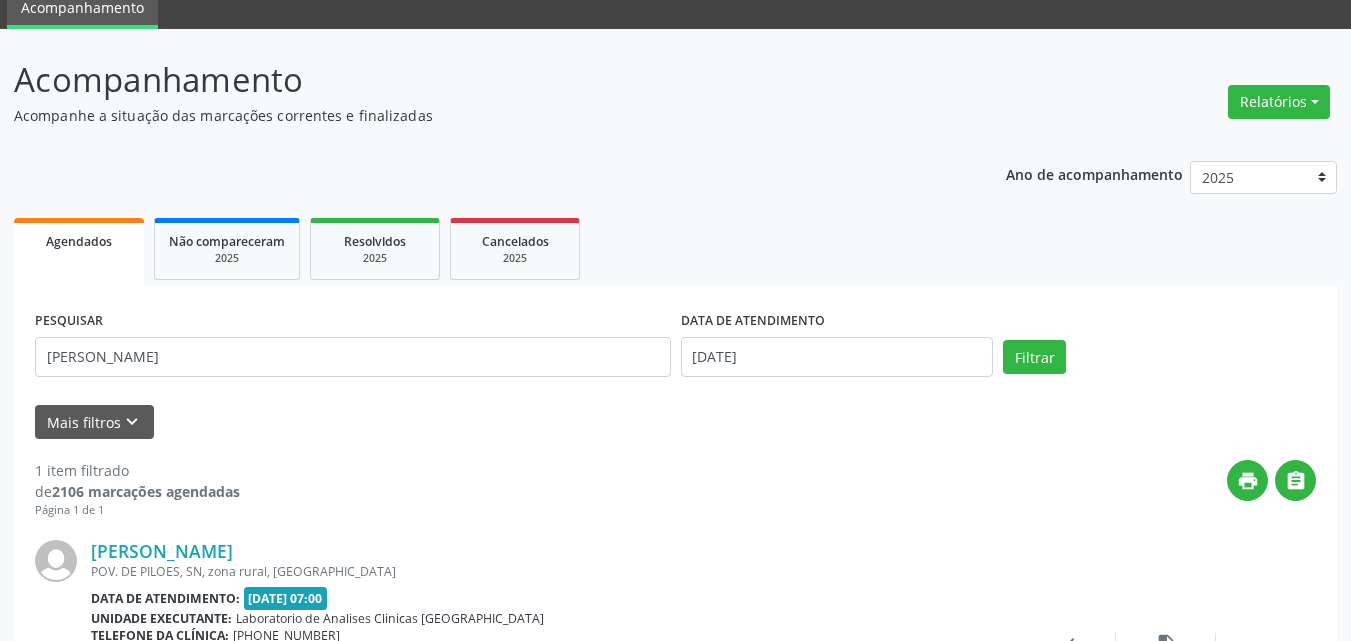 scroll, scrollTop: 264, scrollLeft: 0, axis: vertical 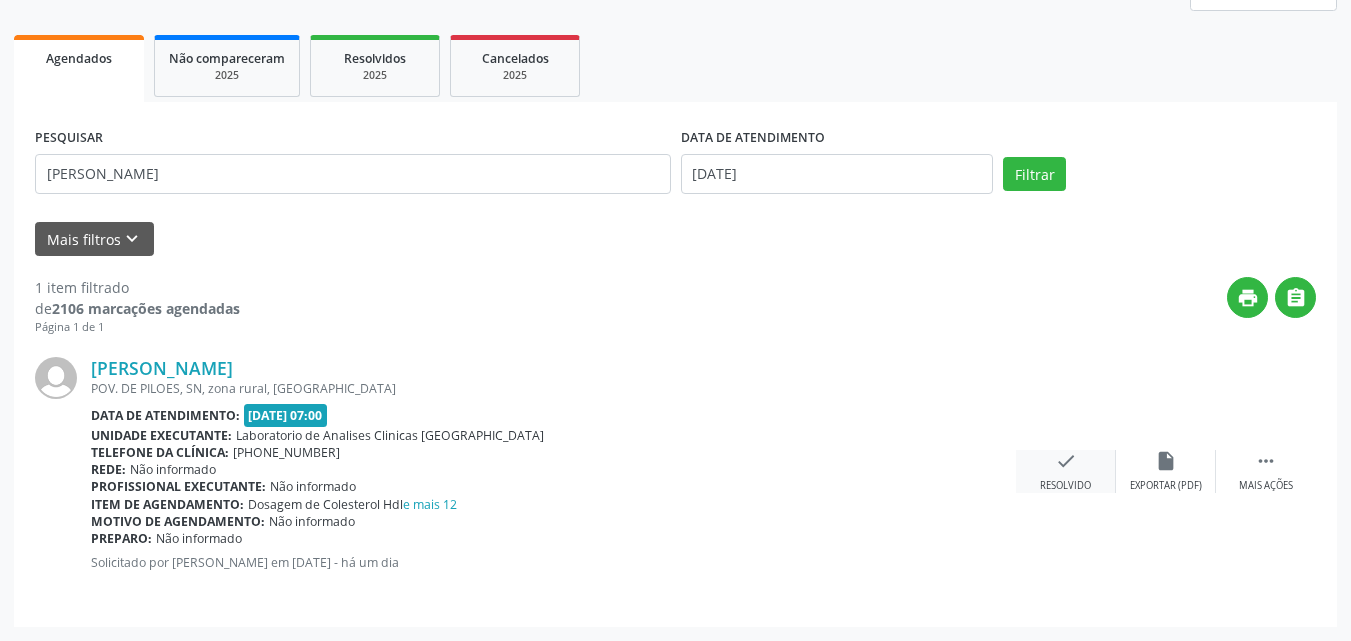 click on "check
Resolvido" at bounding box center (1066, 471) 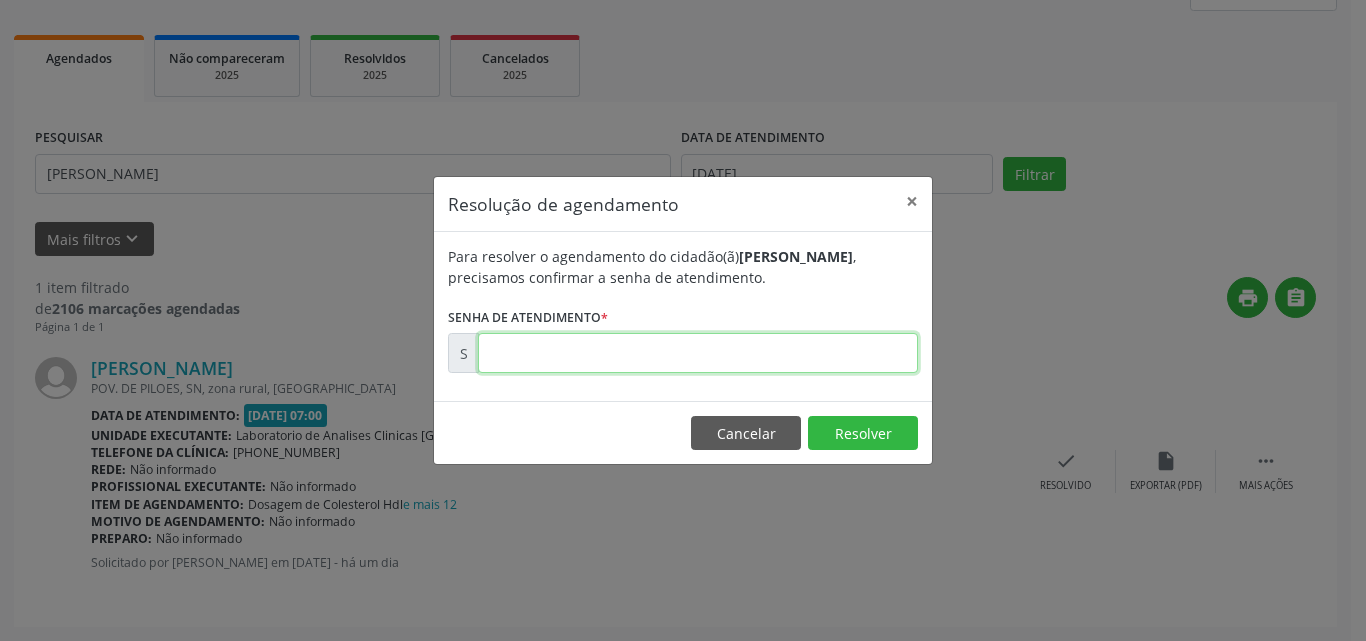 click at bounding box center [698, 353] 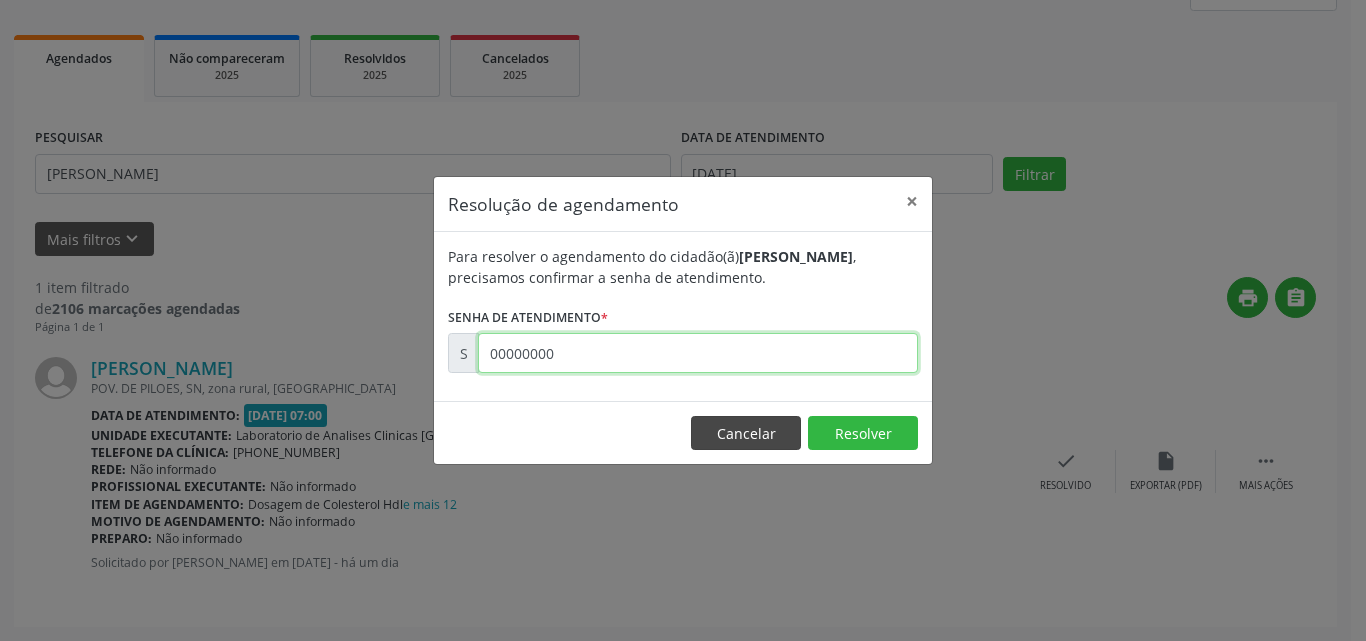 type on "00000000" 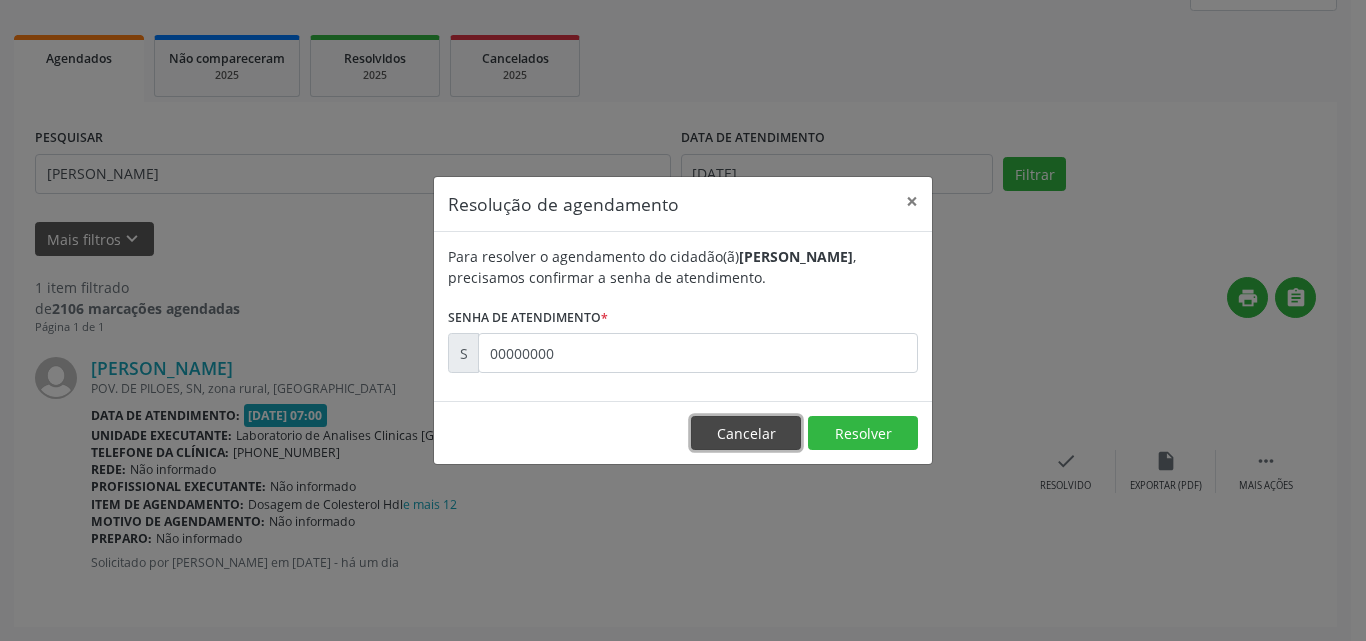 click on "Cancelar" at bounding box center [746, 433] 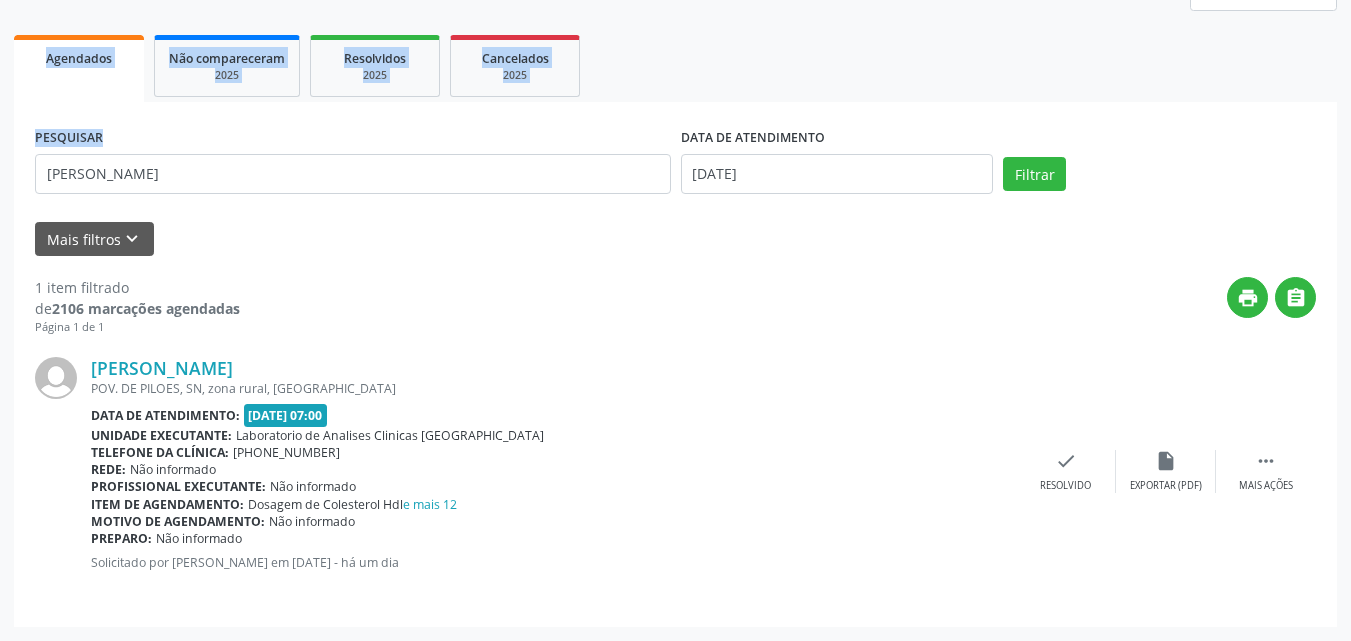drag, startPoint x: 539, startPoint y: 195, endPoint x: 19, endPoint y: 61, distance: 536.9879 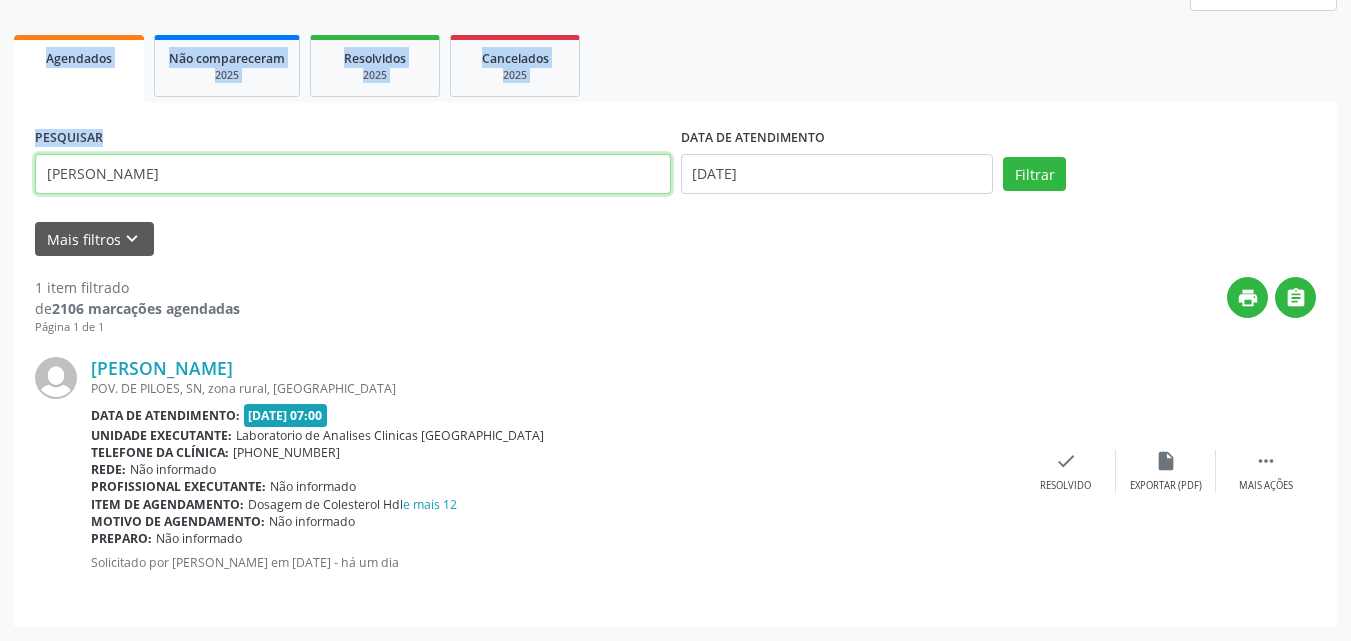 click on "[PERSON_NAME]" at bounding box center (353, 174) 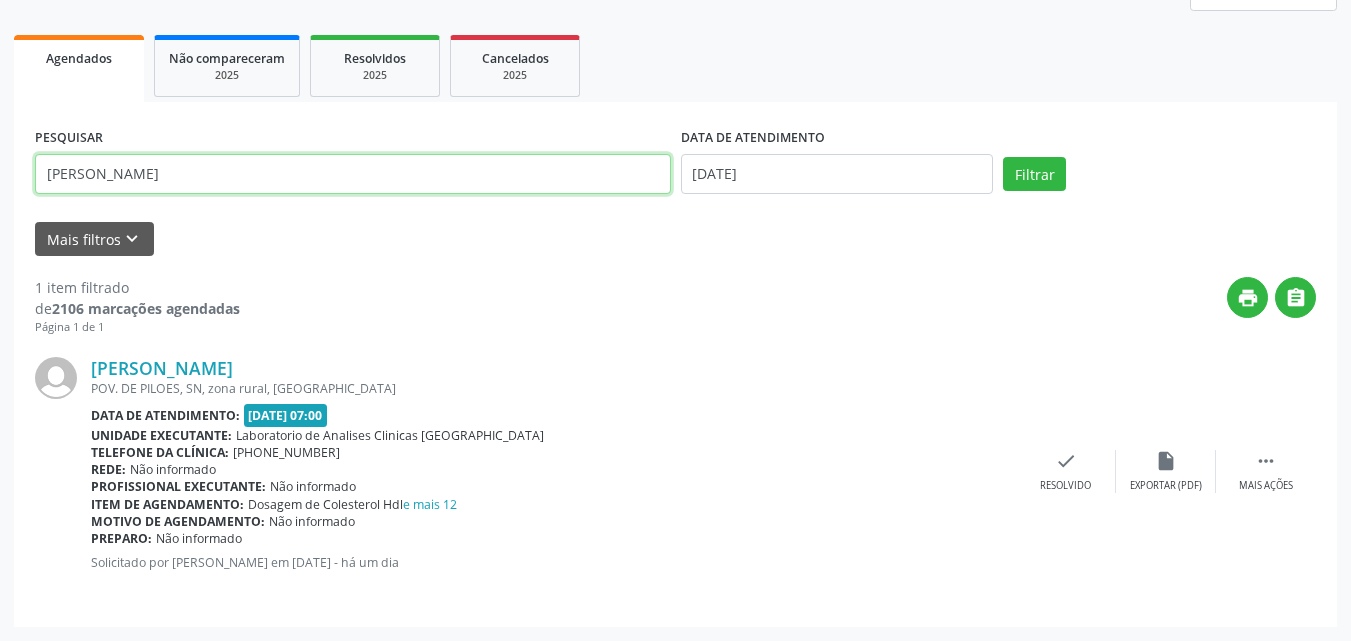 click on "[PERSON_NAME]" at bounding box center [353, 174] 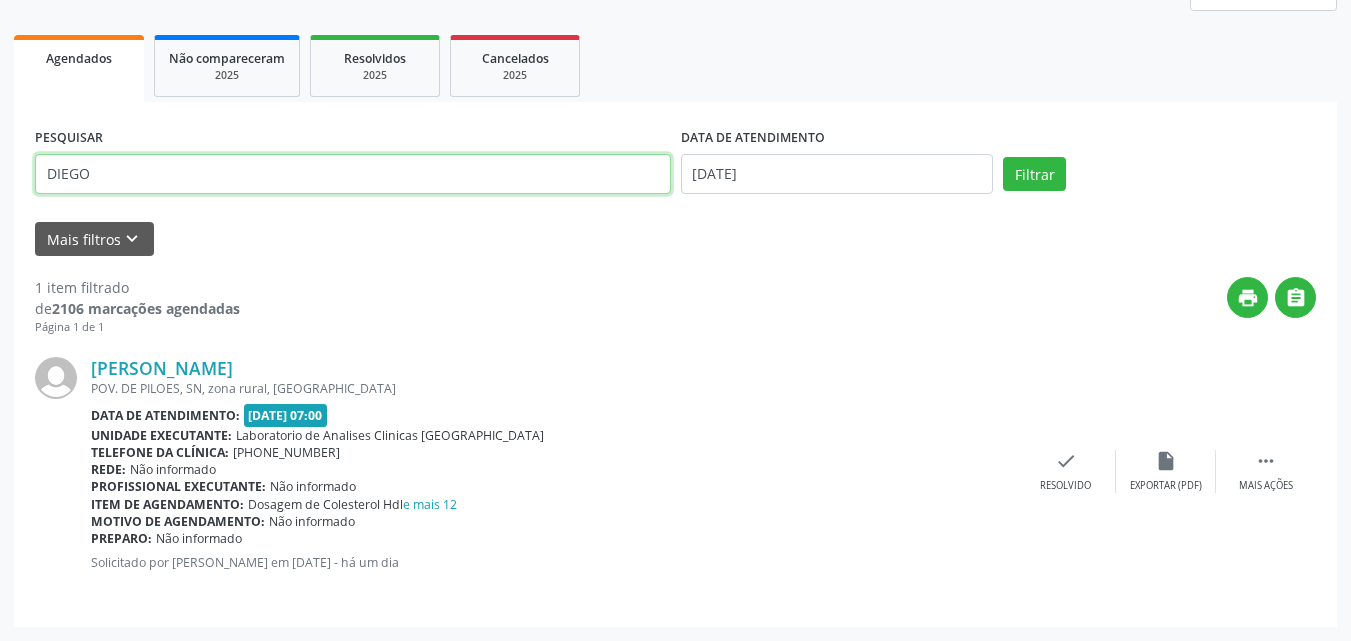 type on "DIEGO" 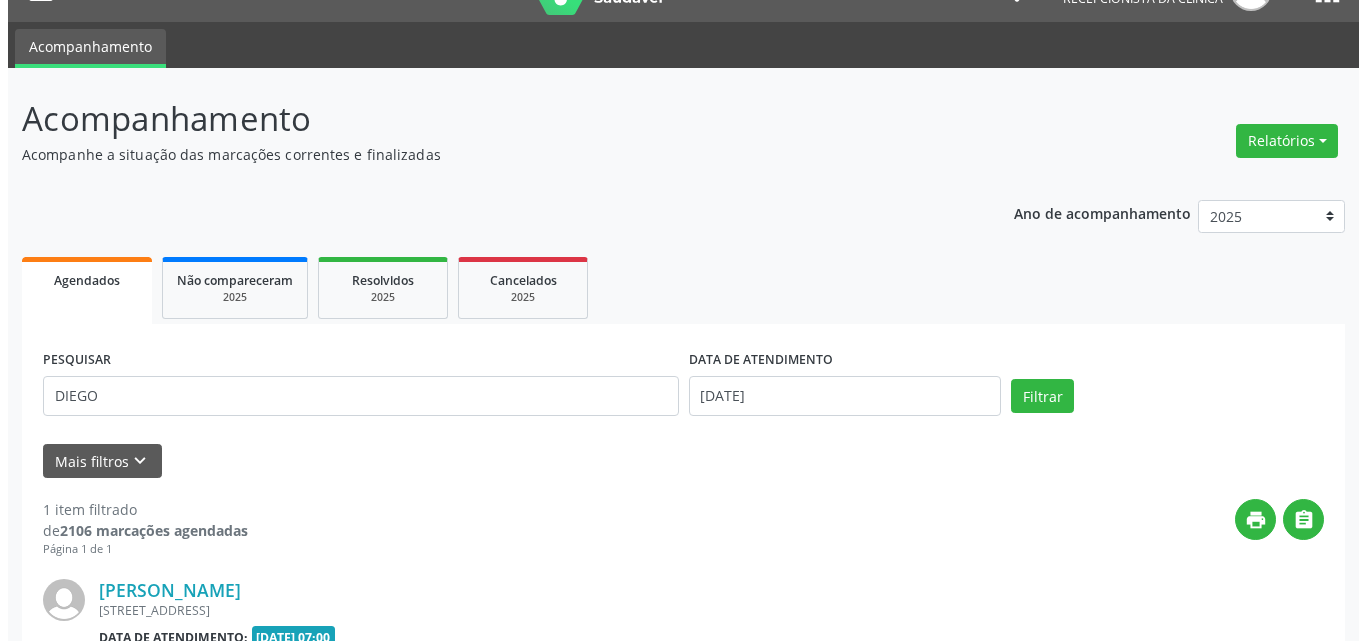 scroll, scrollTop: 264, scrollLeft: 0, axis: vertical 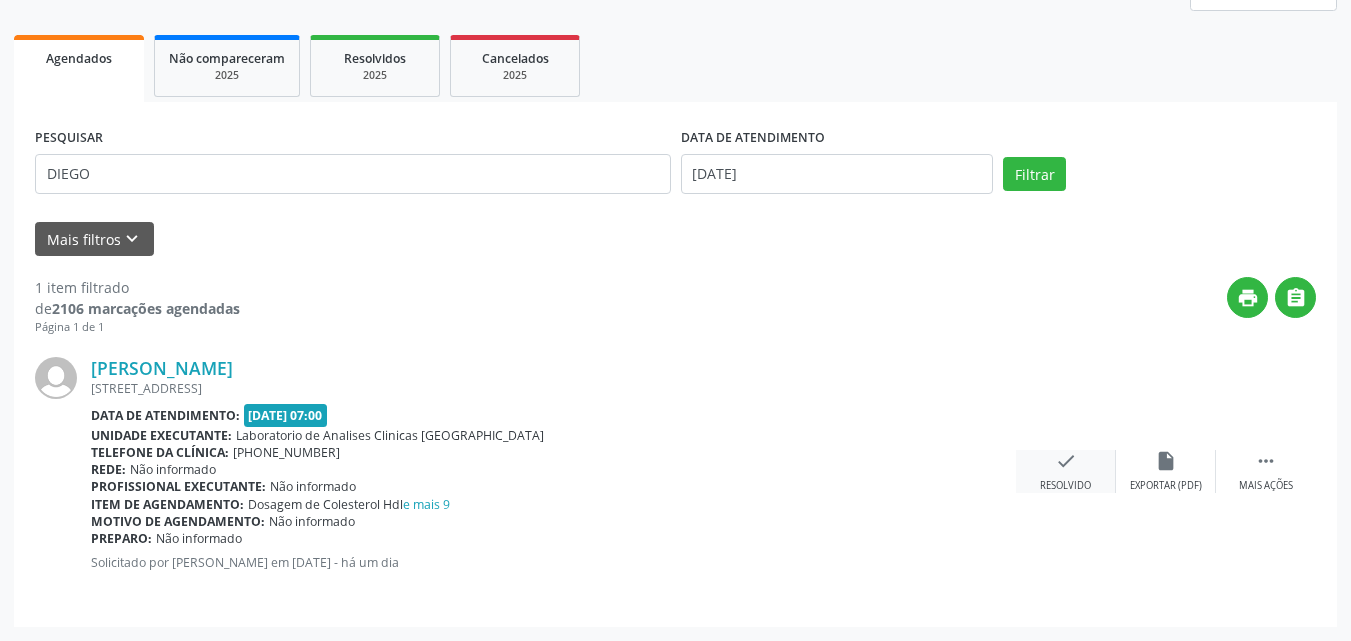 click on "check
Resolvido" at bounding box center (1066, 471) 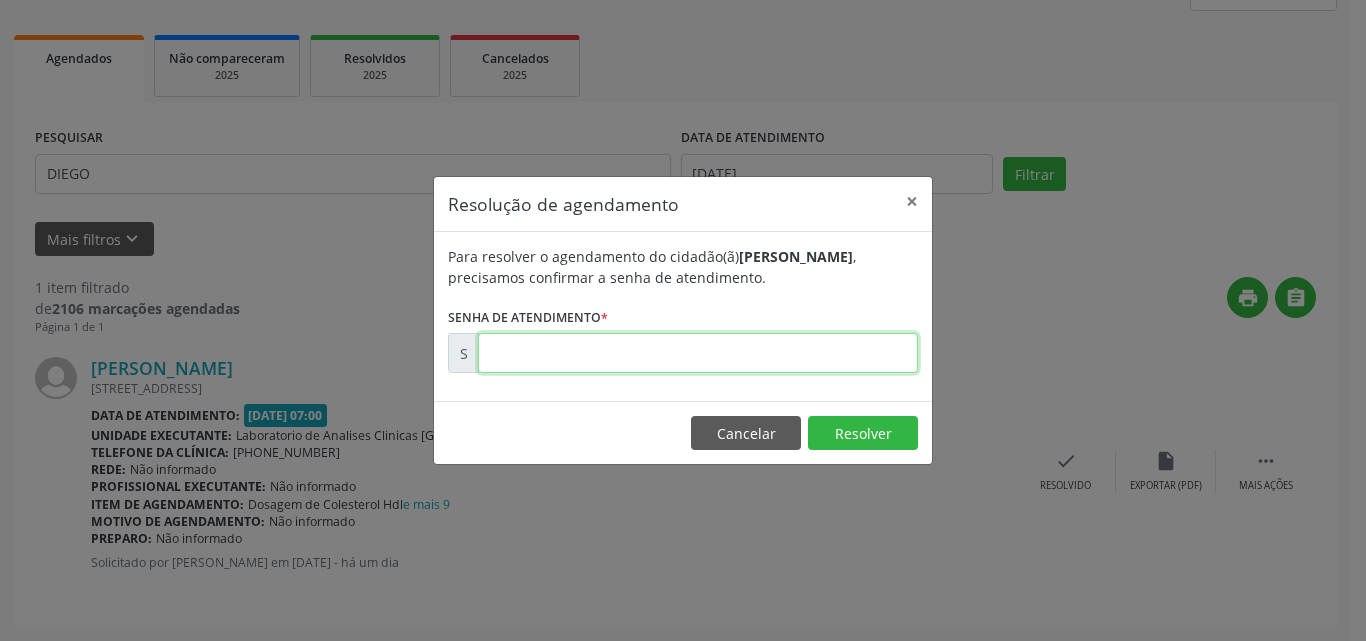 click at bounding box center [698, 353] 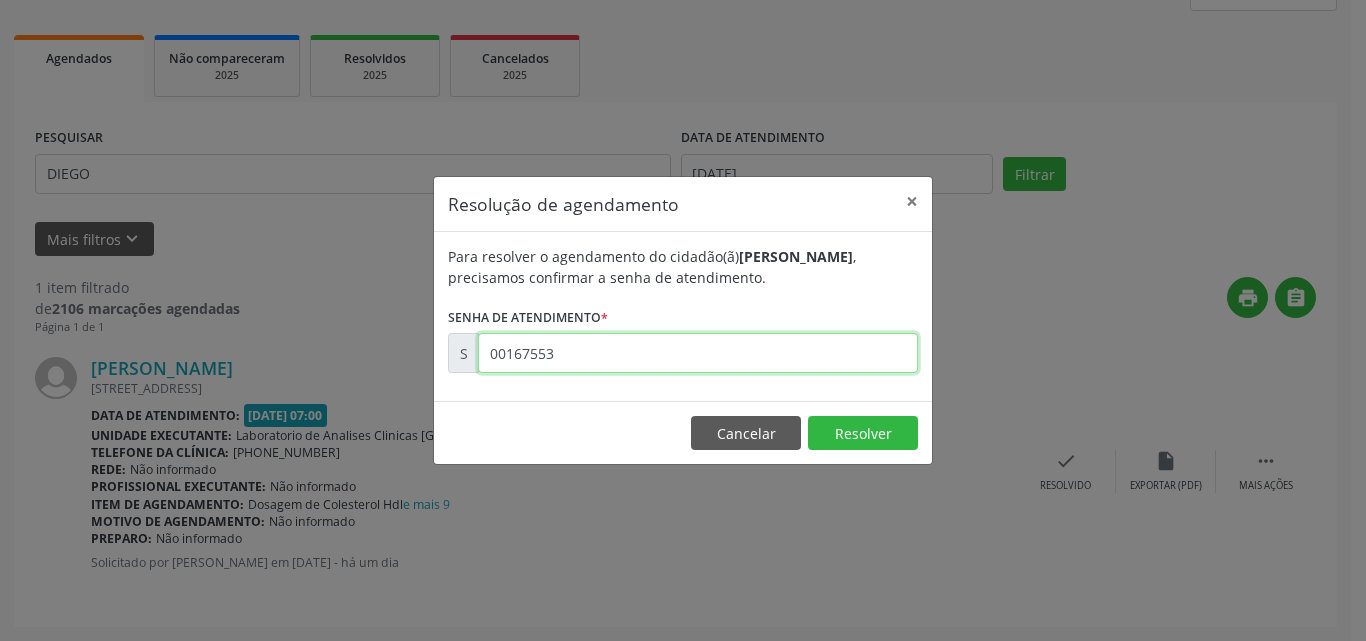 type on "00167553" 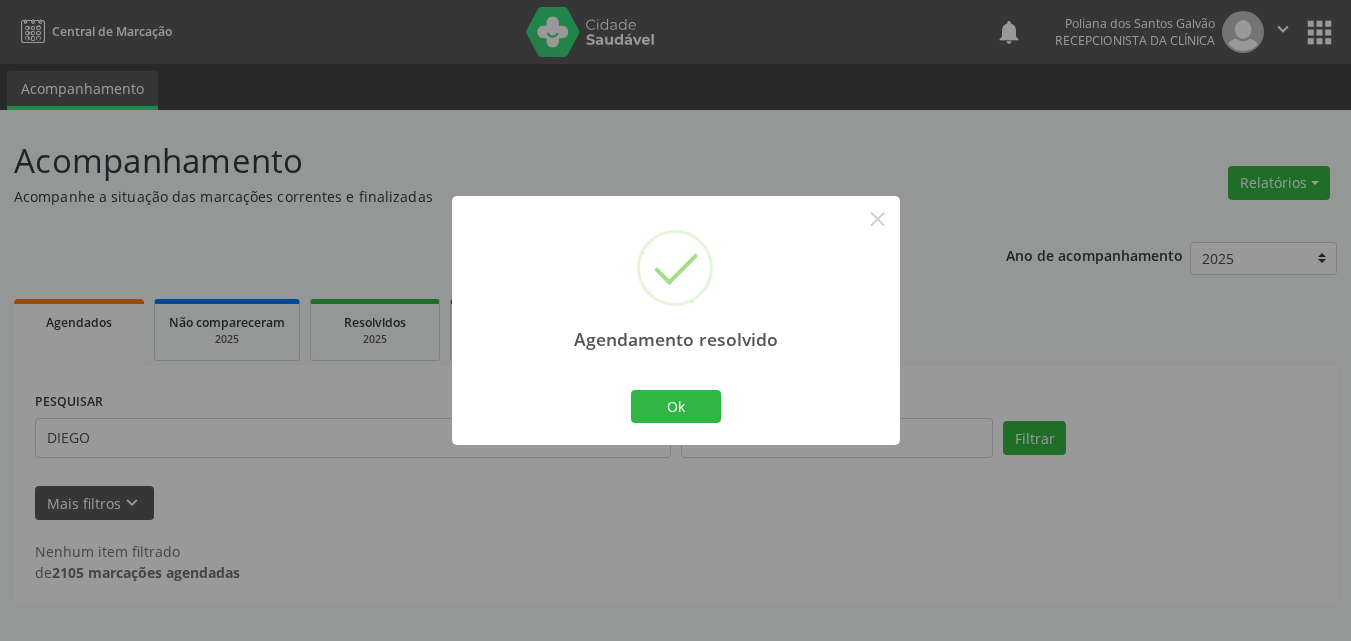 scroll, scrollTop: 0, scrollLeft: 0, axis: both 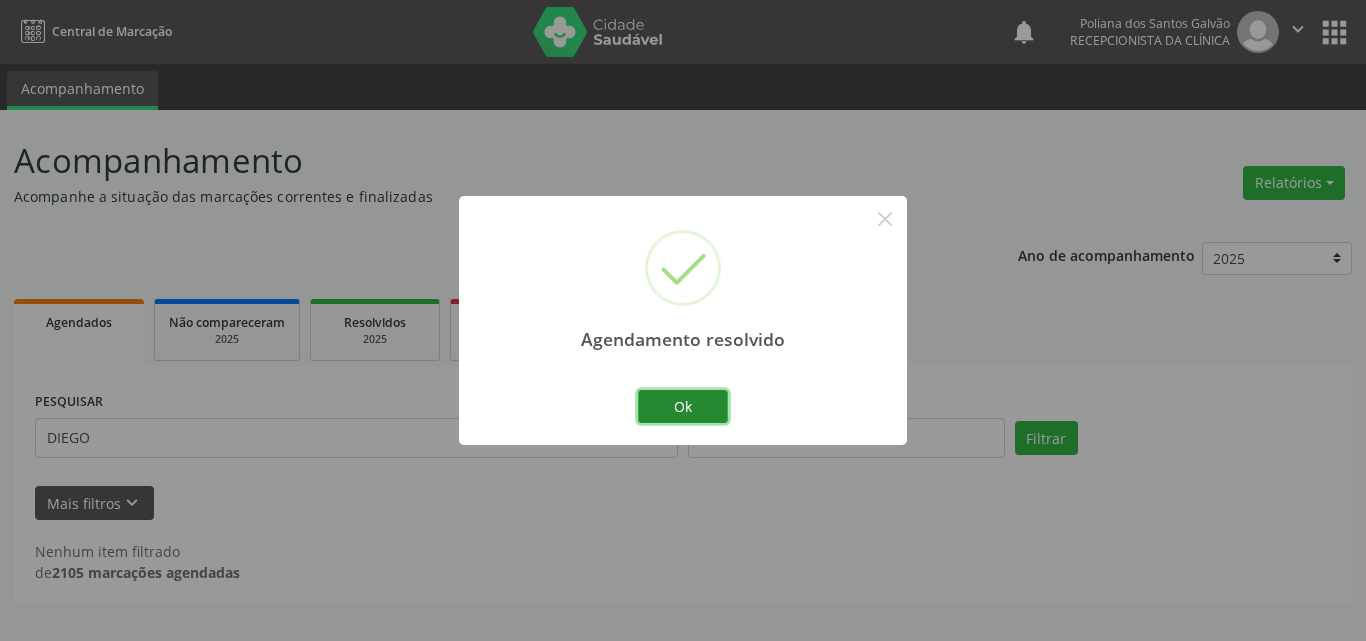 click on "Ok" at bounding box center (683, 407) 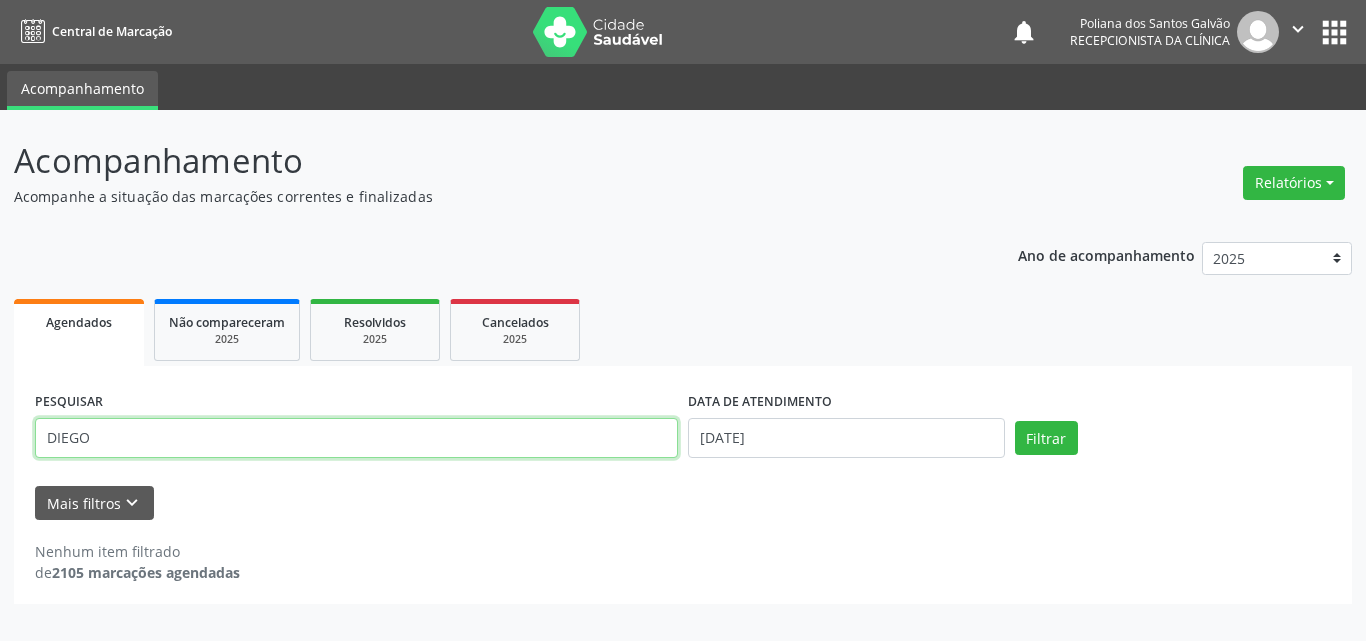 drag, startPoint x: 0, startPoint y: 165, endPoint x: 0, endPoint y: 149, distance: 16 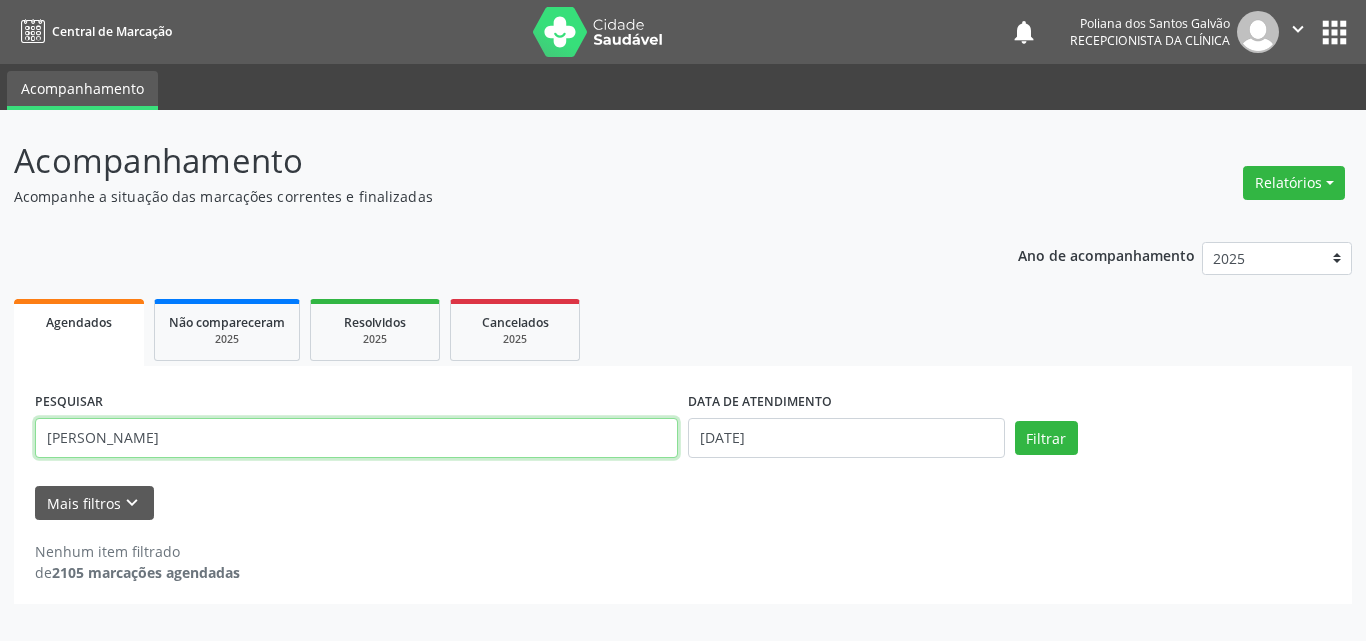 type on "[PERSON_NAME]" 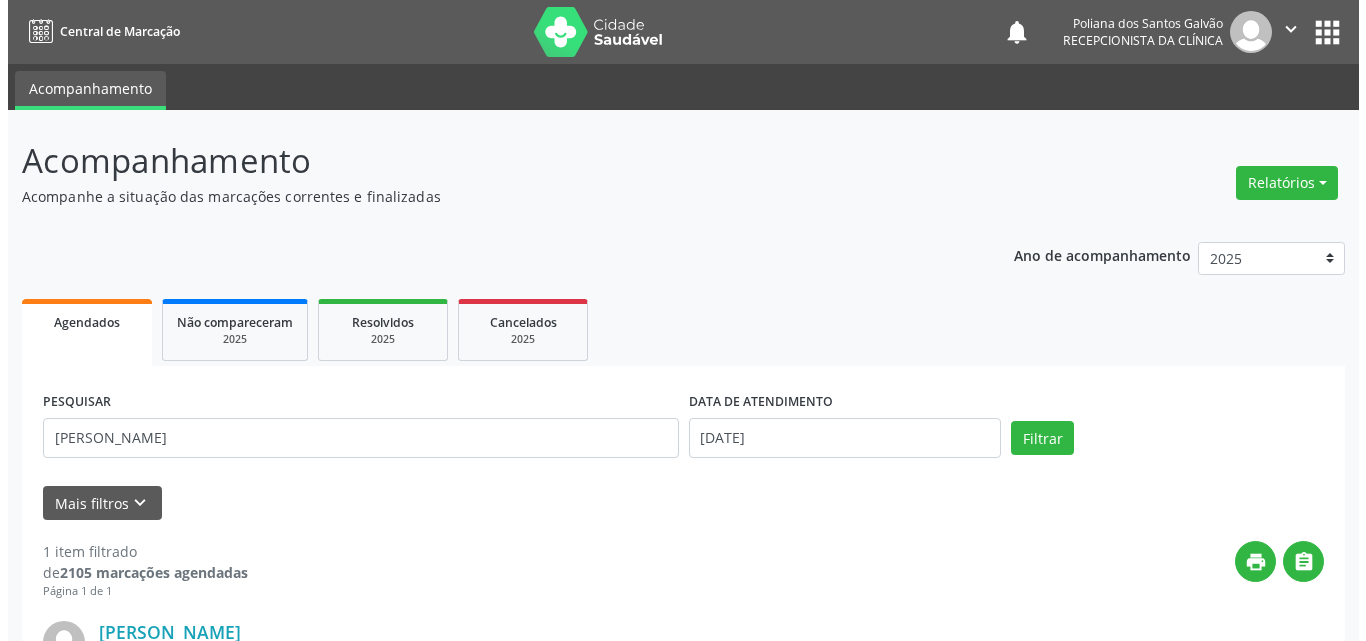 scroll, scrollTop: 264, scrollLeft: 0, axis: vertical 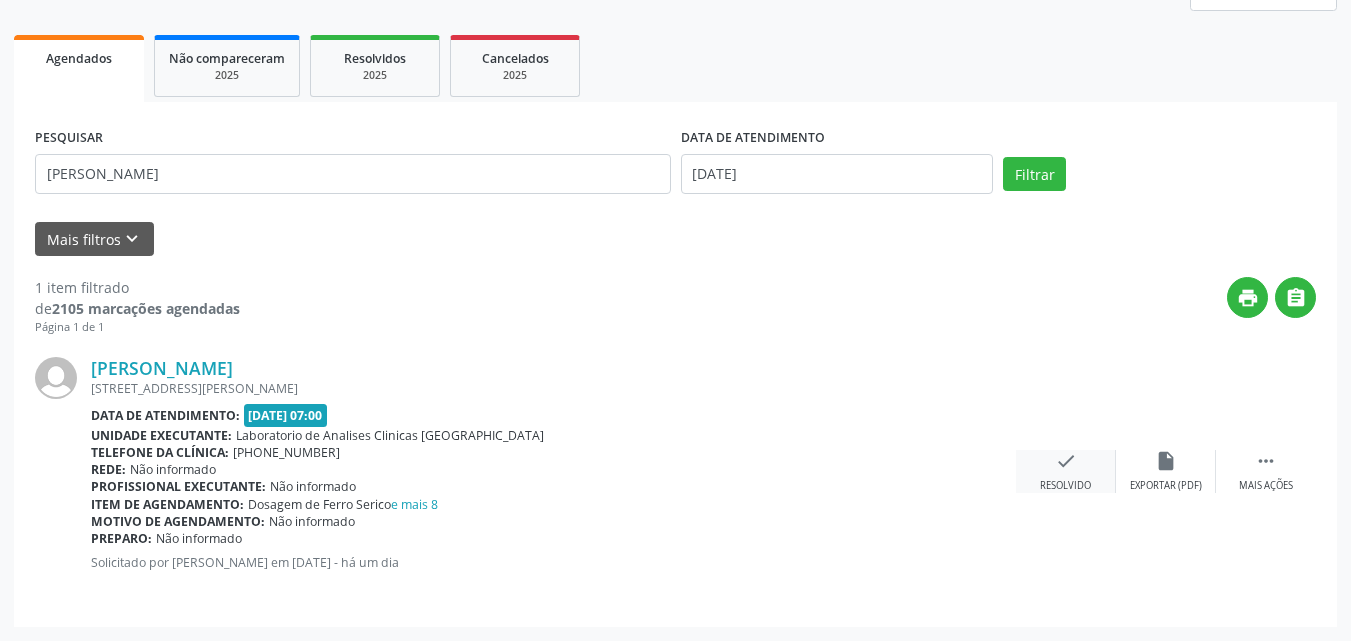 click on "check
Resolvido" at bounding box center (1066, 471) 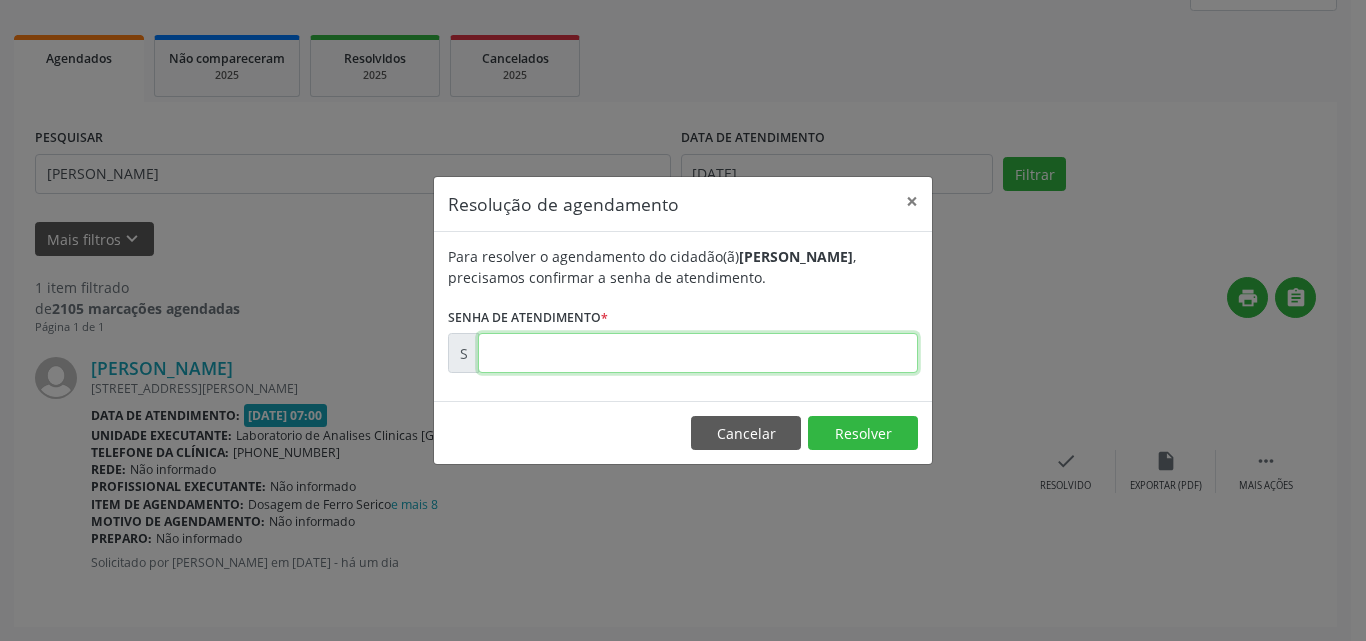 drag, startPoint x: 1052, startPoint y: 460, endPoint x: 793, endPoint y: 342, distance: 284.61377 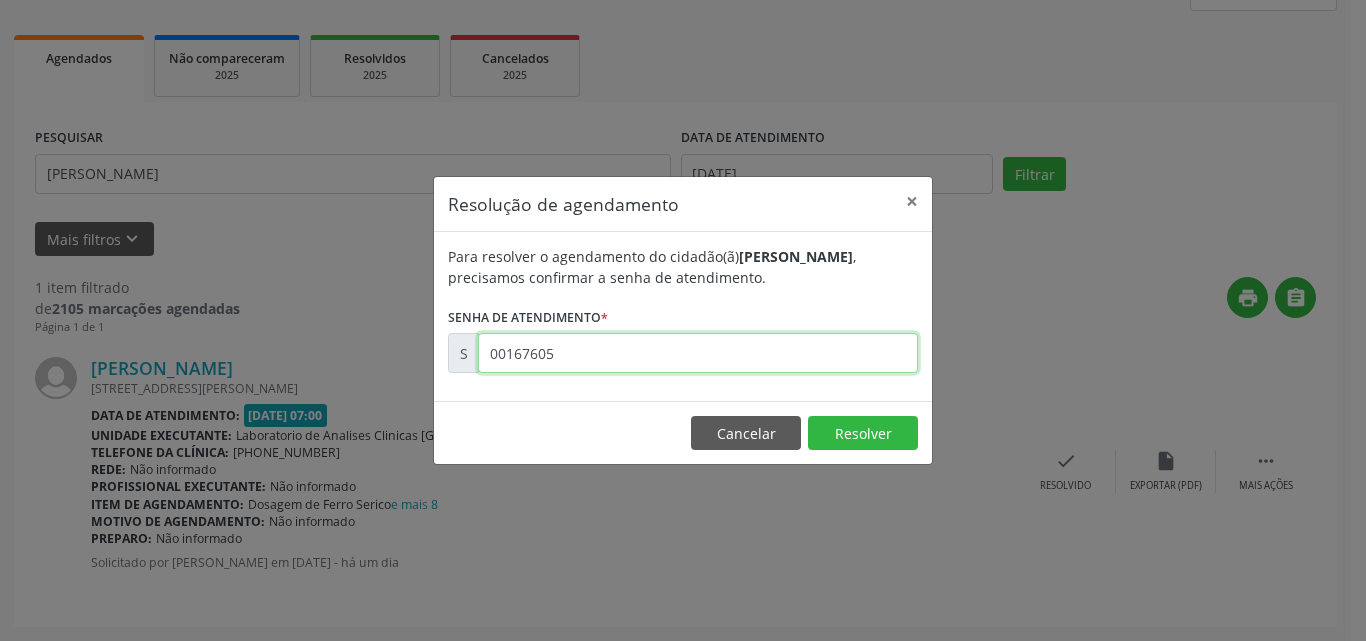 type on "00167605" 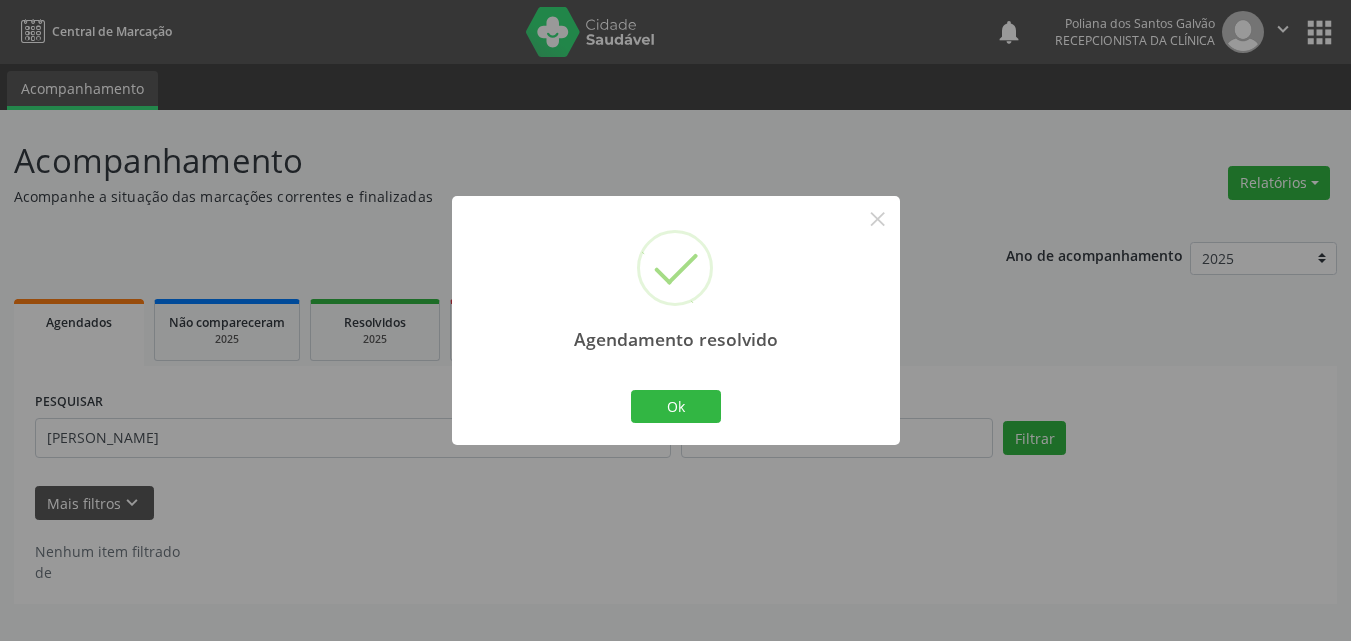 scroll, scrollTop: 0, scrollLeft: 0, axis: both 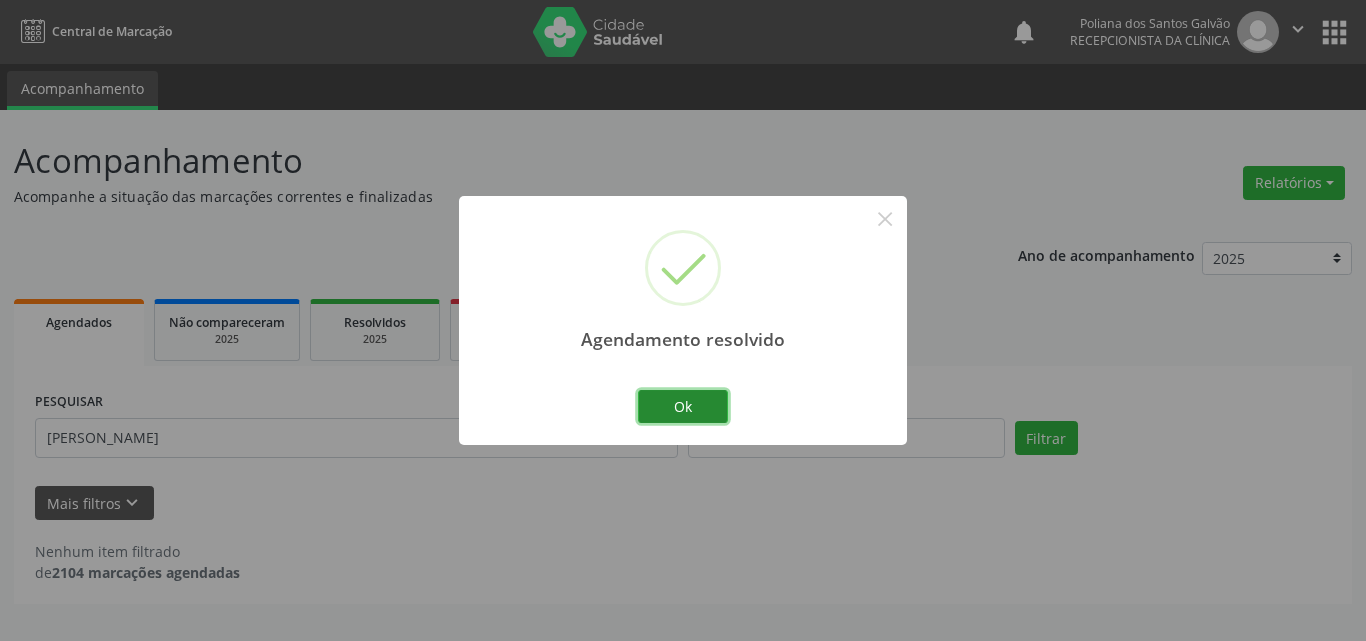 click on "Ok" at bounding box center [683, 407] 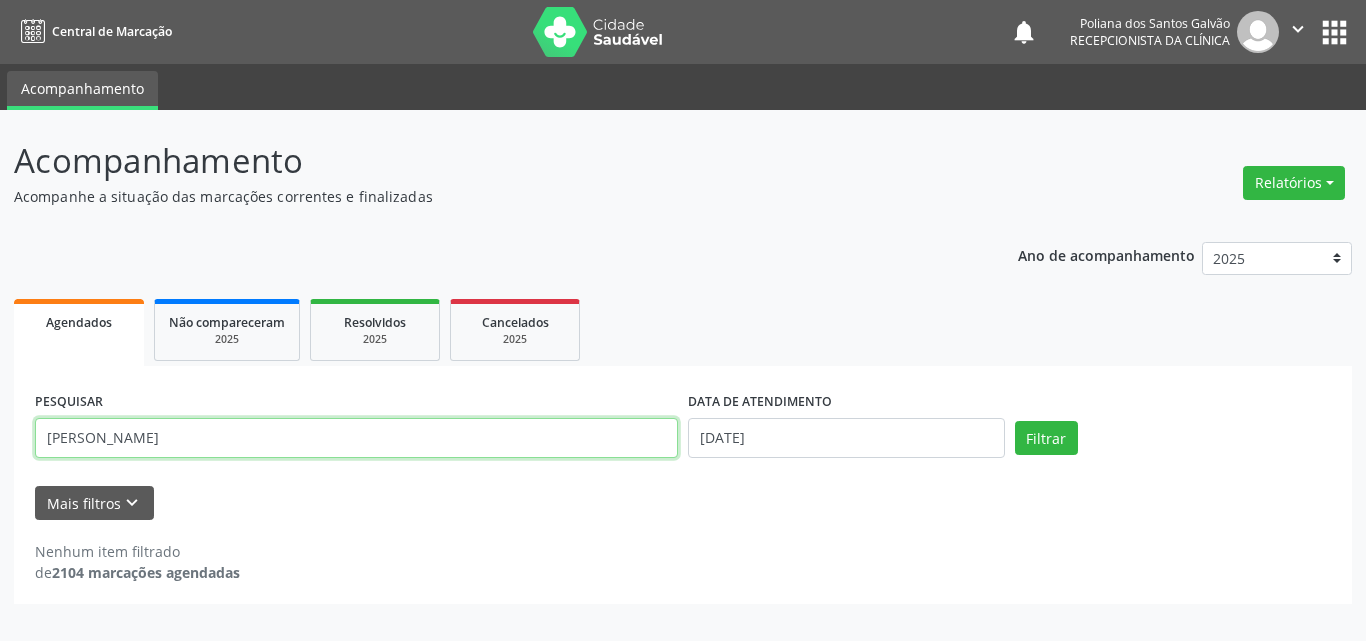 drag, startPoint x: 0, startPoint y: 278, endPoint x: 0, endPoint y: -60, distance: 338 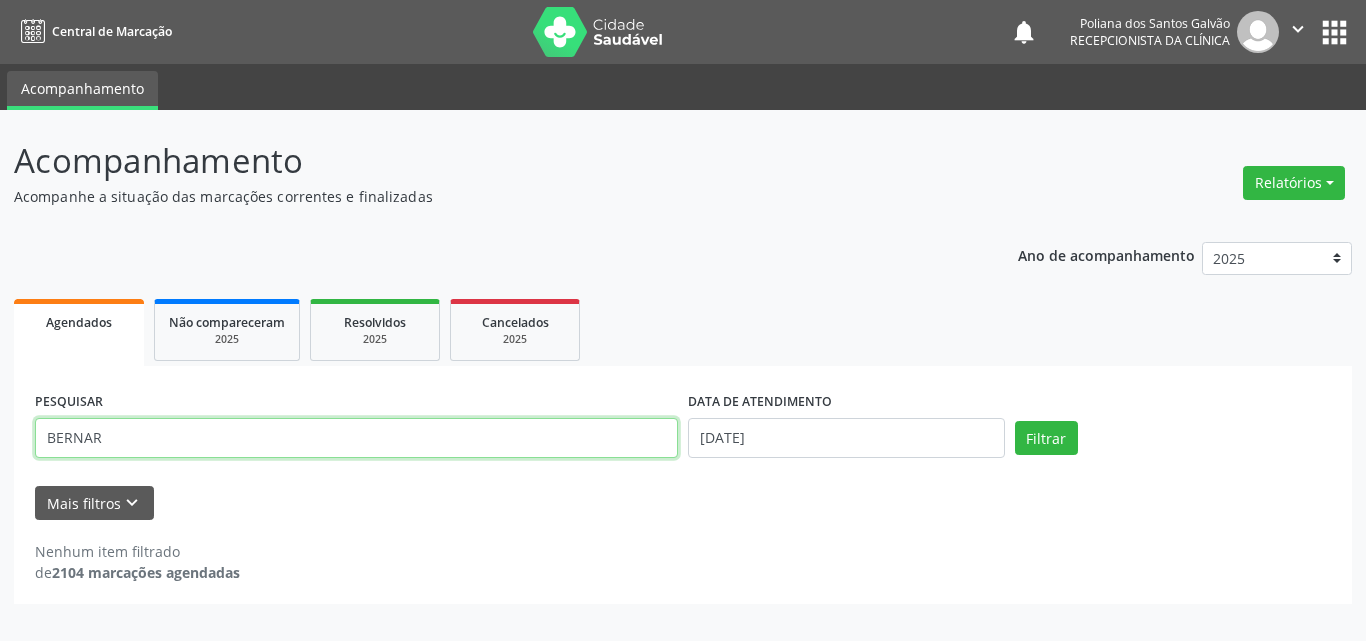 type on "BERNAR" 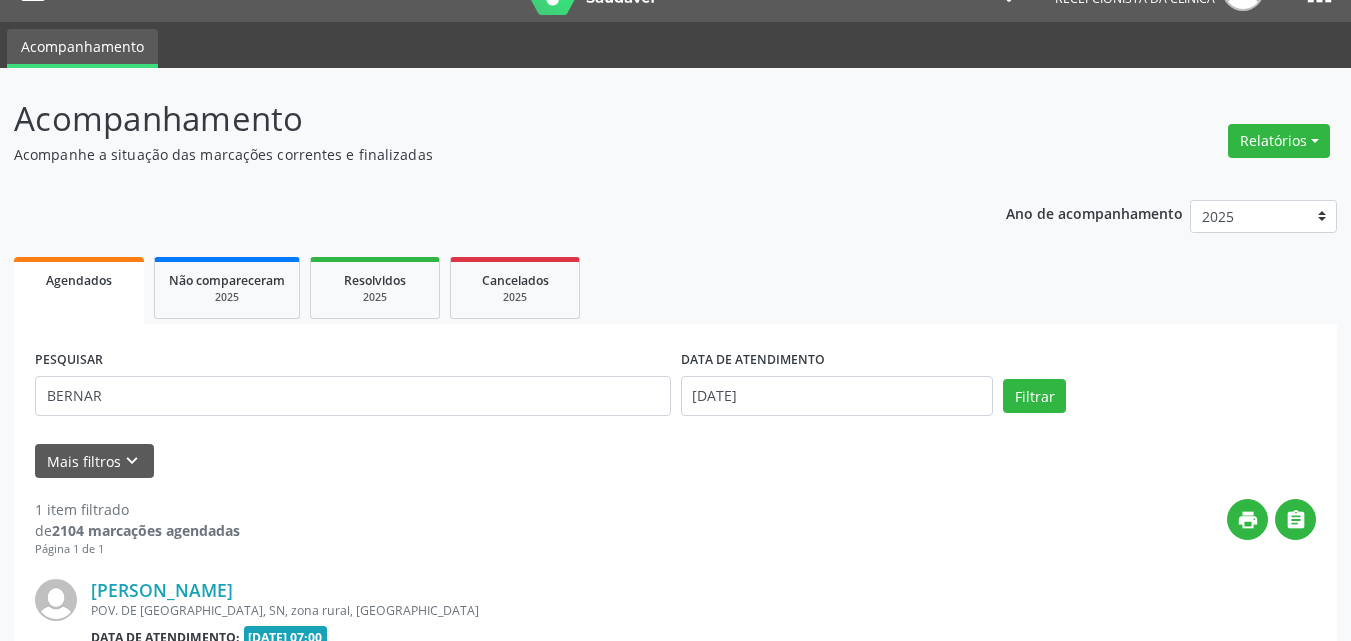 scroll, scrollTop: 264, scrollLeft: 0, axis: vertical 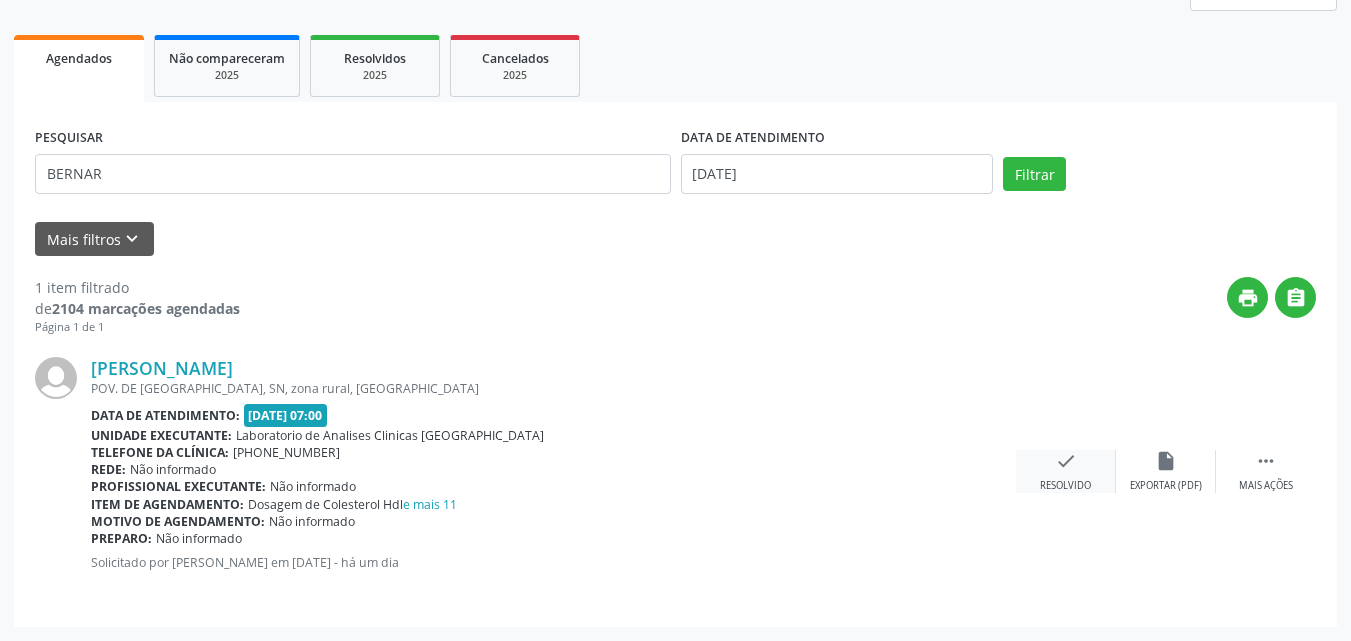 click on "check
Resolvido" at bounding box center [1066, 471] 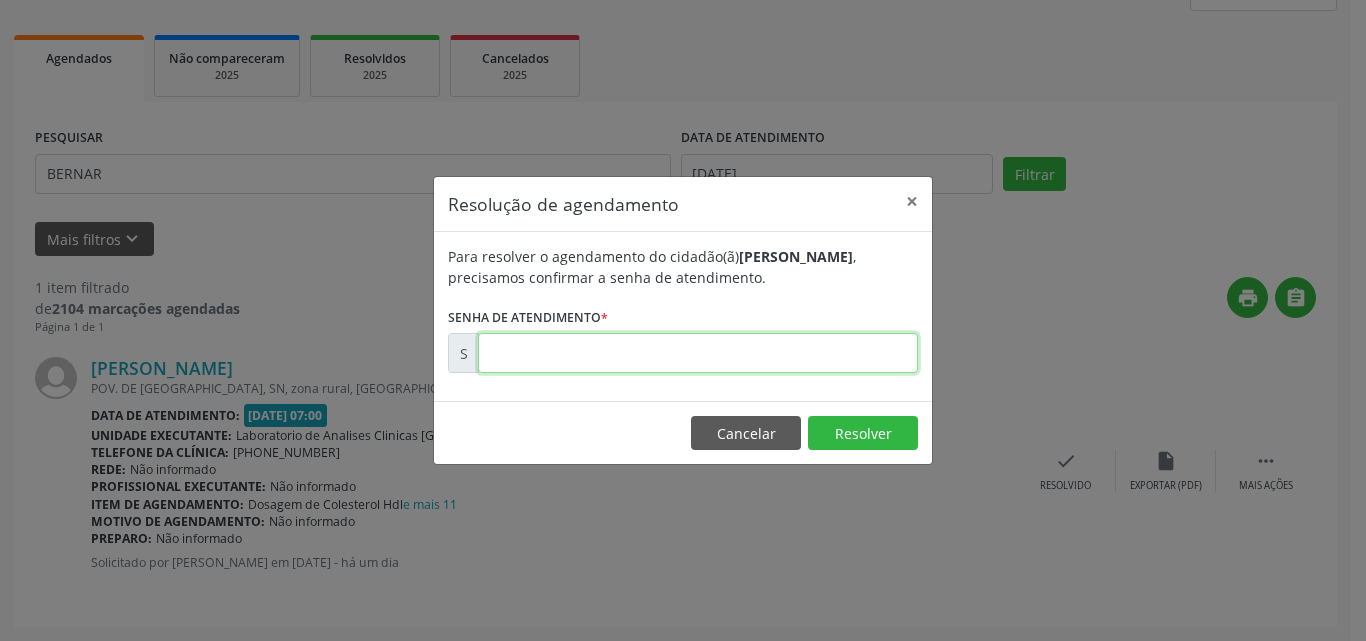 click at bounding box center [698, 353] 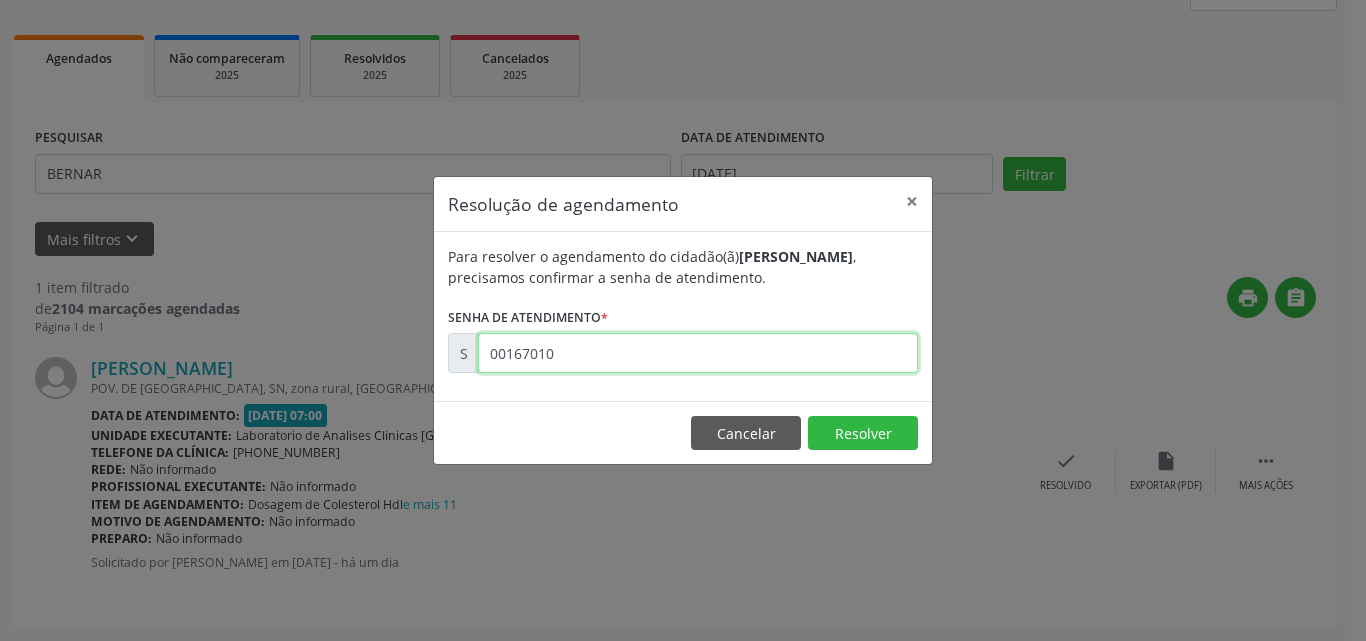 type on "00167010" 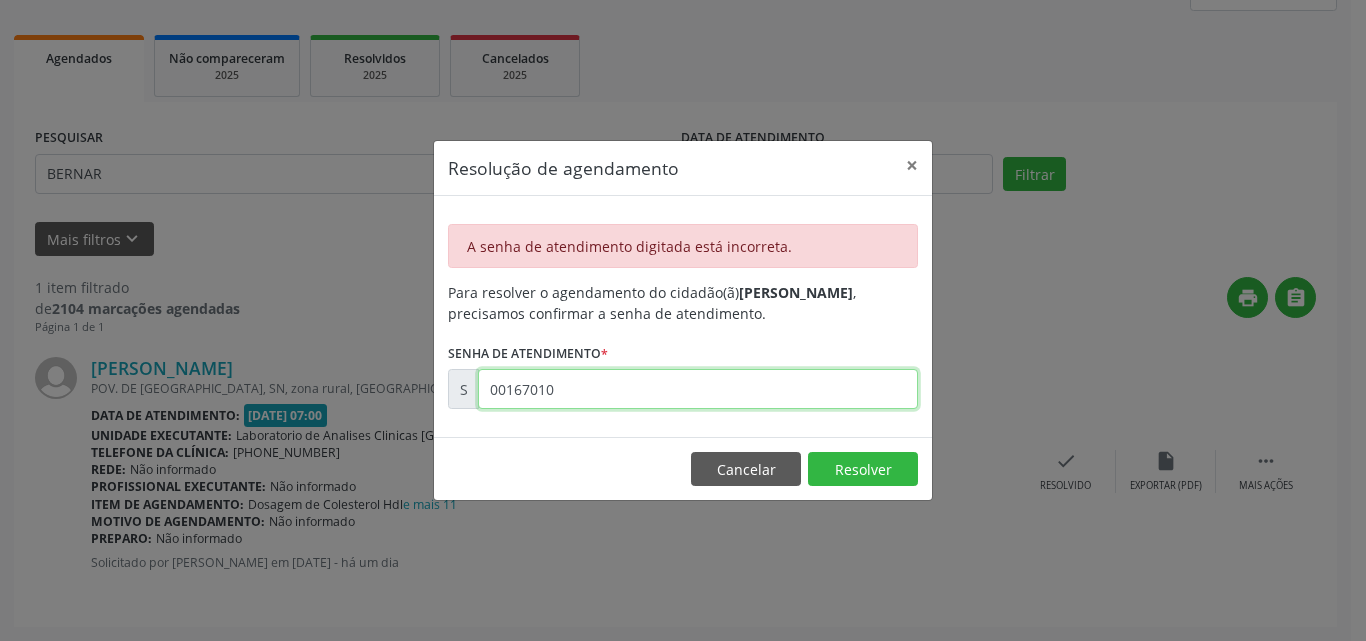 click on "00167010" at bounding box center [698, 389] 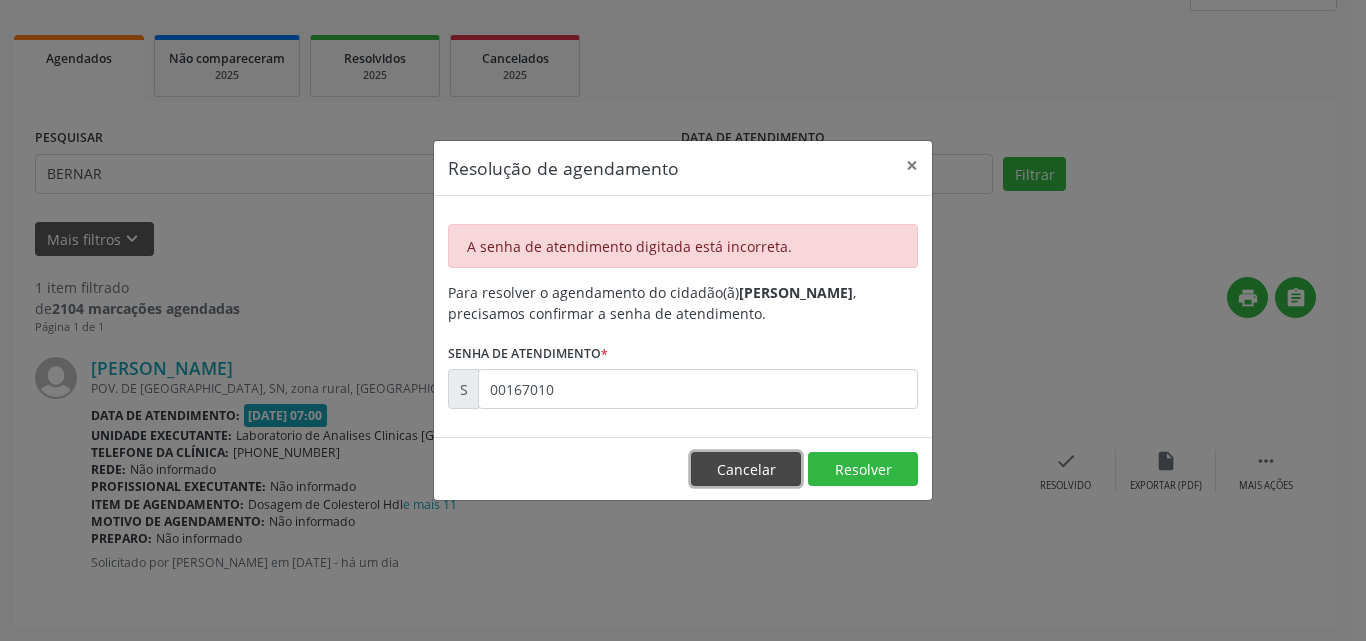 drag, startPoint x: 742, startPoint y: 457, endPoint x: 611, endPoint y: 295, distance: 208.33867 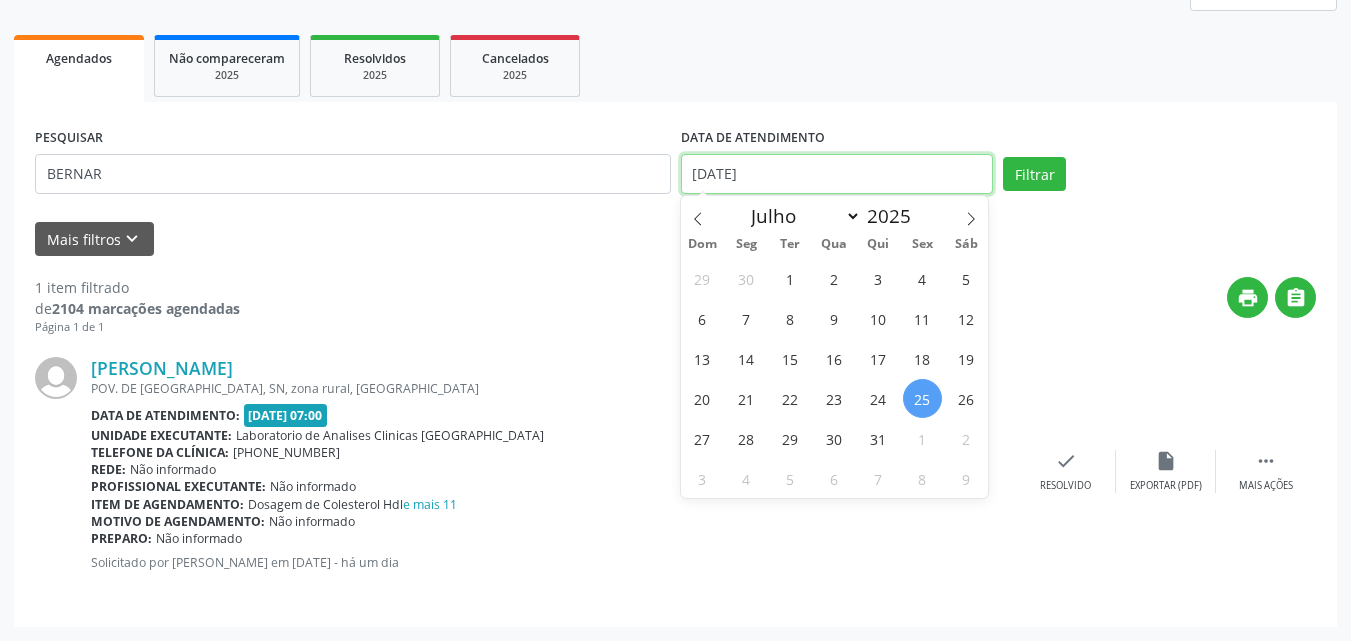 click on "[DATE]" at bounding box center (837, 174) 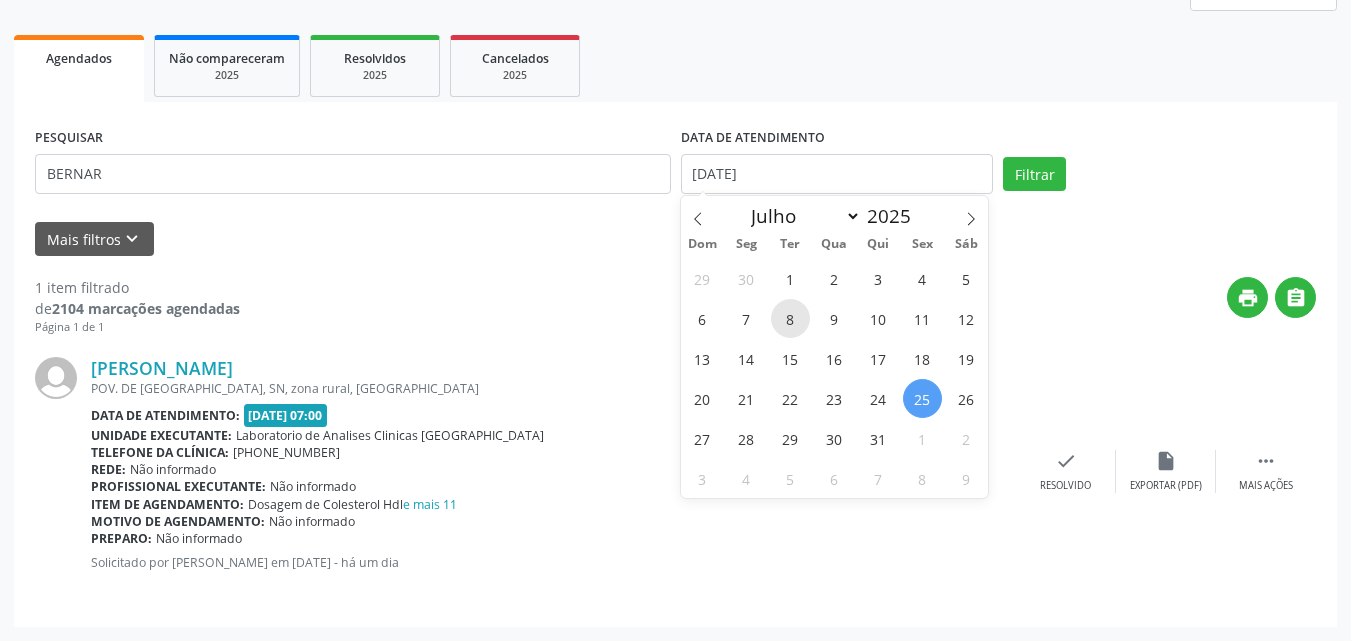 click on "8" at bounding box center [790, 318] 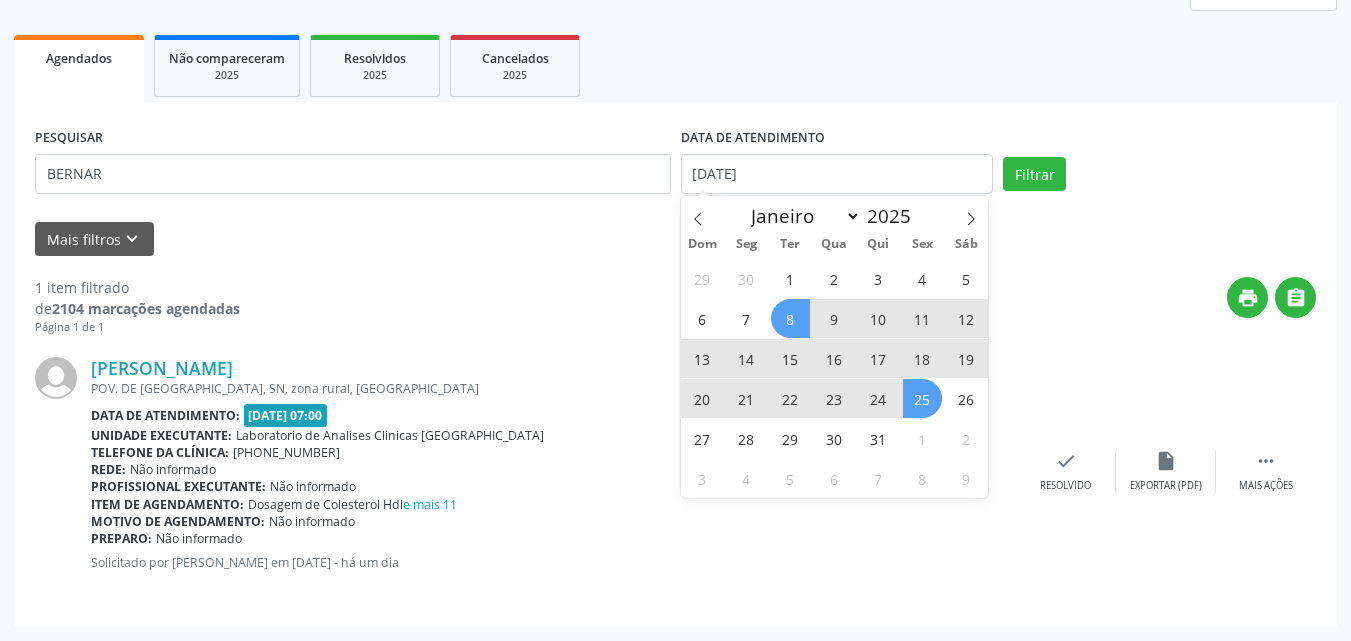 click on "25" at bounding box center [922, 398] 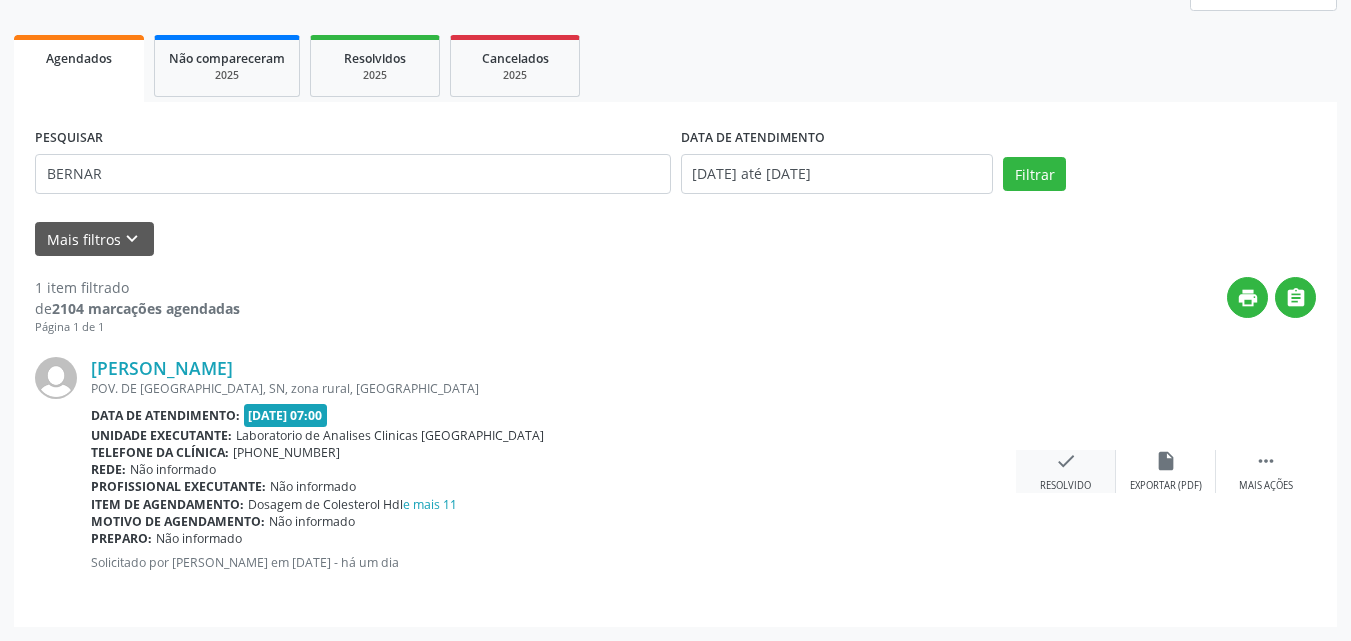 click on "Resolvido" at bounding box center [1065, 486] 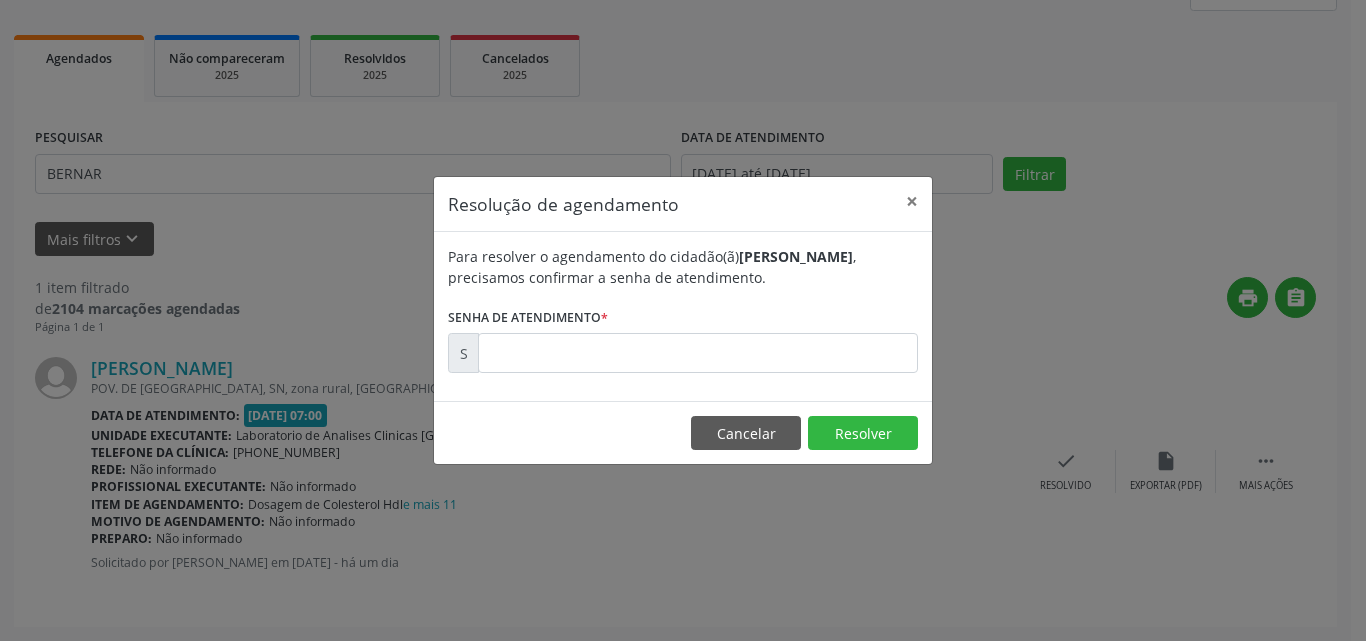 drag, startPoint x: 1020, startPoint y: 177, endPoint x: 1032, endPoint y: 161, distance: 20 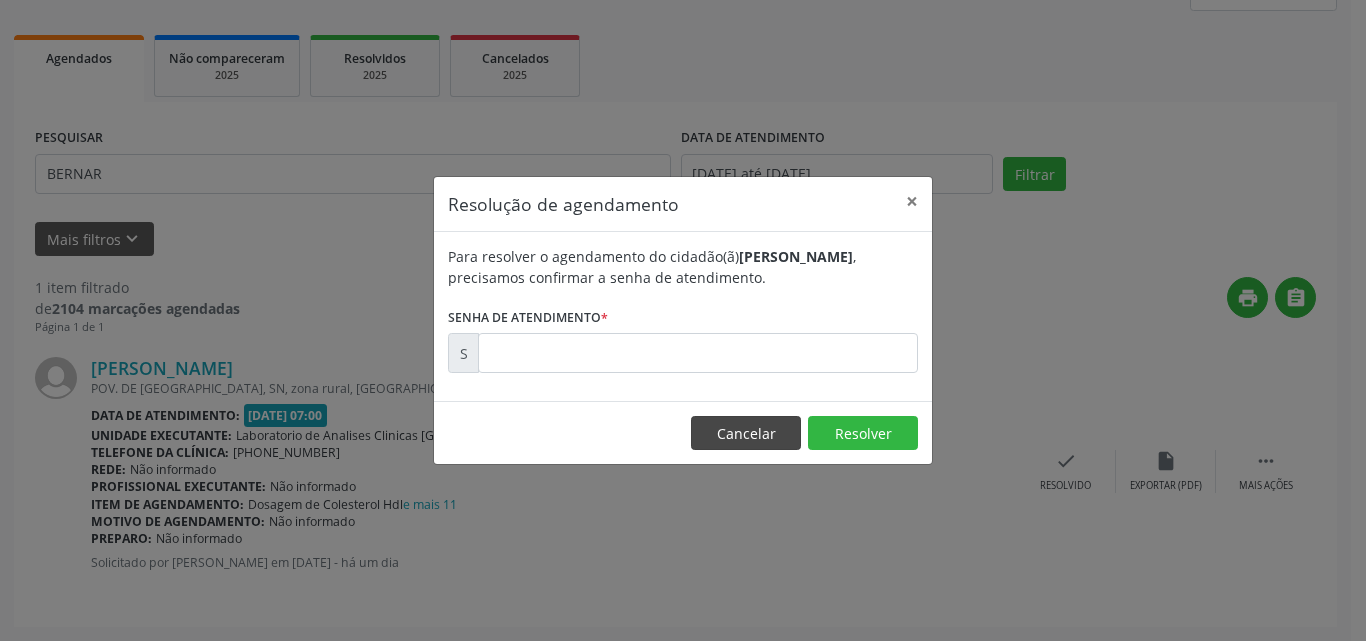 drag, startPoint x: 742, startPoint y: 461, endPoint x: 779, endPoint y: 416, distance: 58.258045 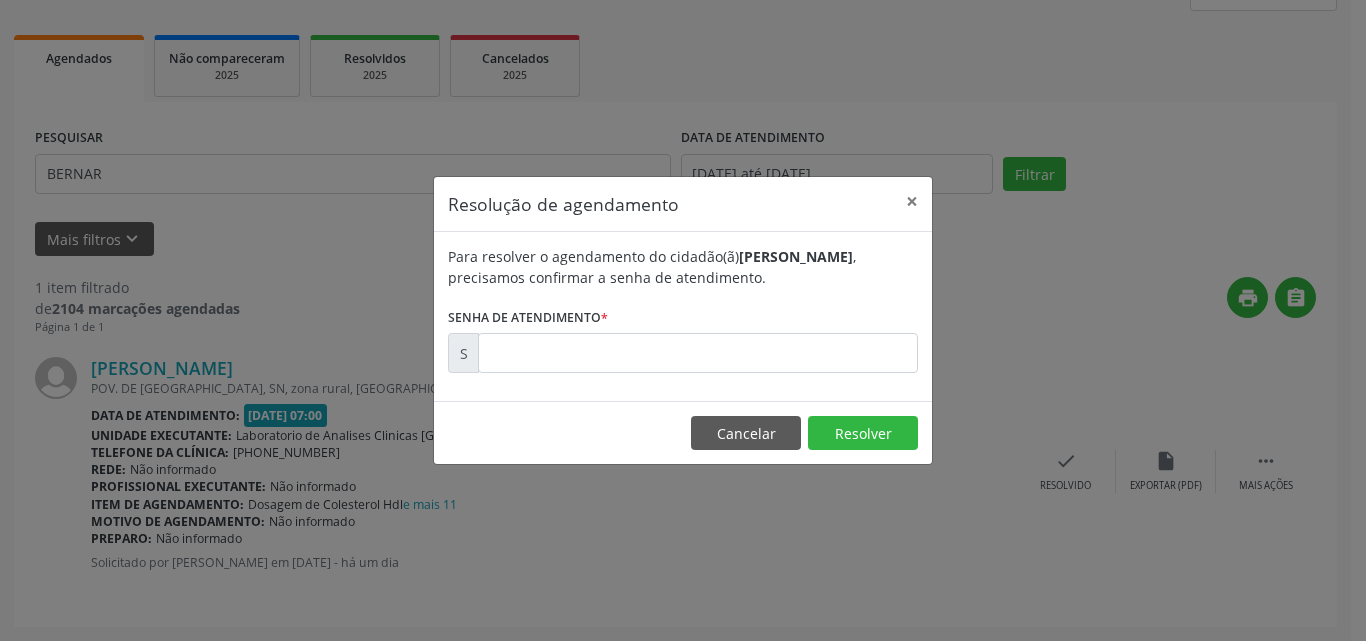 click on "Cancelar Resolver" at bounding box center (683, 432) 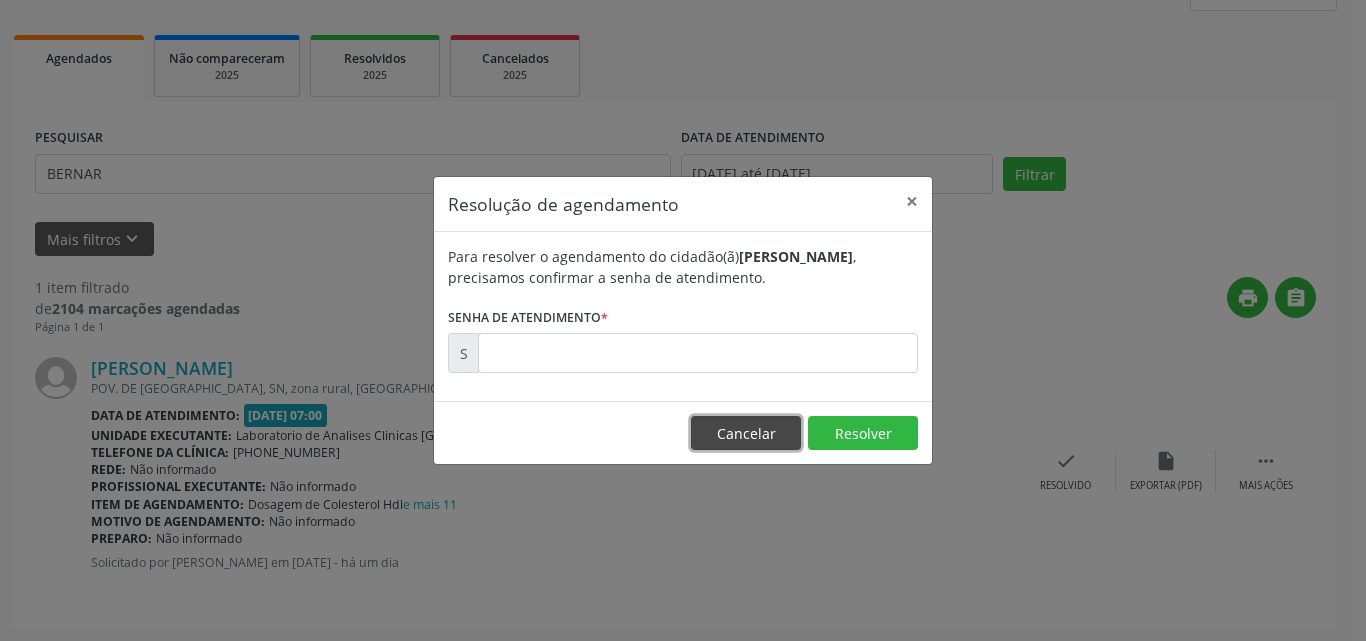 drag, startPoint x: 775, startPoint y: 433, endPoint x: 850, endPoint y: 361, distance: 103.96634 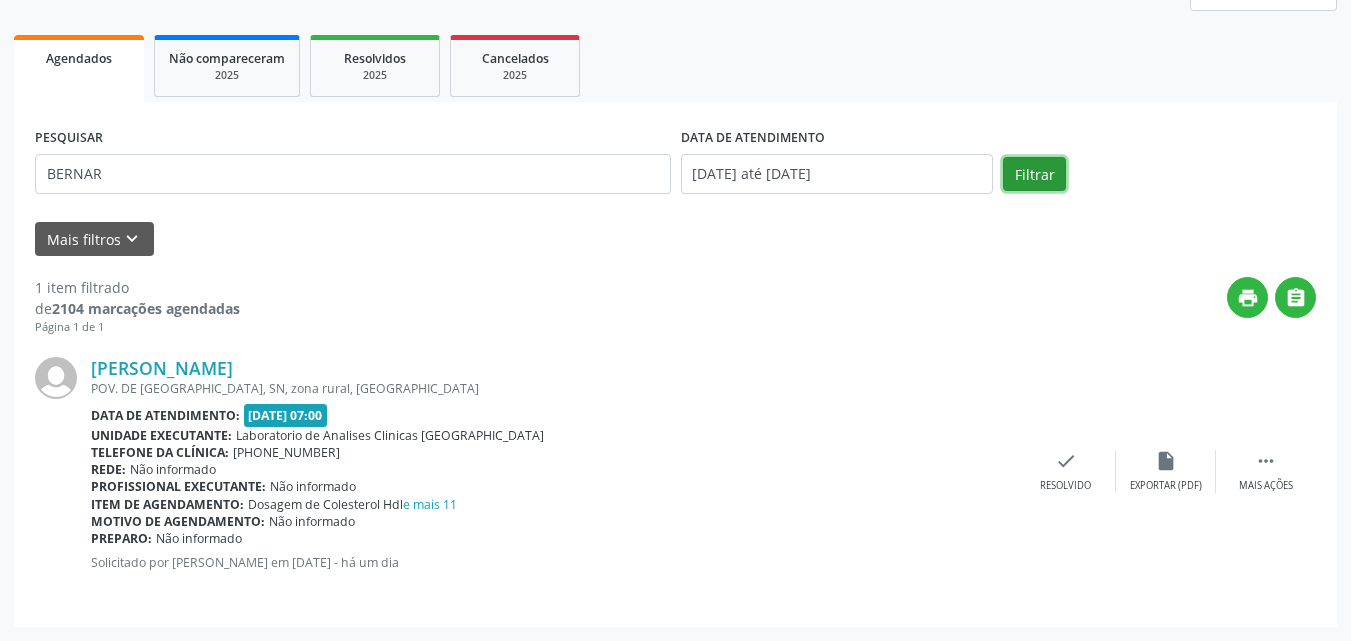 click on "Filtrar" at bounding box center [1034, 174] 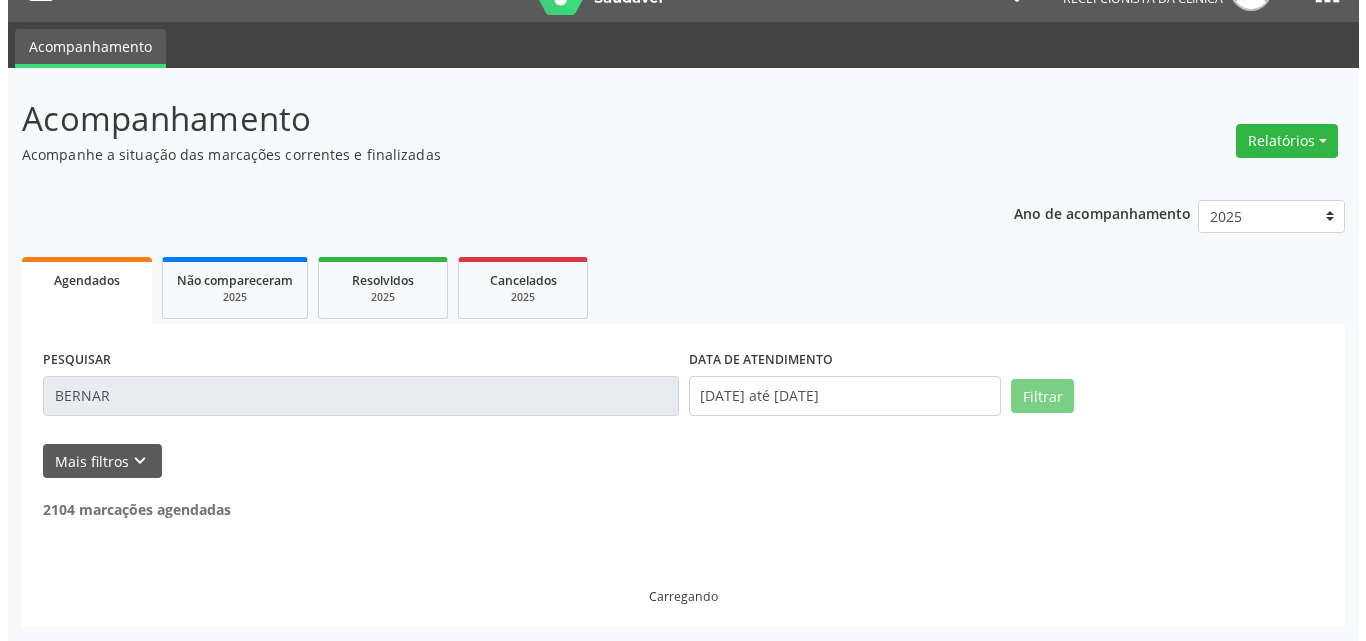 scroll, scrollTop: 535, scrollLeft: 0, axis: vertical 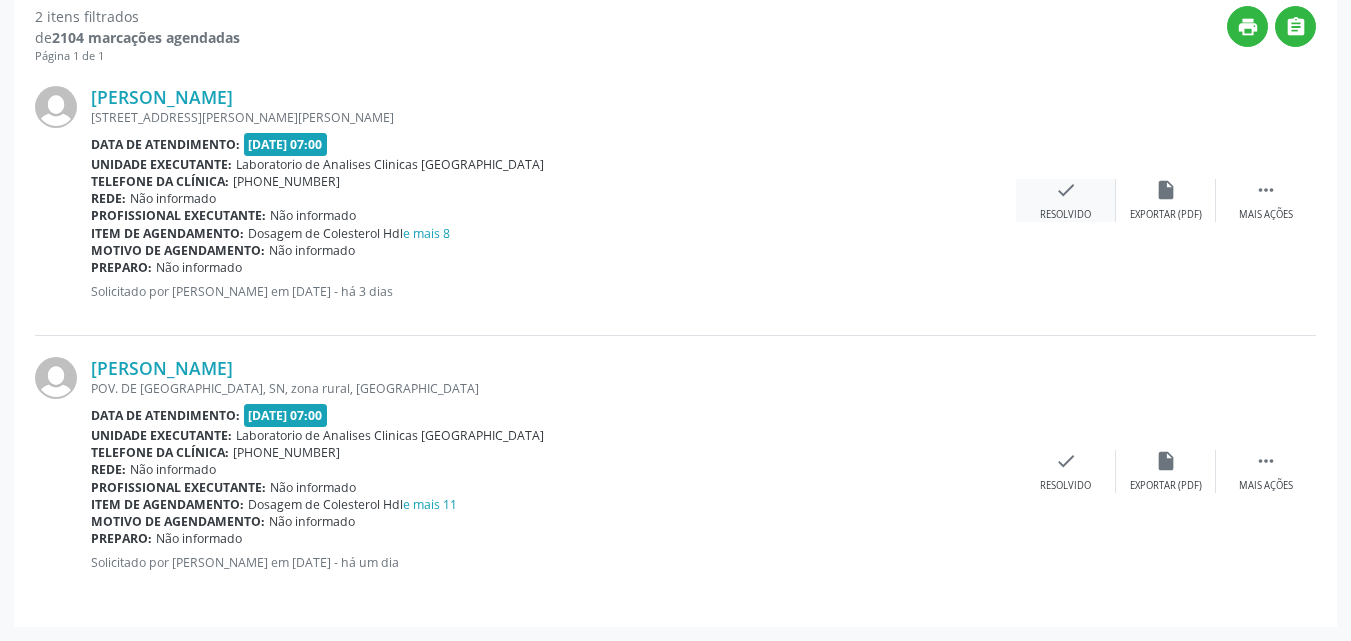 click on "check
Resolvido" at bounding box center [1066, 200] 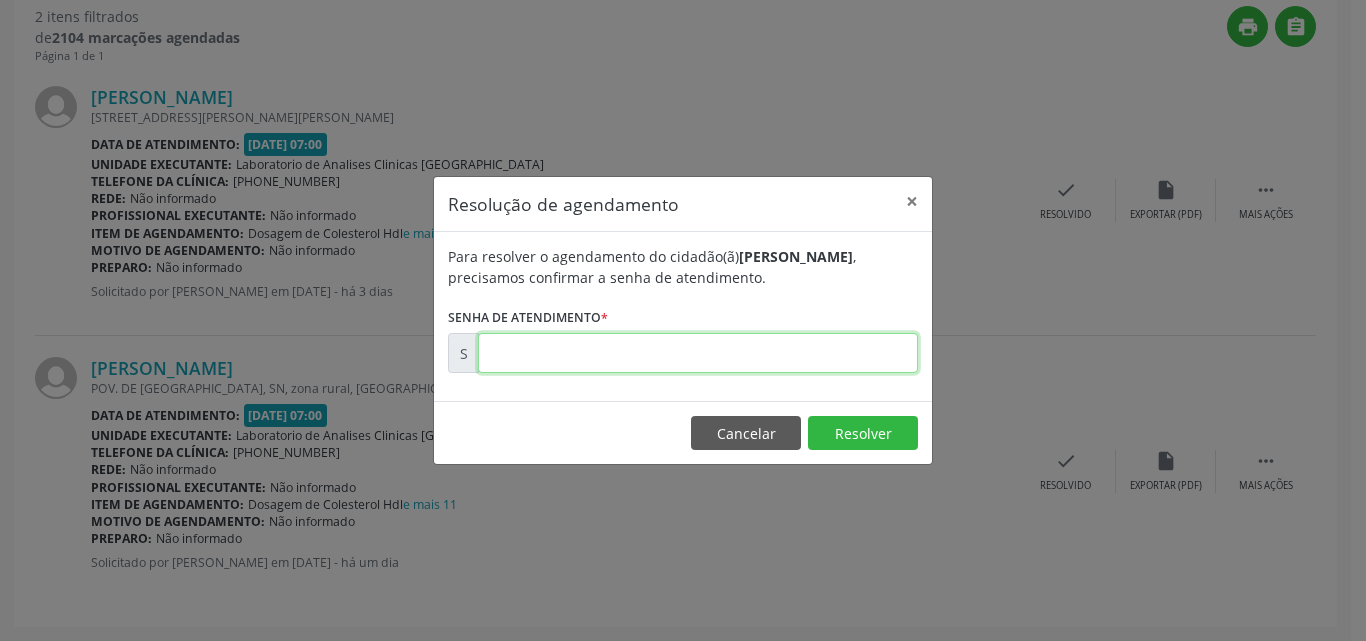 click at bounding box center (698, 353) 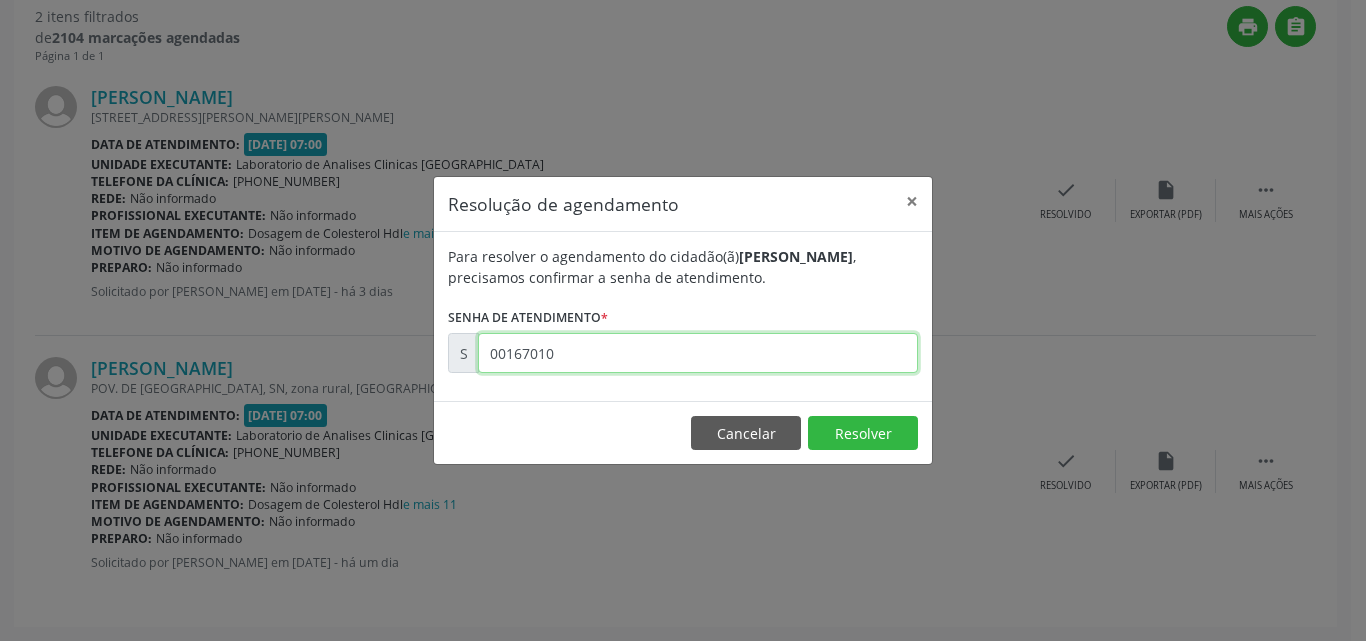 type on "00167010" 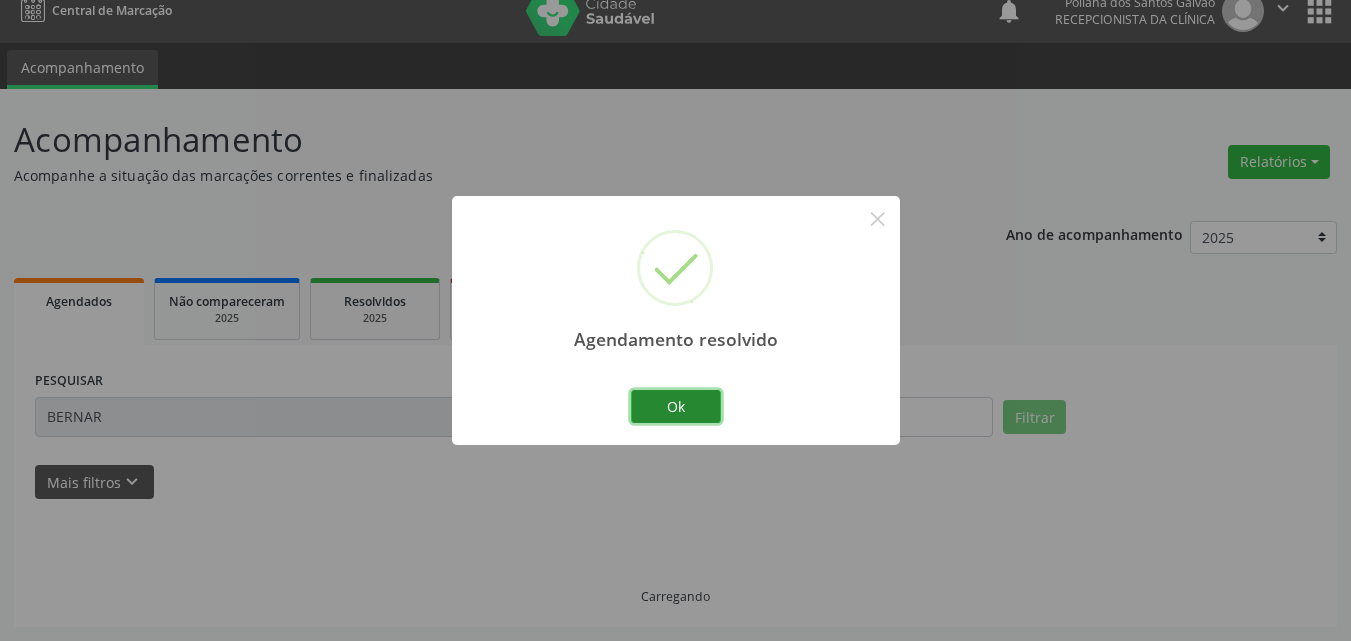 scroll, scrollTop: 264, scrollLeft: 0, axis: vertical 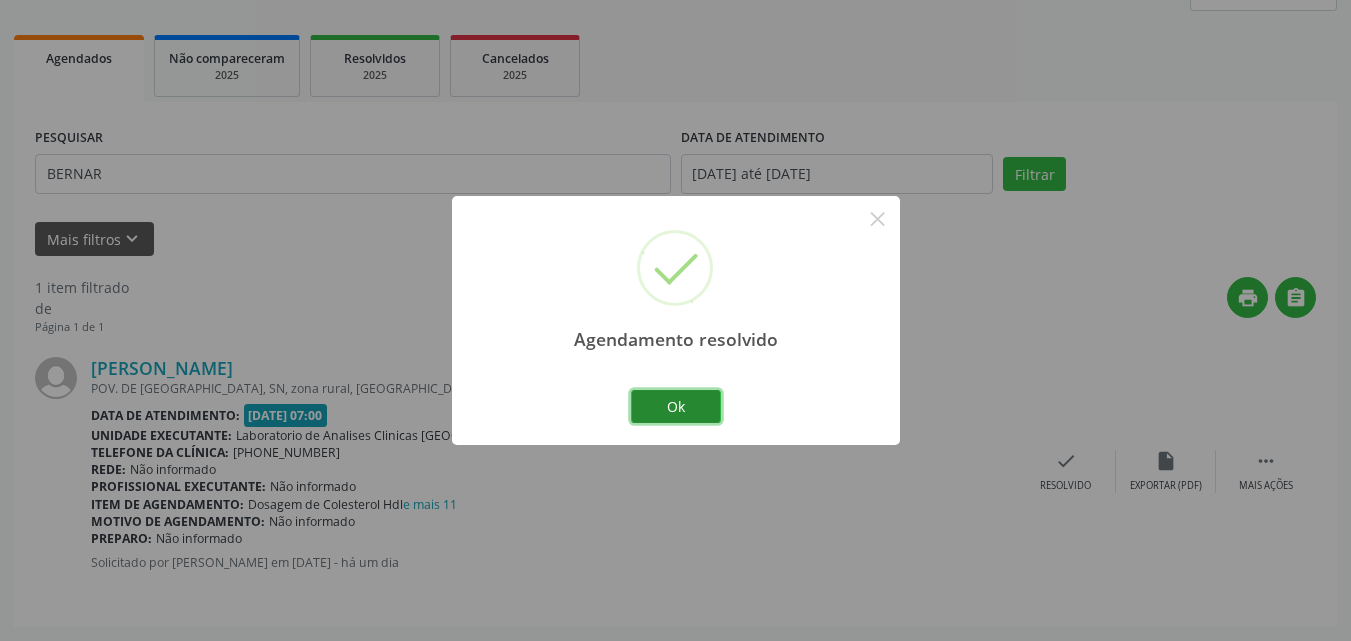 drag, startPoint x: 655, startPoint y: 389, endPoint x: 611, endPoint y: 408, distance: 47.92703 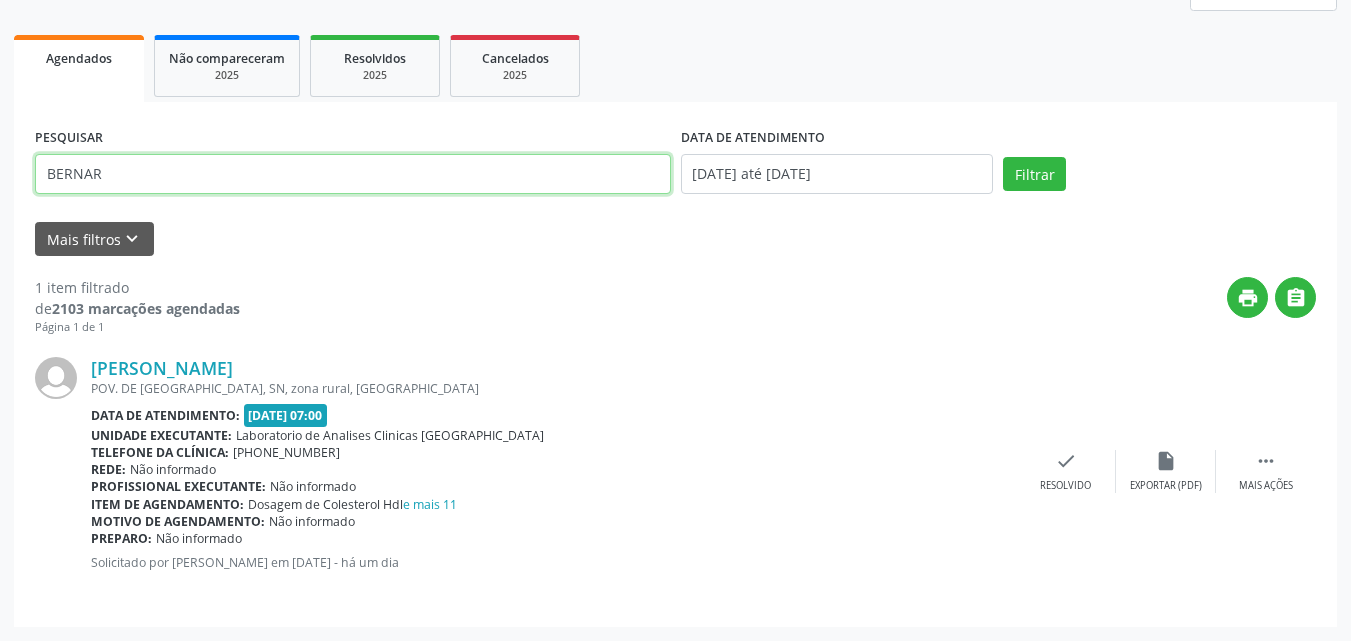 drag, startPoint x: 82, startPoint y: 67, endPoint x: 0, endPoint y: -65, distance: 155.39627 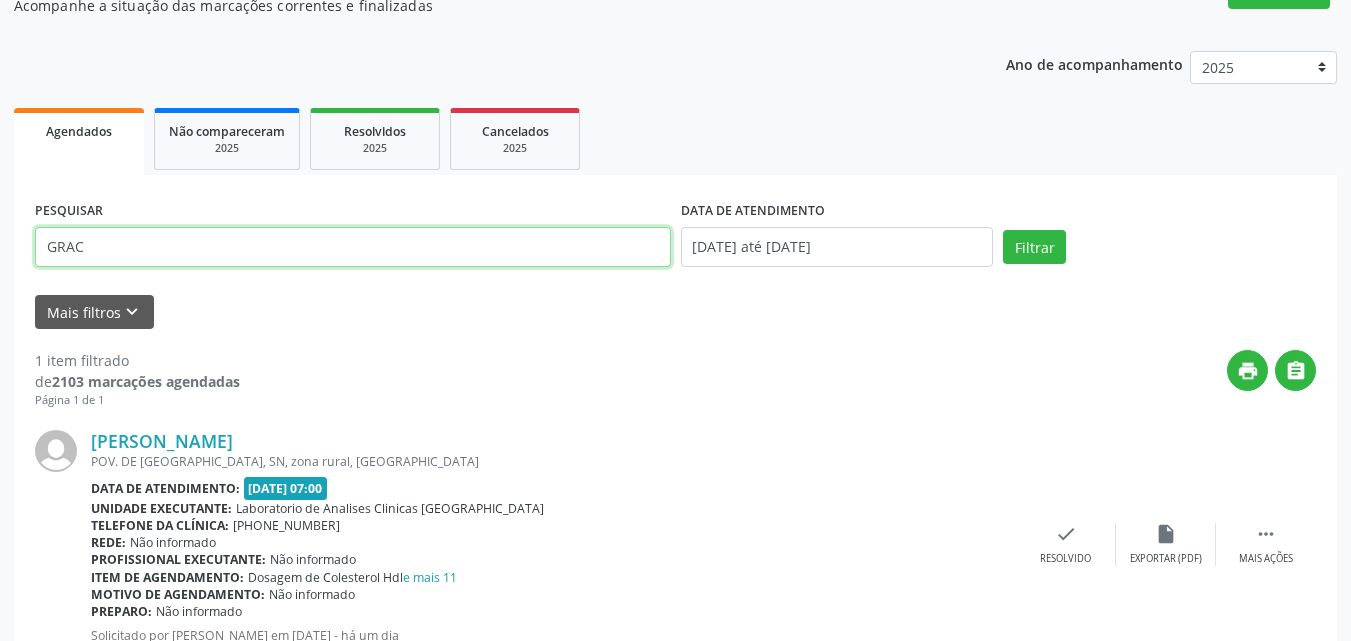 type on "GRAC" 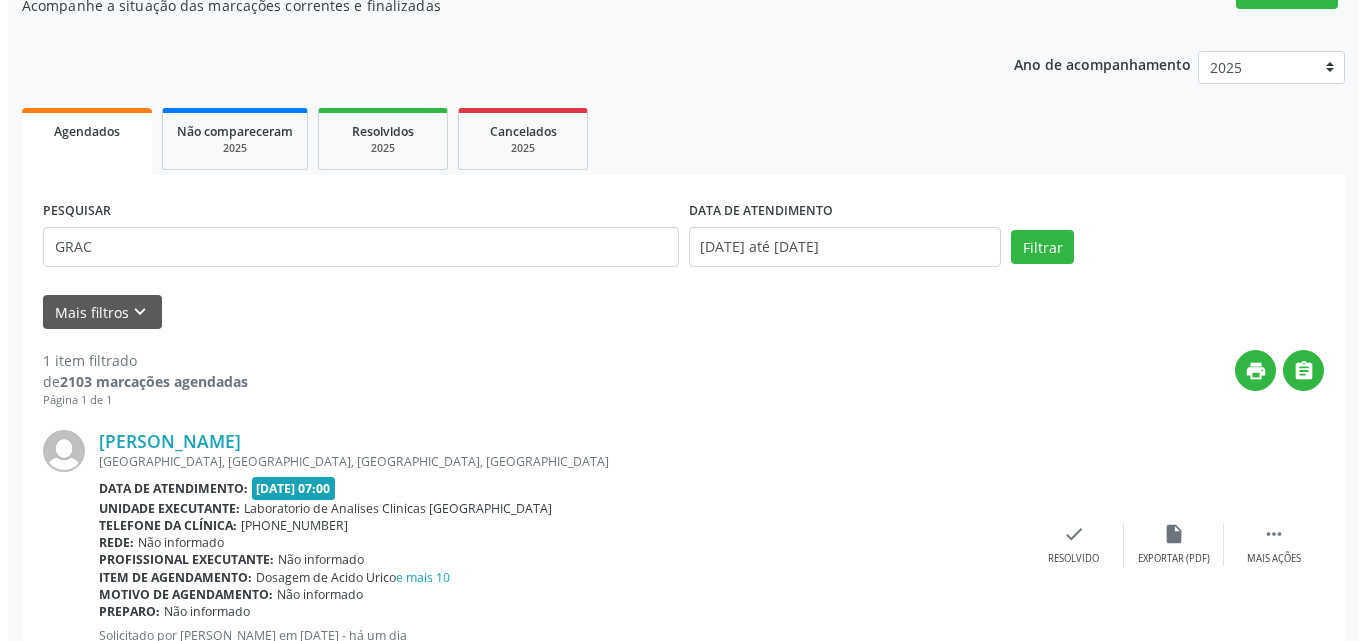 scroll, scrollTop: 264, scrollLeft: 0, axis: vertical 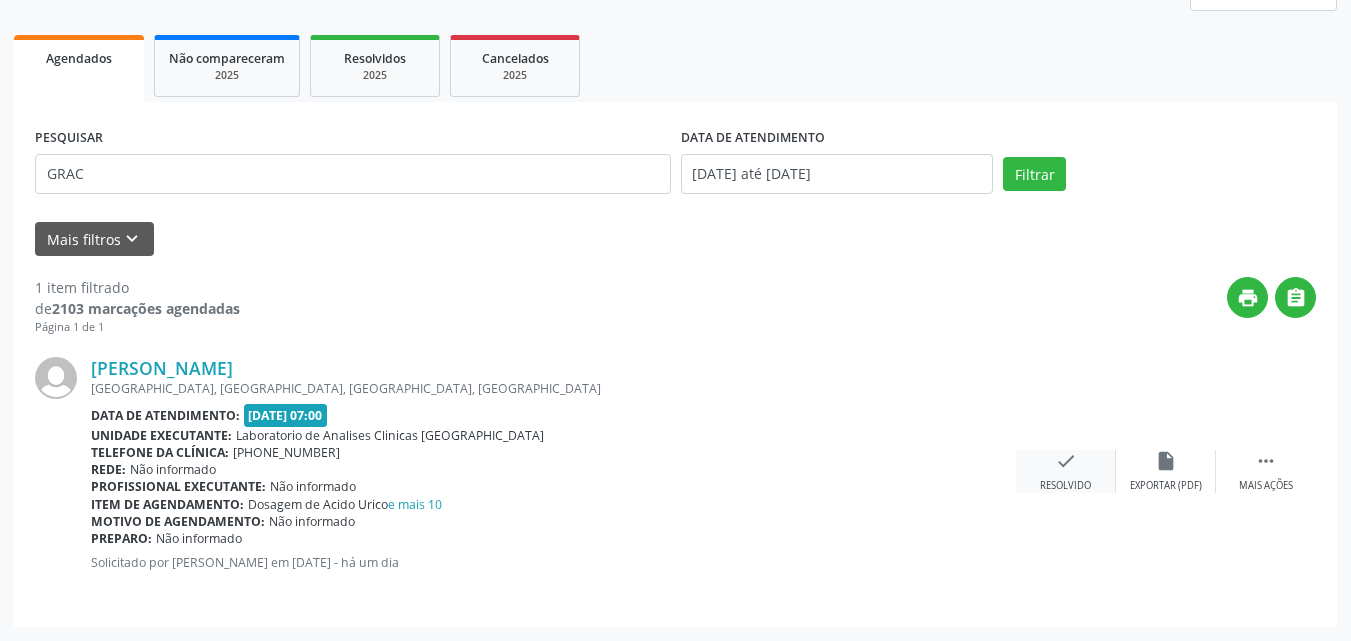 click on "check
Resolvido" at bounding box center (1066, 471) 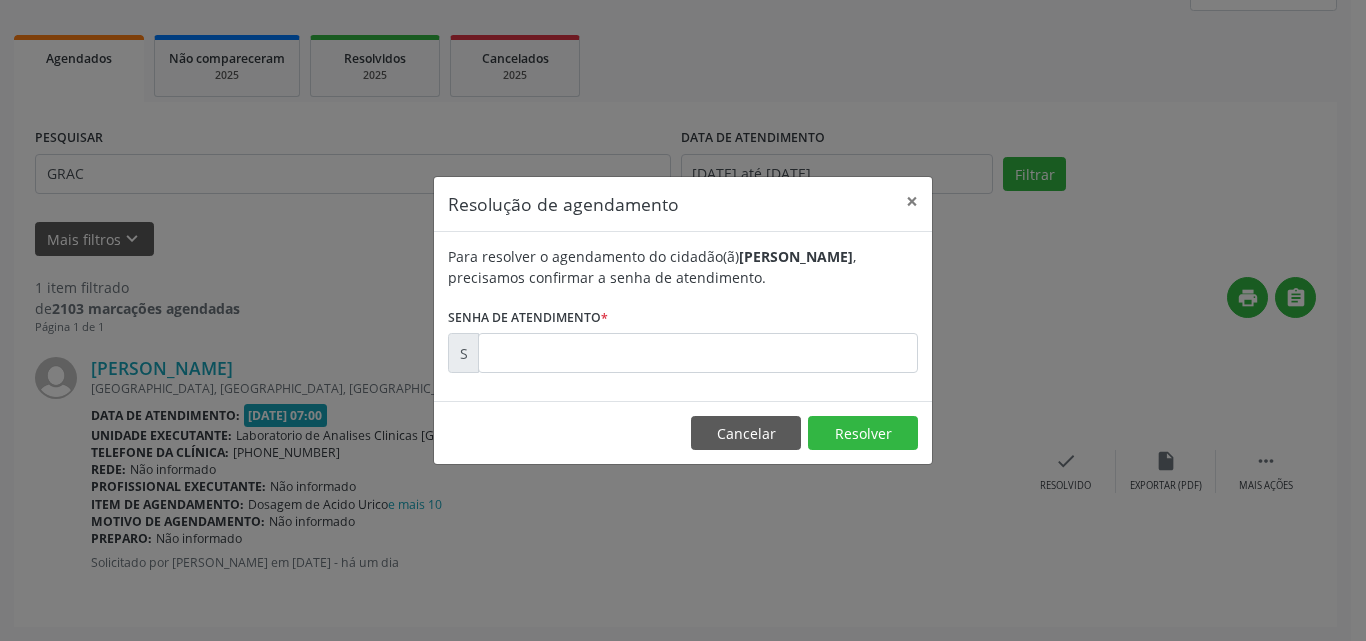 click on "Para resolver o agendamento do cidadão(ã)  [PERSON_NAME] ,
precisamos confirmar a senha de atendimento.
Senha de atendimento
*
S" at bounding box center (683, 309) 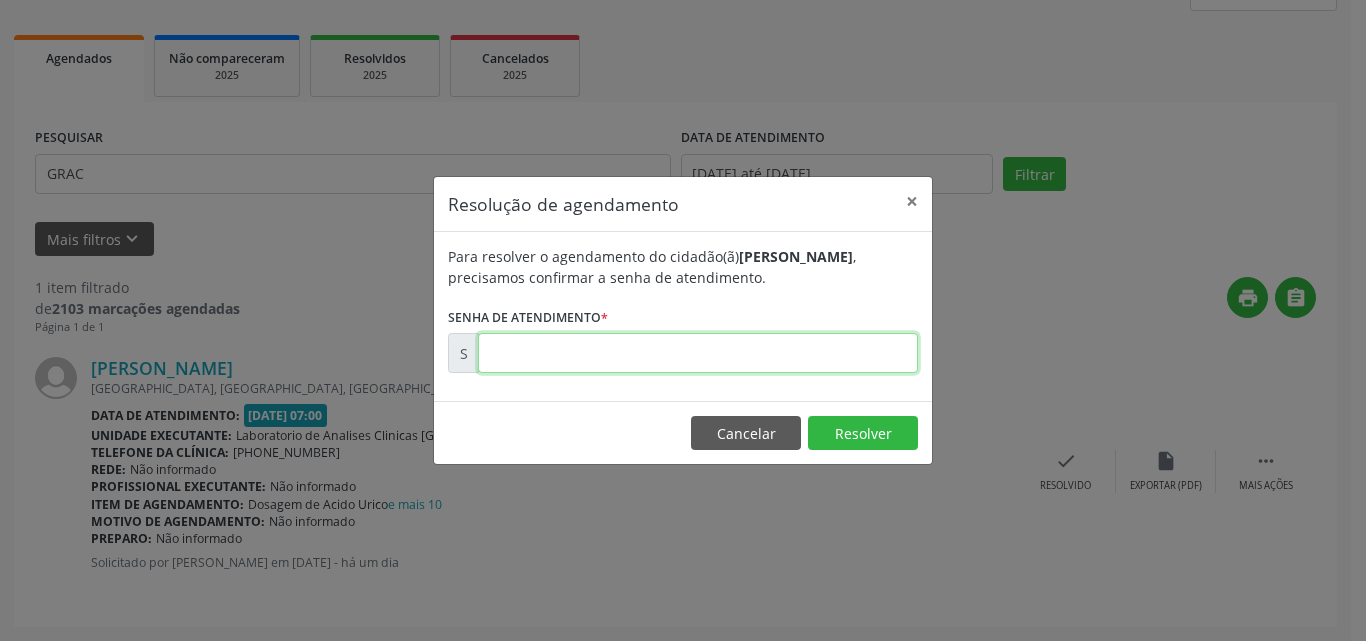 drag, startPoint x: 815, startPoint y: 355, endPoint x: 816, endPoint y: 340, distance: 15.033297 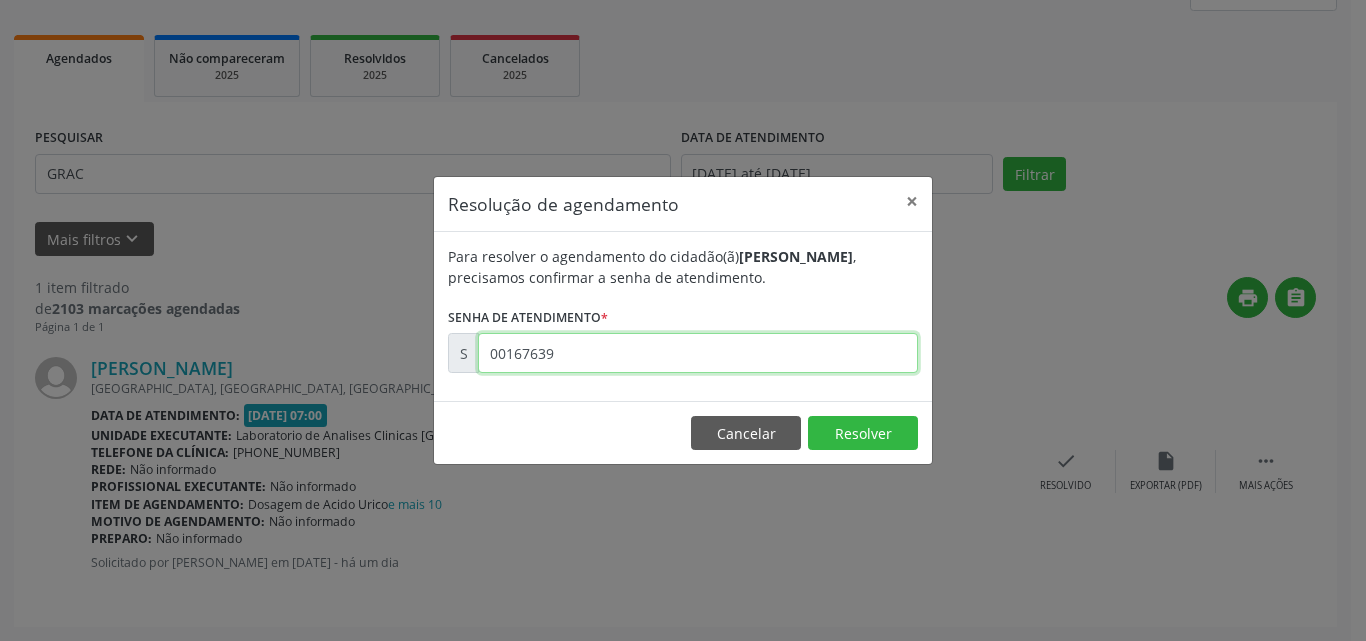 type on "00167639" 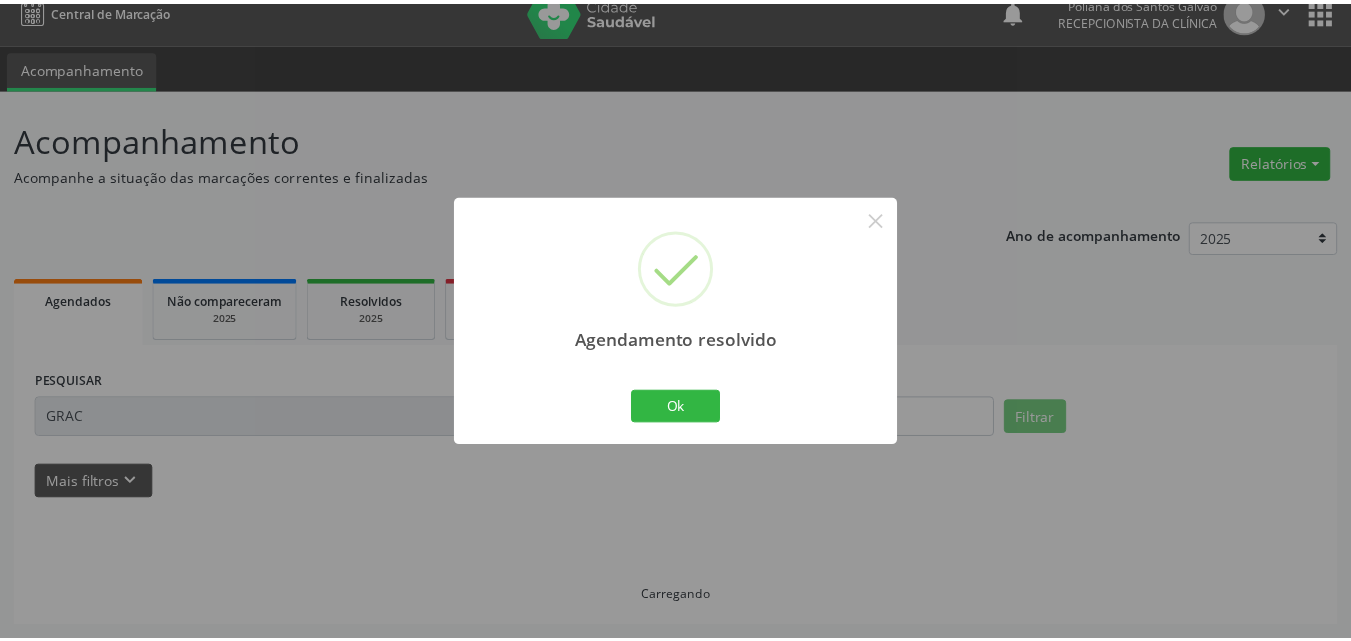 scroll, scrollTop: 21, scrollLeft: 0, axis: vertical 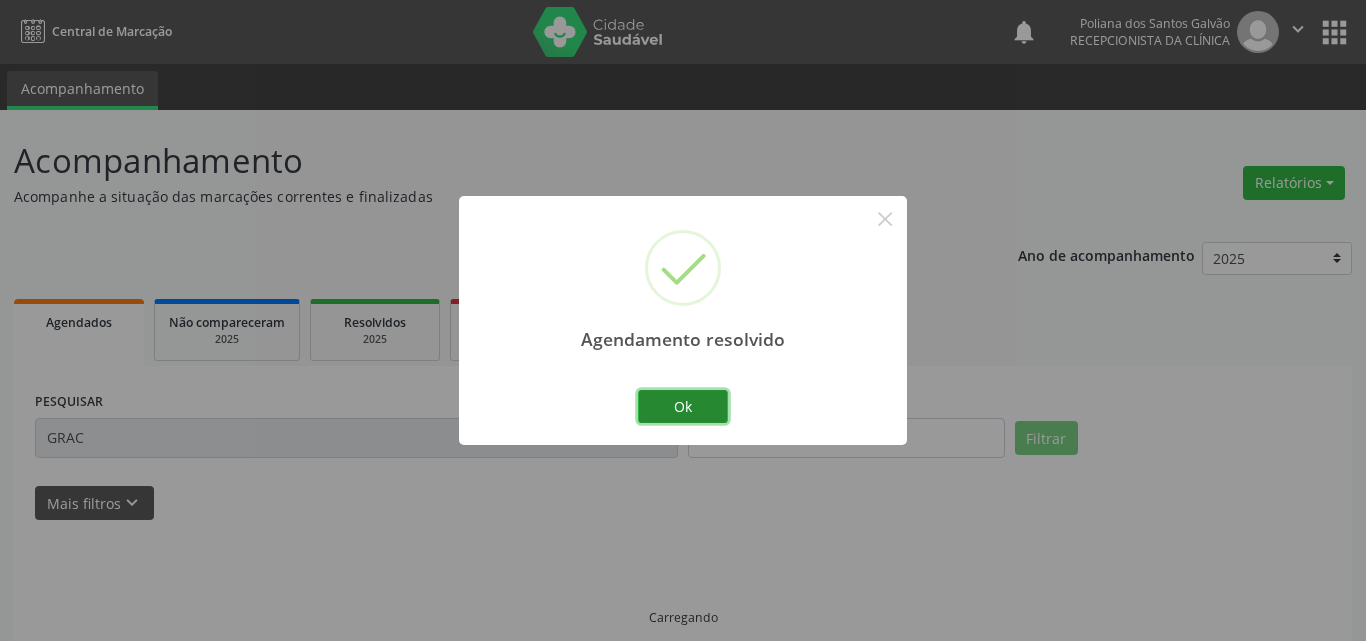 click on "Ok" at bounding box center (683, 407) 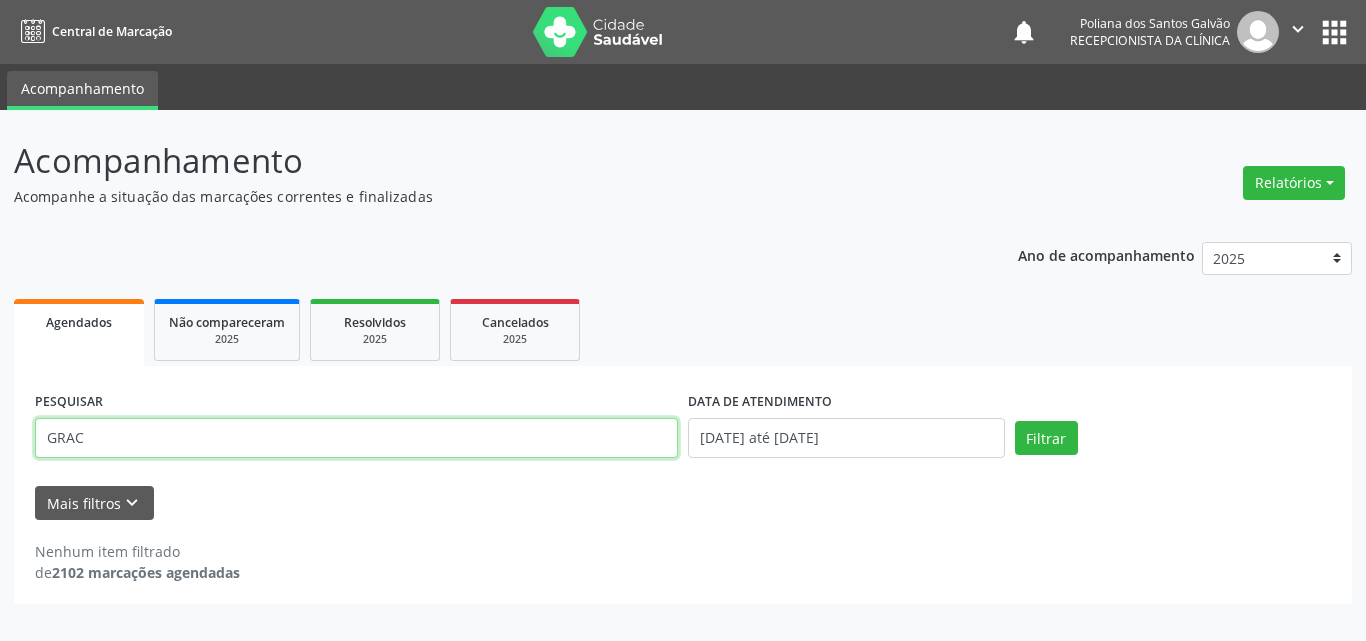 drag, startPoint x: 583, startPoint y: 440, endPoint x: 103, endPoint y: 299, distance: 500.2809 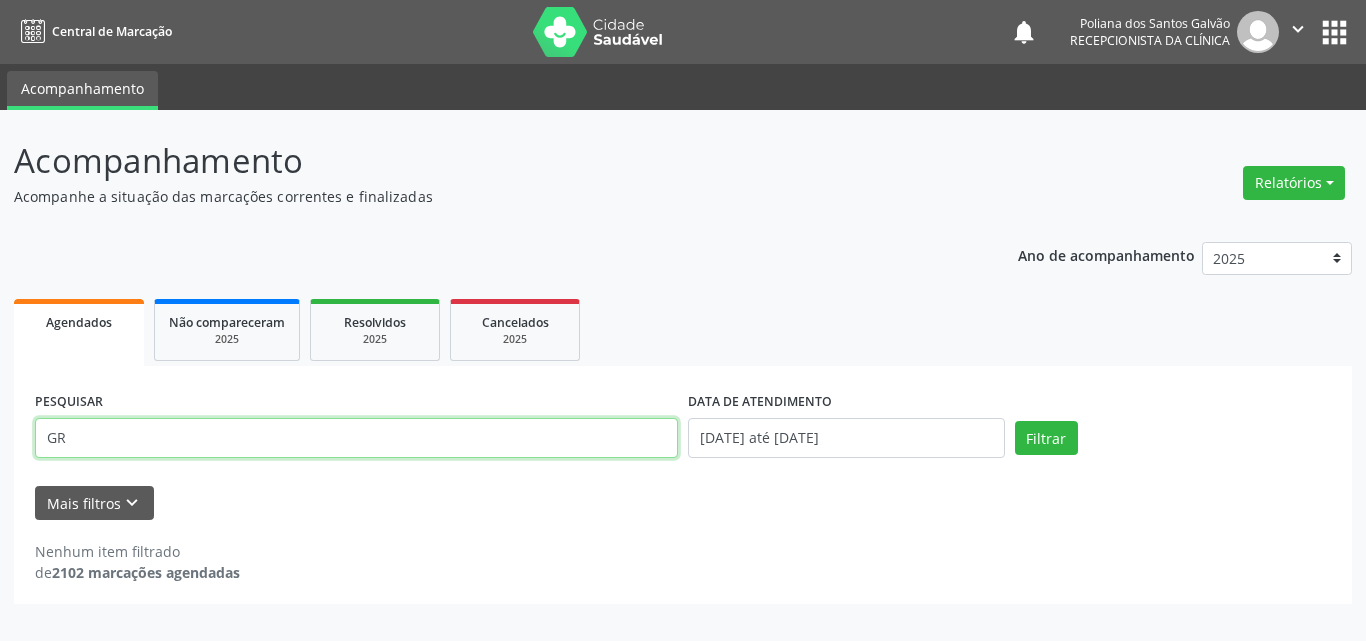 type on "G" 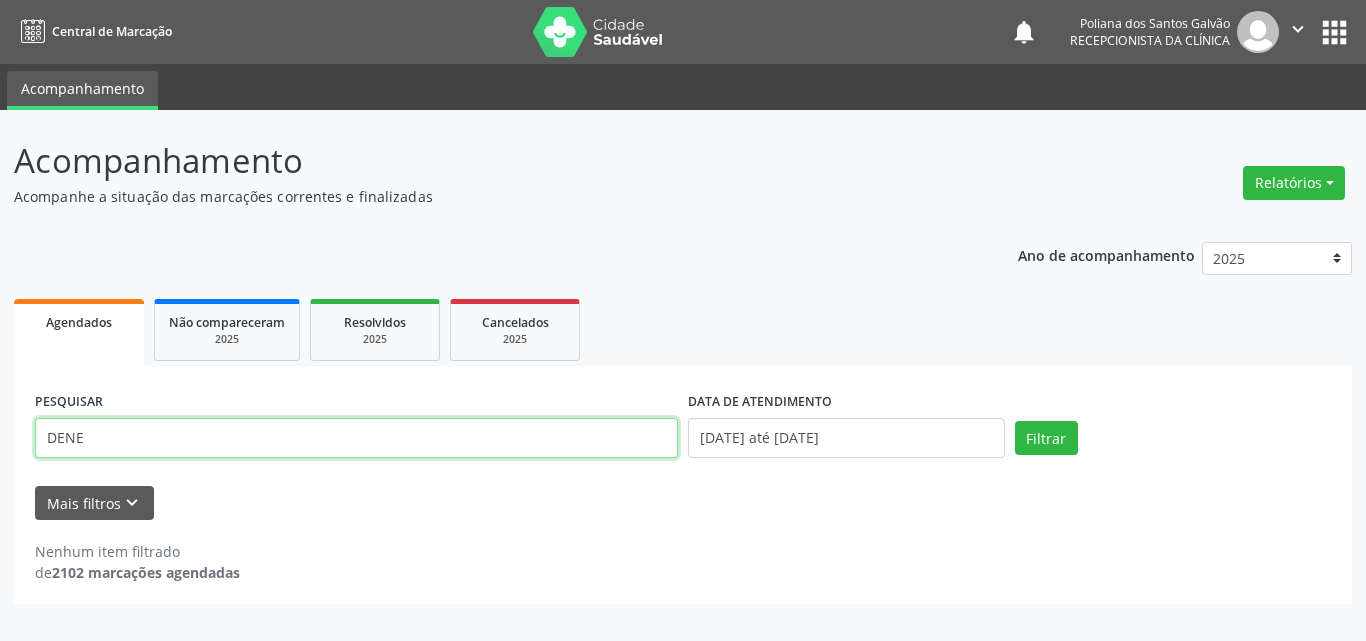 type on "DENE" 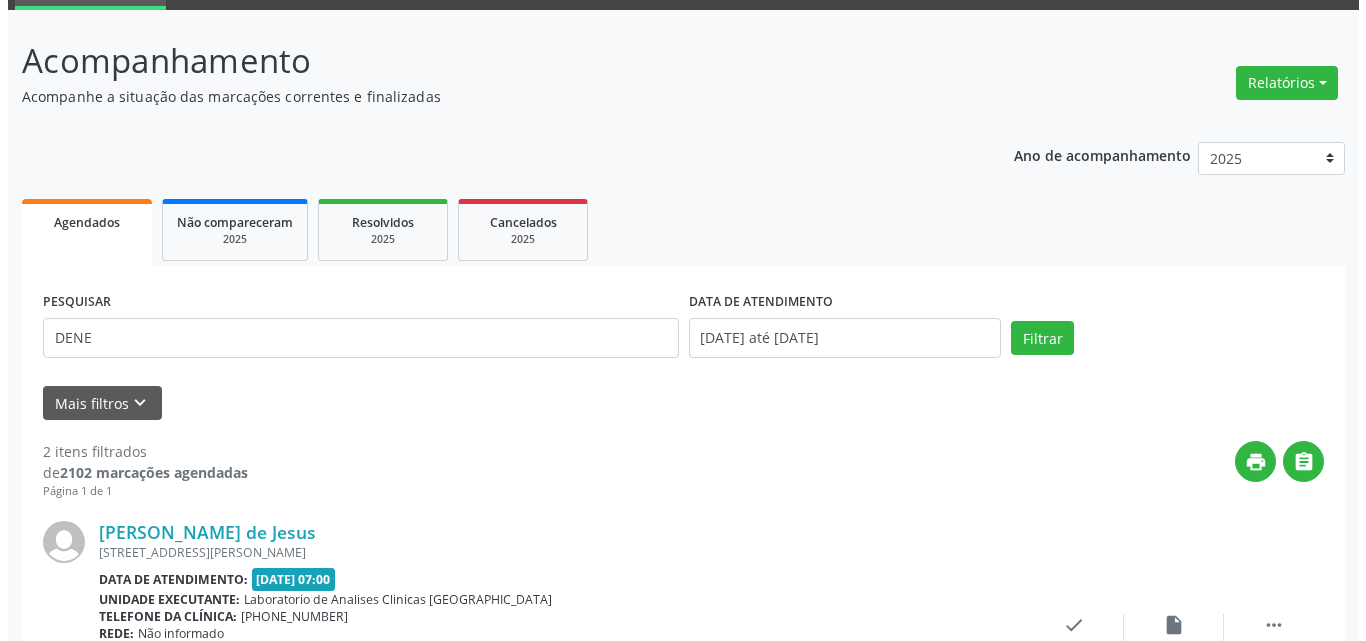 scroll, scrollTop: 535, scrollLeft: 0, axis: vertical 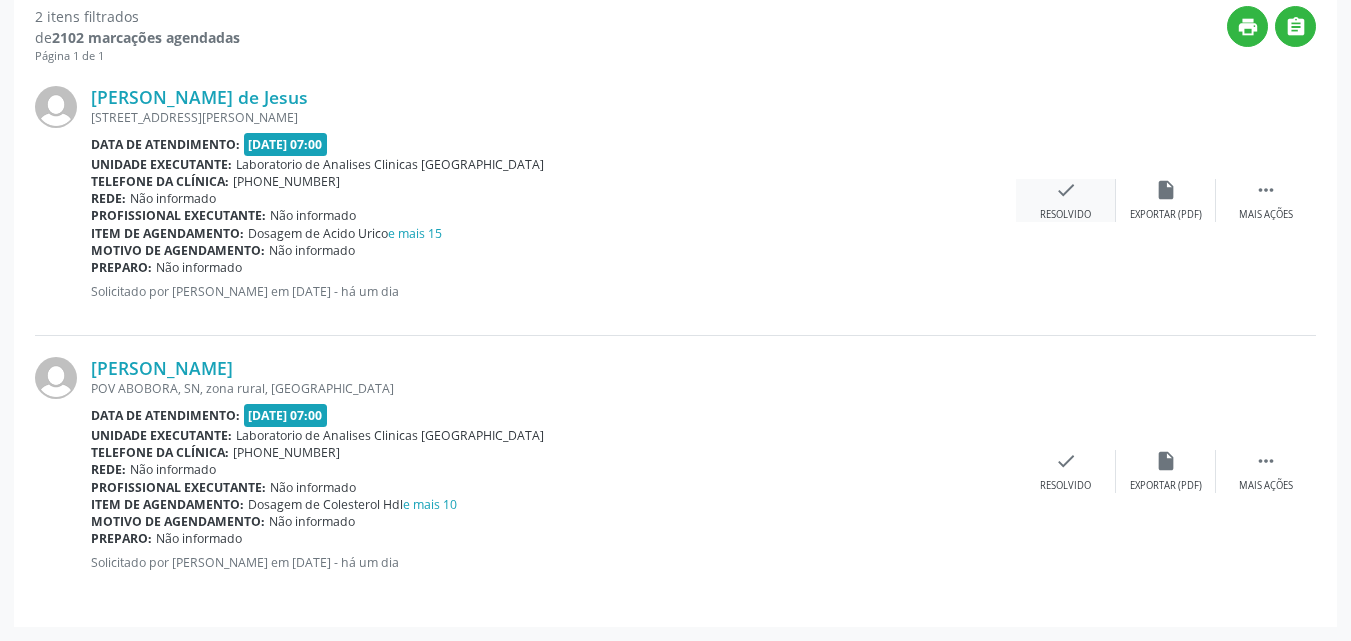 click on "check" at bounding box center (1066, 190) 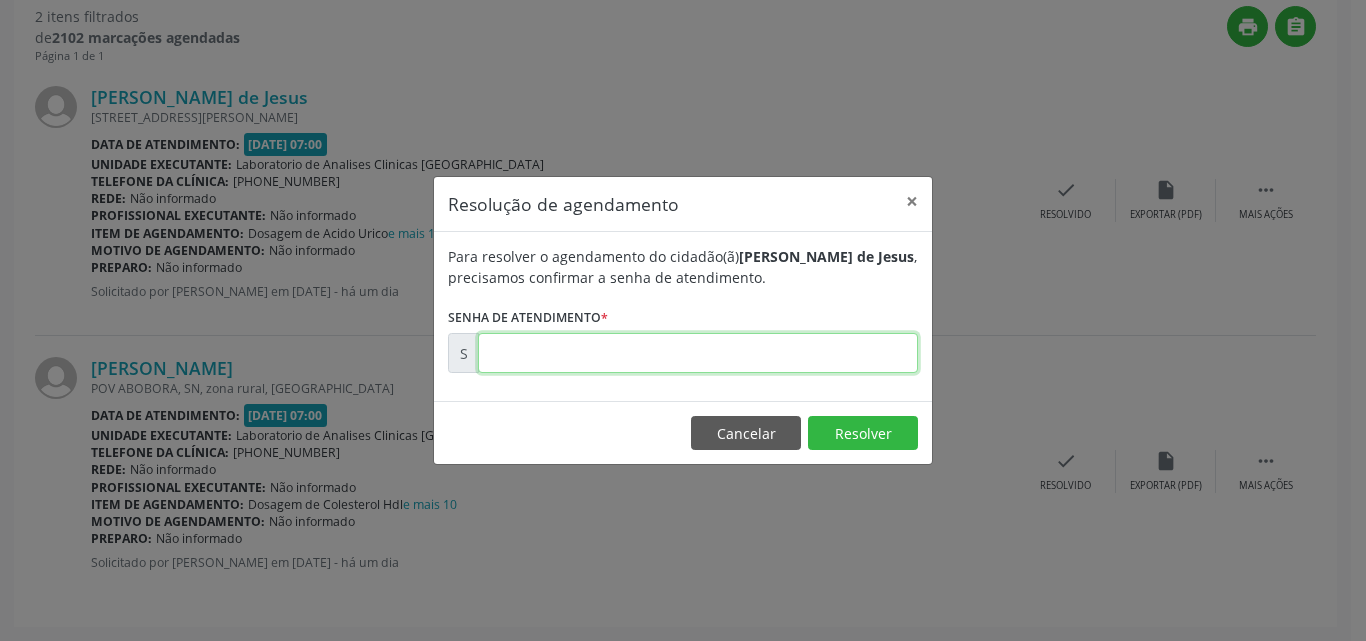 click at bounding box center [698, 353] 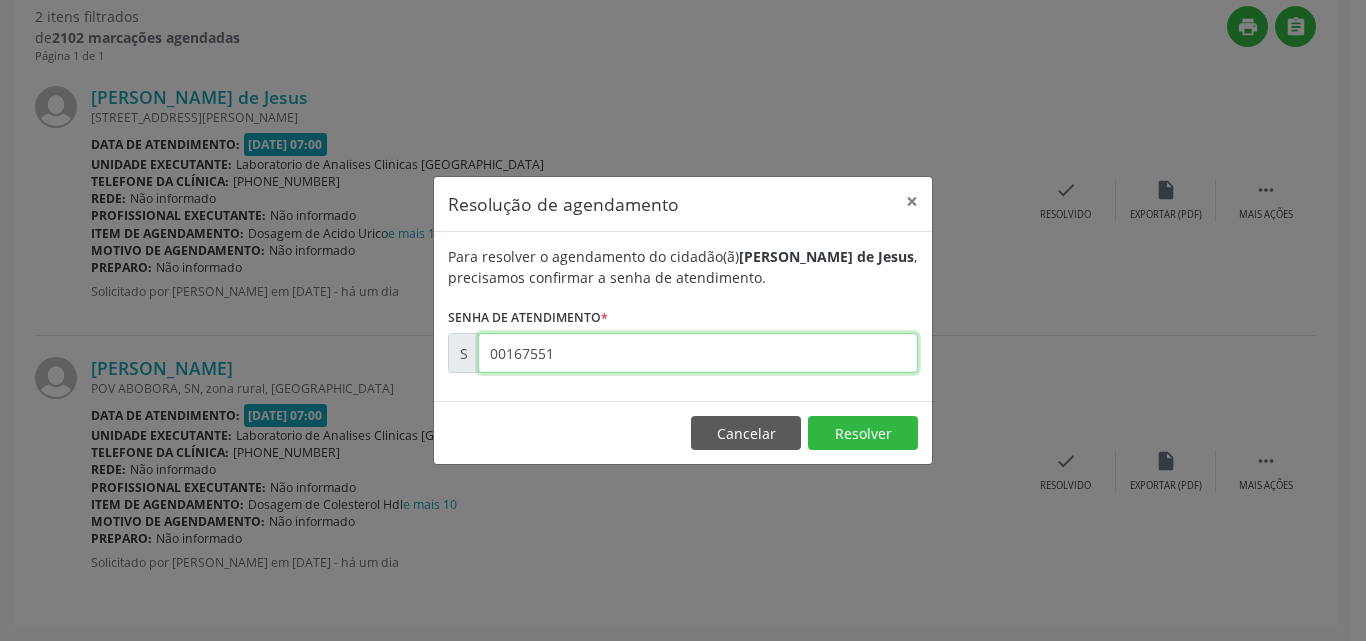 type on "00167551" 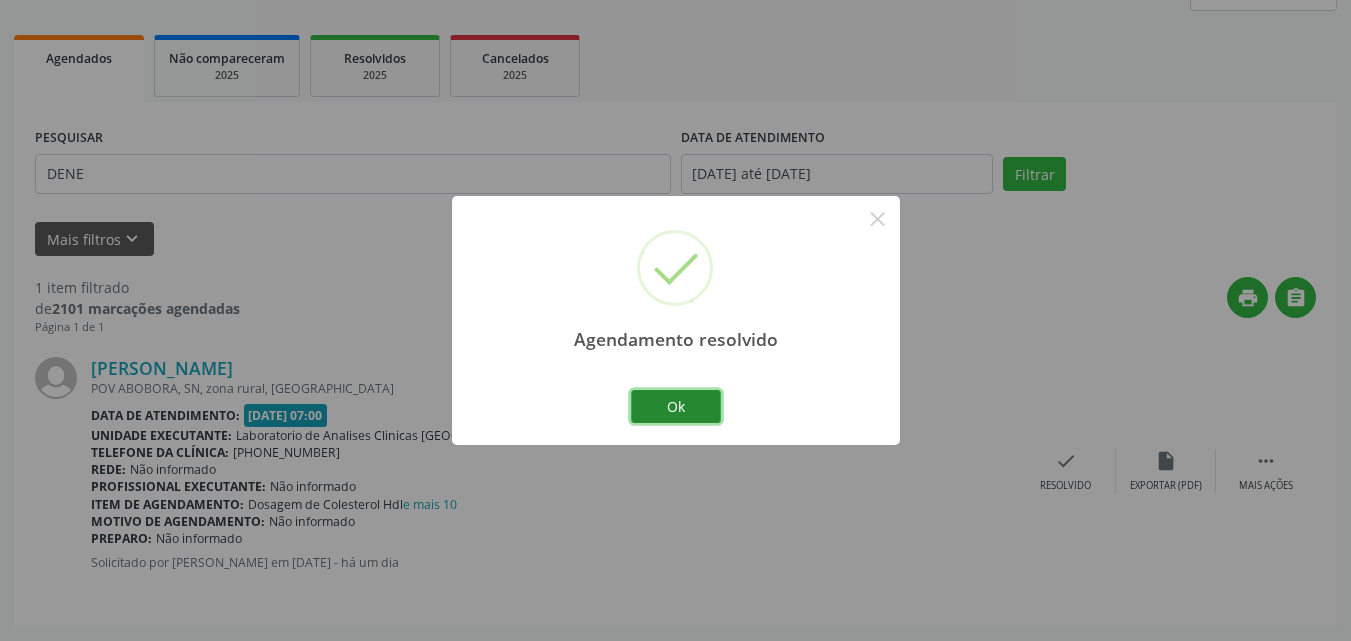 click on "Ok" at bounding box center (676, 407) 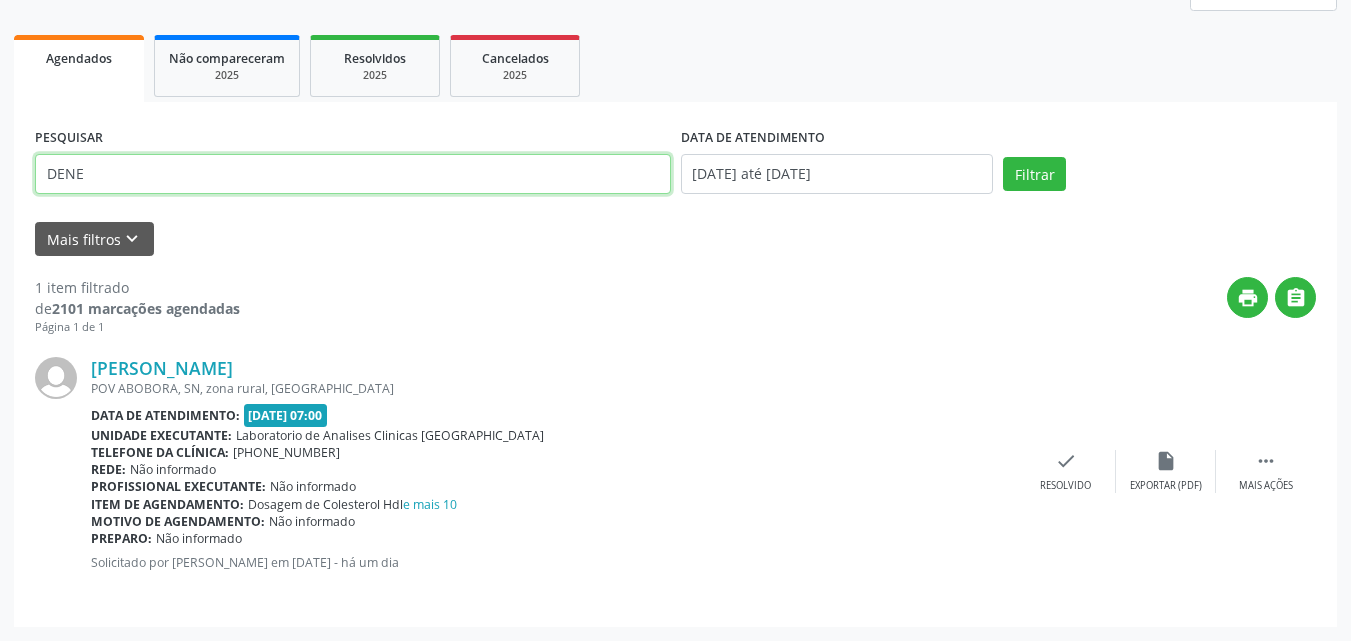 drag, startPoint x: 450, startPoint y: 165, endPoint x: 0, endPoint y: -57, distance: 501.78082 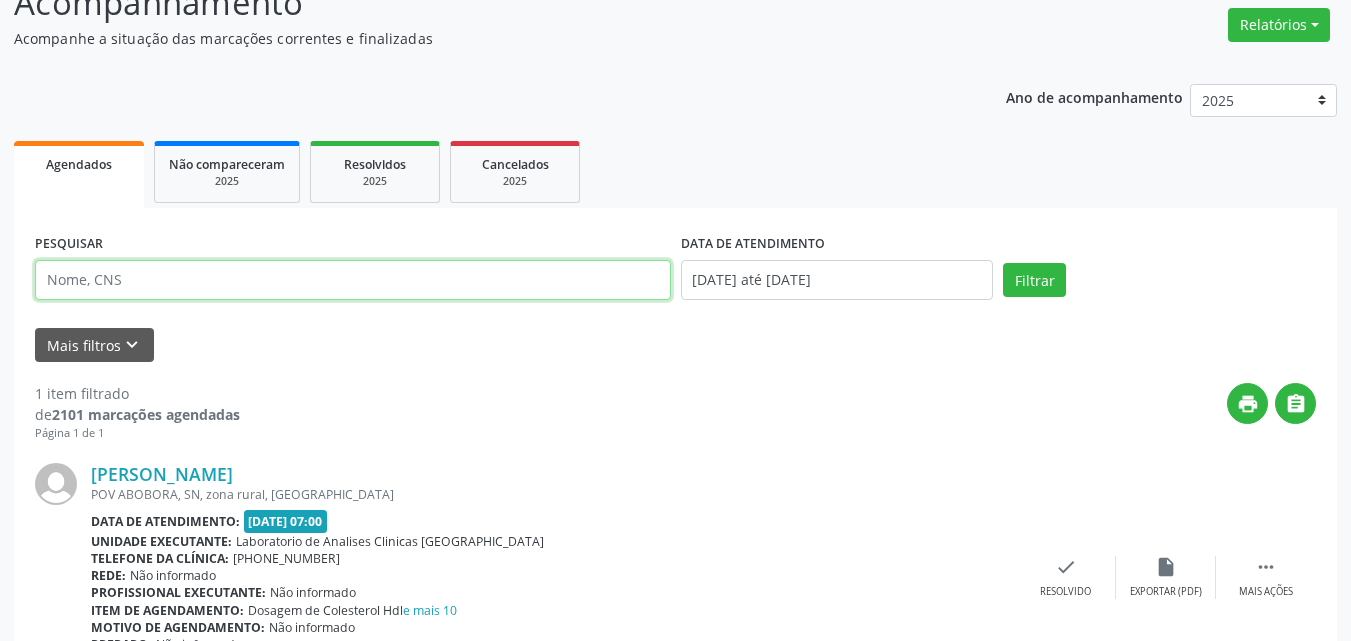 type on "H" 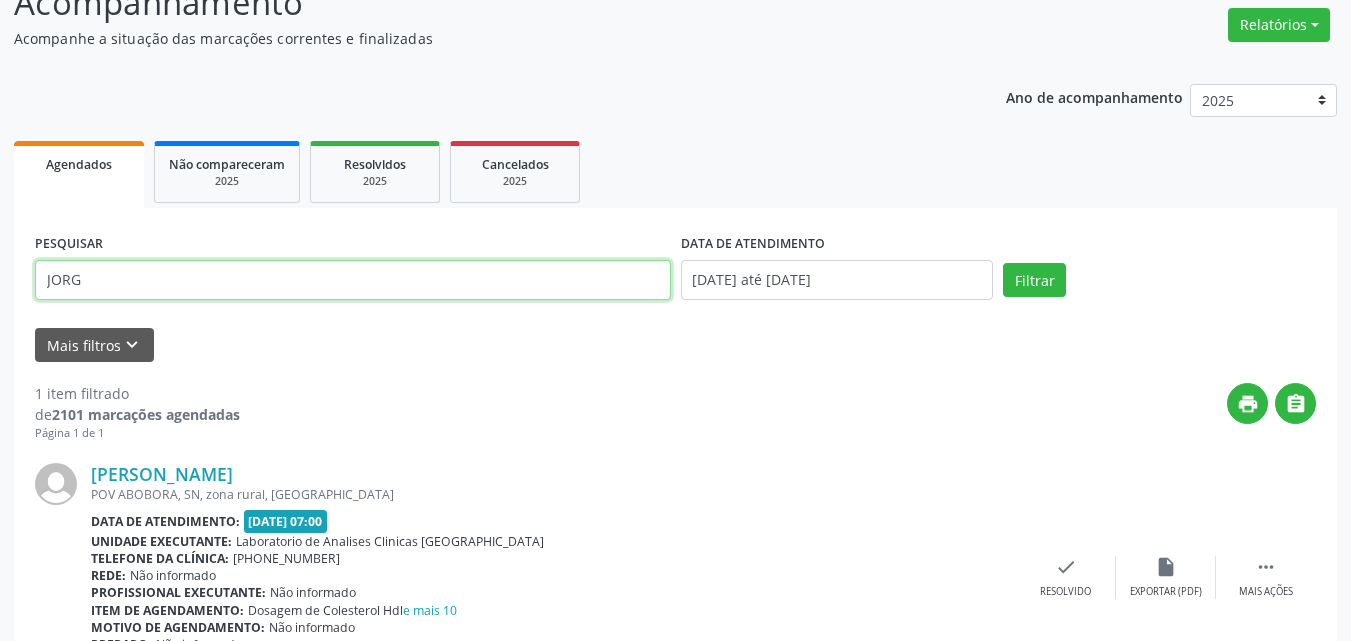 type on "JORG" 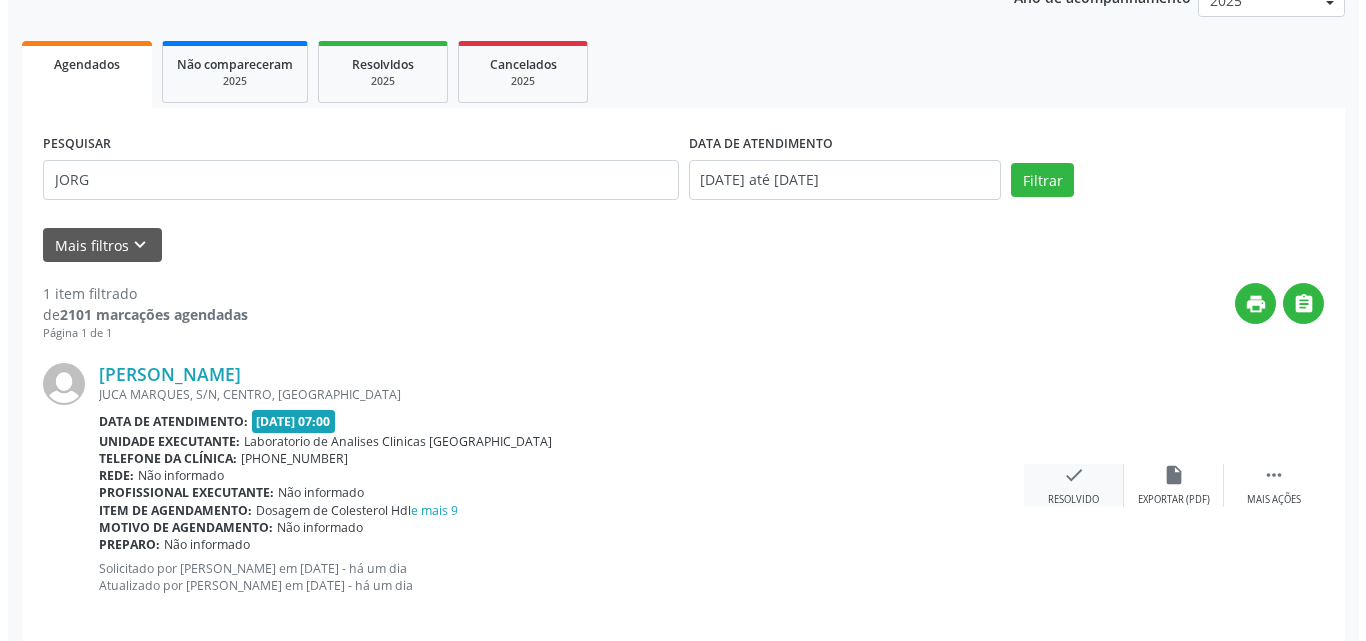 scroll, scrollTop: 281, scrollLeft: 0, axis: vertical 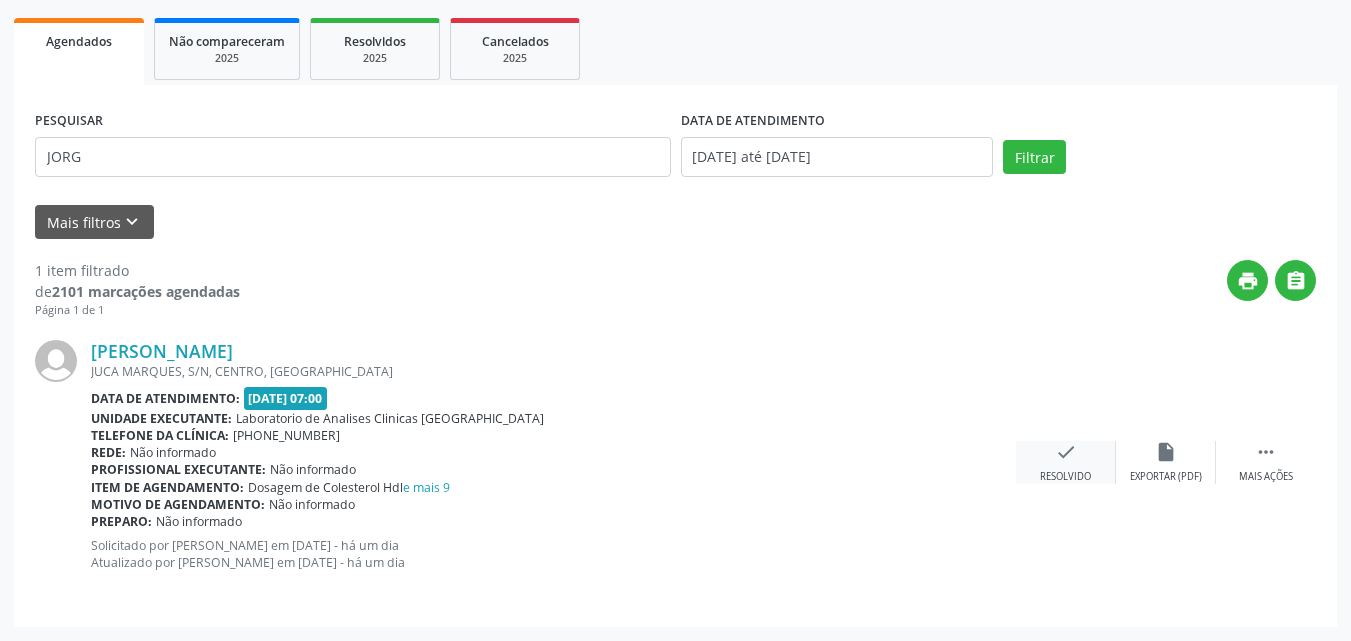 click on "check" at bounding box center [1066, 452] 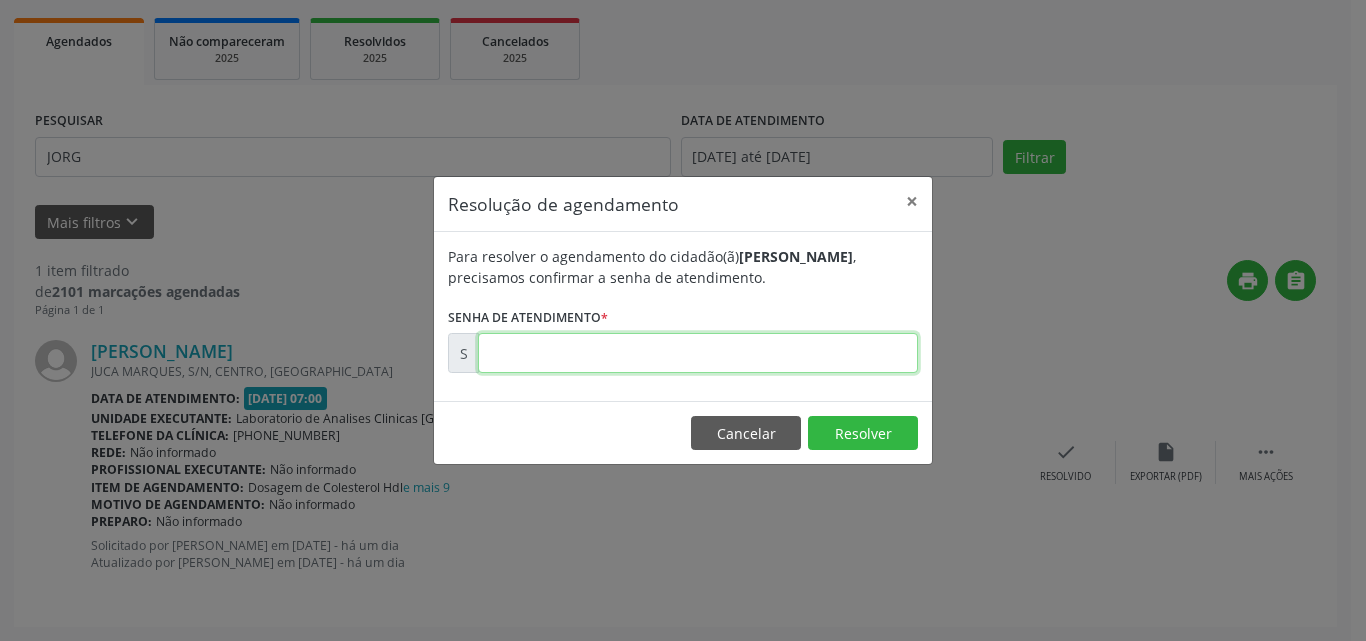 drag, startPoint x: 1063, startPoint y: 460, endPoint x: 750, endPoint y: 344, distance: 333.80383 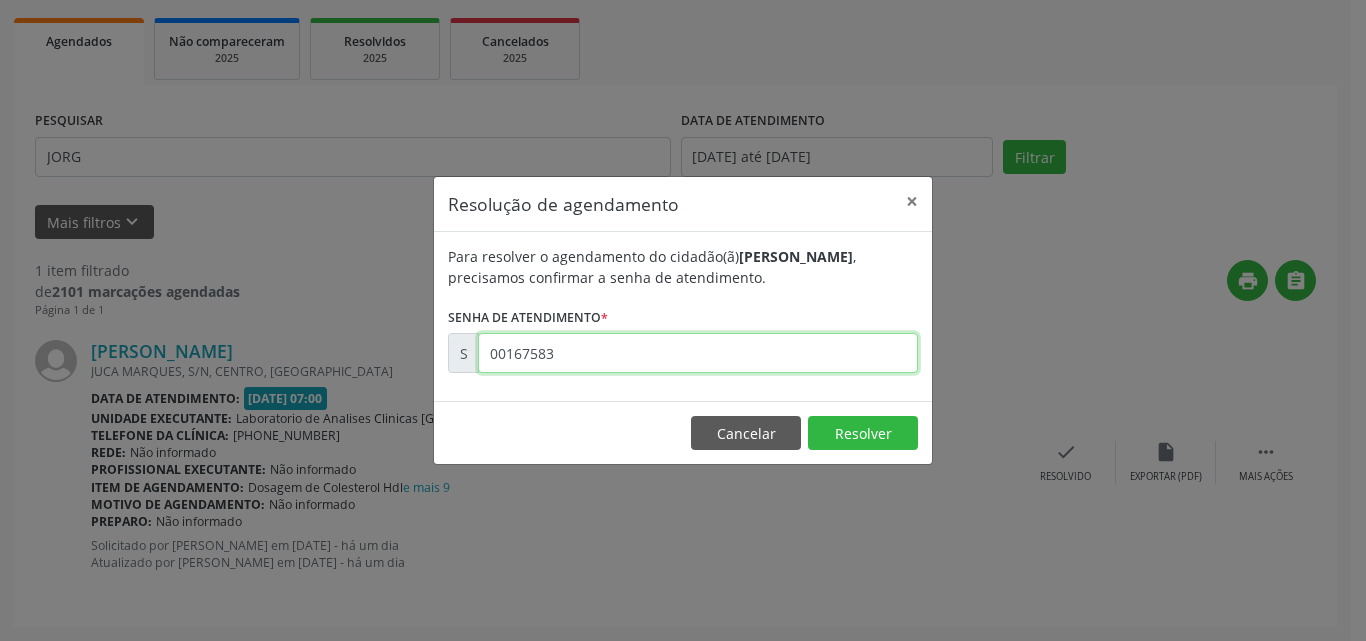 type on "00167583" 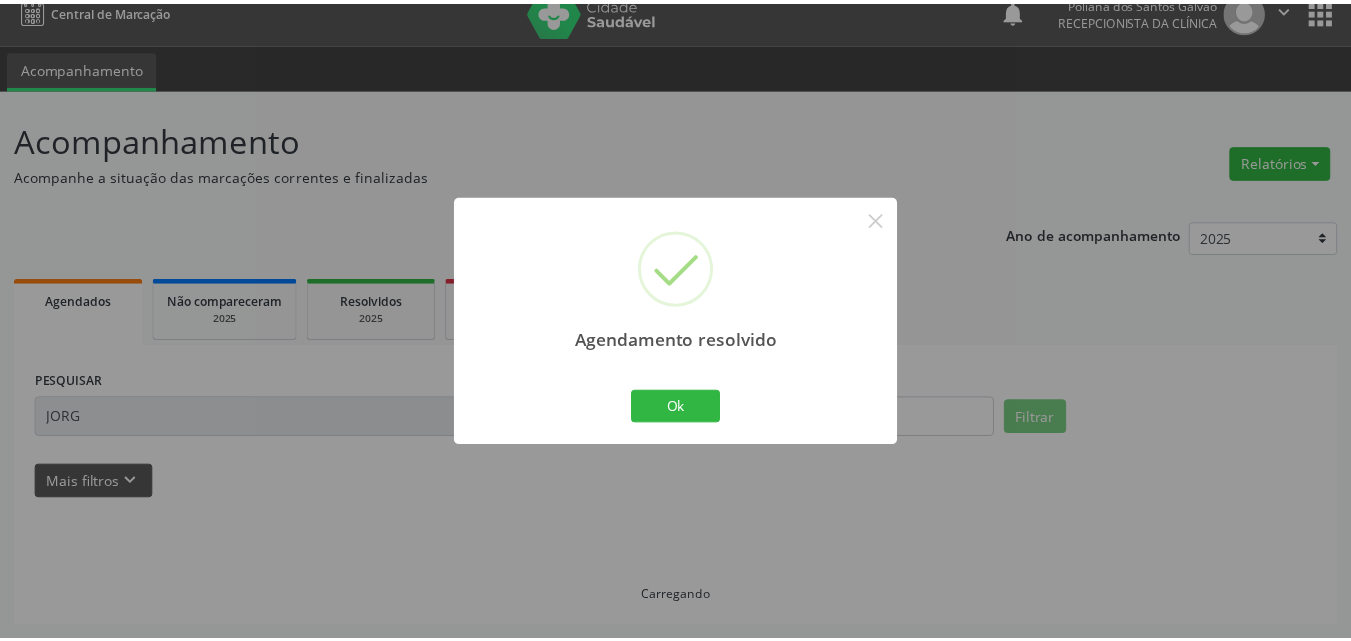scroll, scrollTop: 21, scrollLeft: 0, axis: vertical 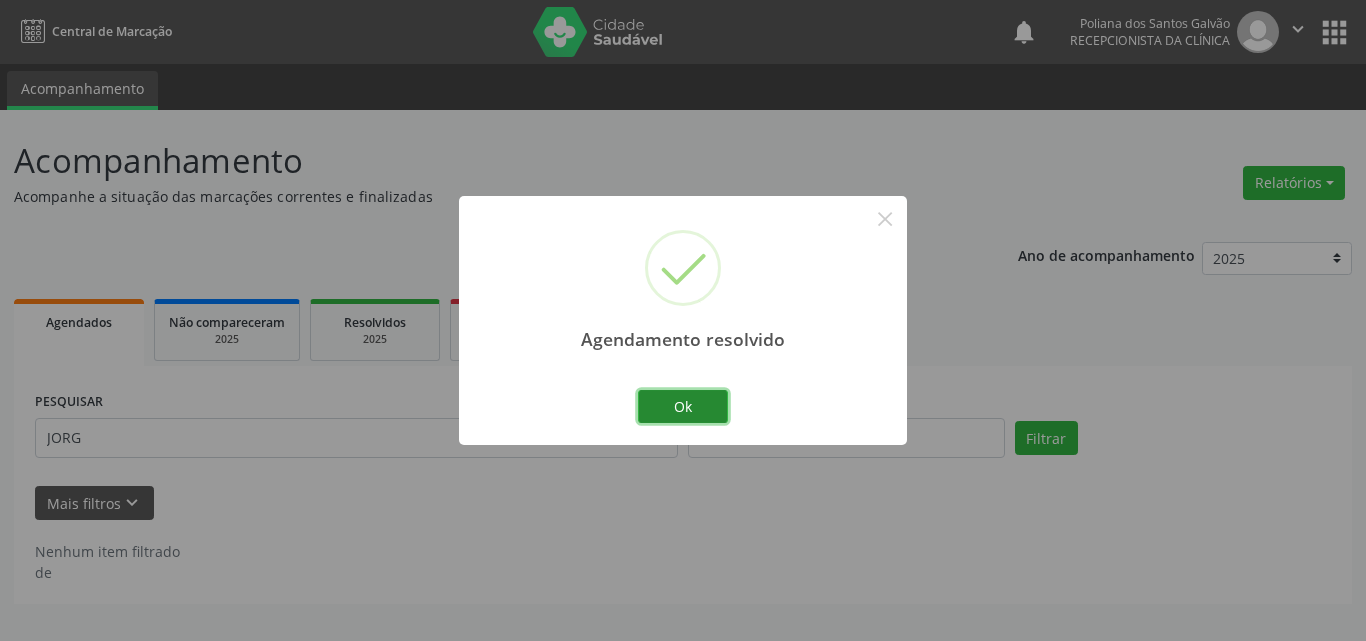 click on "Ok" at bounding box center (683, 407) 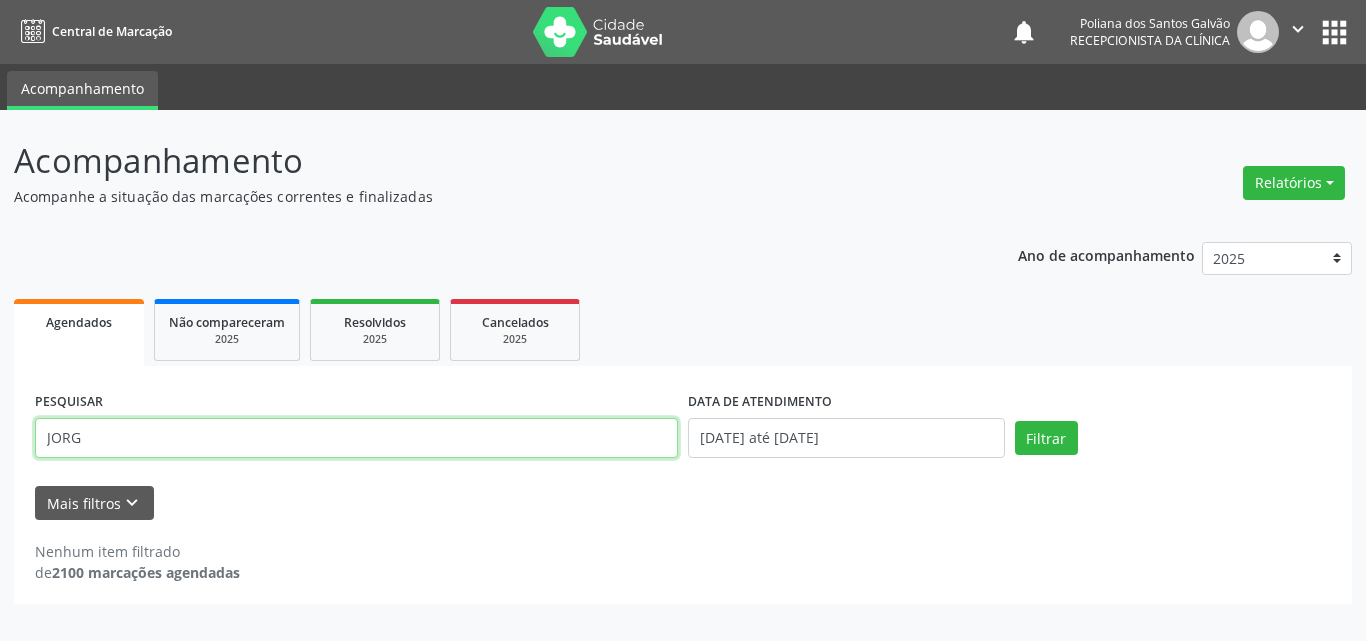 drag, startPoint x: 0, startPoint y: 52, endPoint x: 0, endPoint y: 9, distance: 43 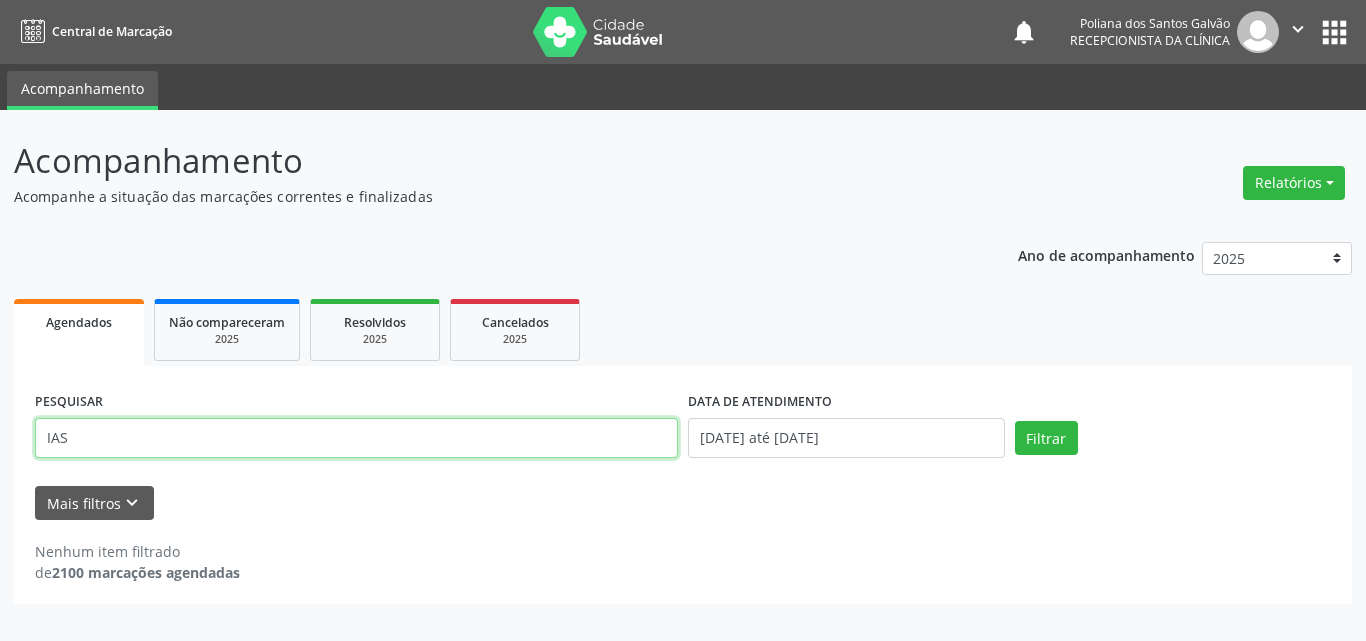 type on "IAS" 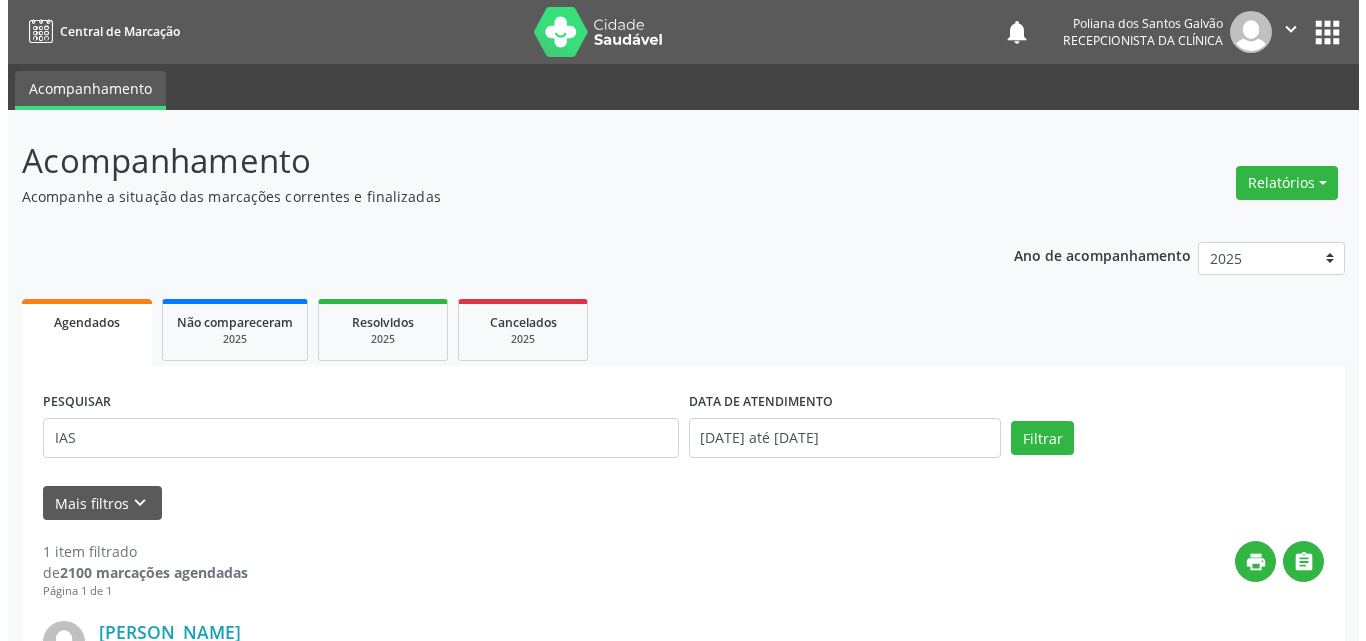 scroll, scrollTop: 264, scrollLeft: 0, axis: vertical 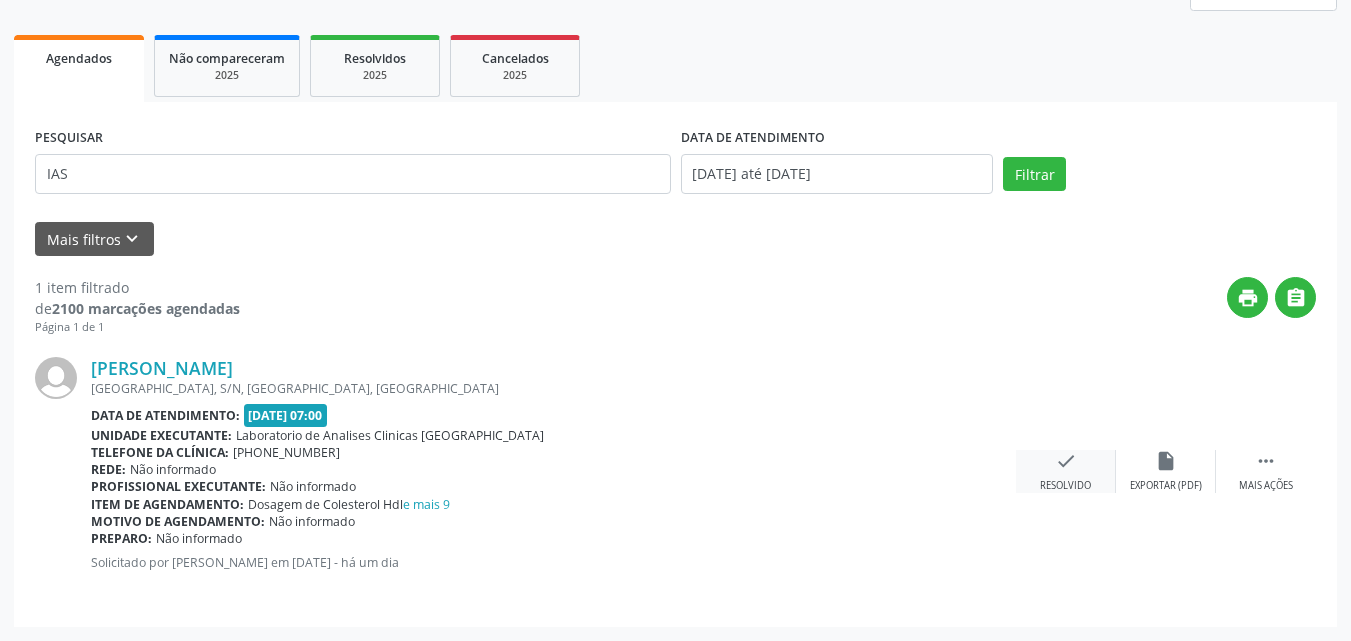 click on "check
Resolvido" at bounding box center (1066, 471) 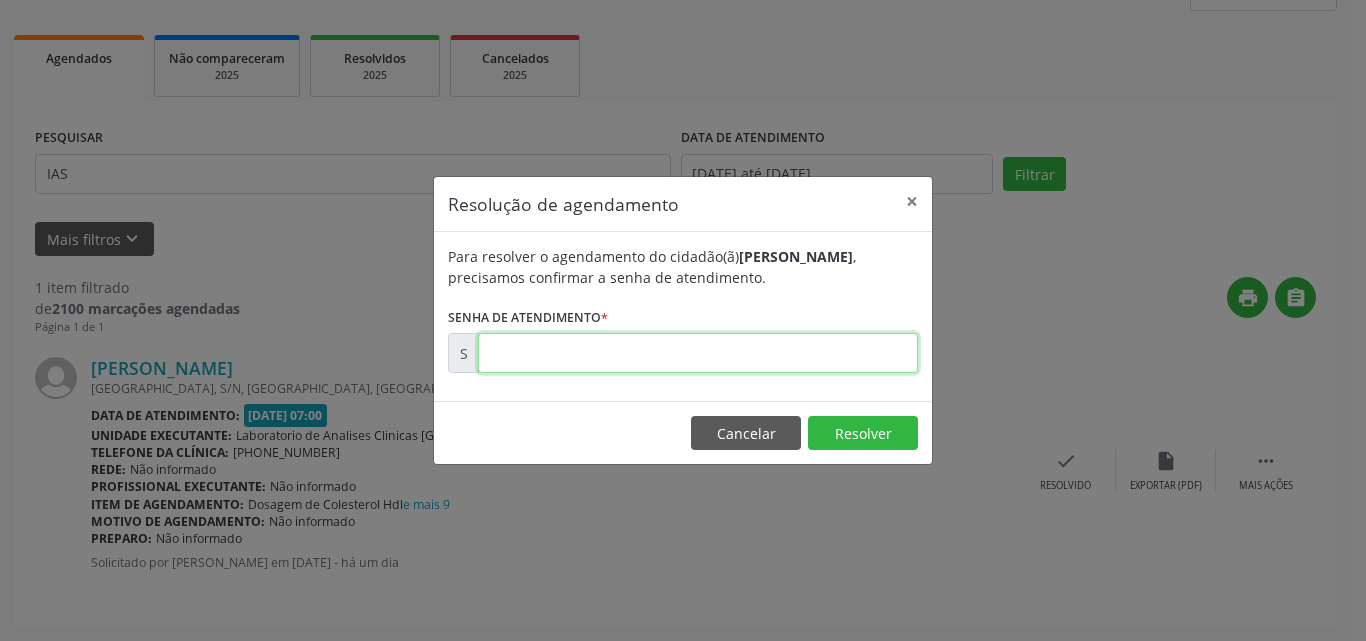 click at bounding box center (698, 353) 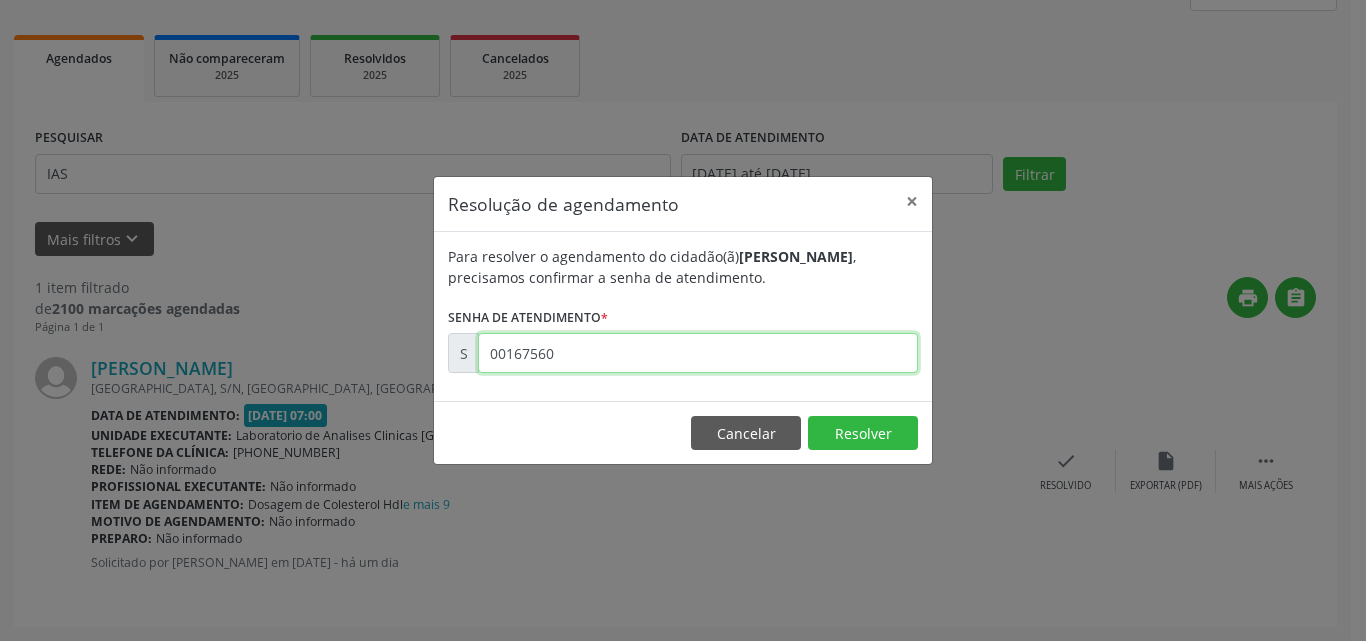 type on "00167560" 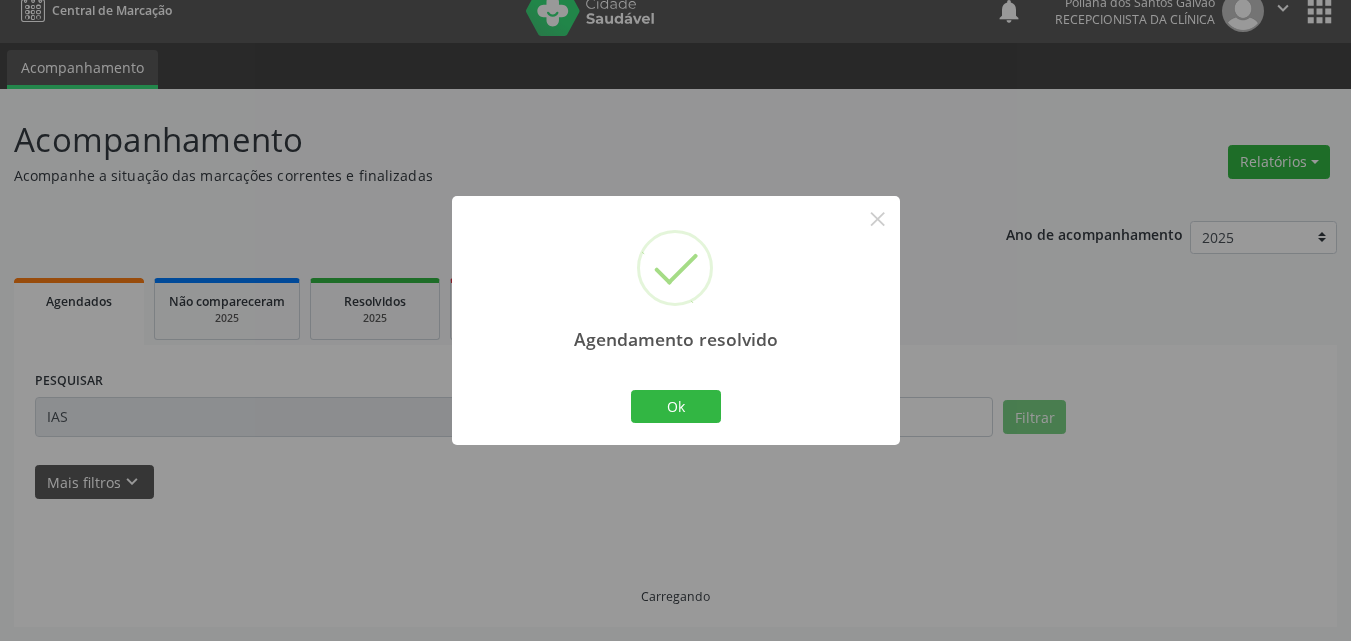 scroll, scrollTop: 0, scrollLeft: 0, axis: both 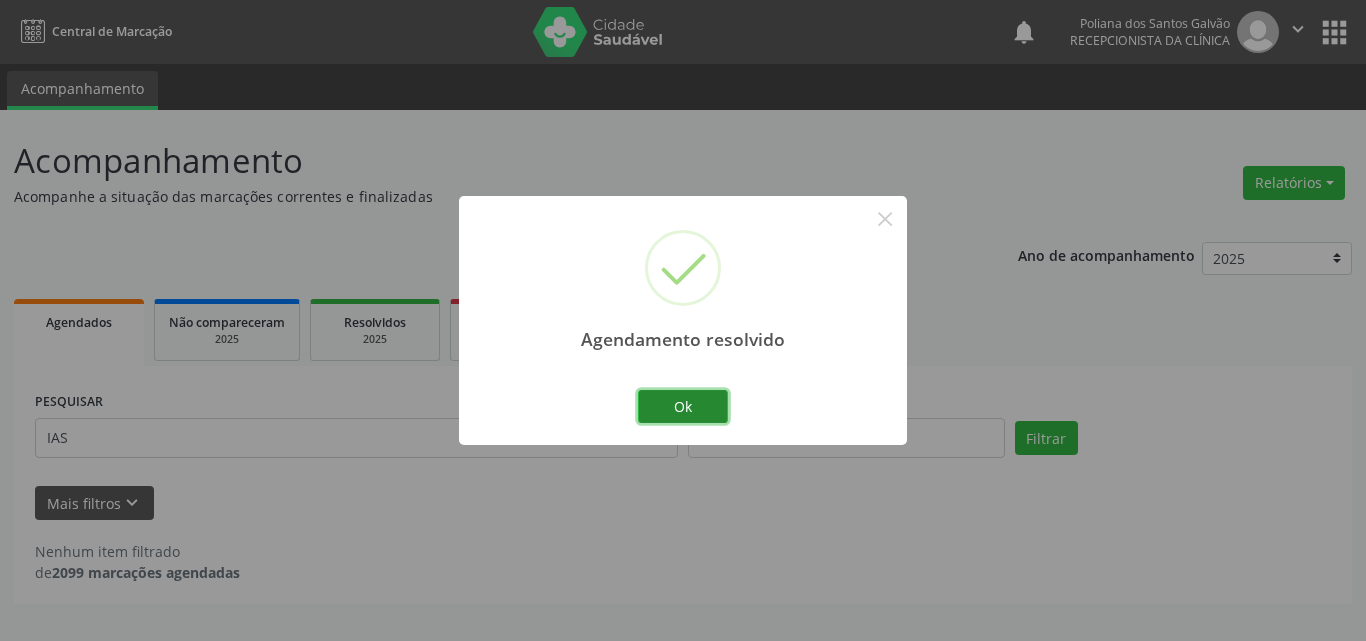 click on "Ok" at bounding box center [683, 407] 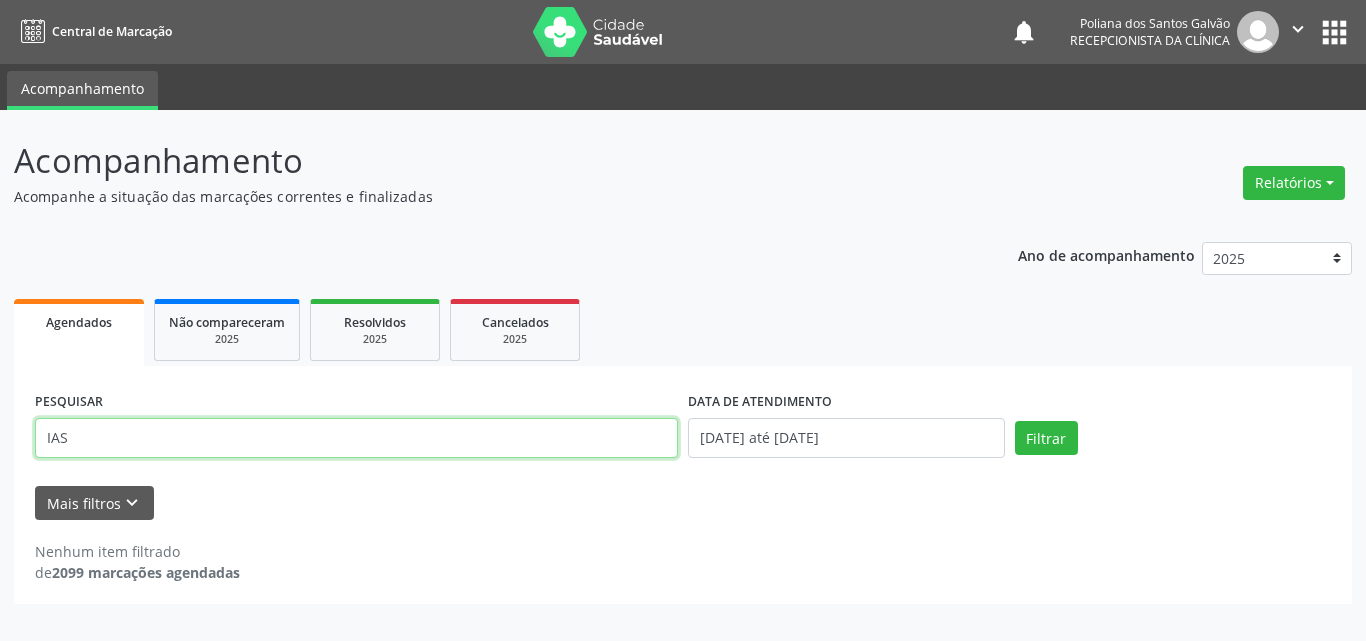 drag, startPoint x: 616, startPoint y: 423, endPoint x: 0, endPoint y: 31, distance: 730.1507 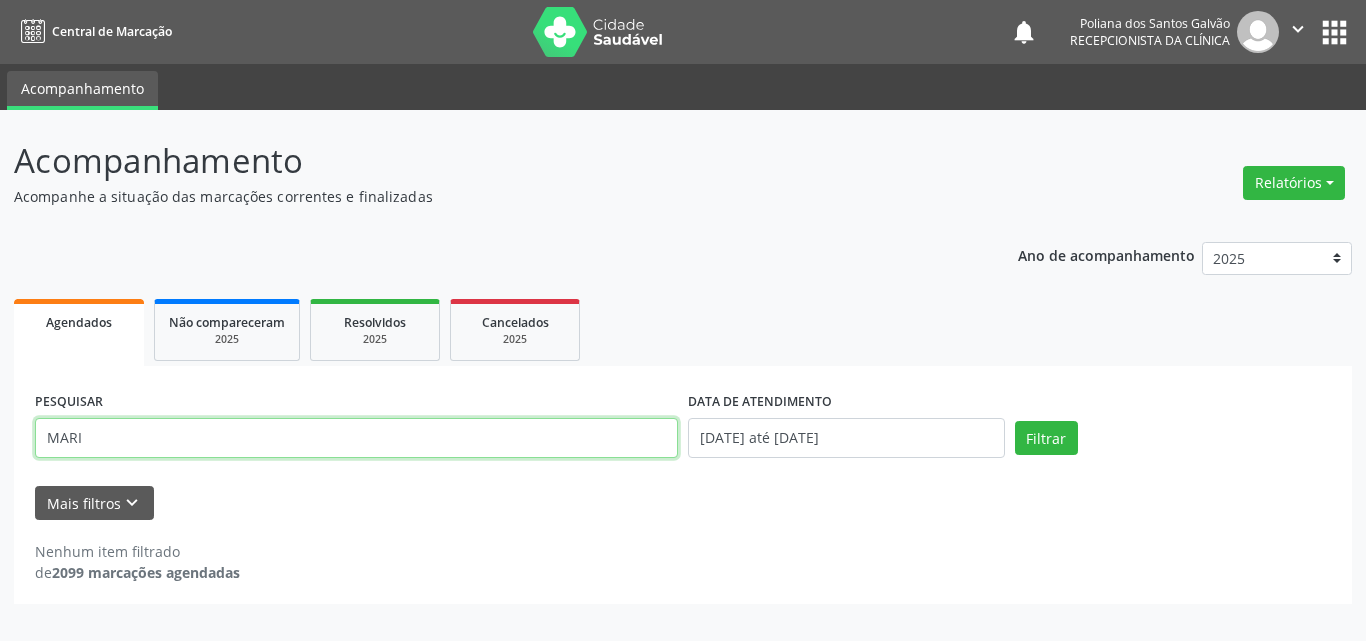 type on "MARI" 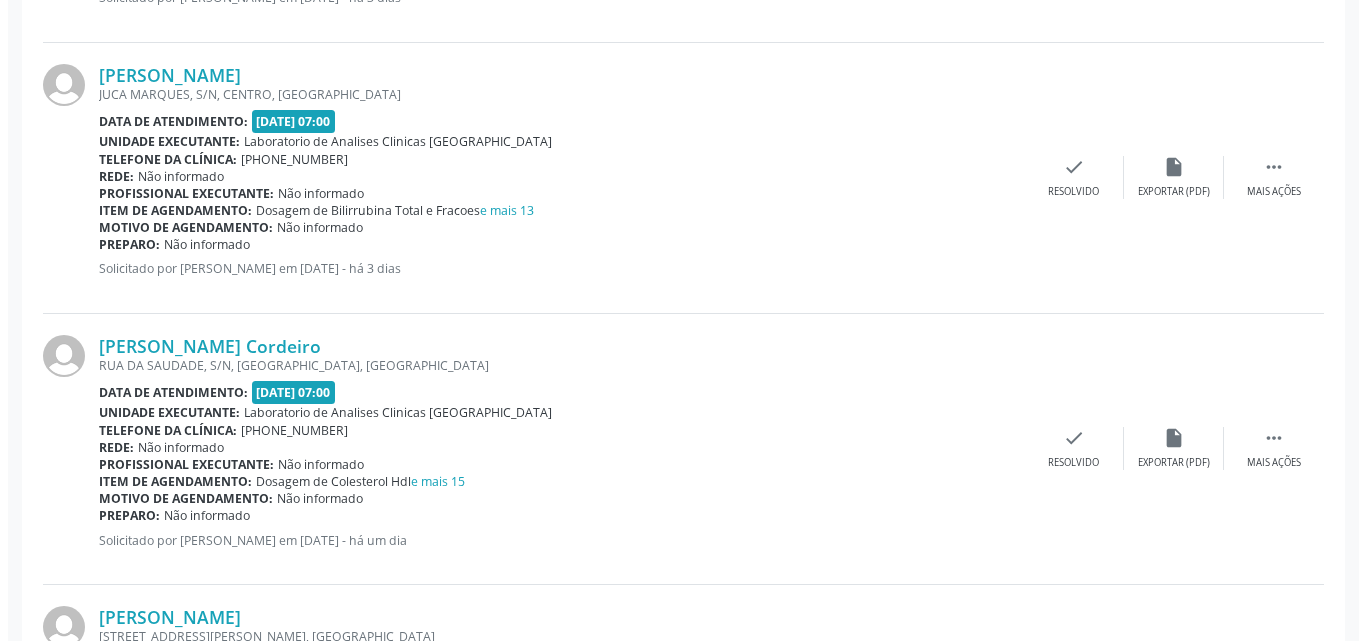 scroll, scrollTop: 1842, scrollLeft: 0, axis: vertical 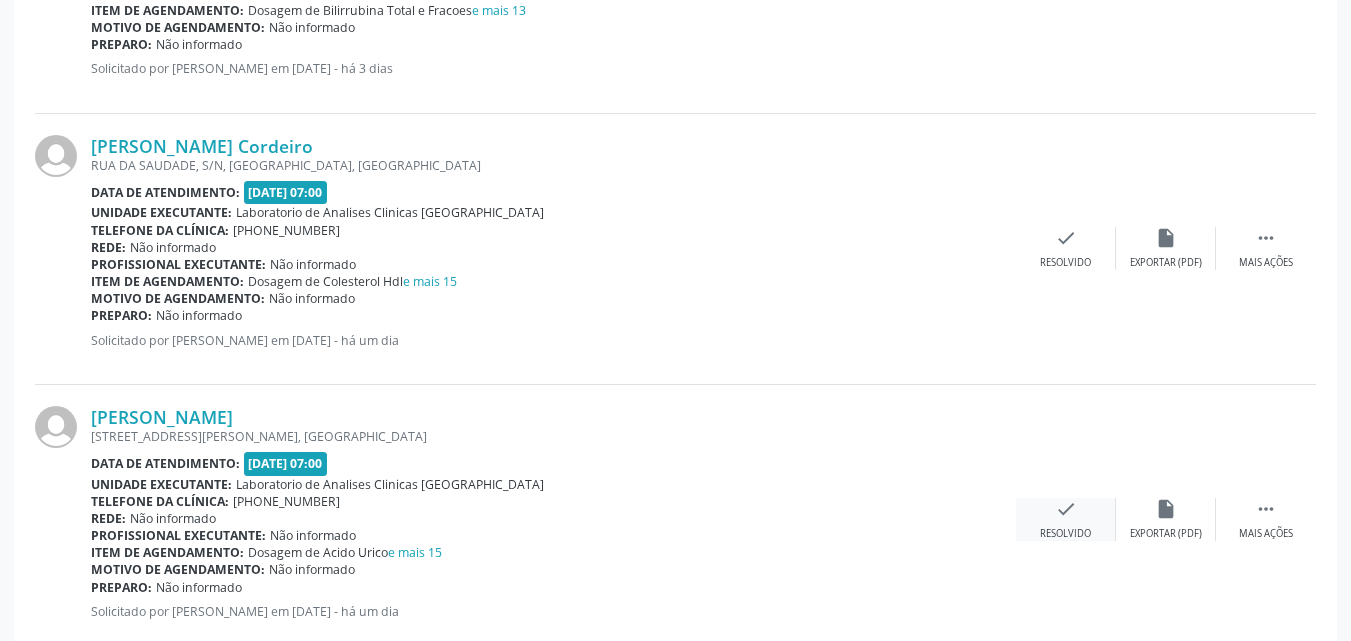 click on "check" at bounding box center (1066, 509) 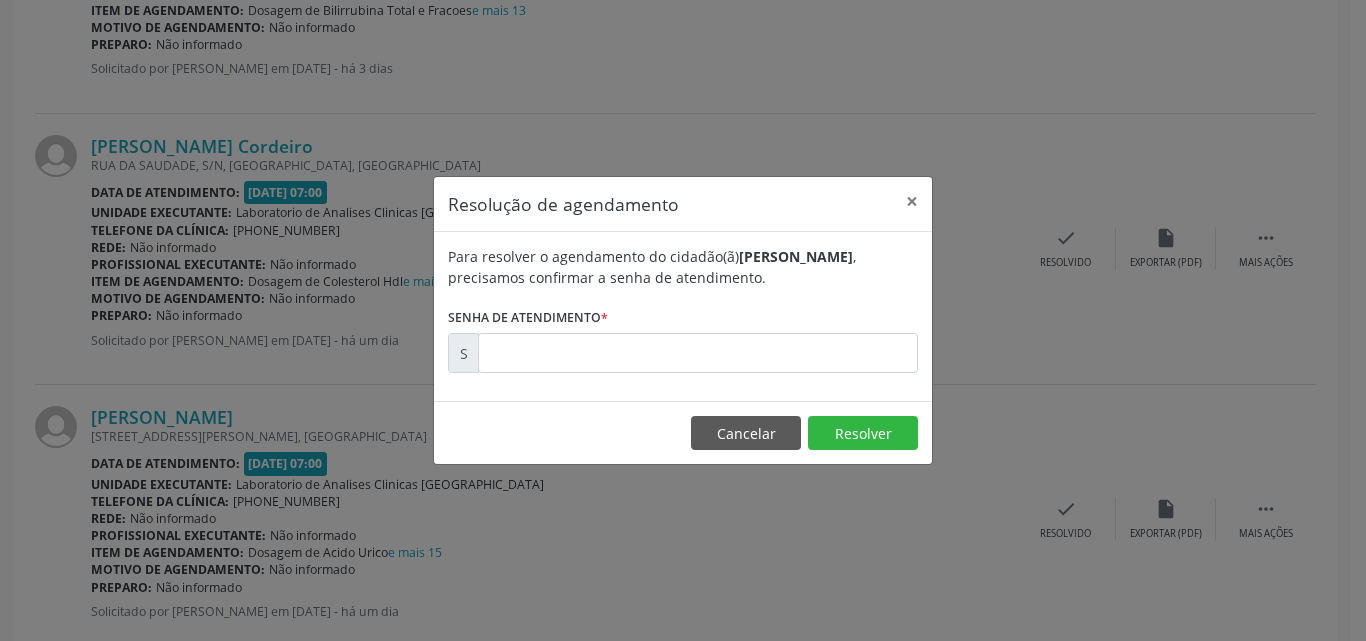 click on "Para resolver o agendamento do cidadão(ã)  [PERSON_NAME] ,
precisamos confirmar a senha de atendimento.
Senha de atendimento
*
S" at bounding box center (683, 316) 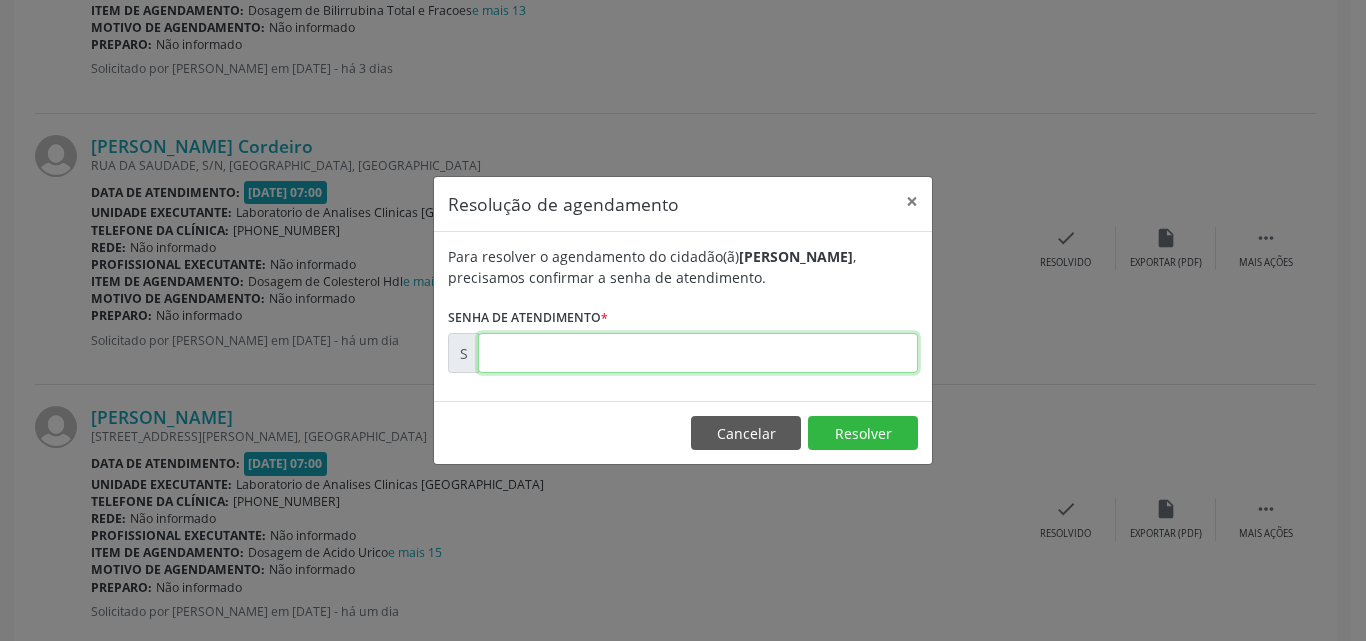 drag, startPoint x: 836, startPoint y: 346, endPoint x: 833, endPoint y: 326, distance: 20.22375 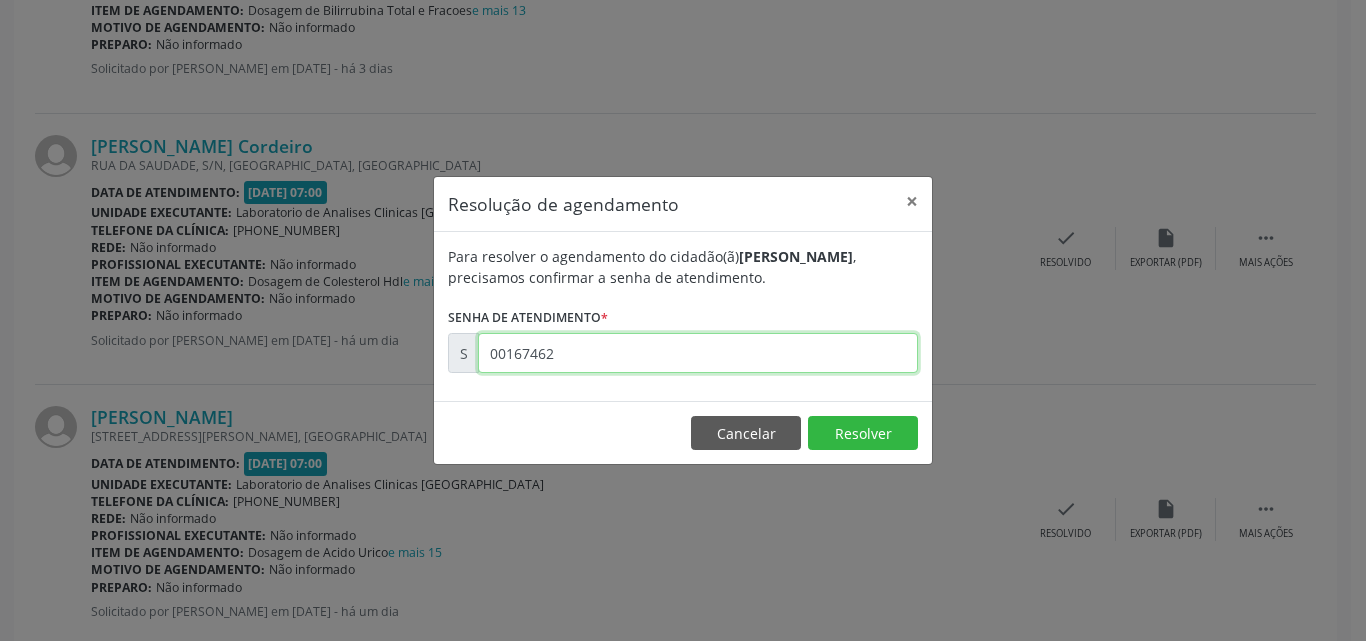type on "00167462" 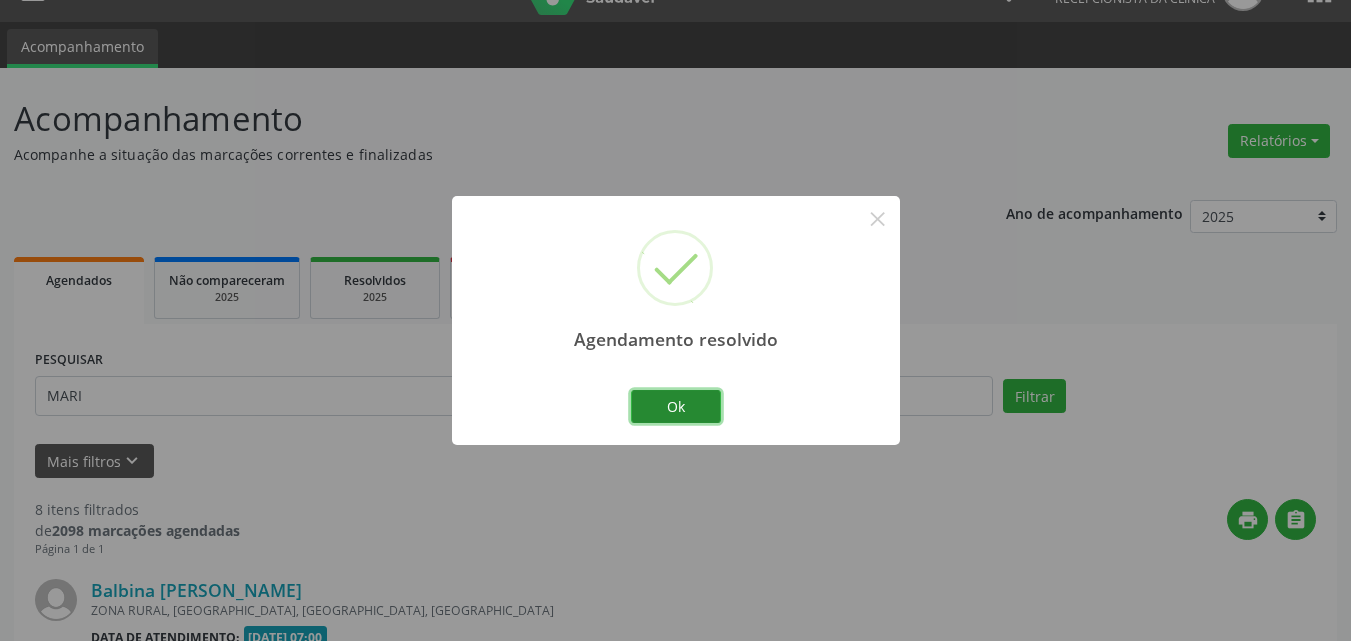 click on "Ok" at bounding box center (676, 407) 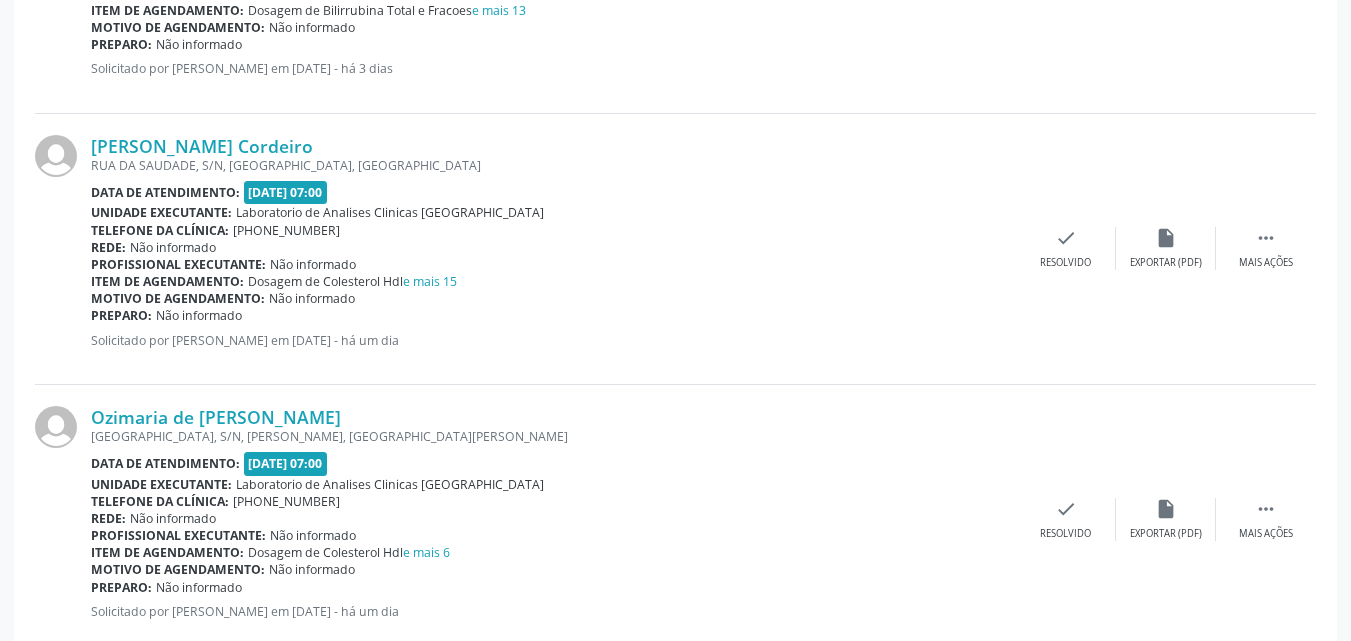 drag, startPoint x: 520, startPoint y: 410, endPoint x: 498, endPoint y: 268, distance: 143.69412 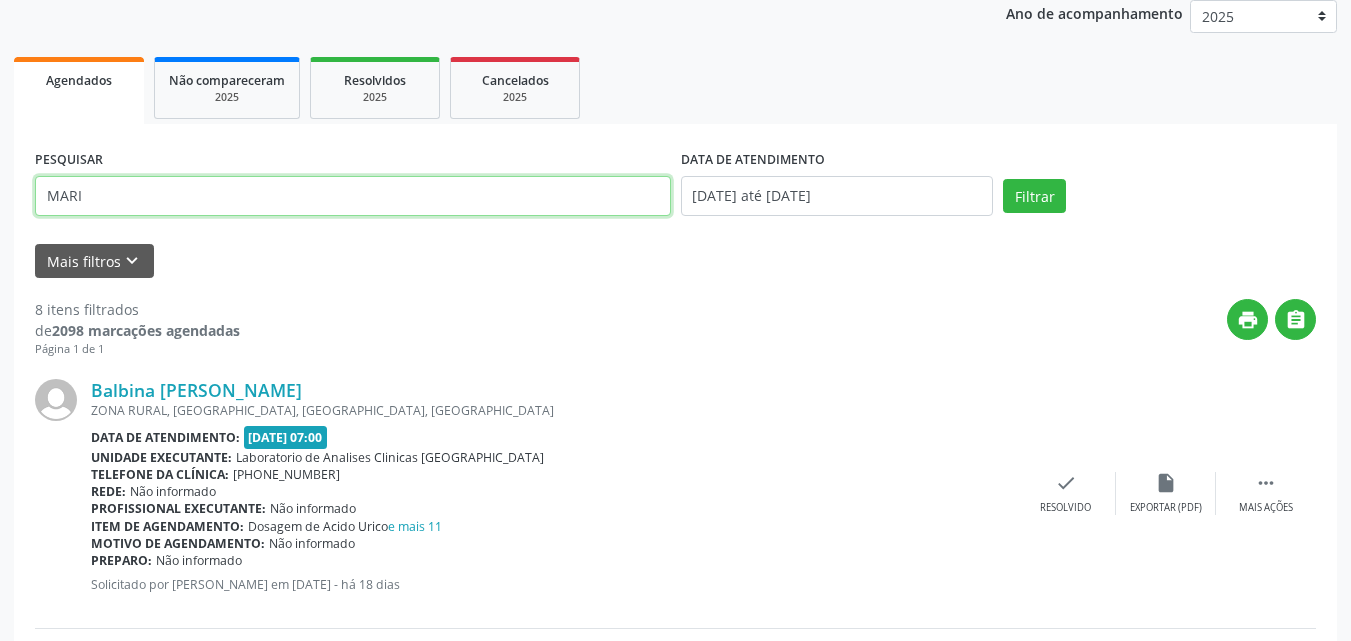 scroll, scrollTop: 198, scrollLeft: 0, axis: vertical 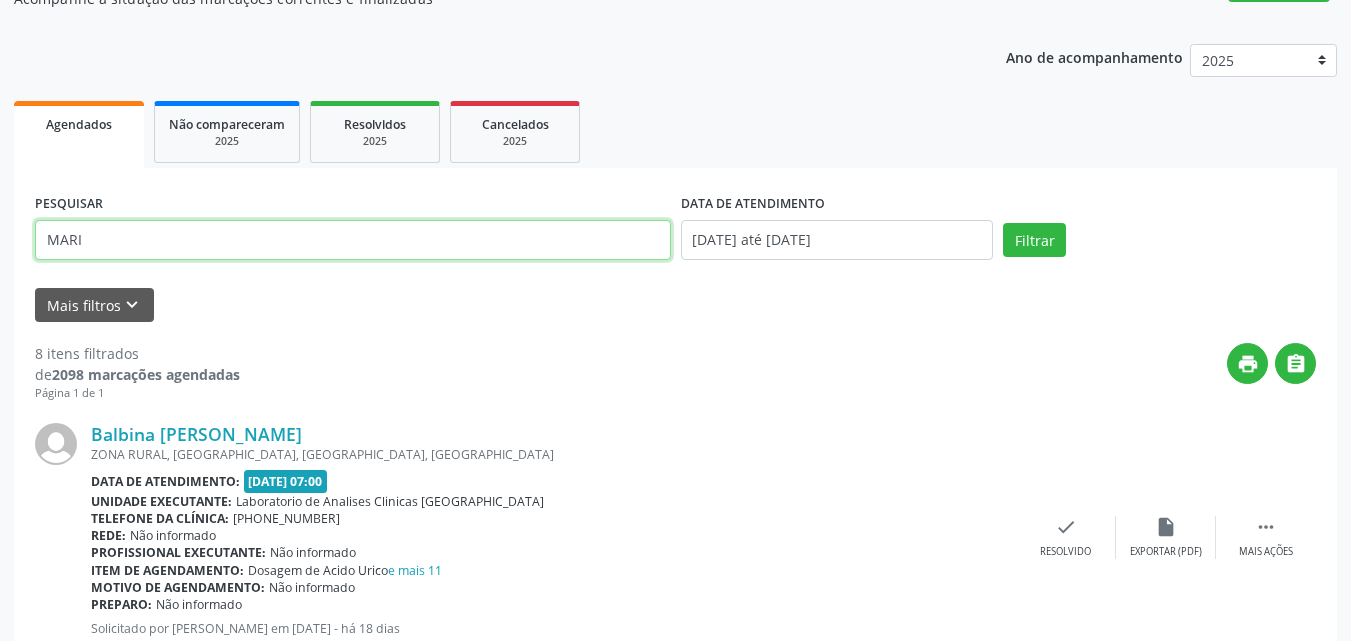 drag, startPoint x: 323, startPoint y: 197, endPoint x: 0, endPoint y: -36, distance: 398.26877 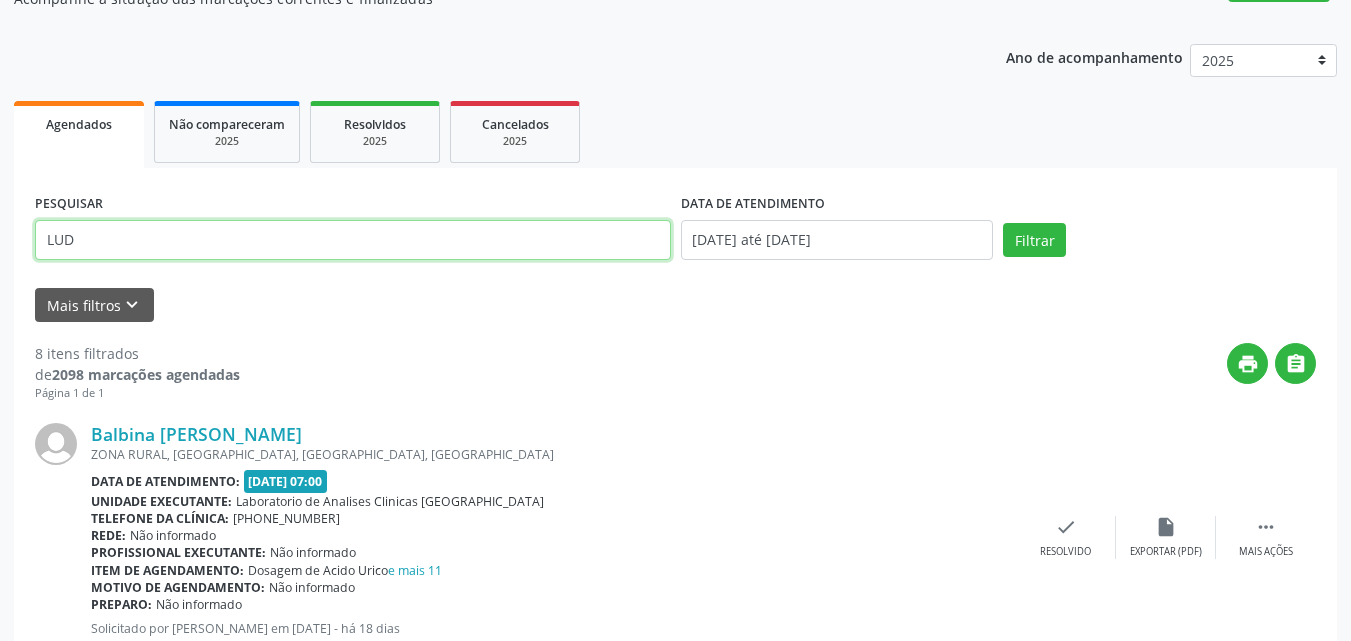 type on "LUD" 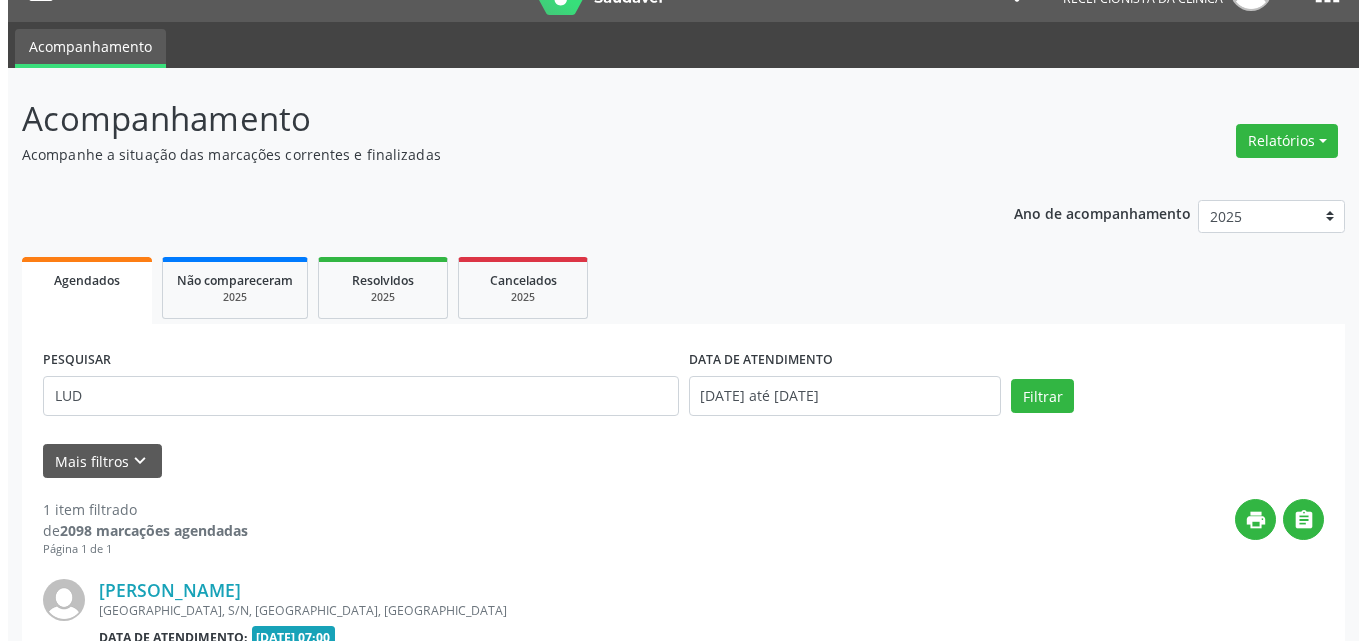 scroll, scrollTop: 281, scrollLeft: 0, axis: vertical 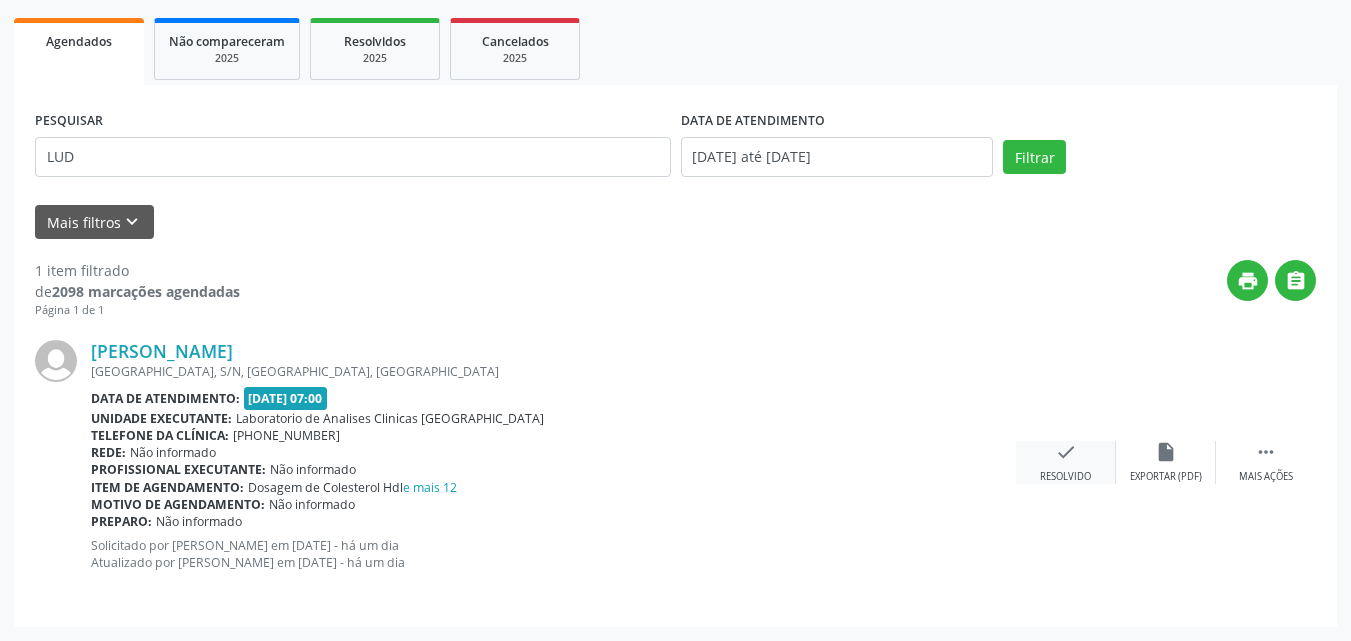 click on "check" at bounding box center [1066, 452] 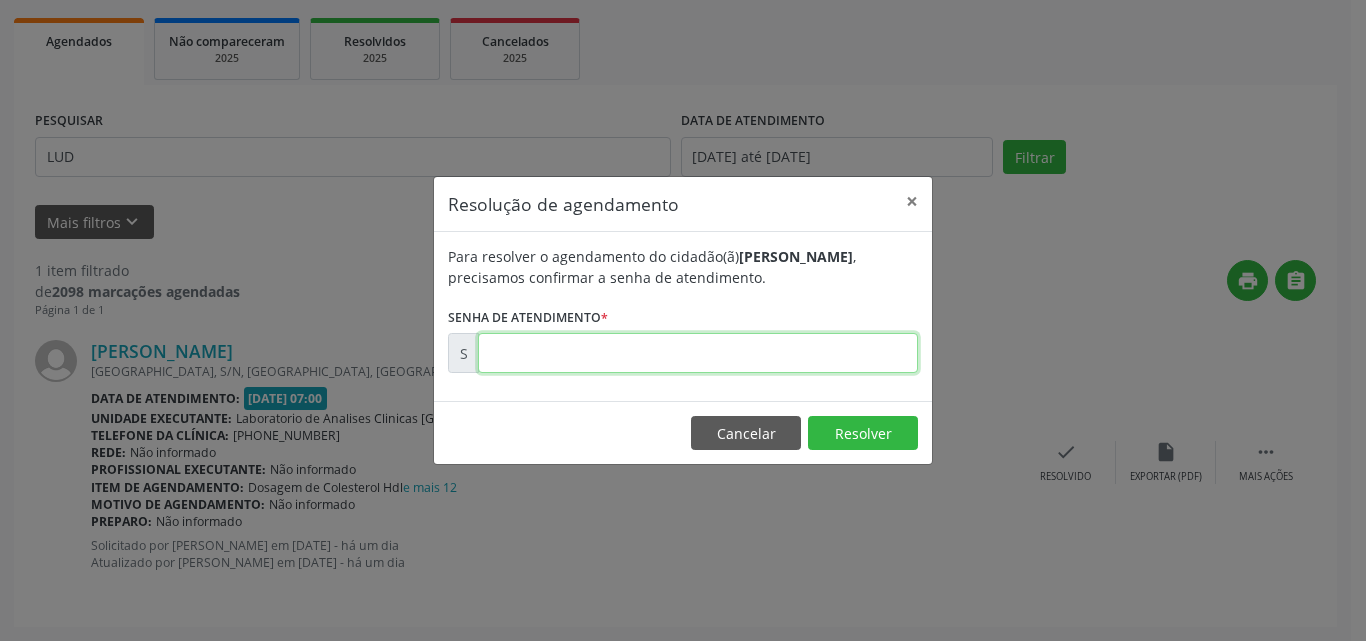click at bounding box center (698, 353) 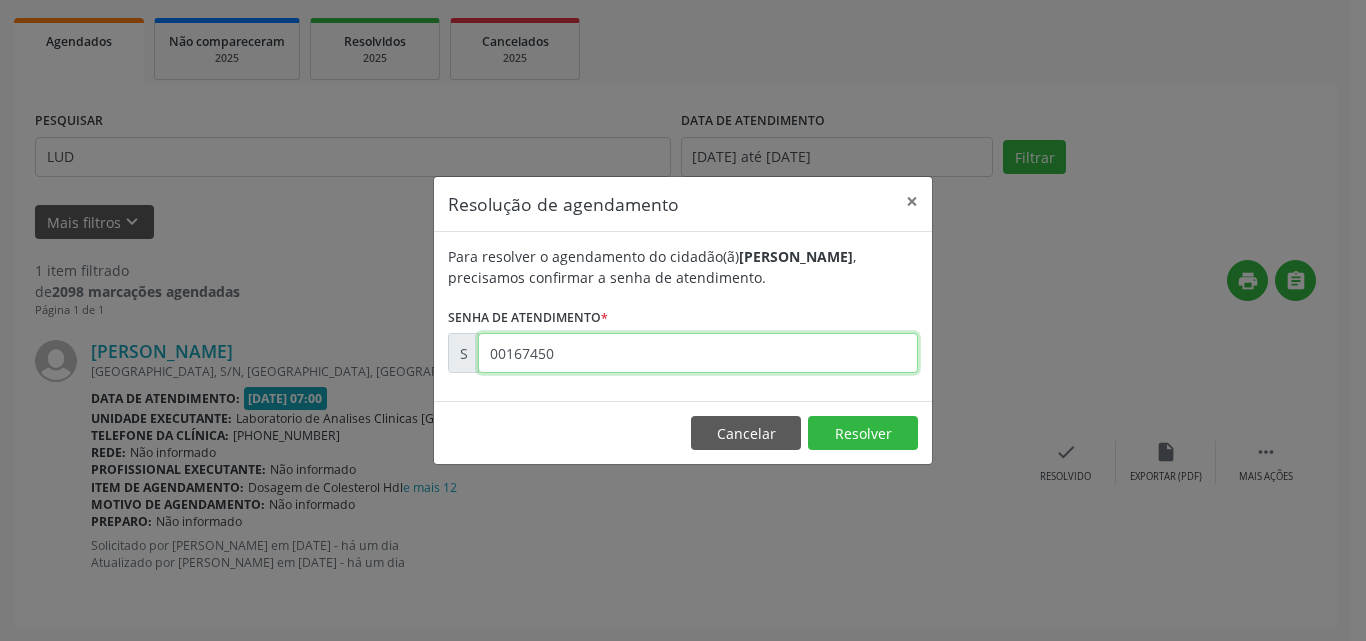type on "00167450" 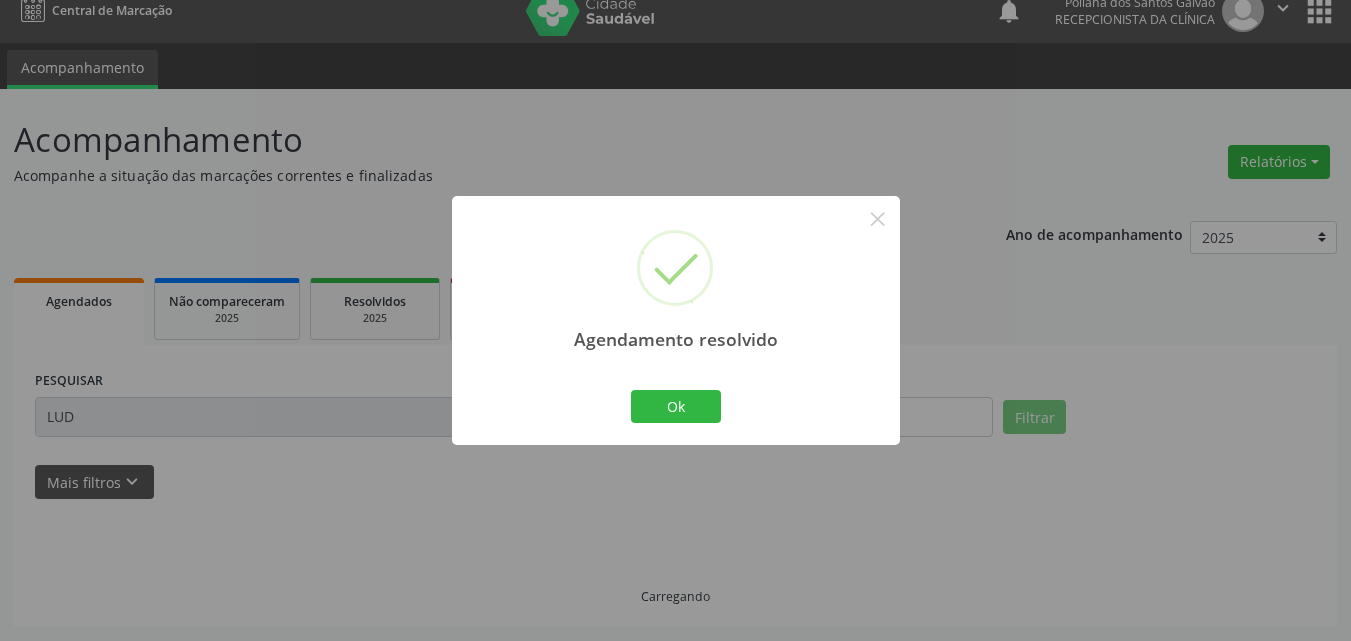 scroll, scrollTop: 0, scrollLeft: 0, axis: both 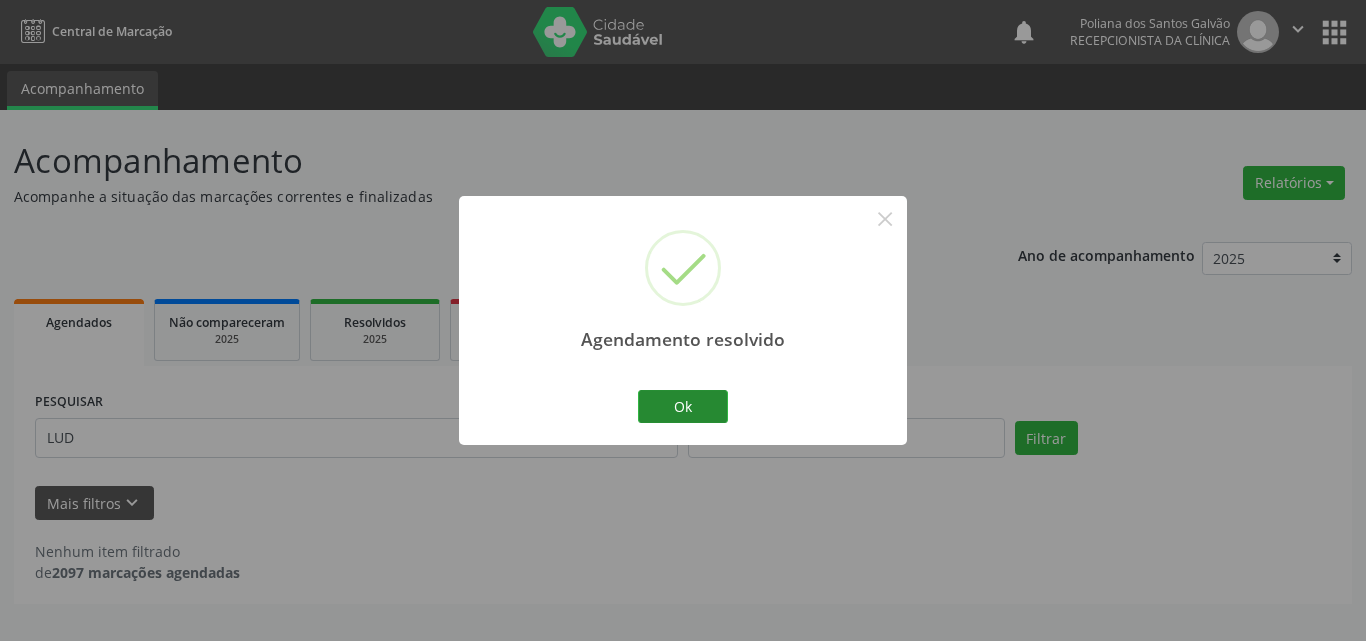 drag, startPoint x: 622, startPoint y: 413, endPoint x: 667, endPoint y: 411, distance: 45.044422 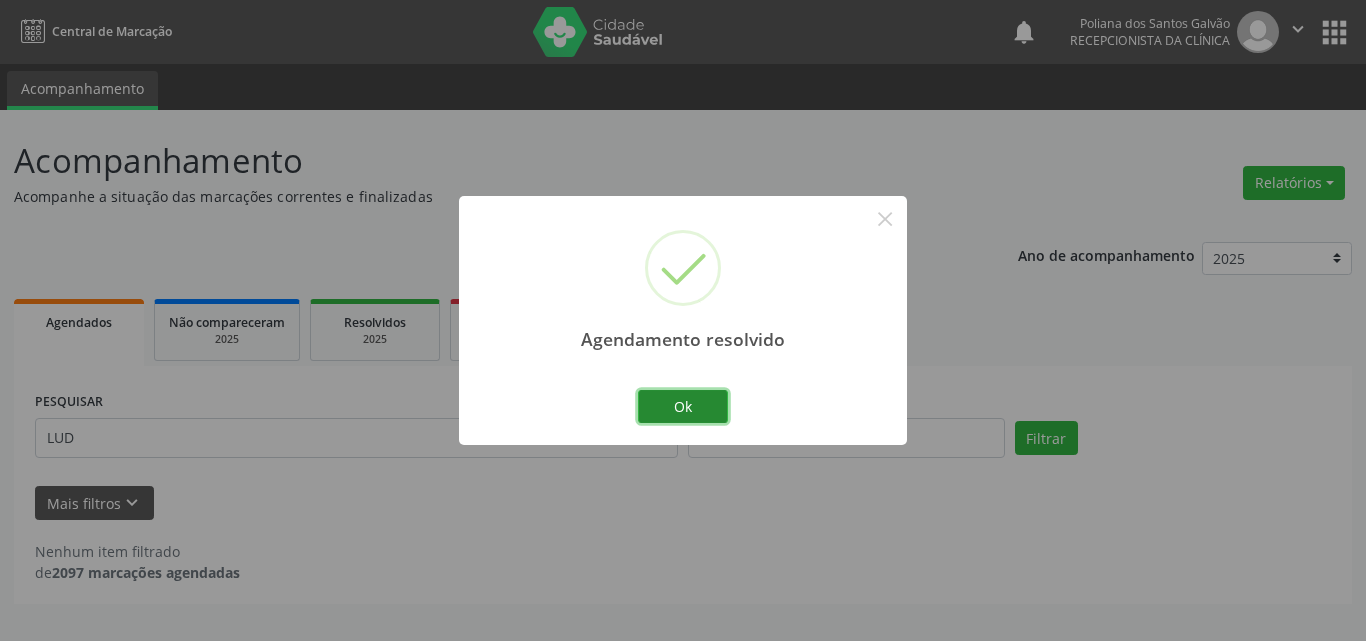 click on "Ok" at bounding box center [683, 407] 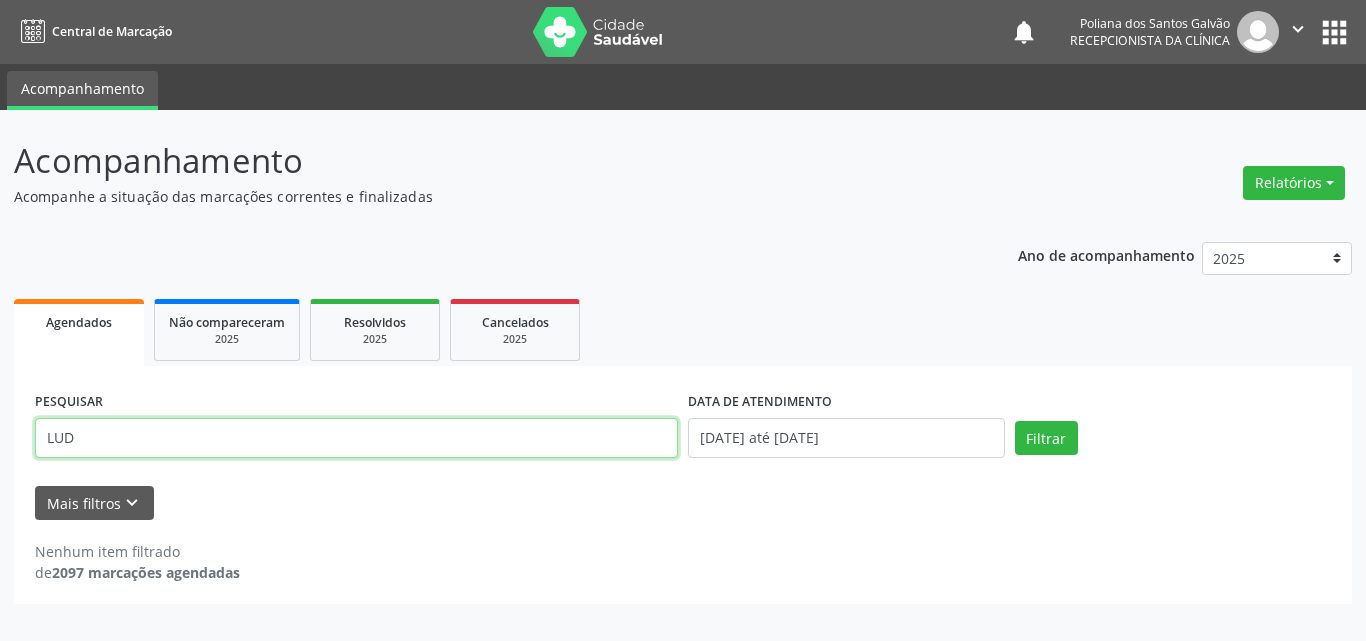 drag, startPoint x: 575, startPoint y: 428, endPoint x: 0, endPoint y: 415, distance: 575.1469 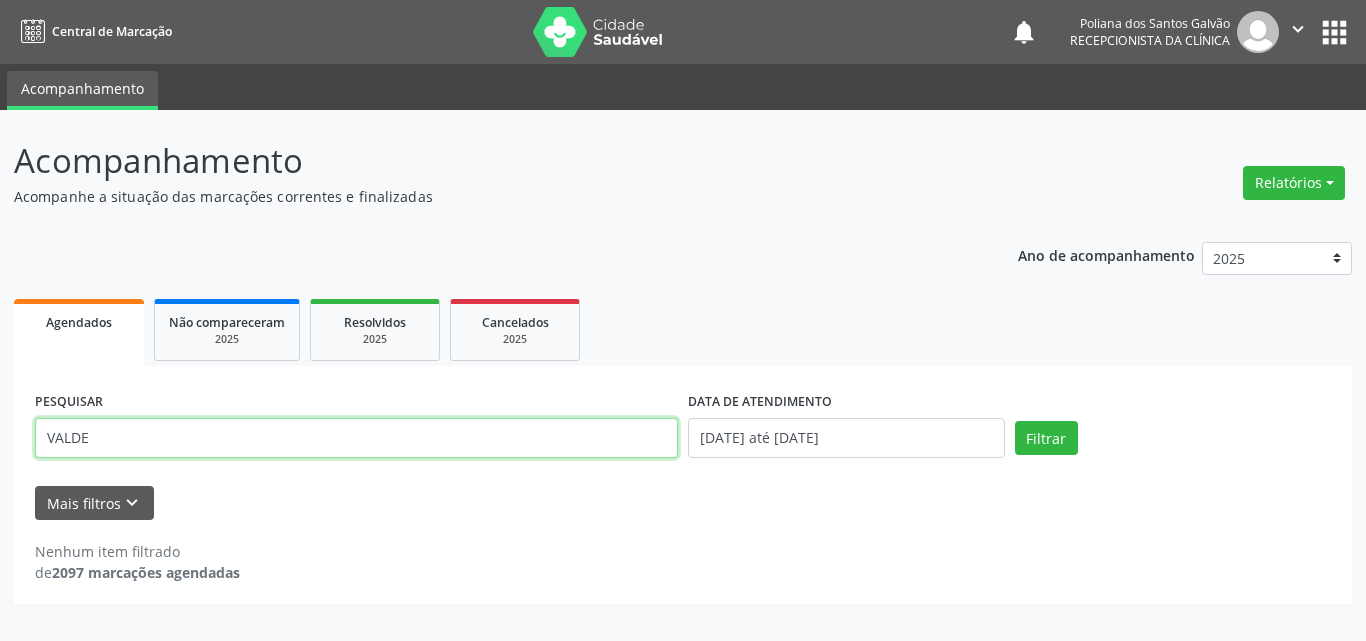 type on "VALDE" 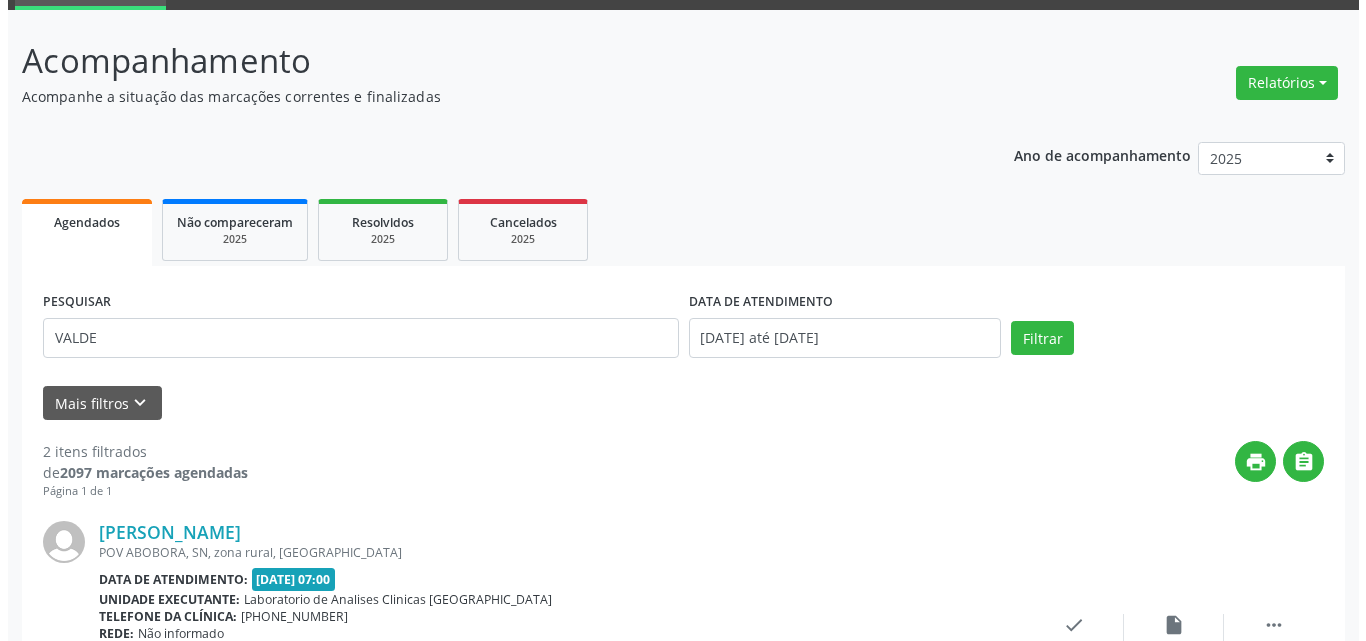 scroll, scrollTop: 500, scrollLeft: 0, axis: vertical 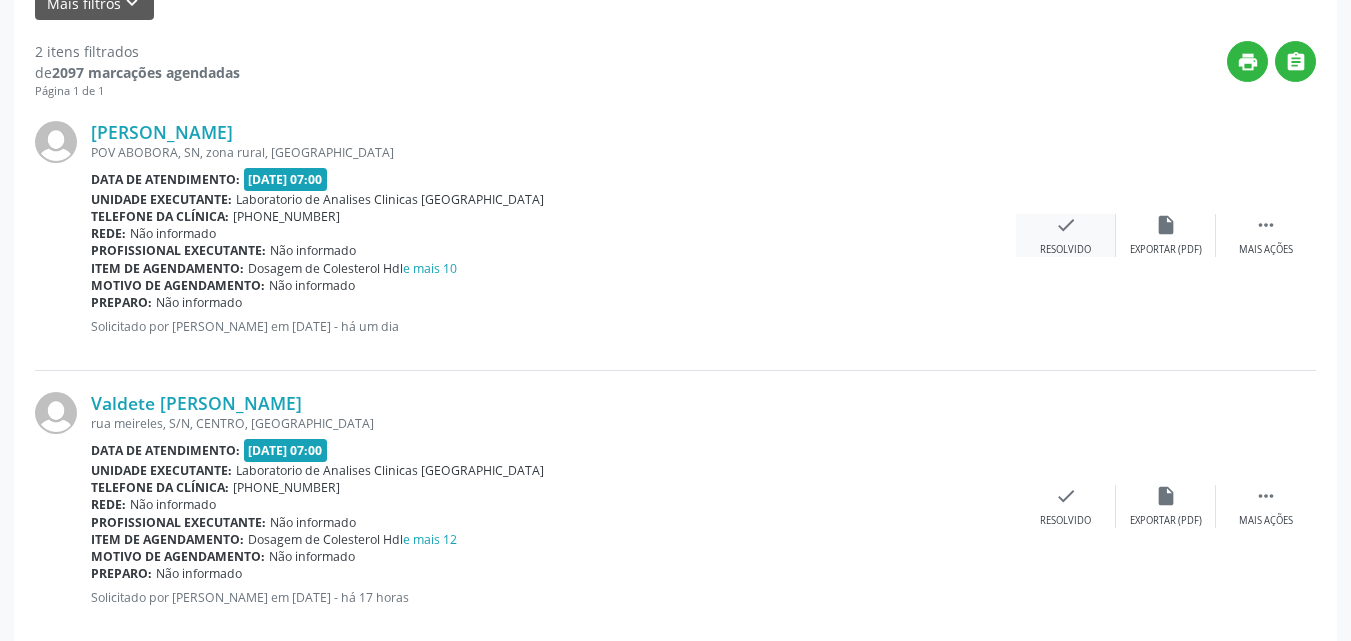 click on "check" at bounding box center (1066, 225) 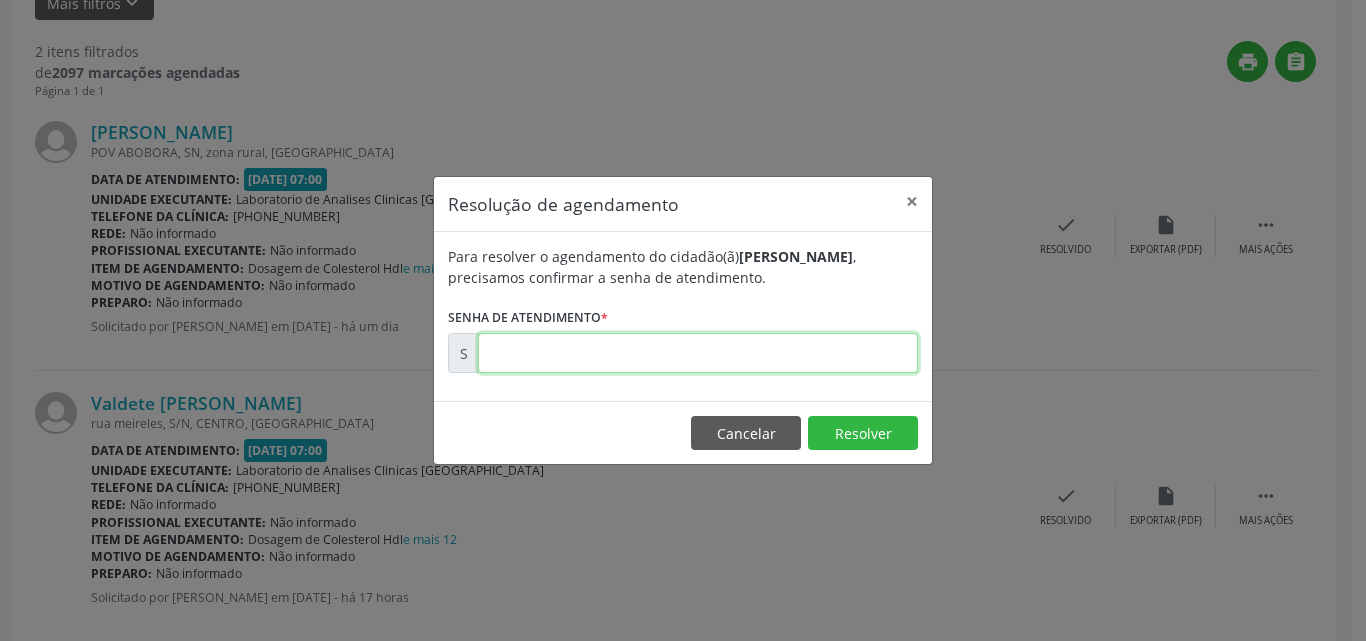 click at bounding box center (698, 353) 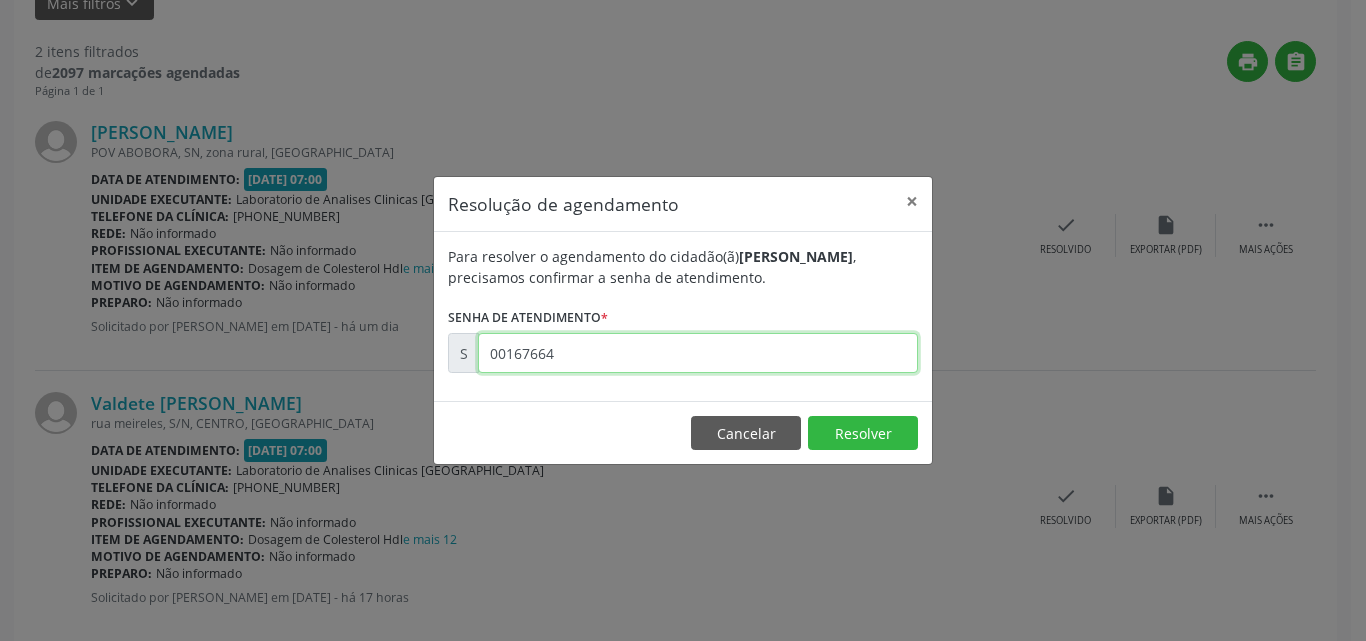 type on "00167664" 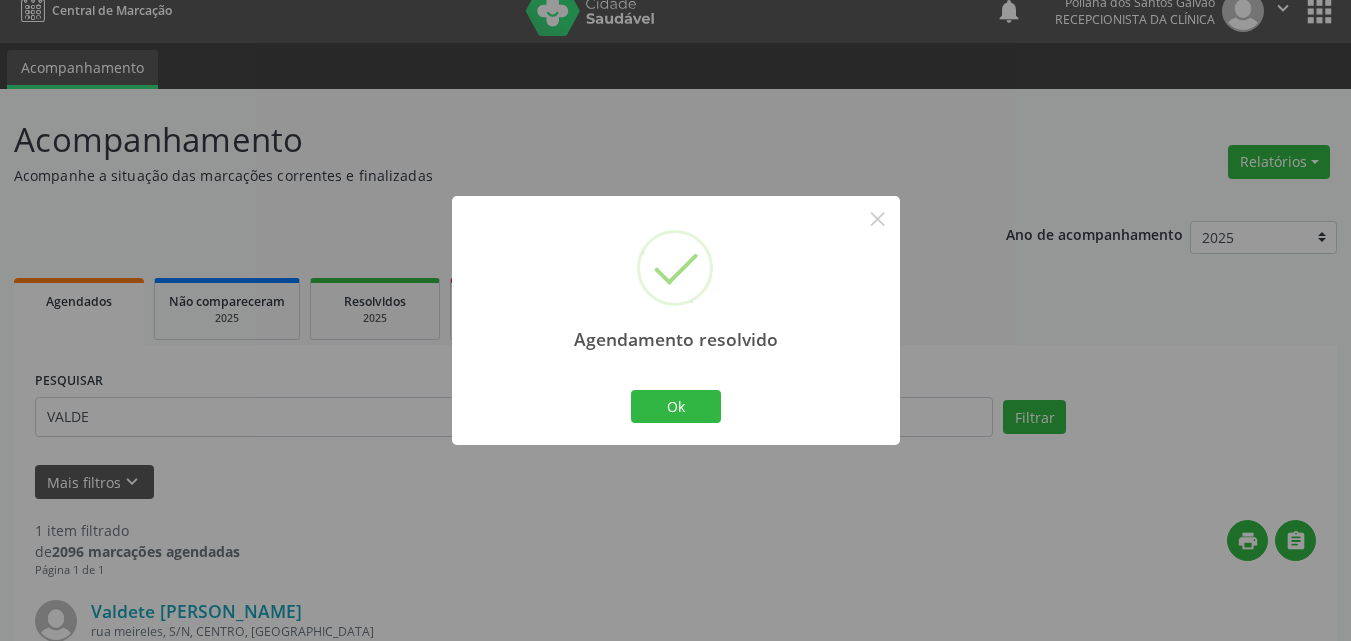 scroll, scrollTop: 264, scrollLeft: 0, axis: vertical 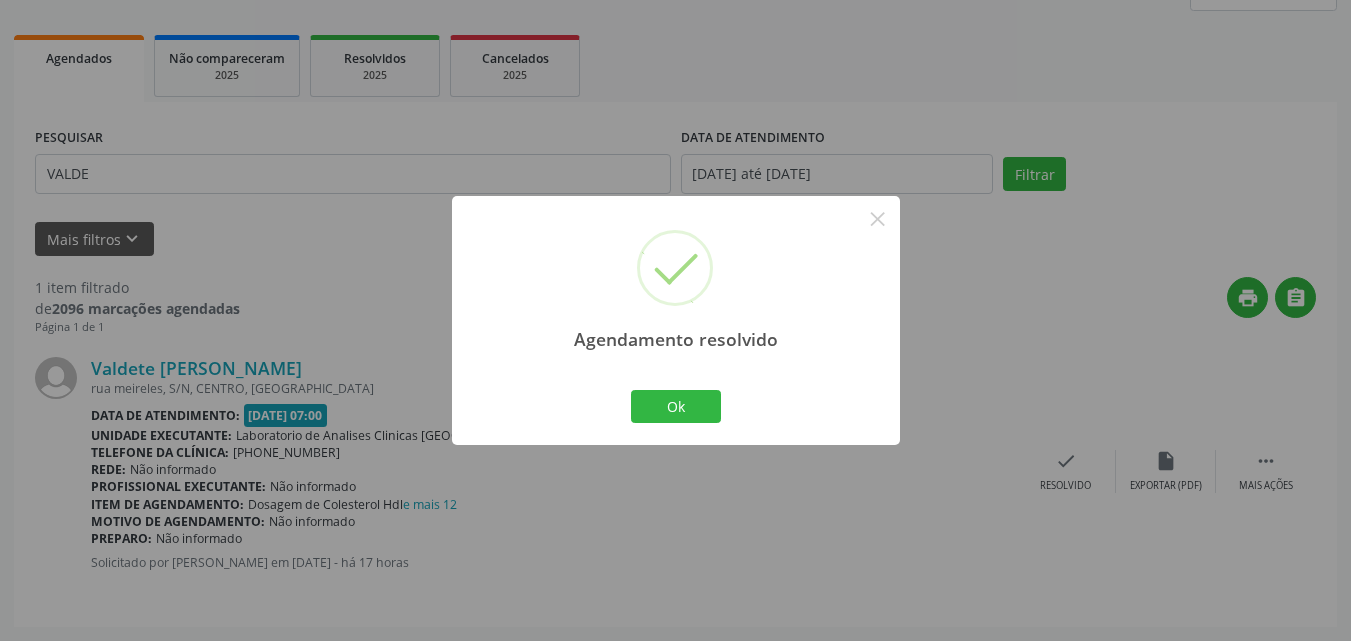 drag, startPoint x: 691, startPoint y: 387, endPoint x: 561, endPoint y: 256, distance: 184.55623 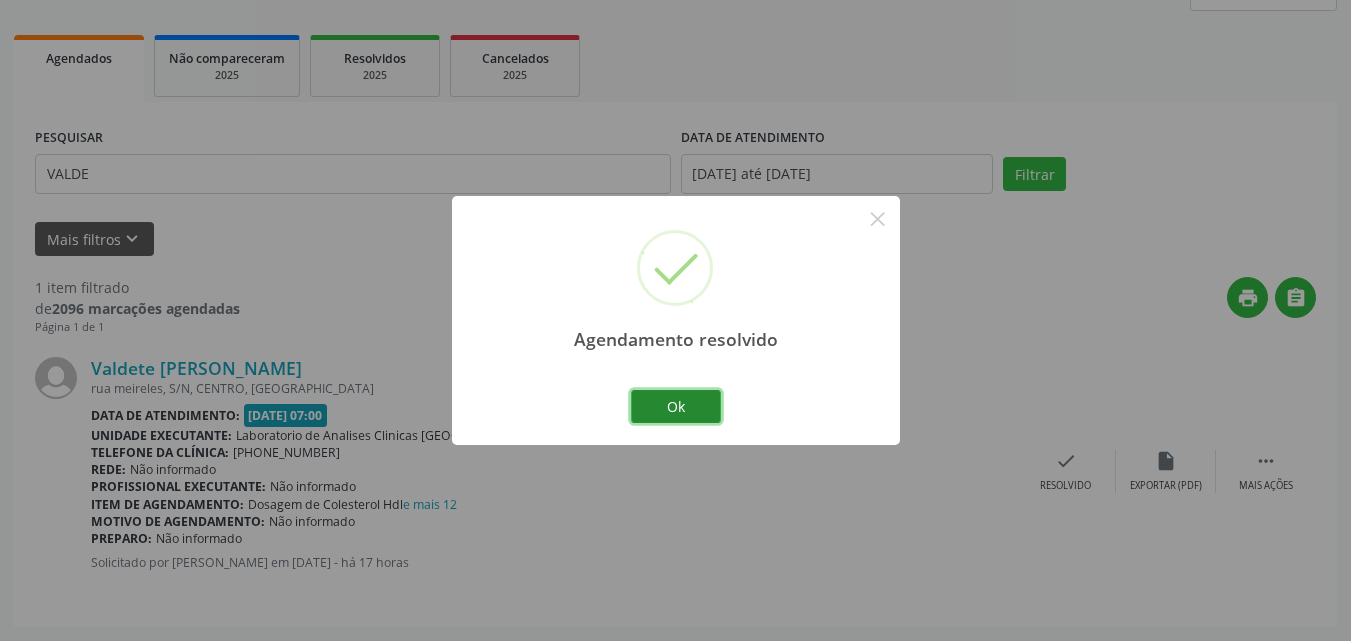 click on "Ok" at bounding box center (676, 407) 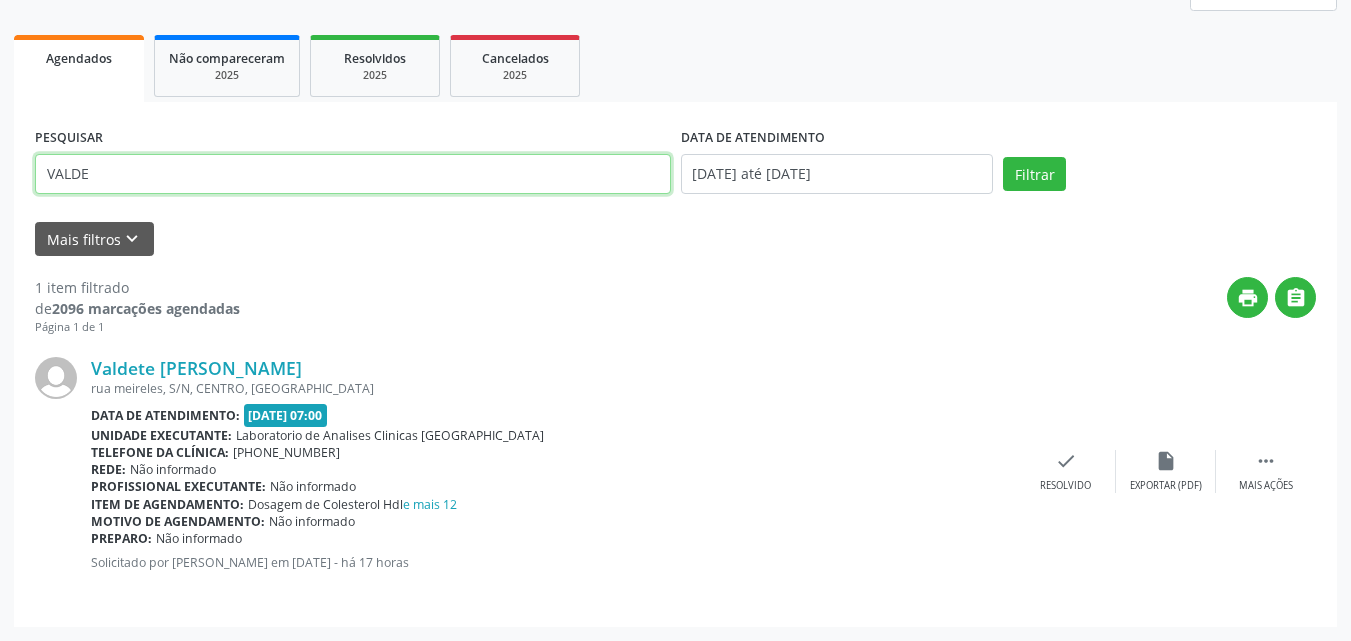 drag, startPoint x: 541, startPoint y: 193, endPoint x: 0, endPoint y: 67, distance: 555.47906 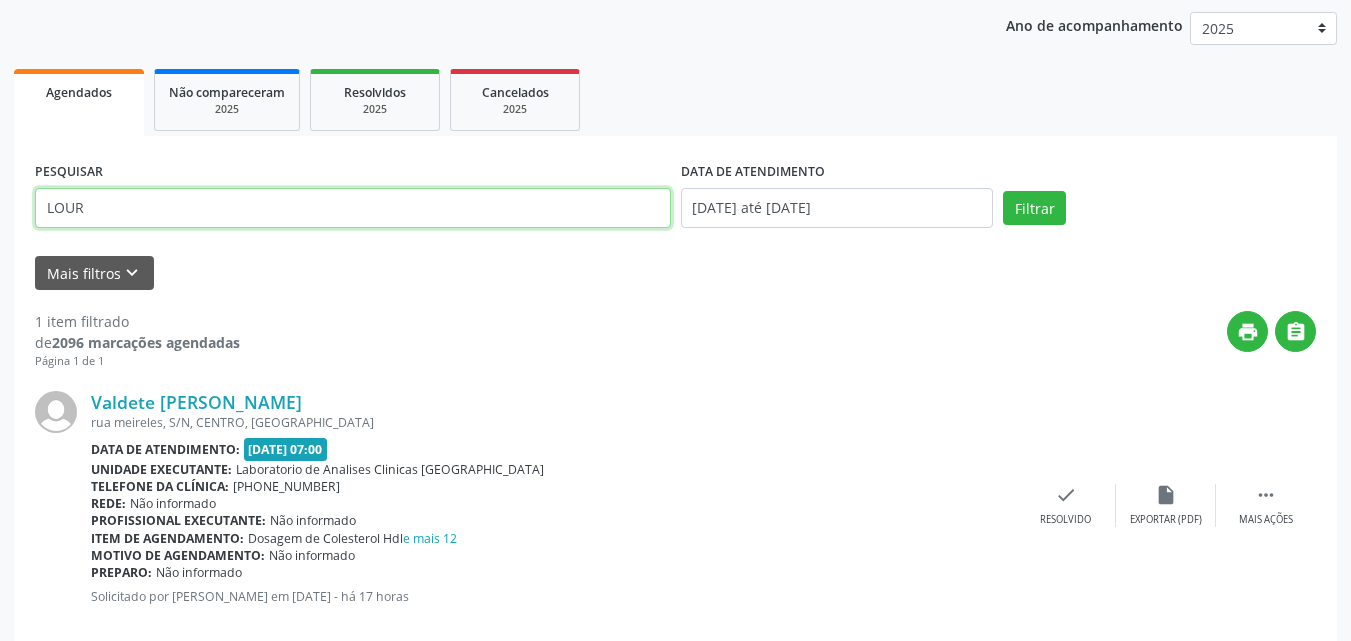 type on "LOUR" 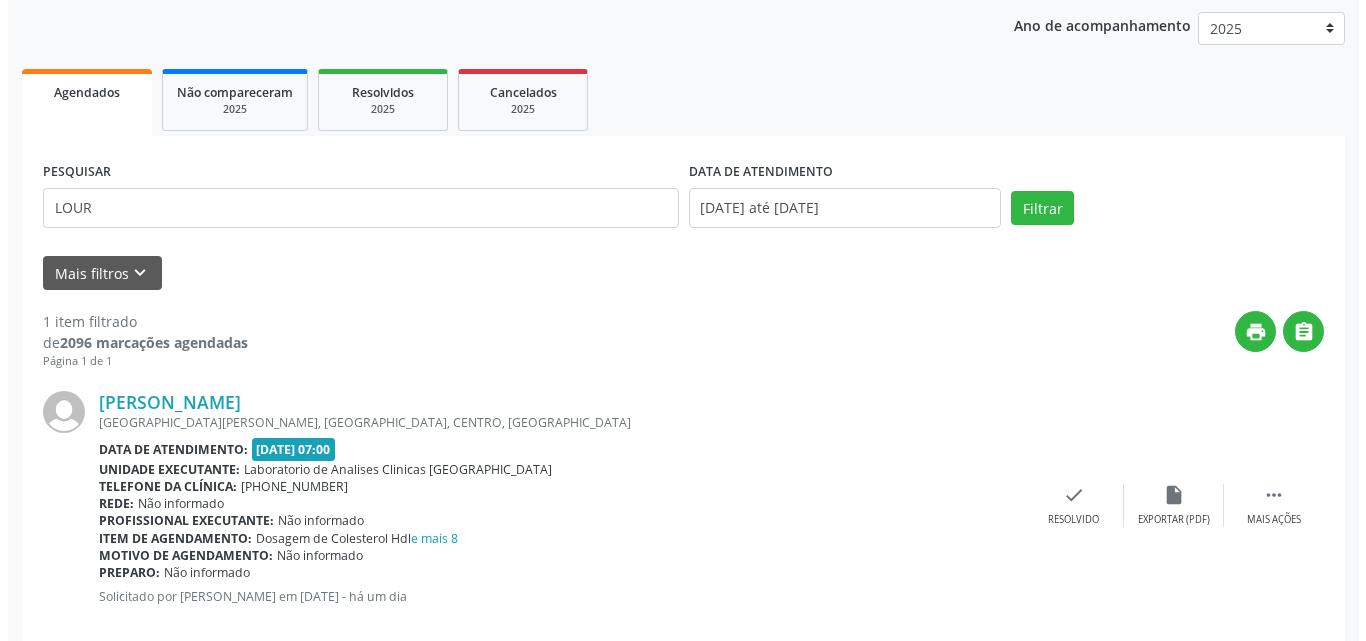 scroll, scrollTop: 264, scrollLeft: 0, axis: vertical 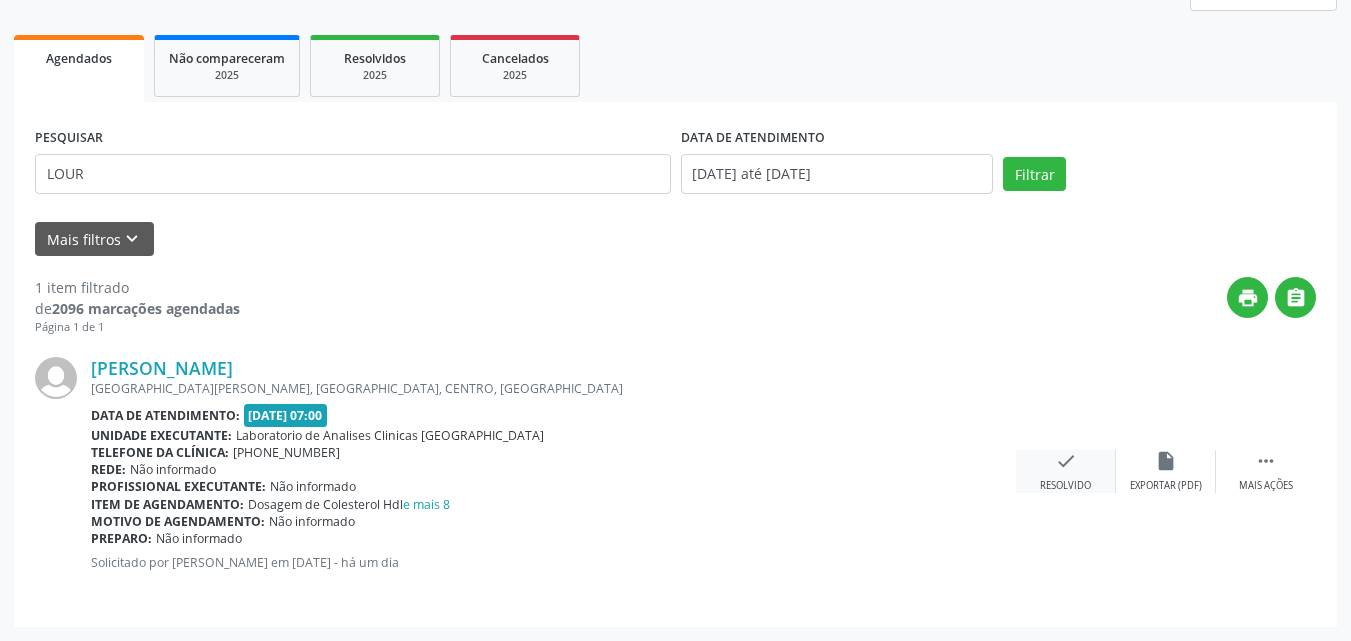 click on "check" at bounding box center (1066, 461) 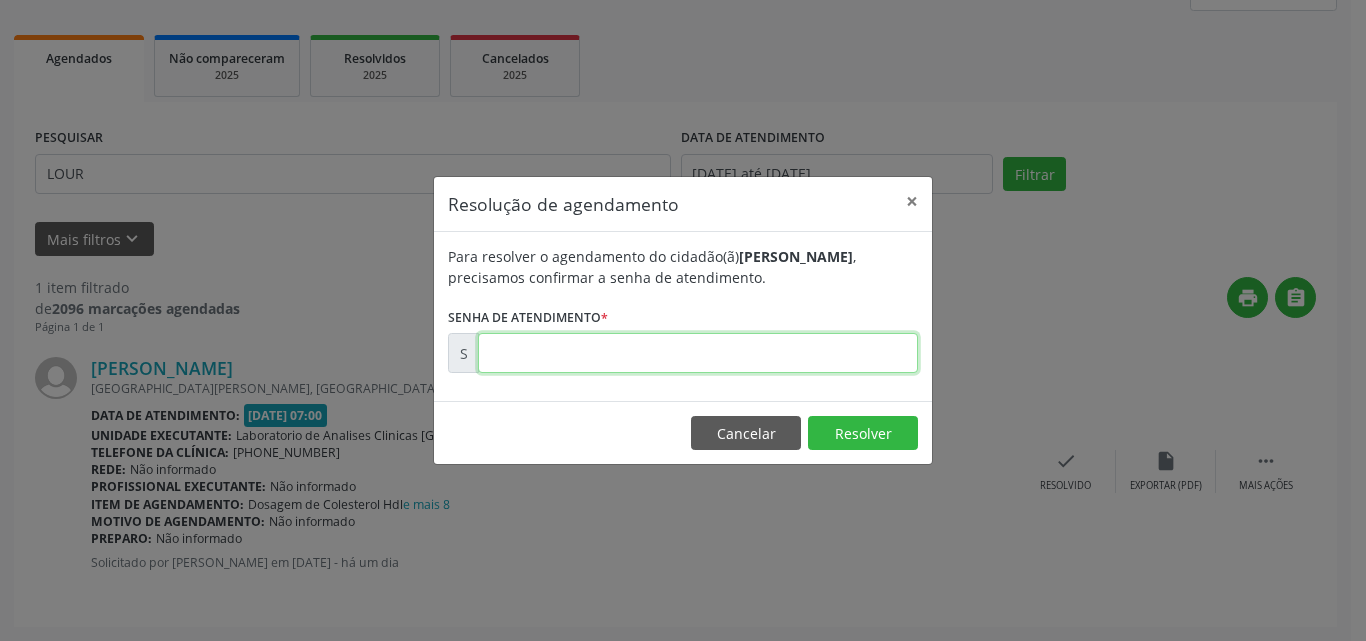 click at bounding box center [698, 353] 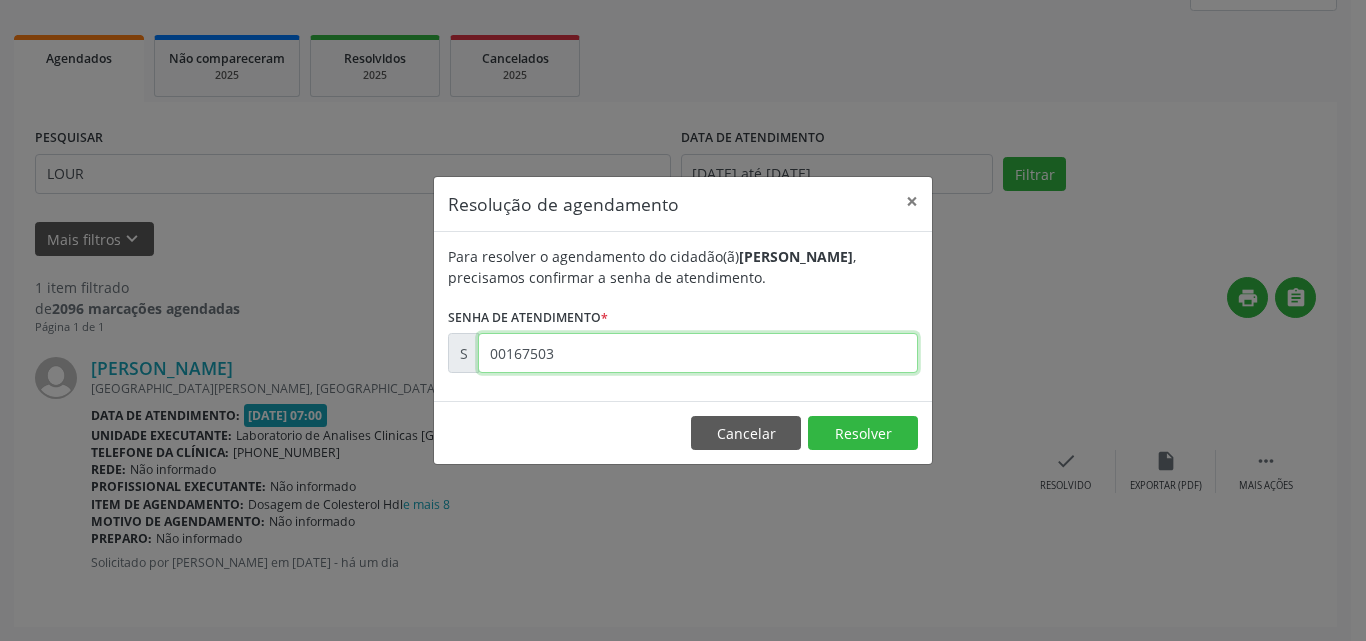 type on "00167503" 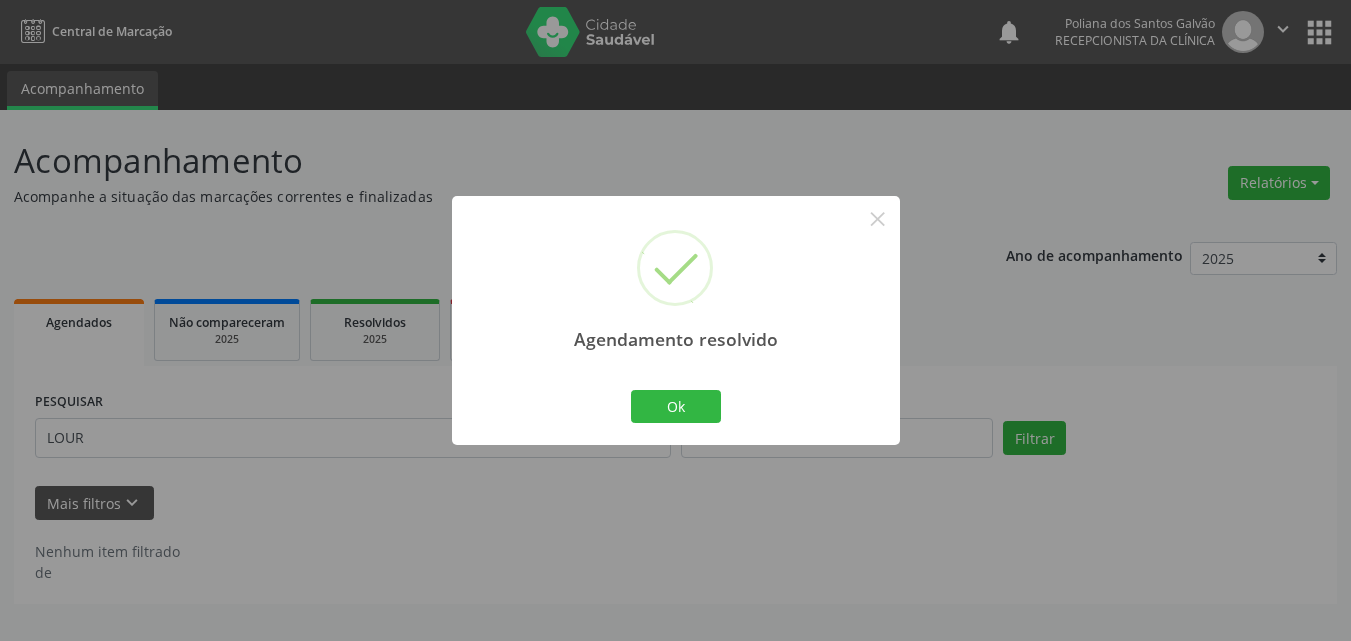 scroll, scrollTop: 0, scrollLeft: 0, axis: both 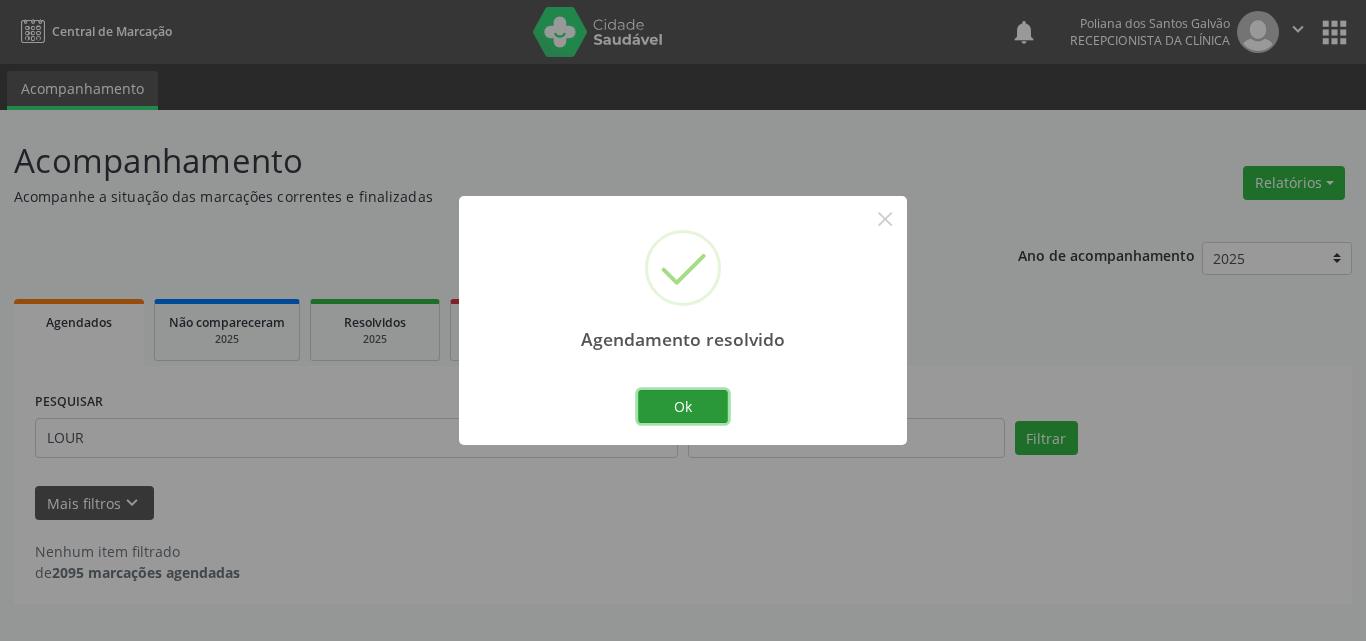 drag, startPoint x: 722, startPoint y: 411, endPoint x: 649, endPoint y: 427, distance: 74.73286 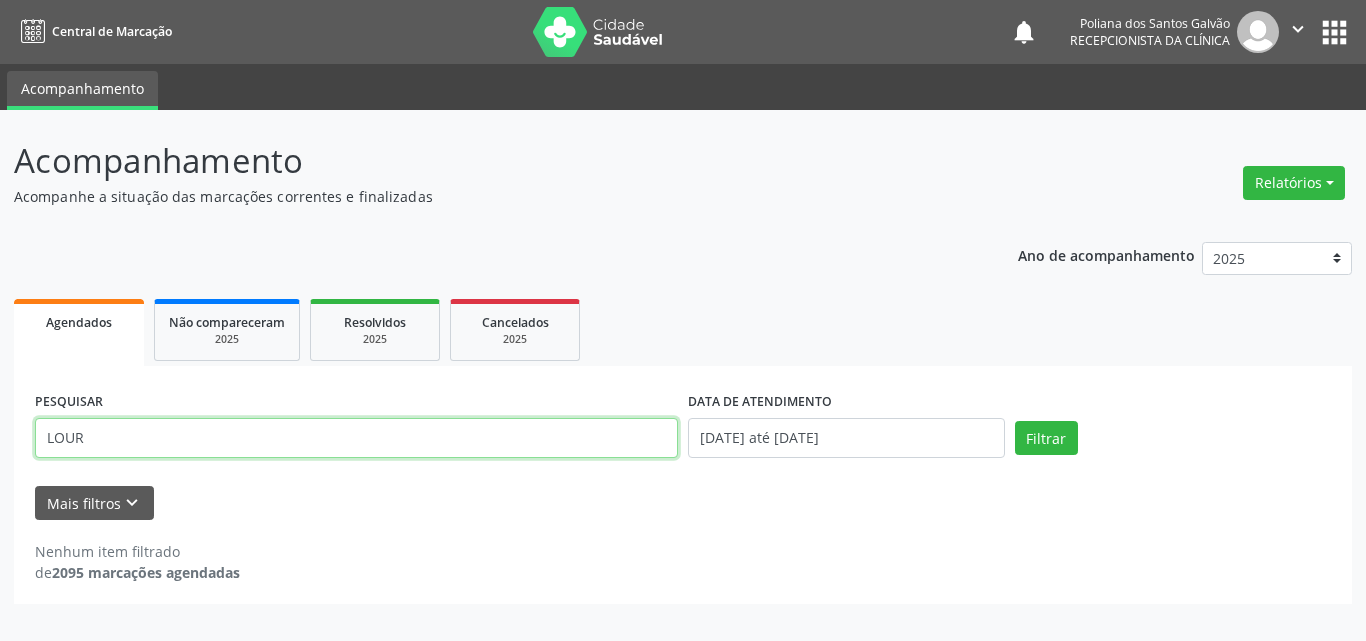 drag, startPoint x: 595, startPoint y: 440, endPoint x: 0, endPoint y: -78, distance: 788.891 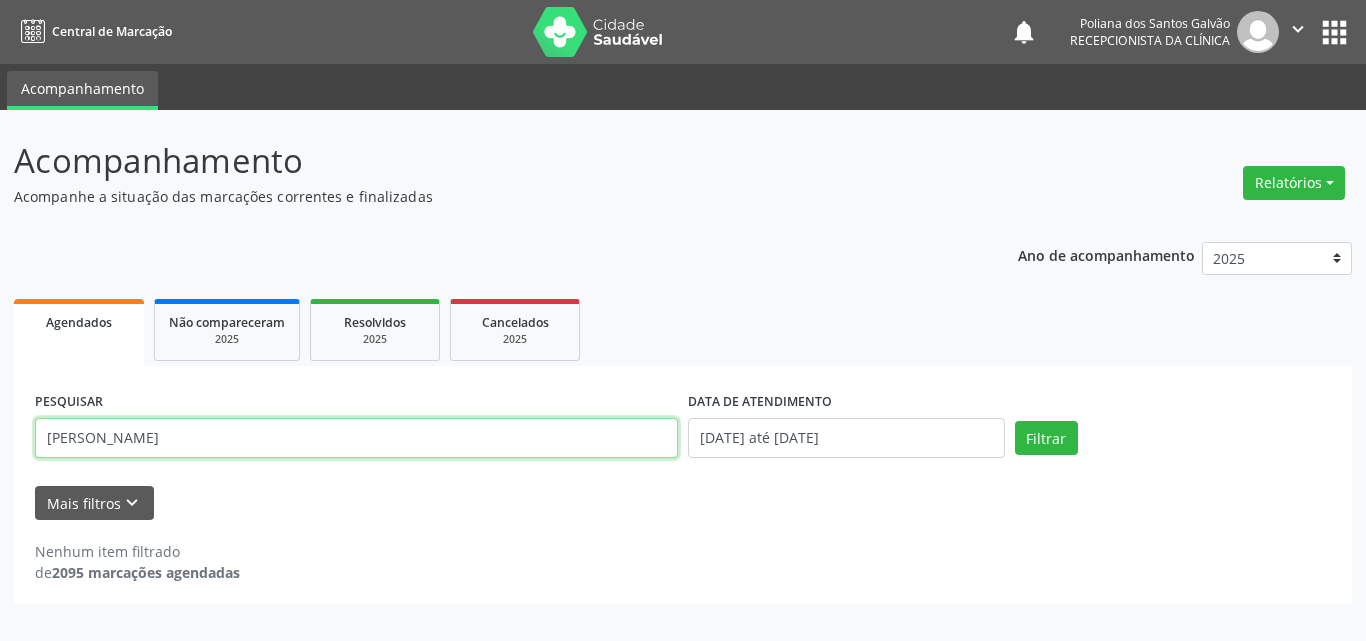 type on "[PERSON_NAME]" 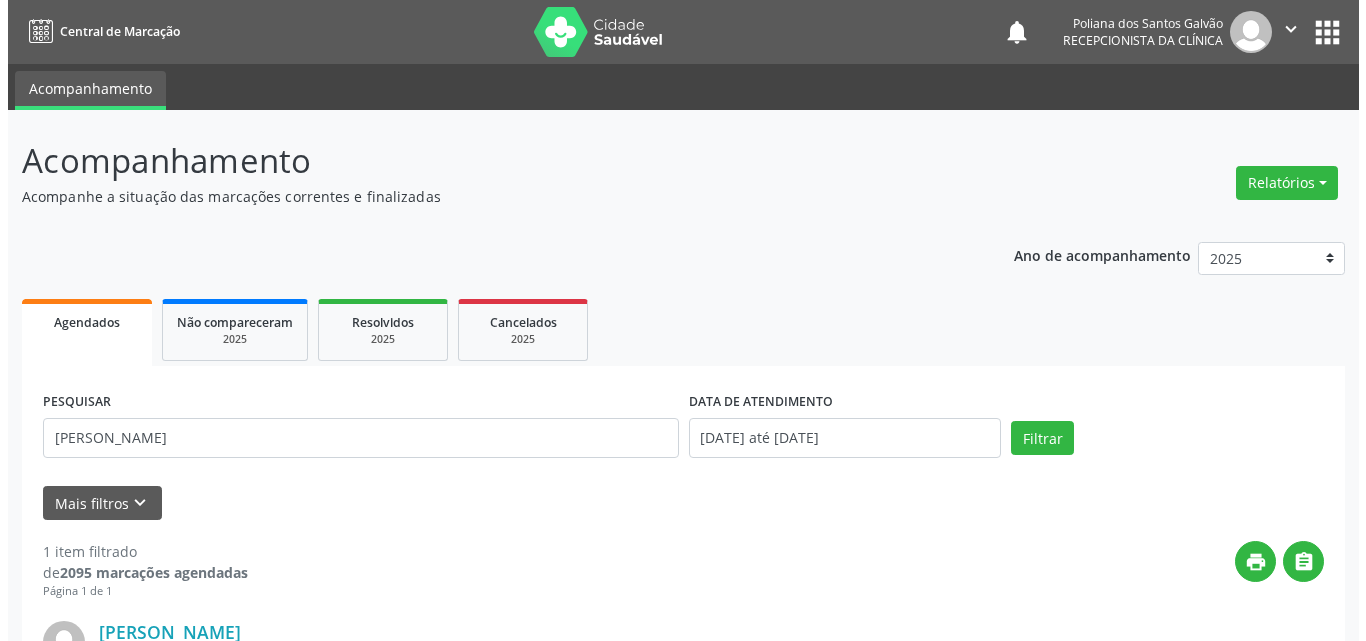 scroll, scrollTop: 264, scrollLeft: 0, axis: vertical 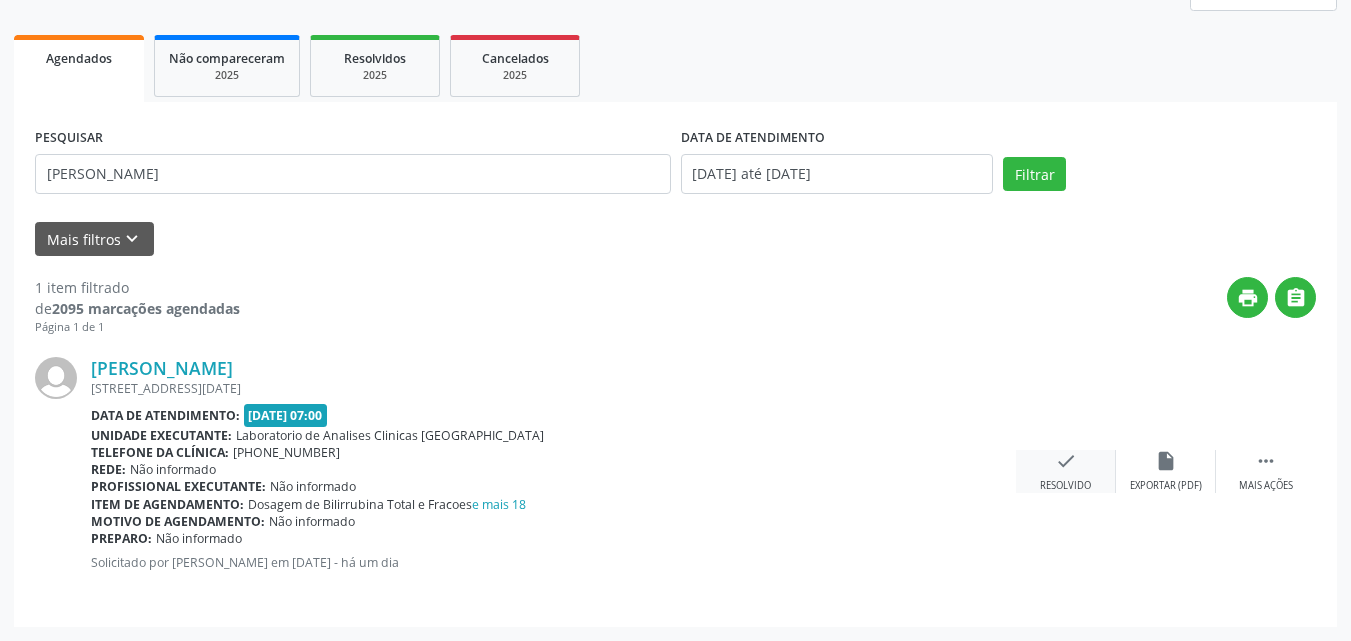 click on "check" at bounding box center (1066, 461) 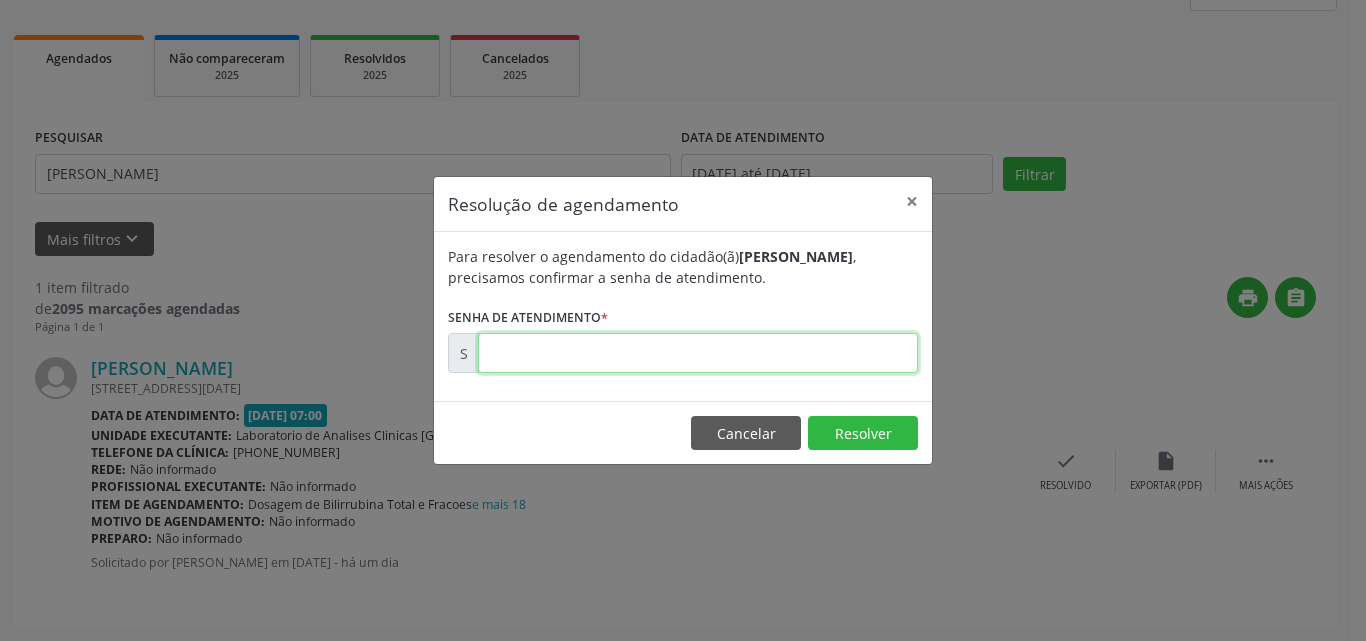 click at bounding box center [698, 353] 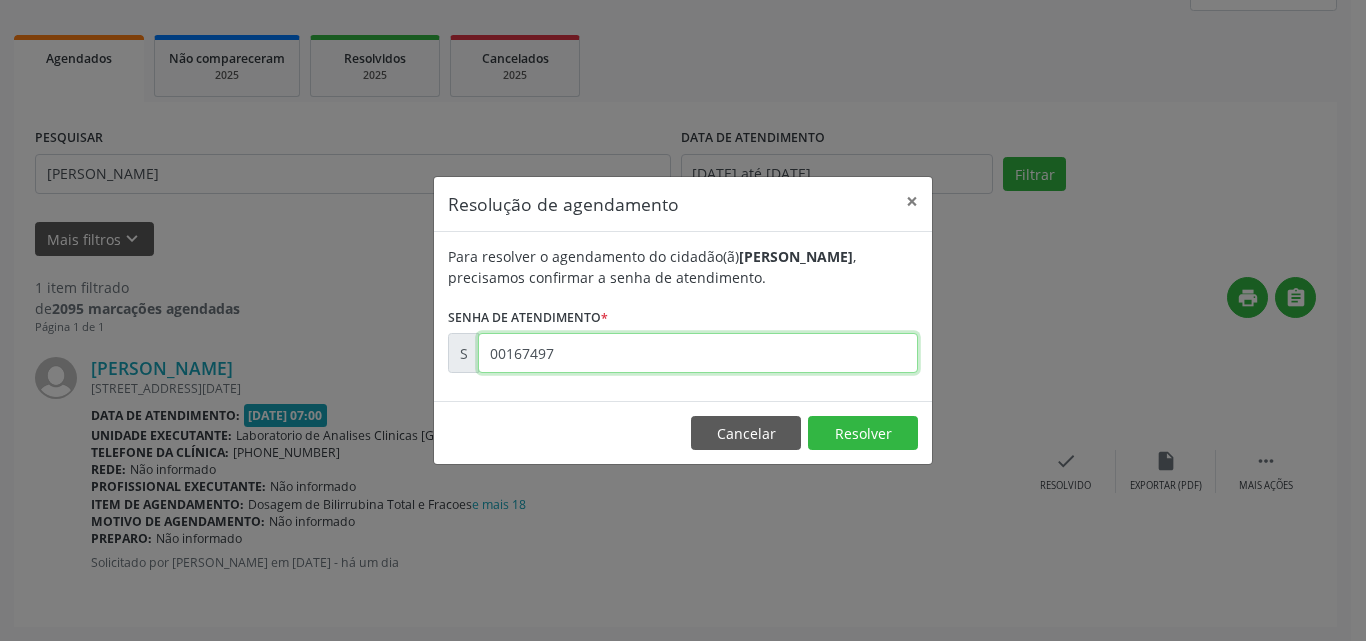 type on "00167497" 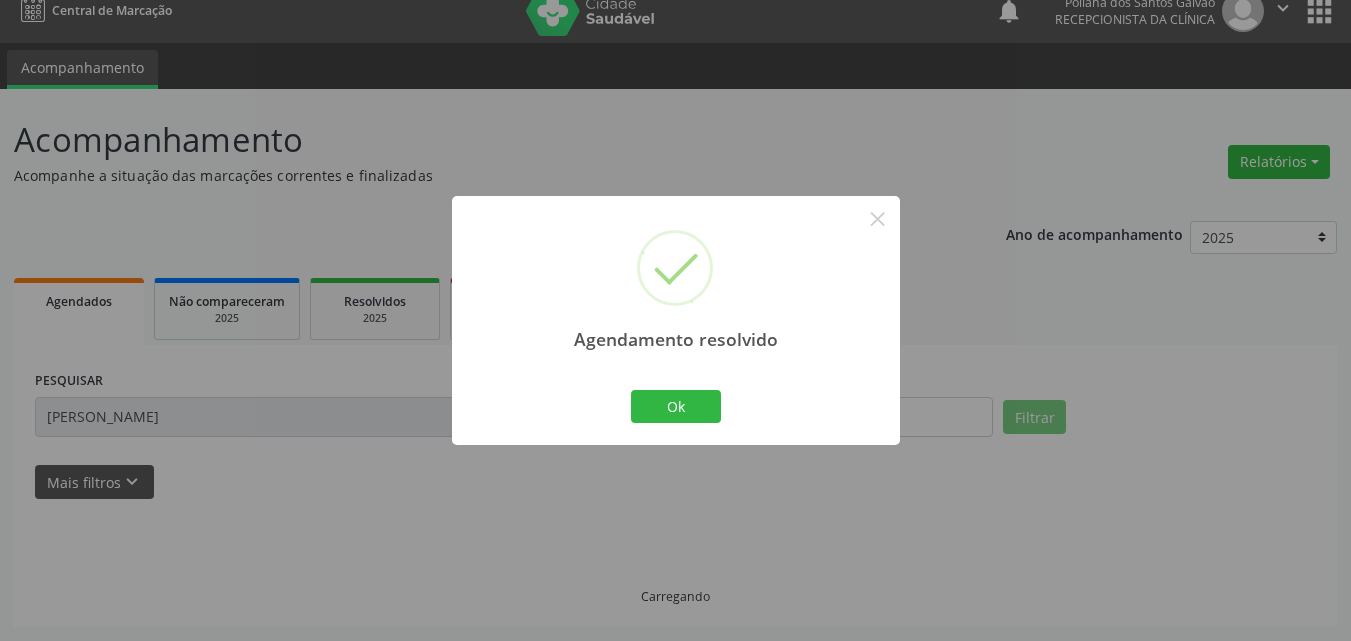 scroll, scrollTop: 0, scrollLeft: 0, axis: both 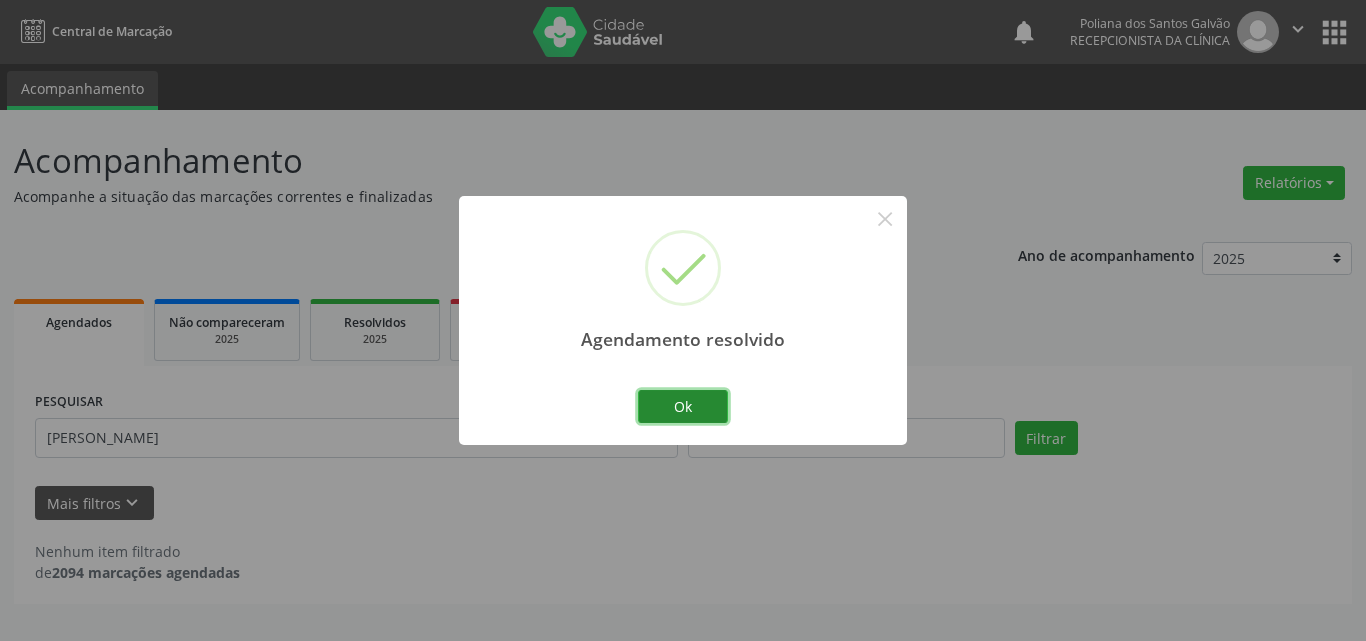 click on "Ok" at bounding box center [683, 407] 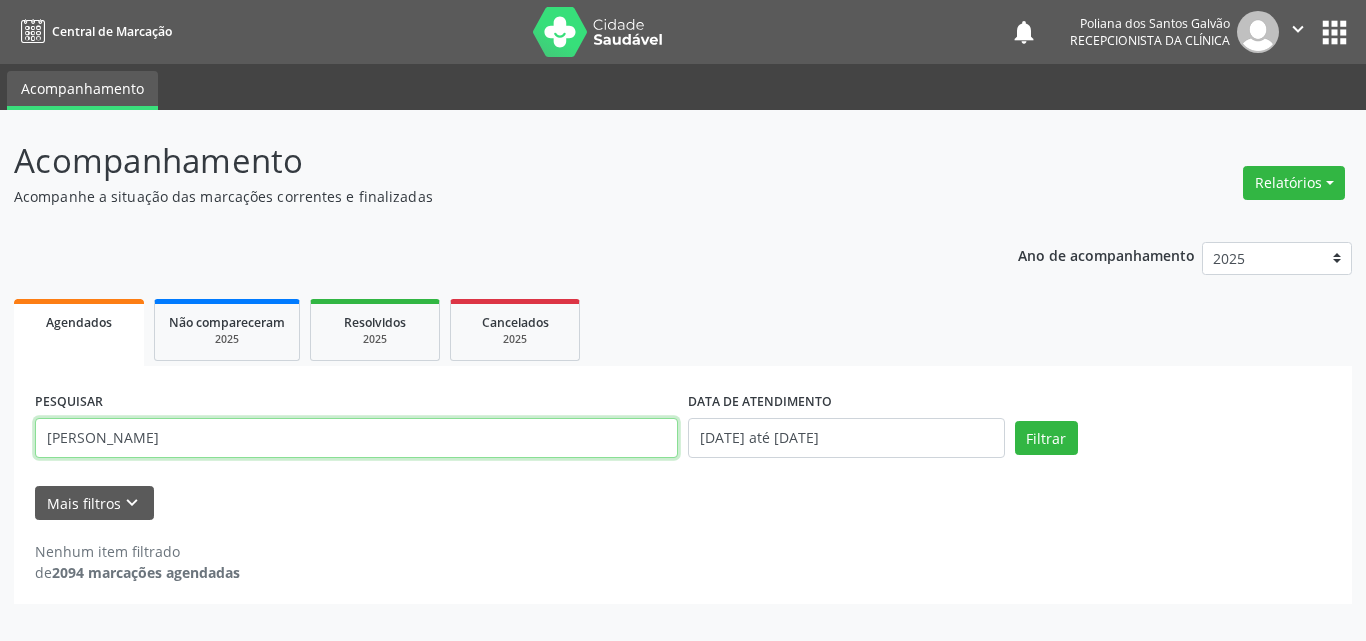 drag, startPoint x: 608, startPoint y: 438, endPoint x: 0, endPoint y: 40, distance: 726.68286 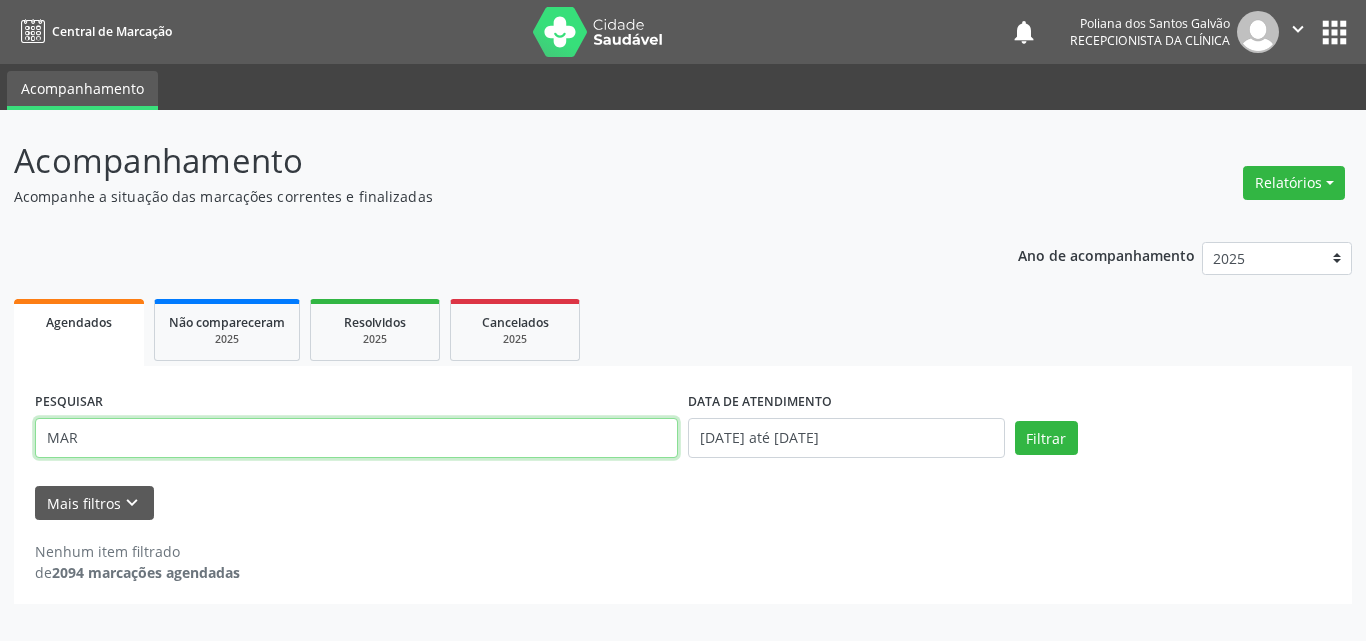 click on "Filtrar" at bounding box center (1046, 438) 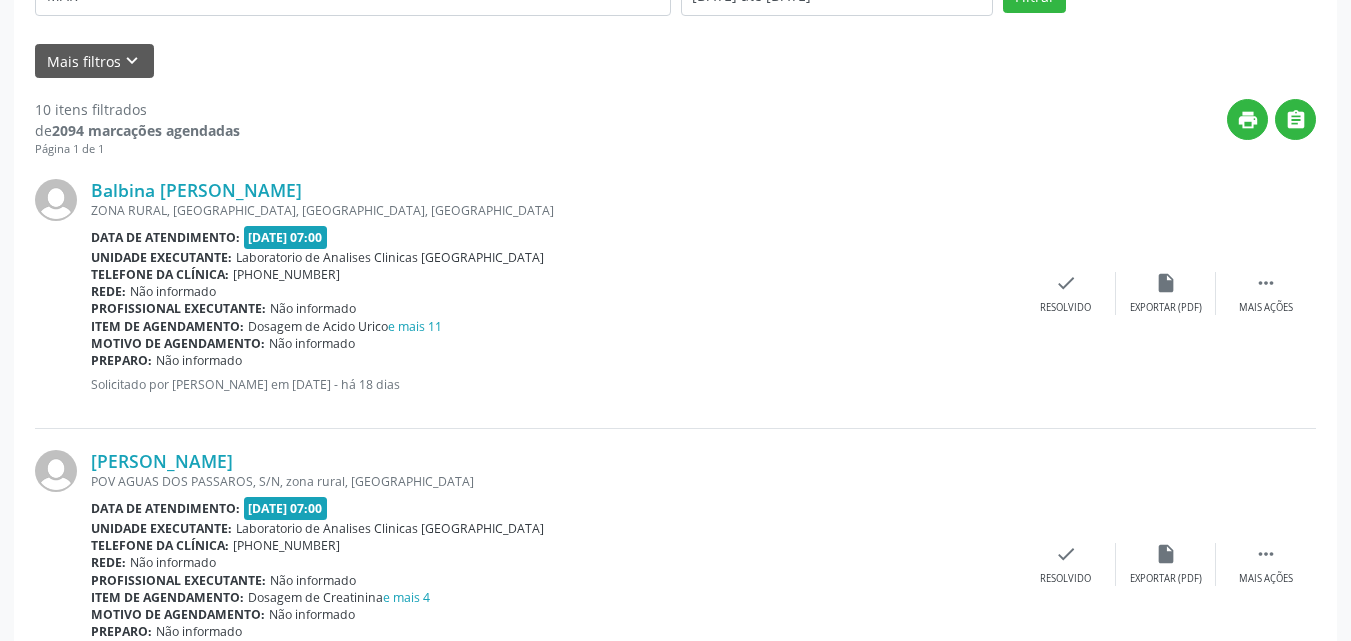 scroll, scrollTop: 142, scrollLeft: 0, axis: vertical 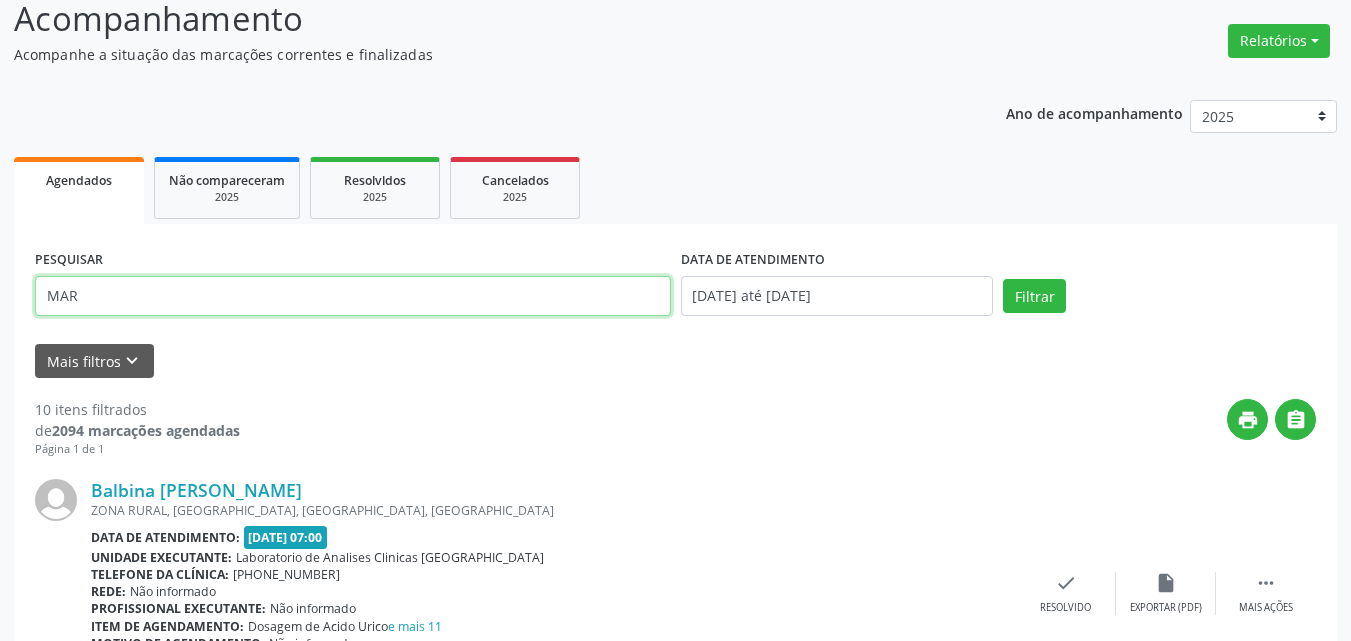 click on "MAR" at bounding box center [353, 296] 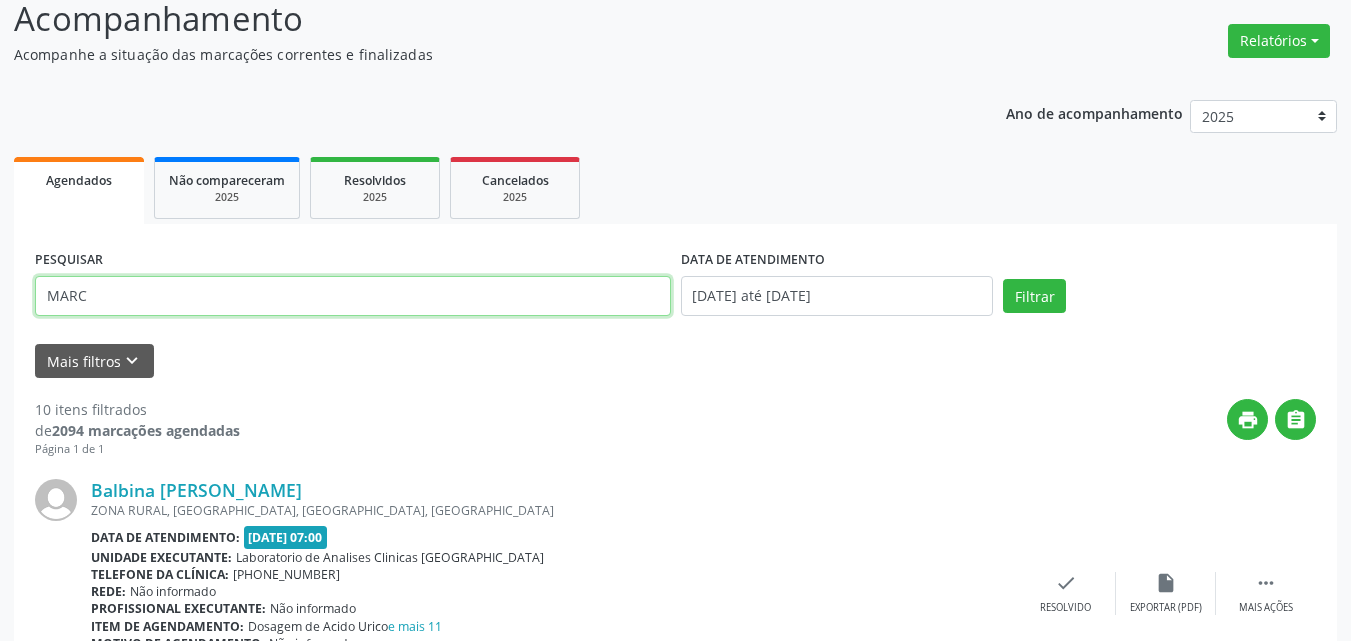 type on "MARC" 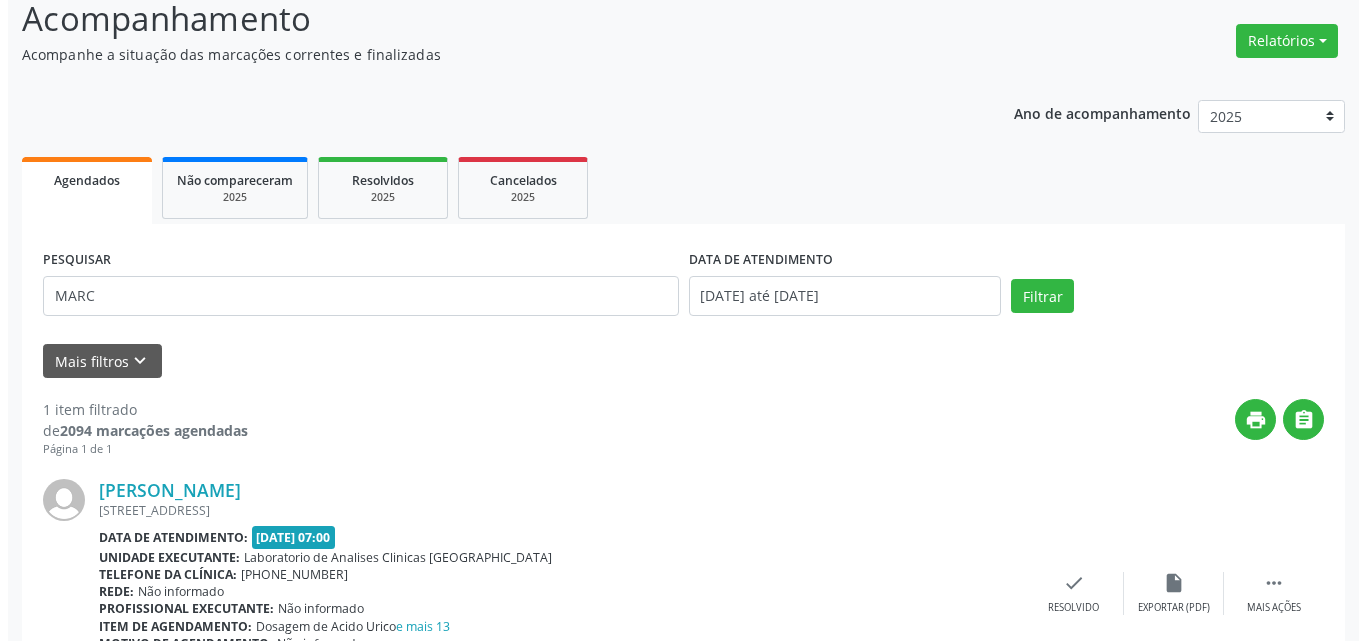 scroll, scrollTop: 264, scrollLeft: 0, axis: vertical 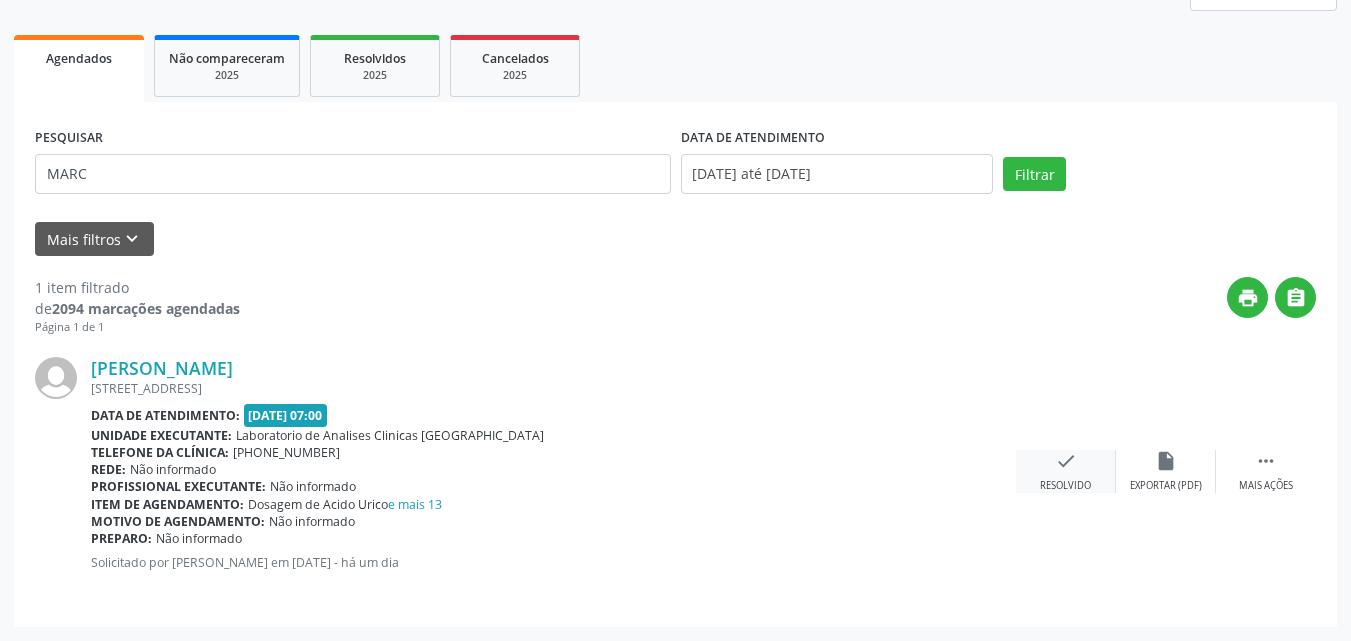click on "check
Resolvido" at bounding box center [1066, 471] 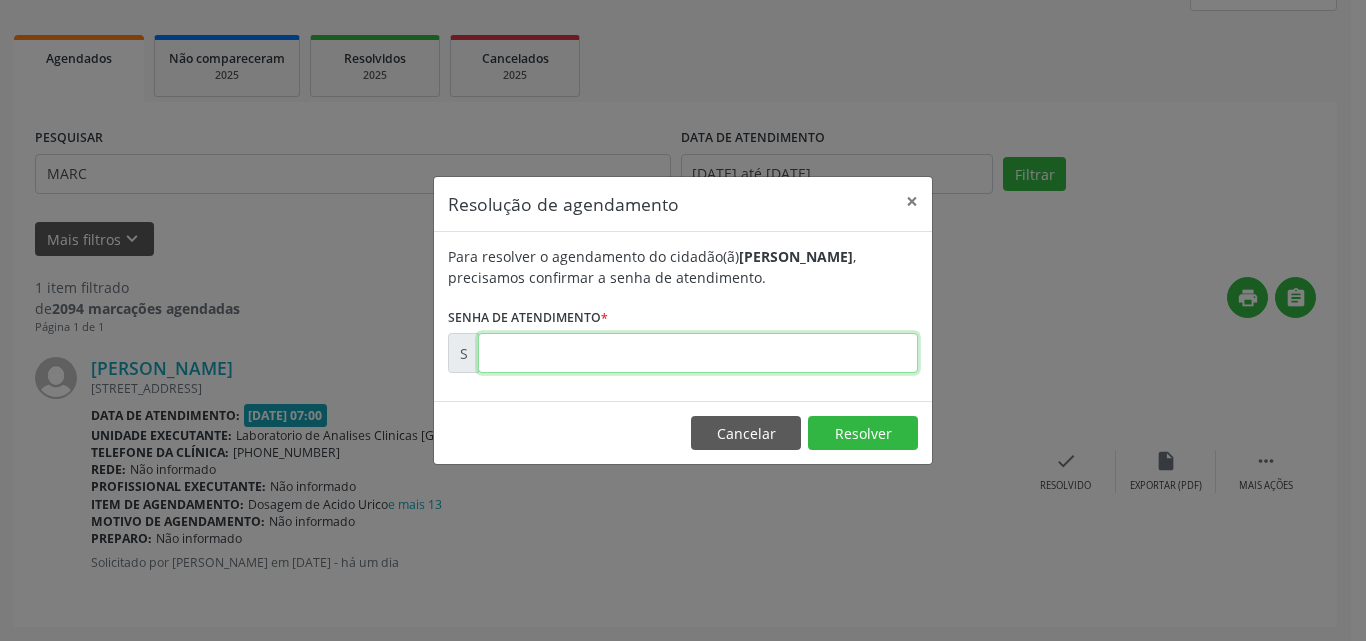 click at bounding box center [698, 353] 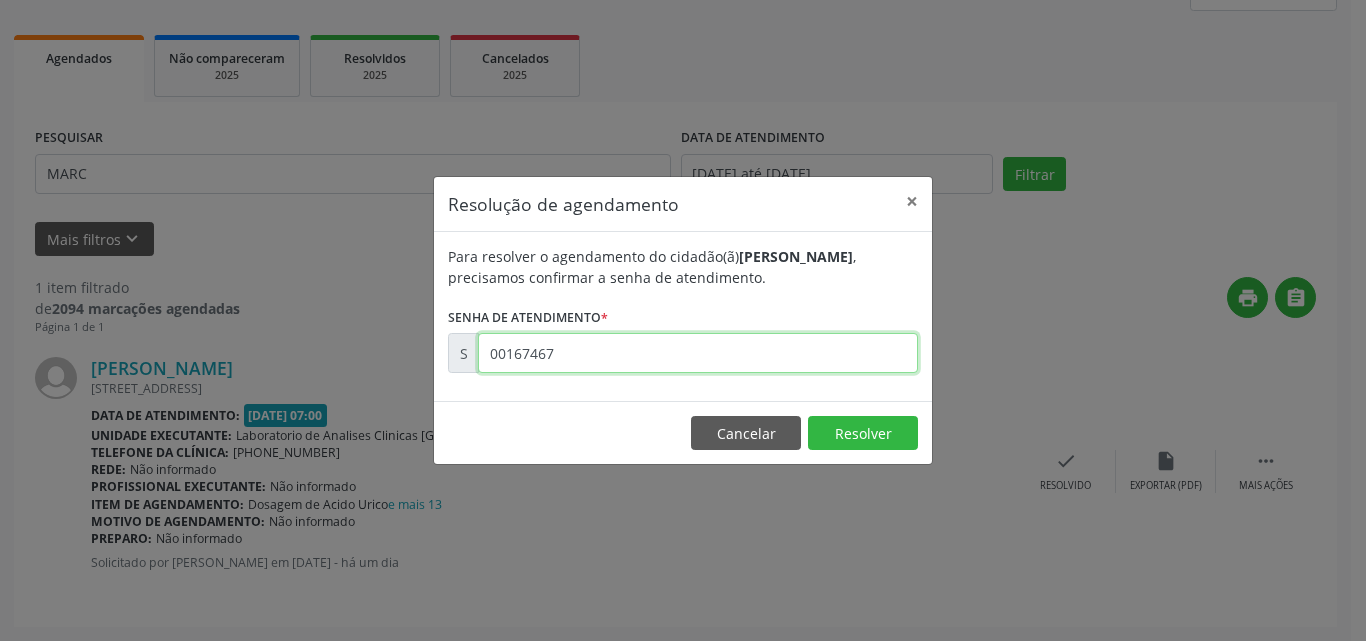 type on "00167467" 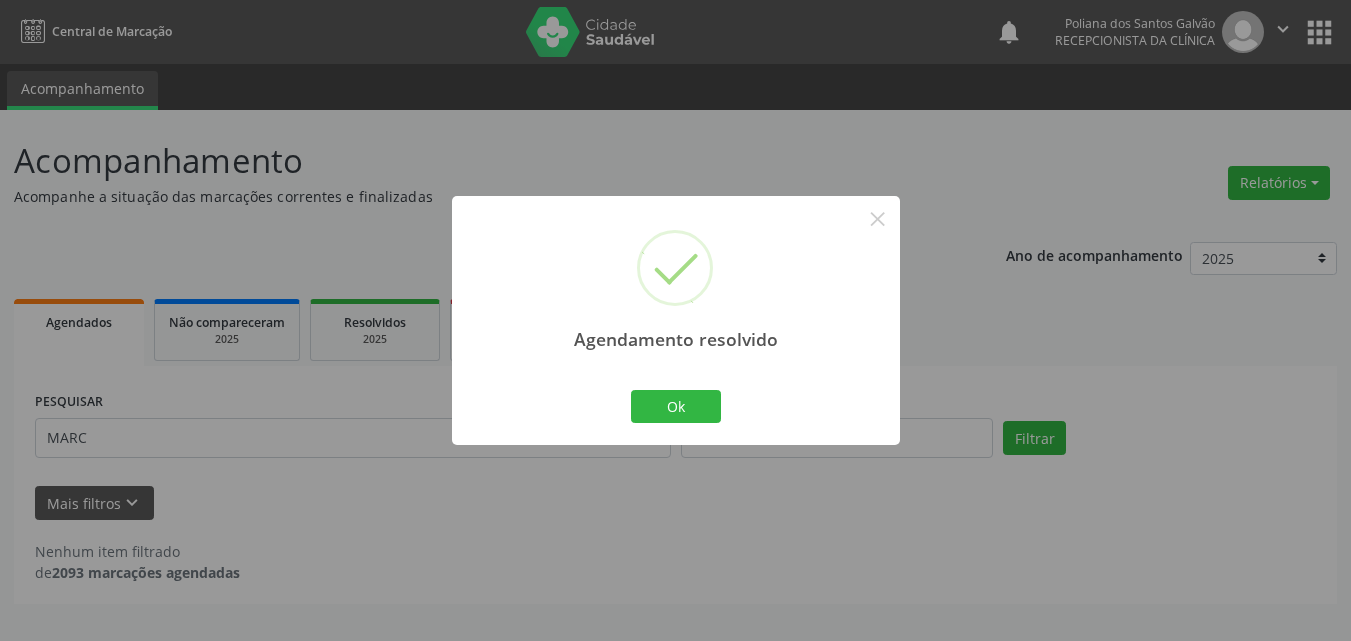 scroll, scrollTop: 0, scrollLeft: 0, axis: both 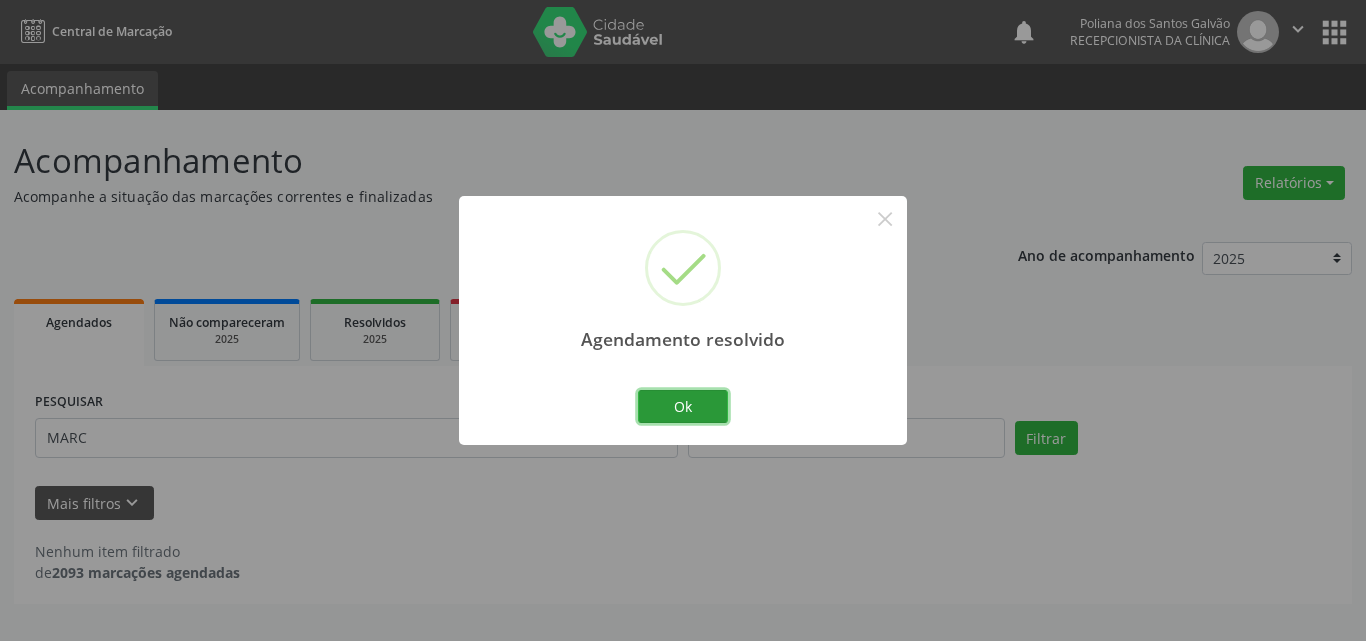drag, startPoint x: 678, startPoint y: 419, endPoint x: 610, endPoint y: 430, distance: 68.88396 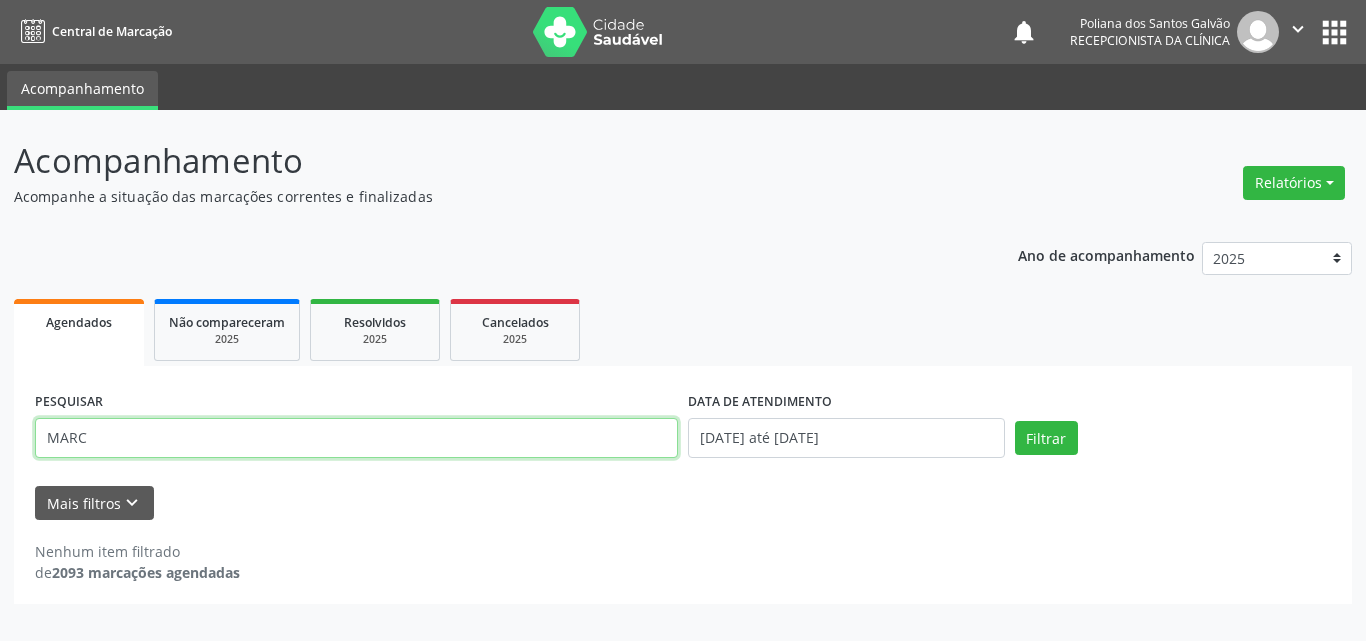 drag, startPoint x: 326, startPoint y: 390, endPoint x: 0, endPoint y: 4, distance: 505.2445 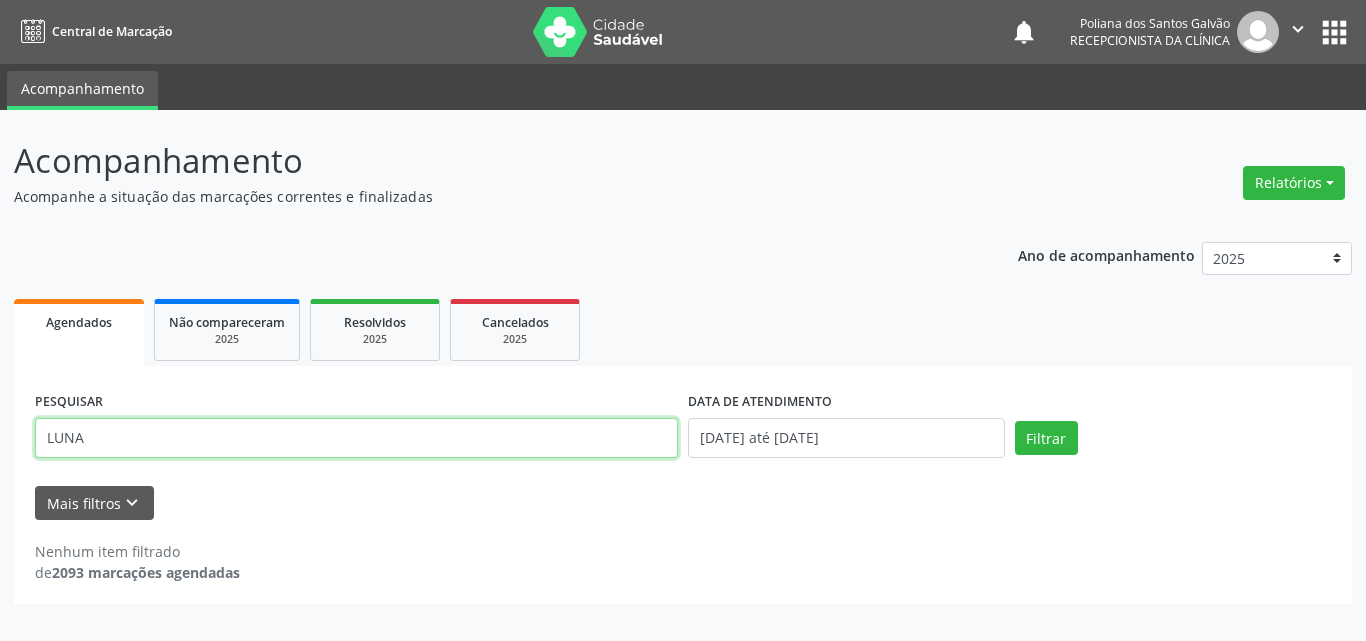 type on "LUNA" 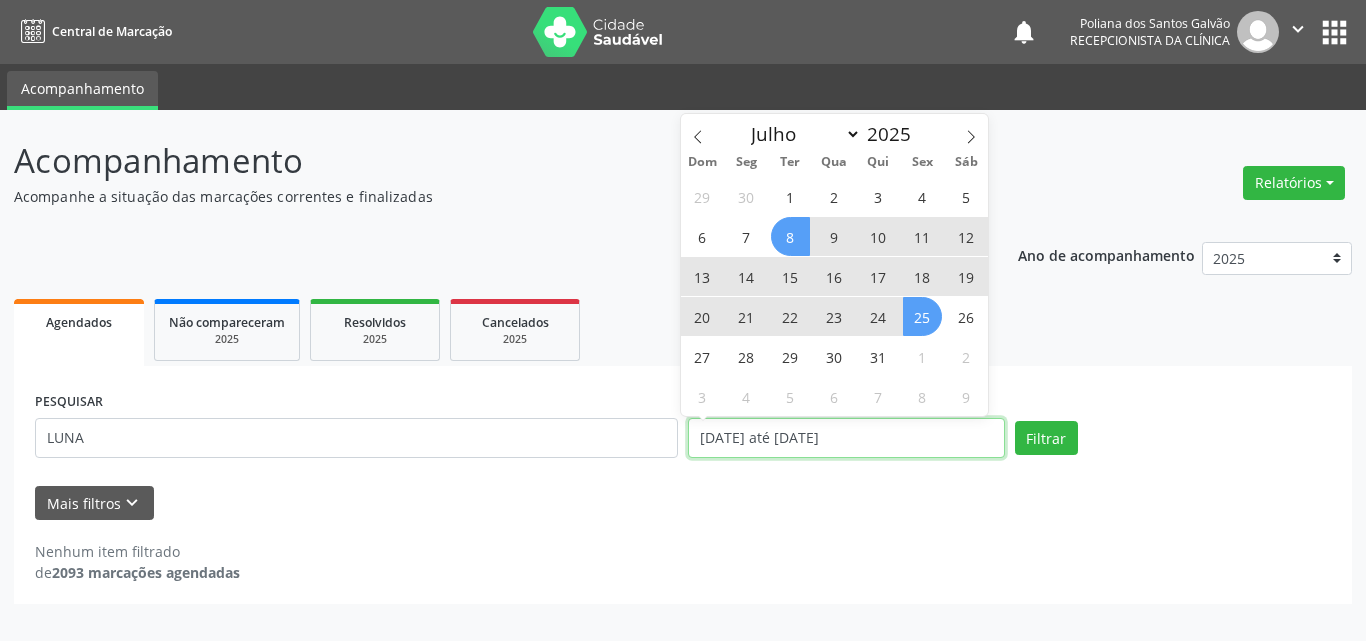 click on "[DATE] até [DATE]" at bounding box center (846, 438) 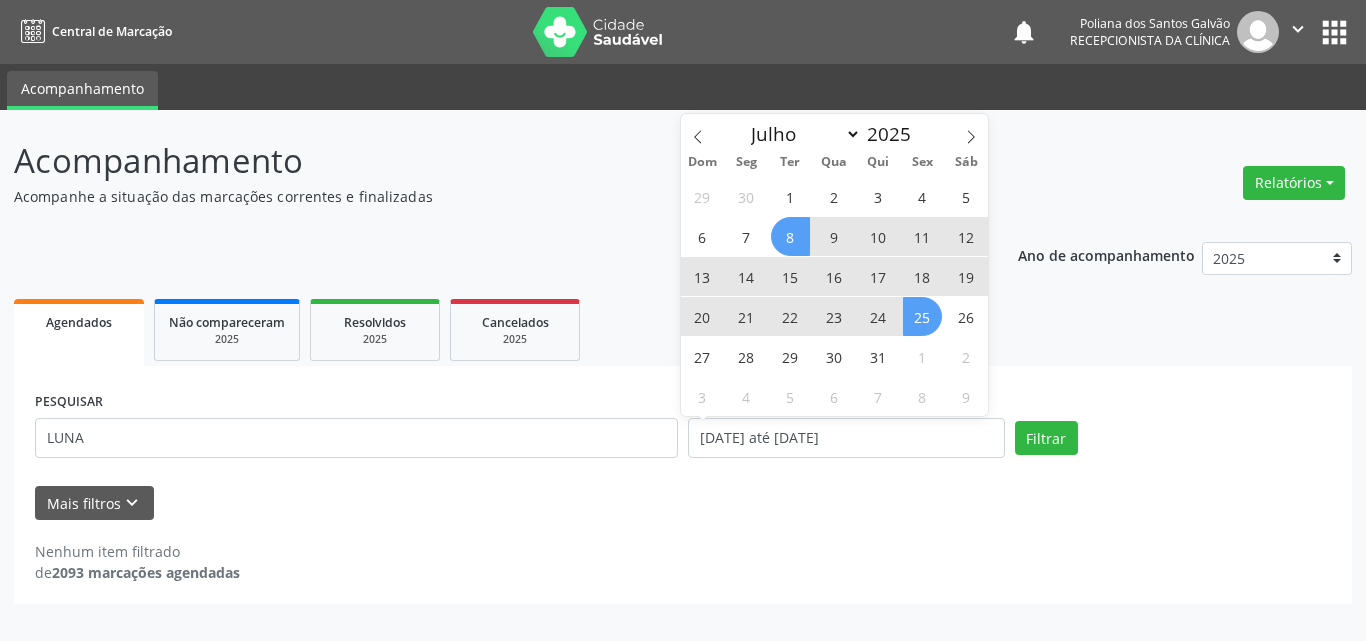 click on "8" at bounding box center (790, 236) 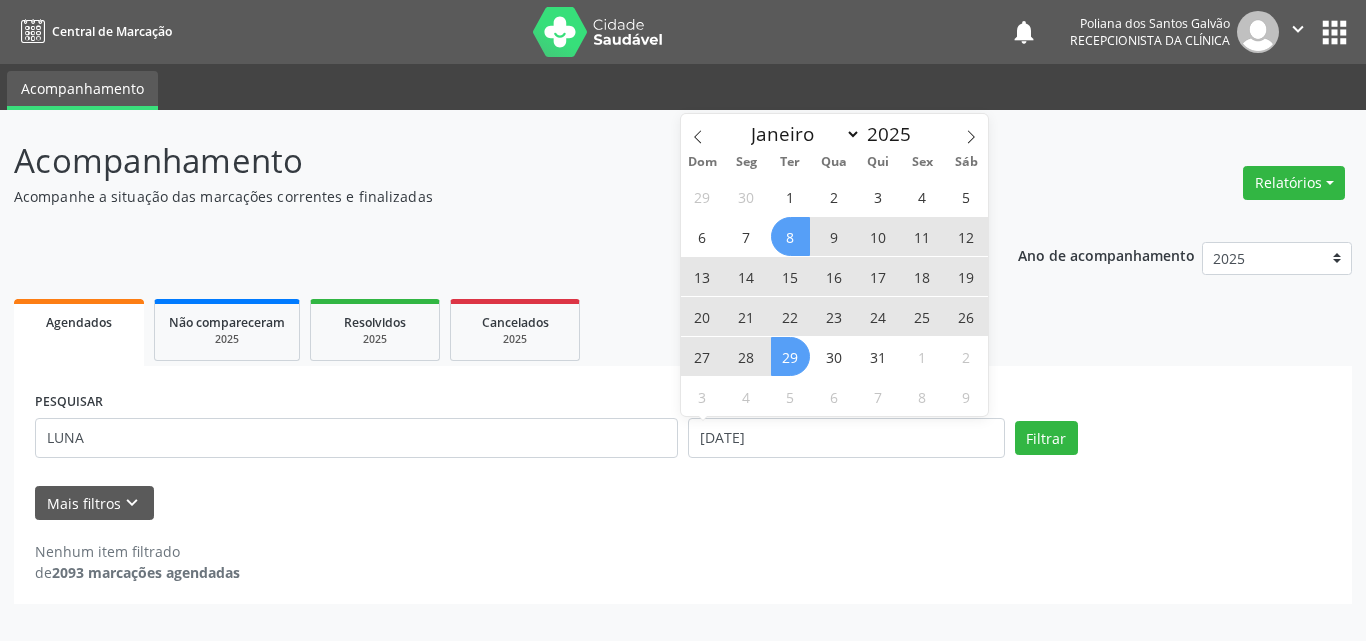 click on "29" at bounding box center [790, 356] 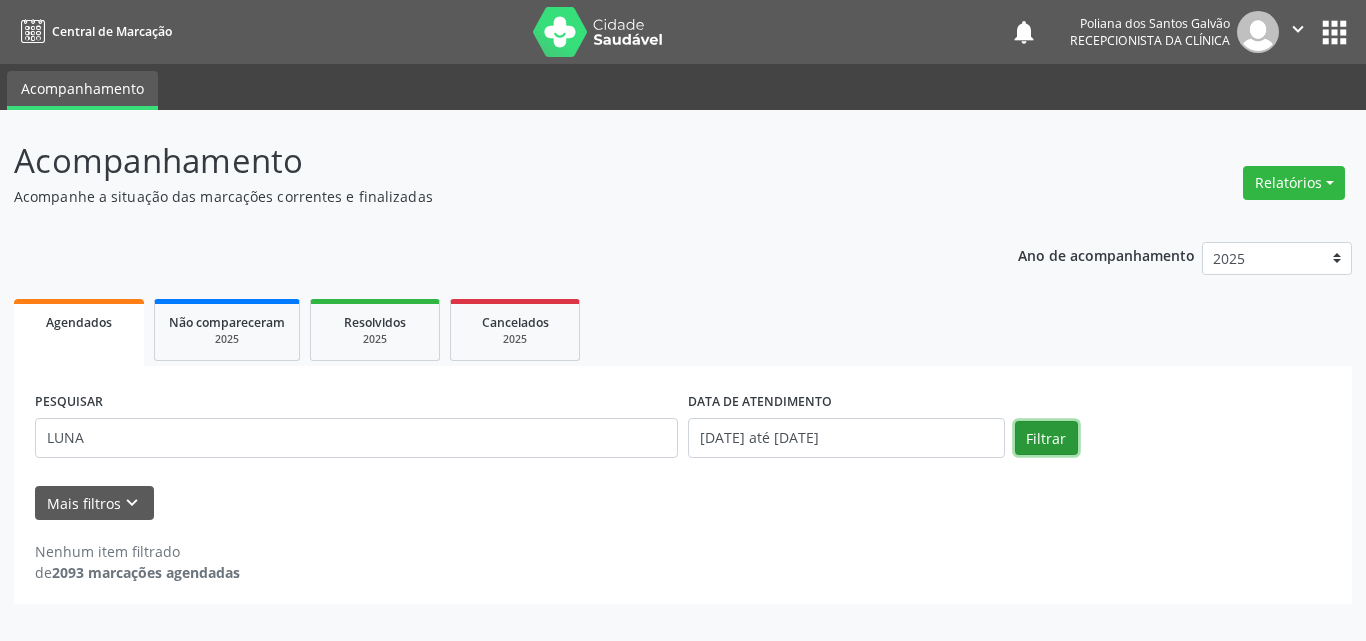 click on "Filtrar" at bounding box center [1046, 438] 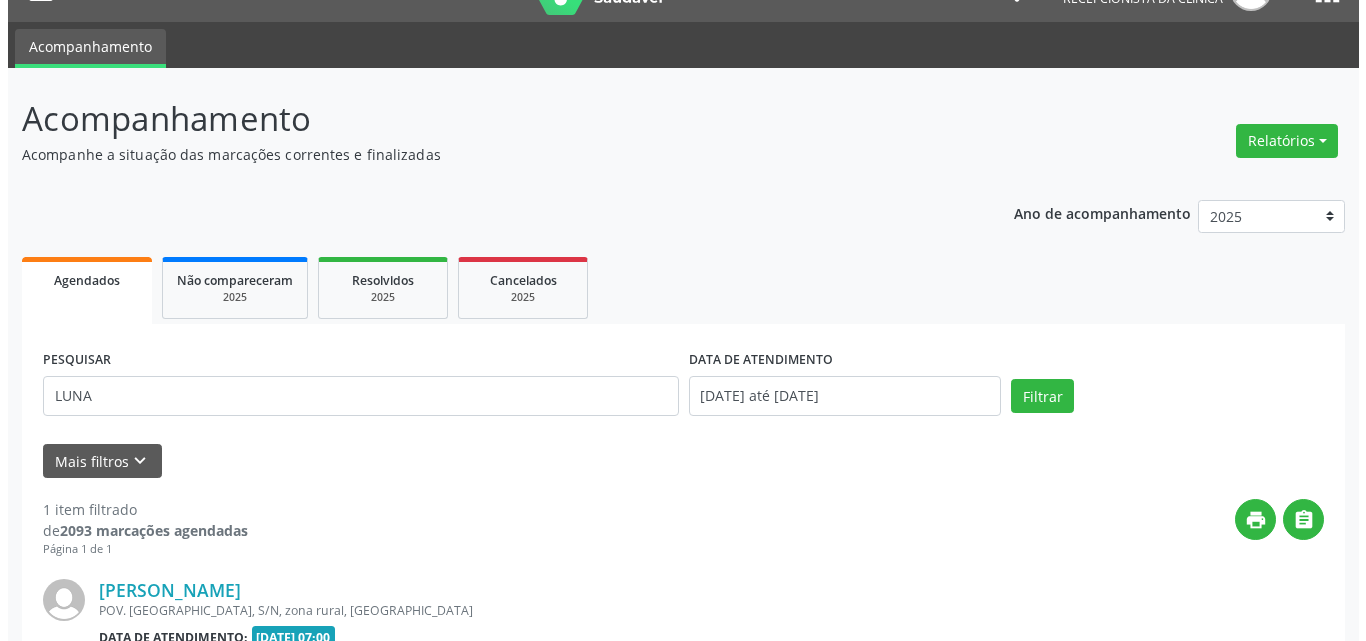 scroll, scrollTop: 264, scrollLeft: 0, axis: vertical 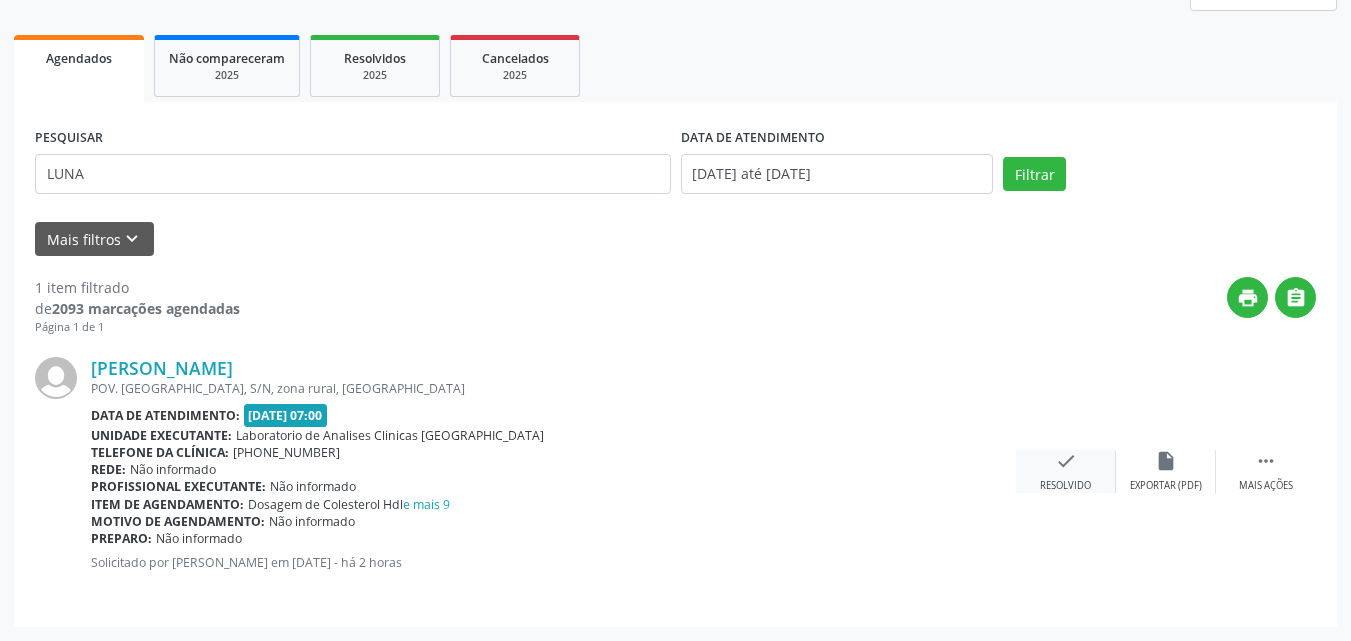 click on "check
Resolvido" at bounding box center [1066, 471] 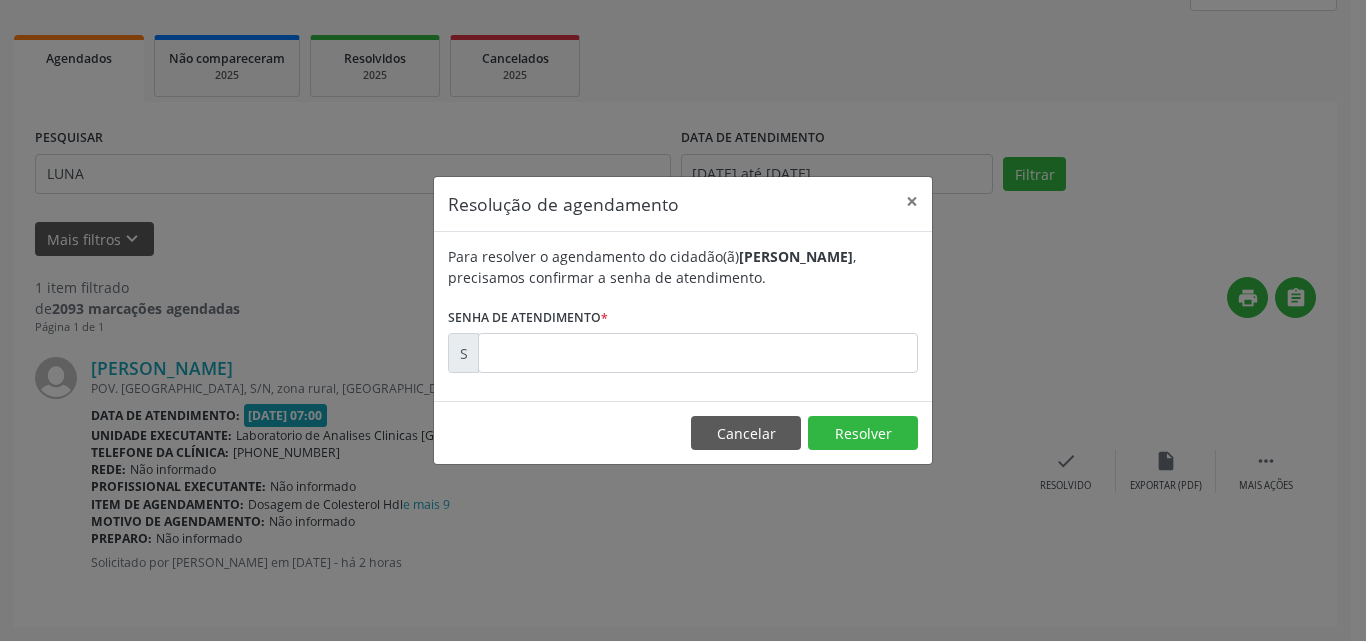 click on "Para resolver o agendamento do cidadão(ã)  [PERSON_NAME] ,
precisamos confirmar a senha de atendimento.
Senha de atendimento
*
S" at bounding box center (683, 309) 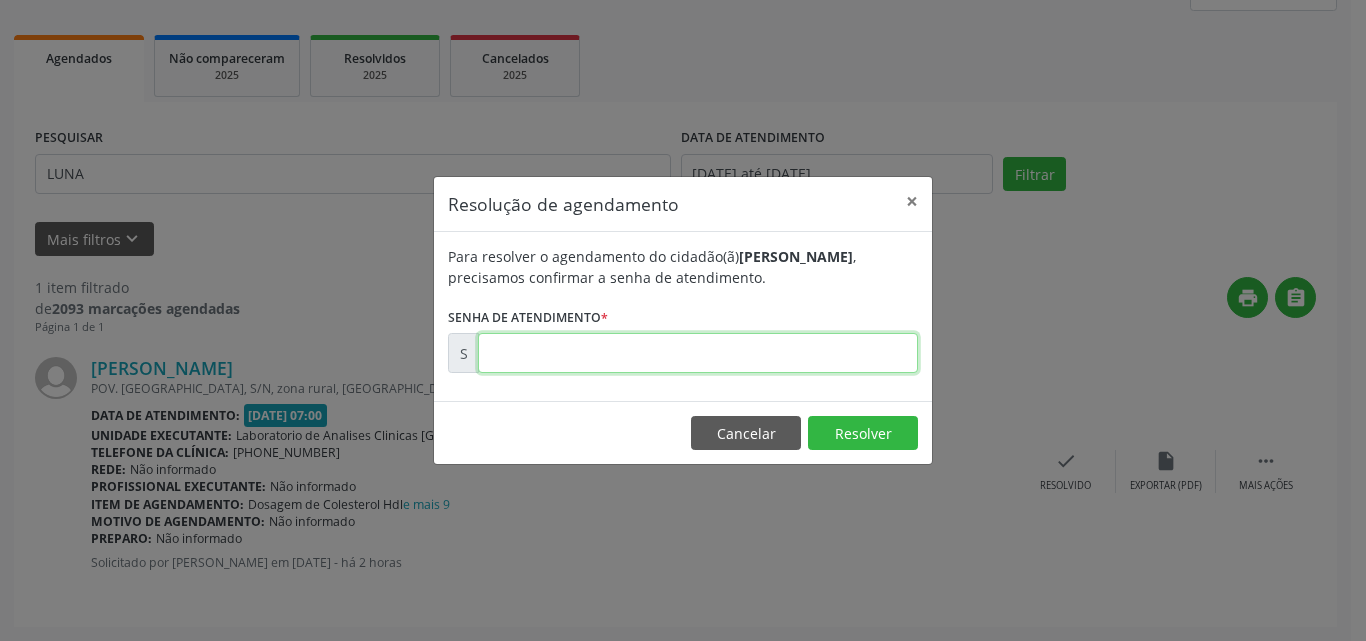 click at bounding box center [698, 353] 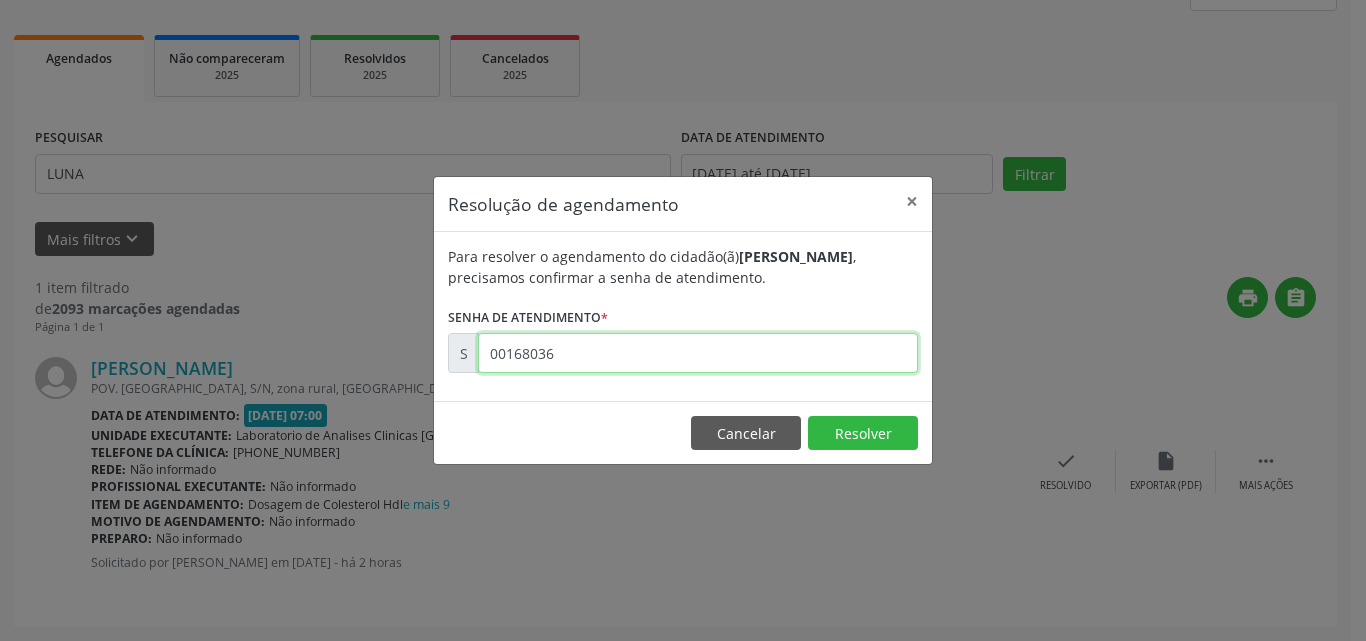 type on "00168036" 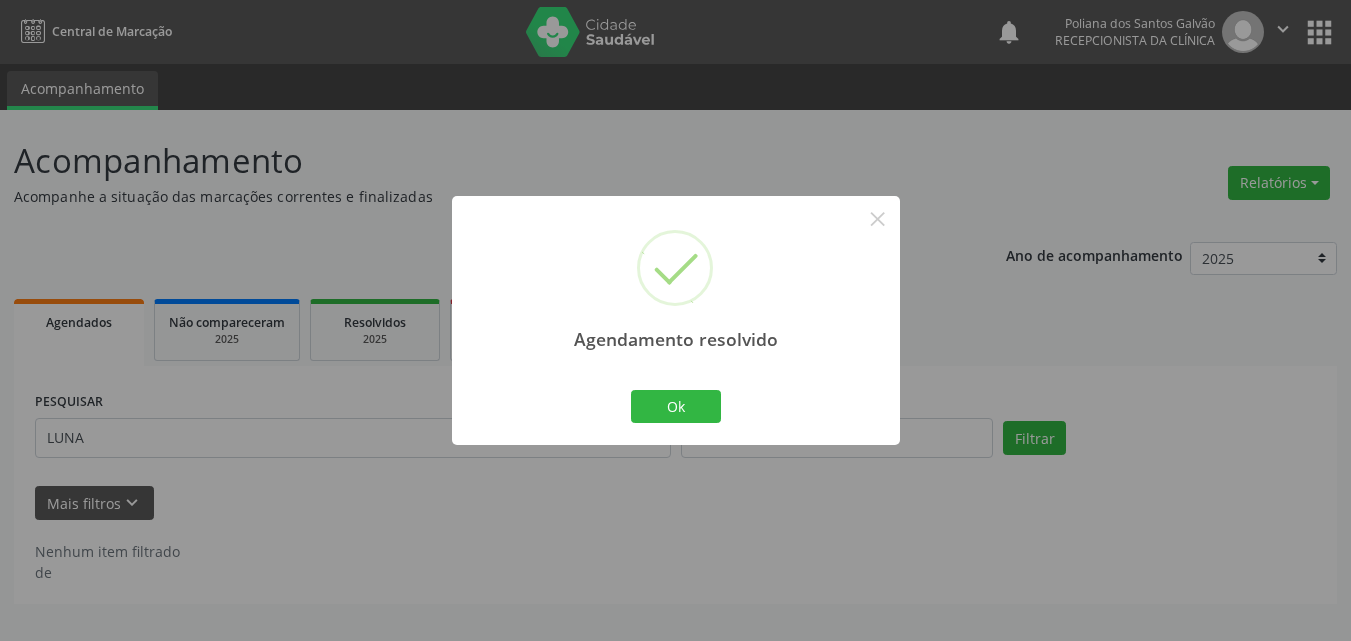 scroll, scrollTop: 0, scrollLeft: 0, axis: both 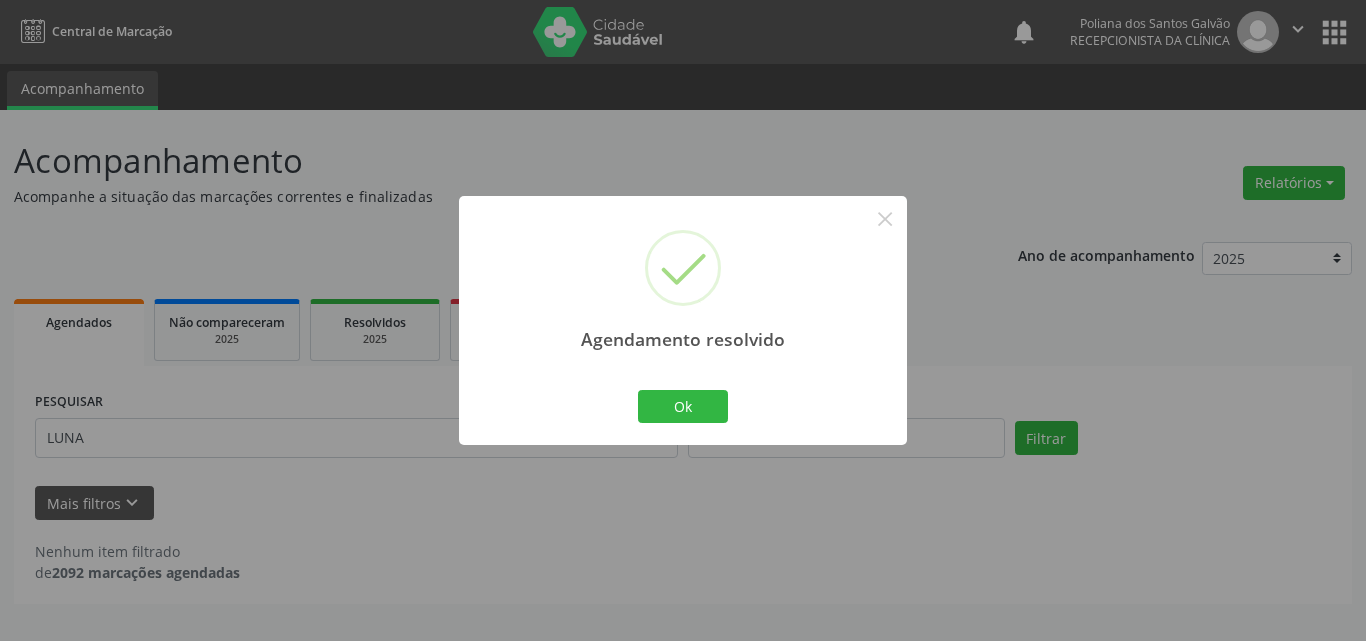 click on "Agendamento resolvido × Ok Cancel" at bounding box center [683, 320] 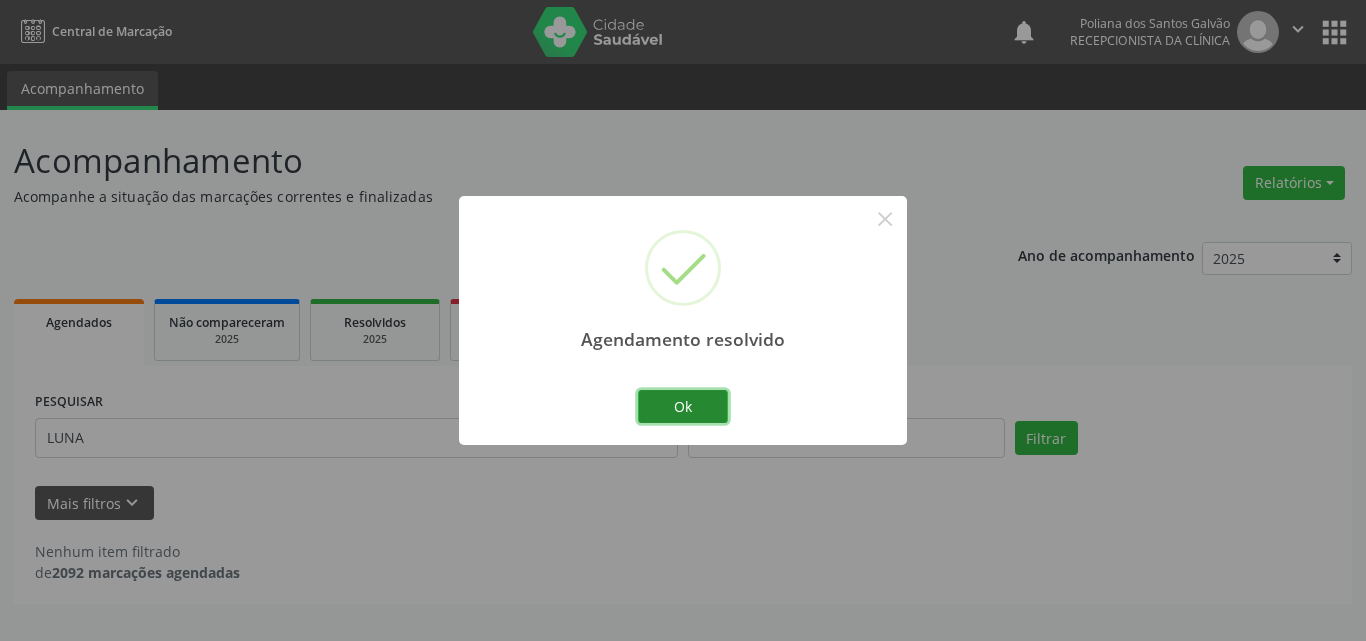 click on "Ok" at bounding box center (683, 407) 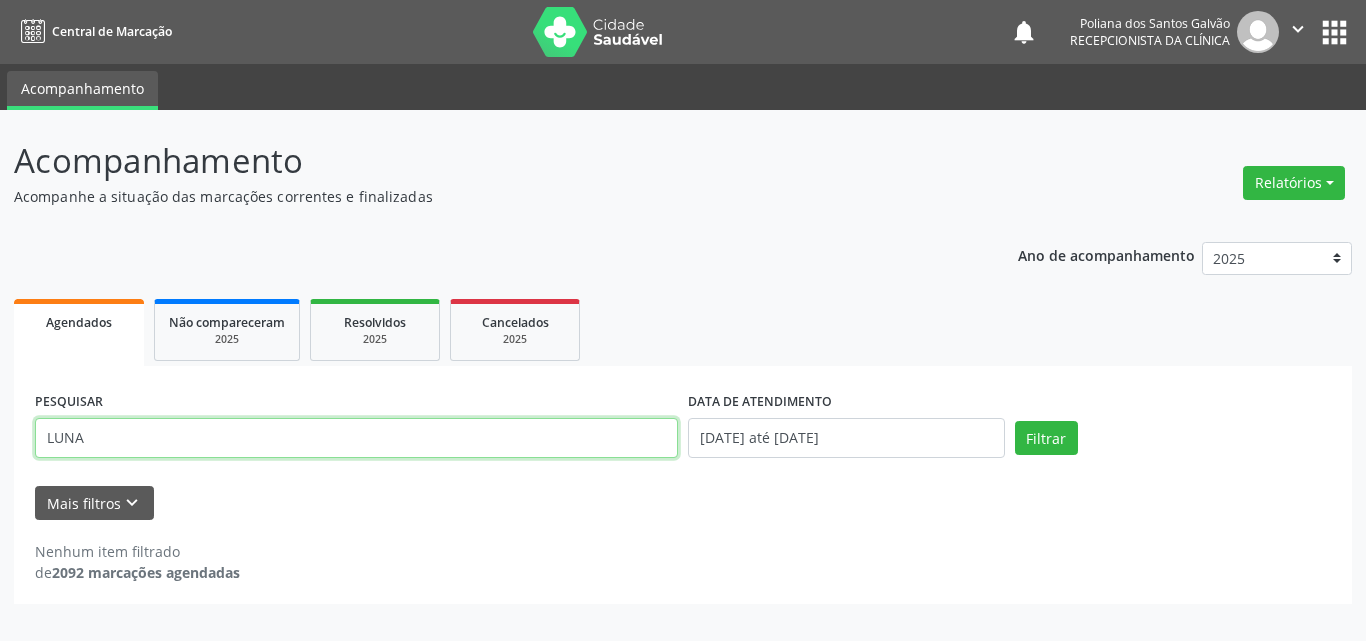 drag, startPoint x: 597, startPoint y: 453, endPoint x: 0, endPoint y: 81, distance: 703.4152 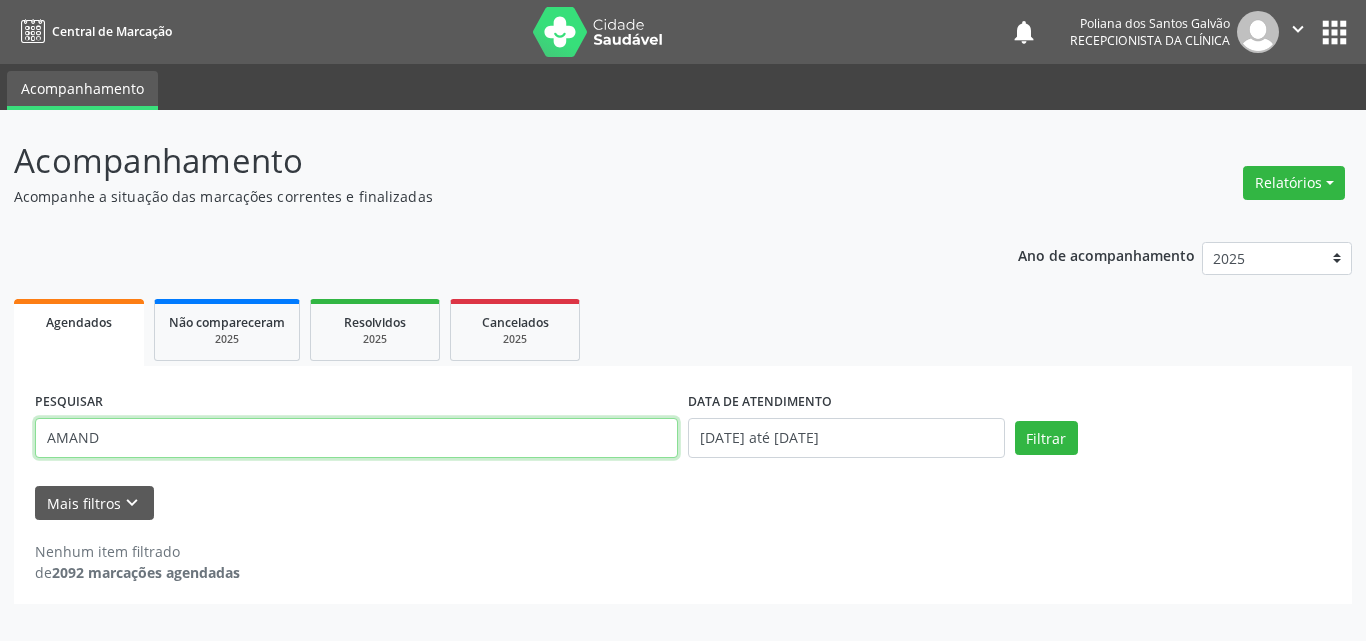 type on "[PERSON_NAME]" 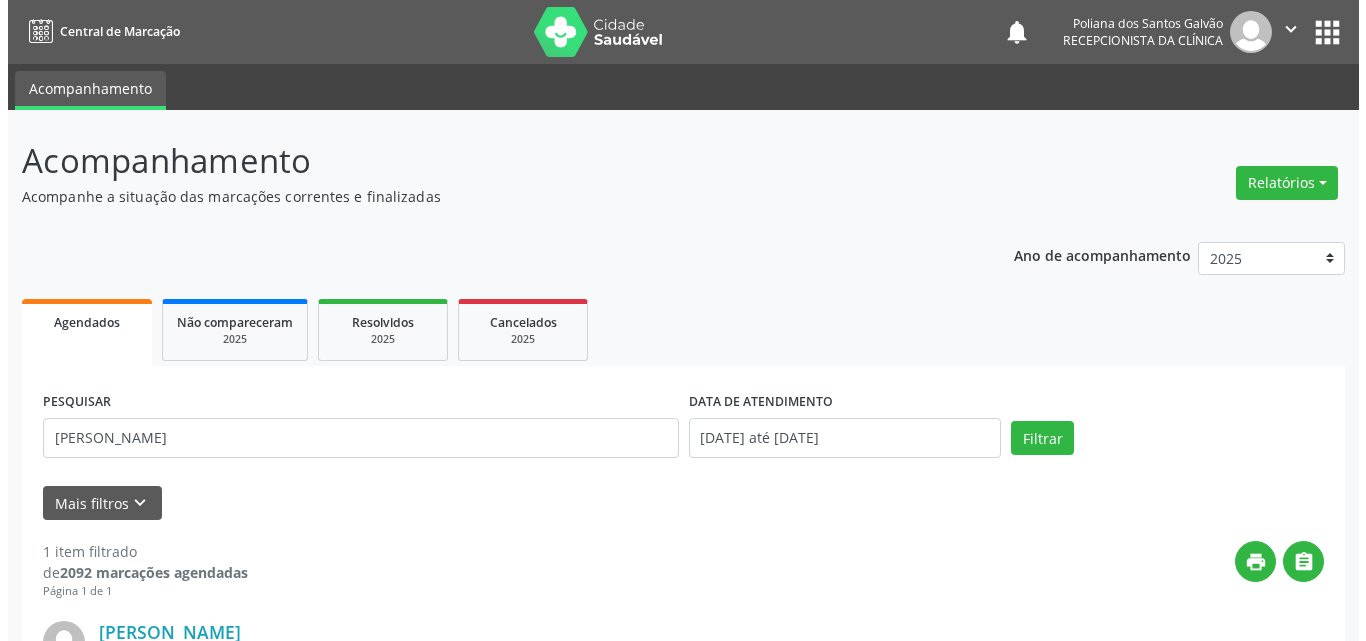 scroll, scrollTop: 264, scrollLeft: 0, axis: vertical 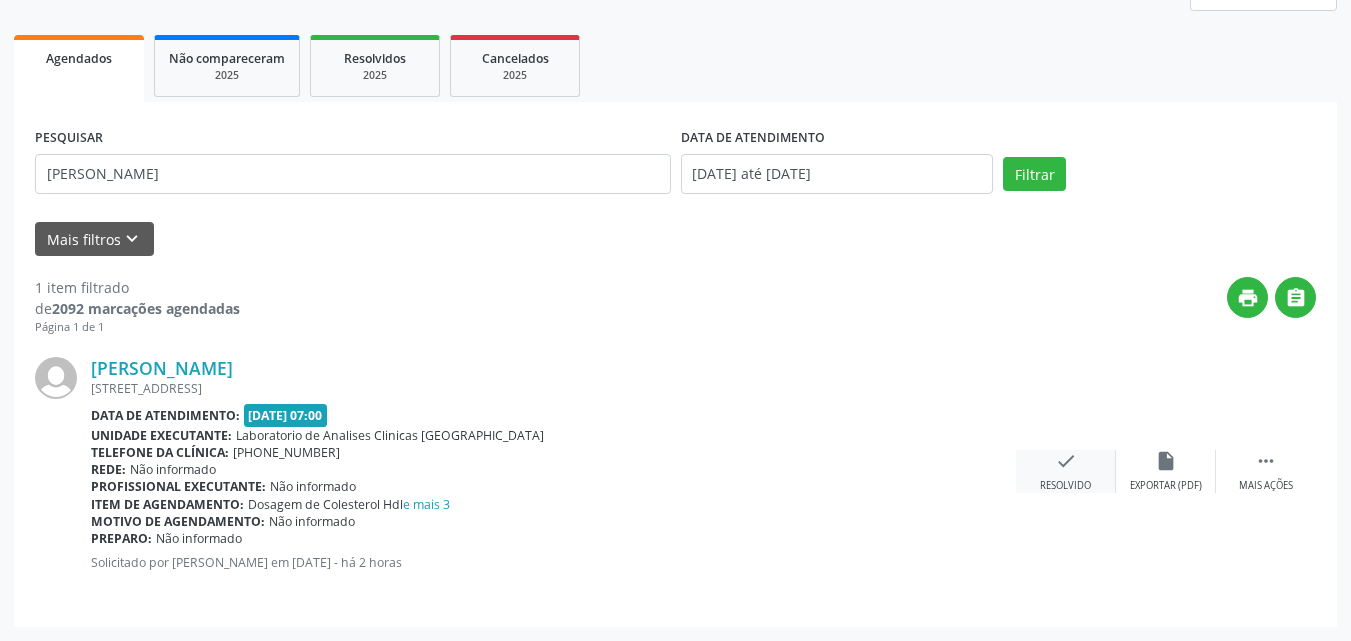click on "check
Resolvido" at bounding box center (1066, 471) 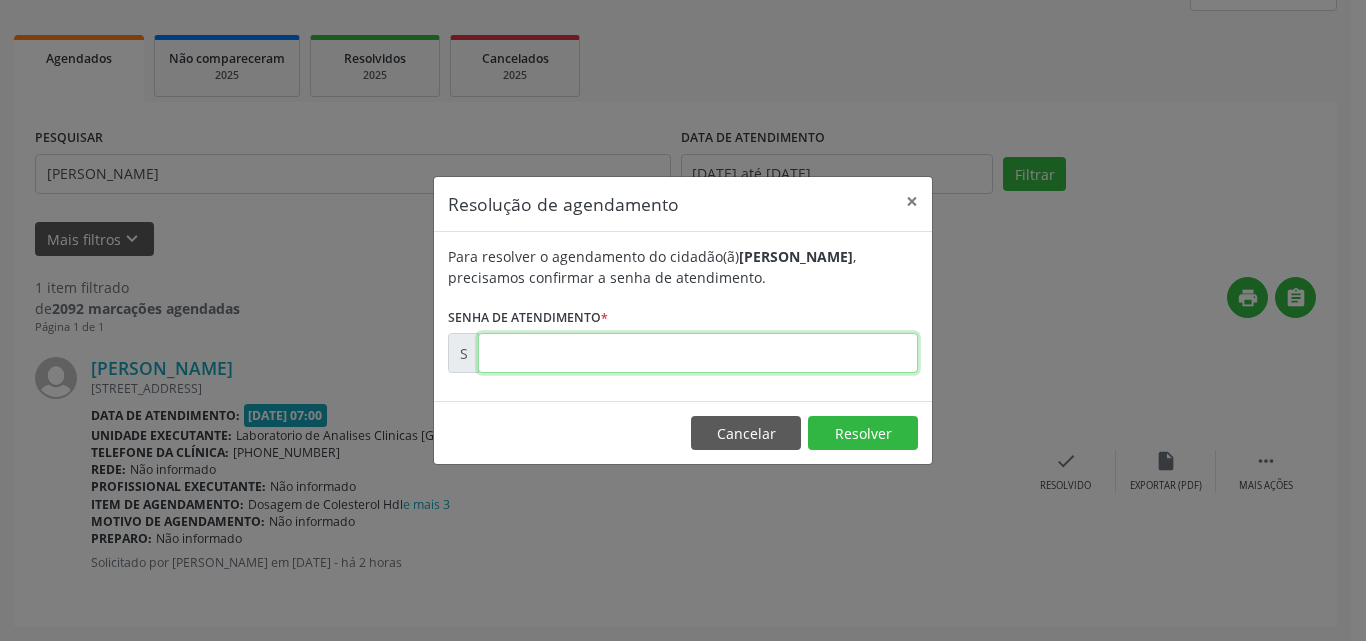 click at bounding box center [698, 353] 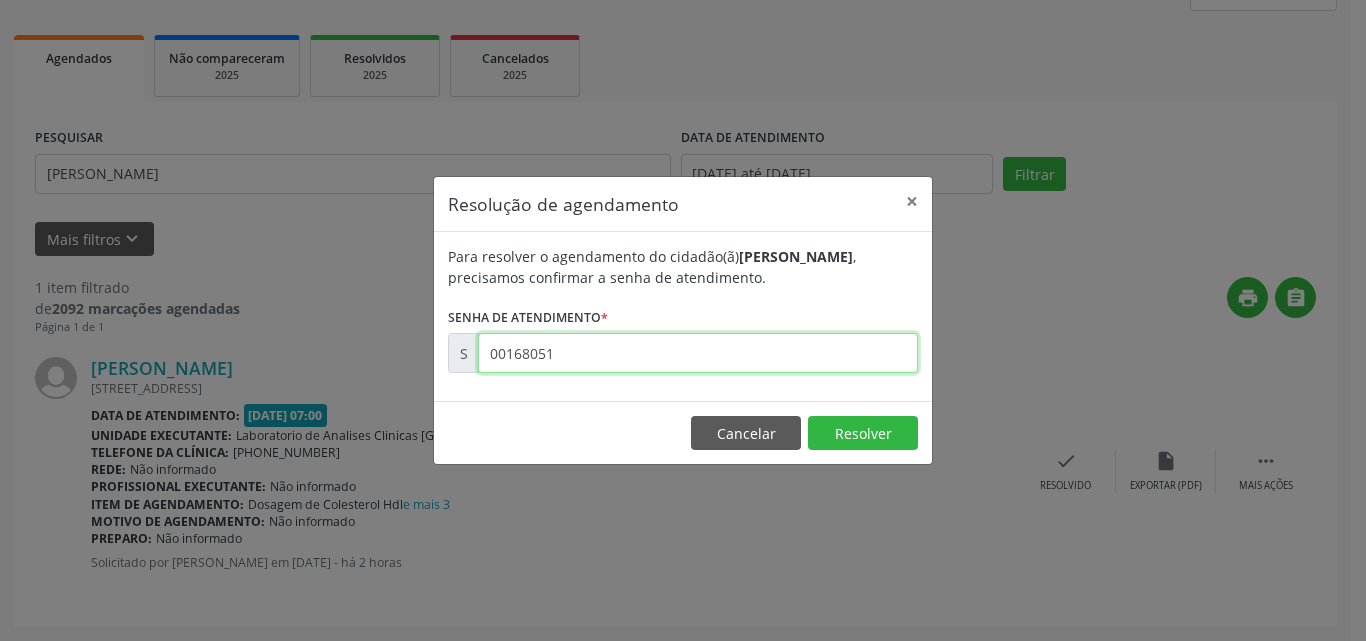 type on "00168051" 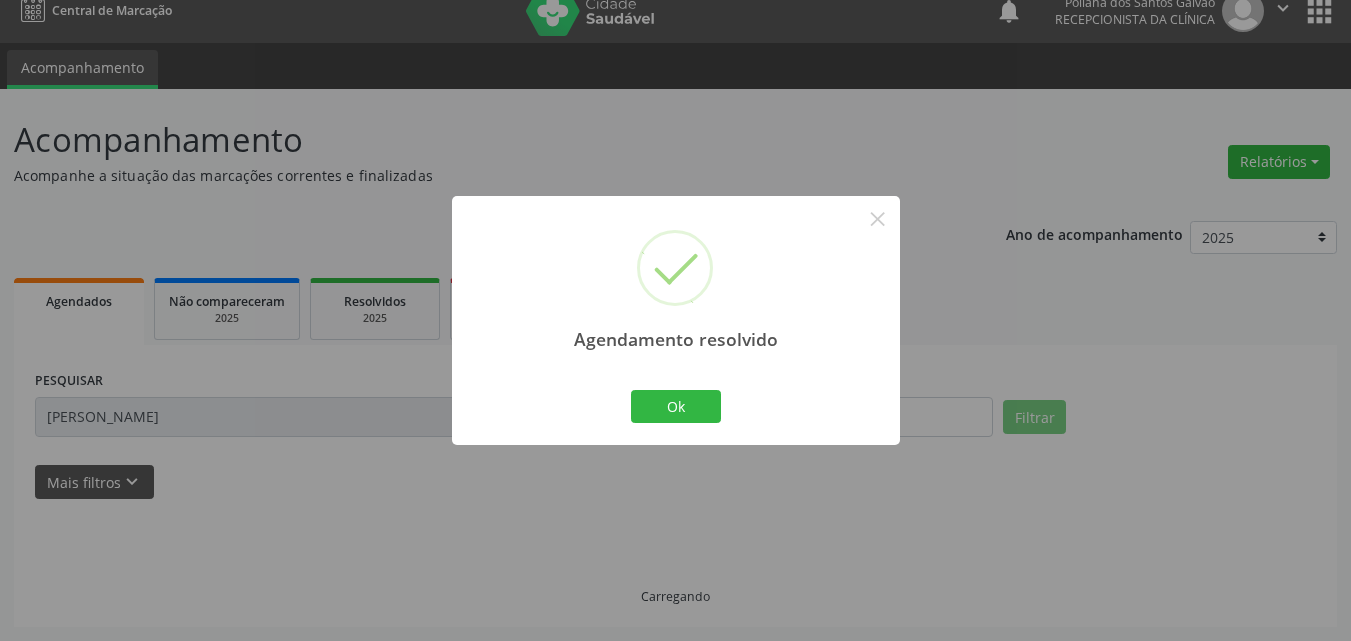scroll, scrollTop: 0, scrollLeft: 0, axis: both 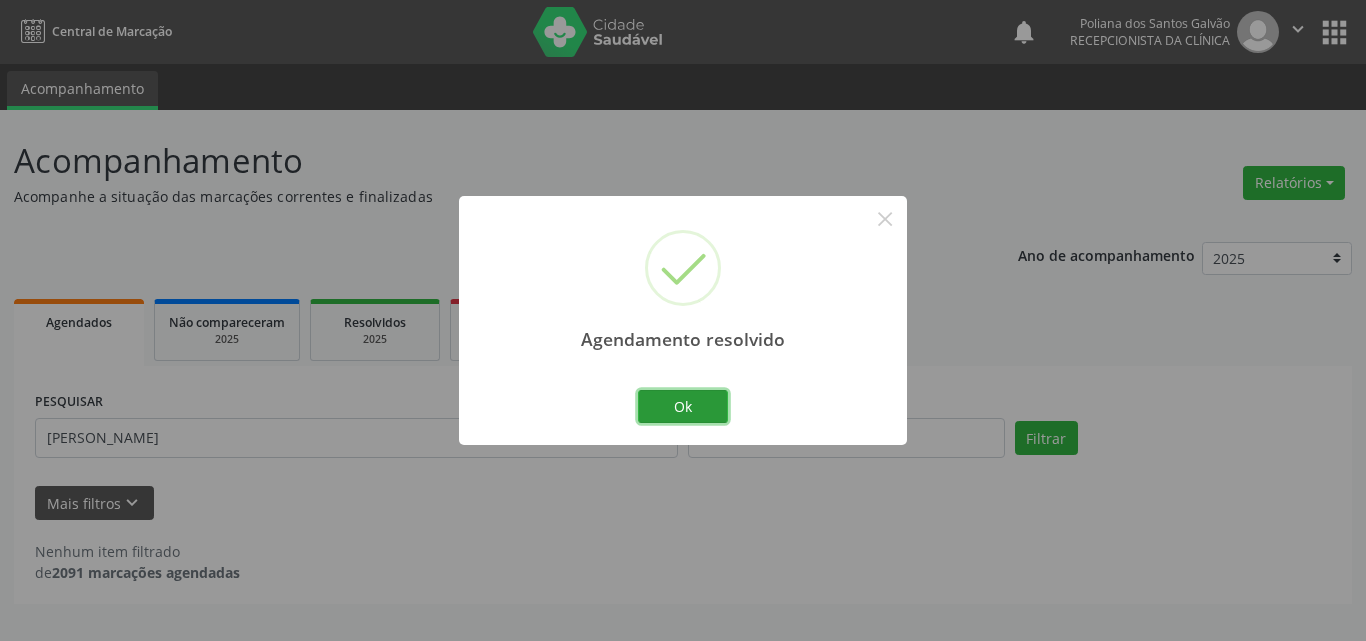 drag, startPoint x: 712, startPoint y: 411, endPoint x: 596, endPoint y: 425, distance: 116.841774 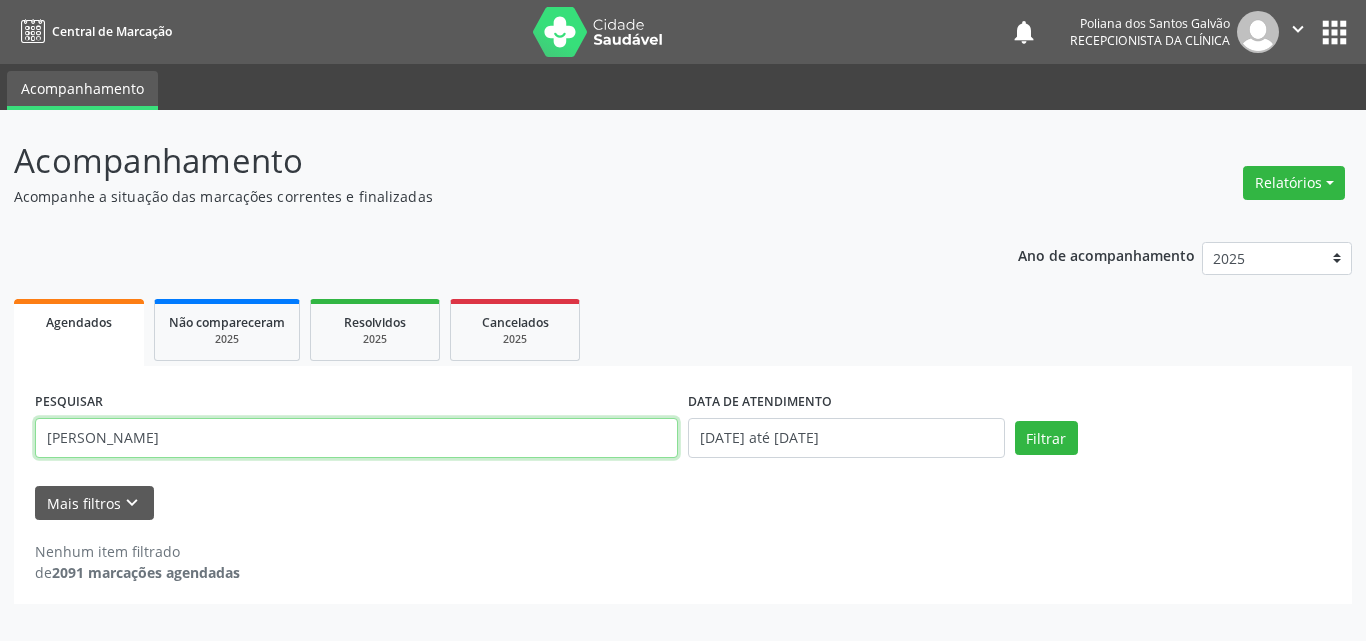 drag, startPoint x: 575, startPoint y: 441, endPoint x: 0, endPoint y: 108, distance: 664.4652 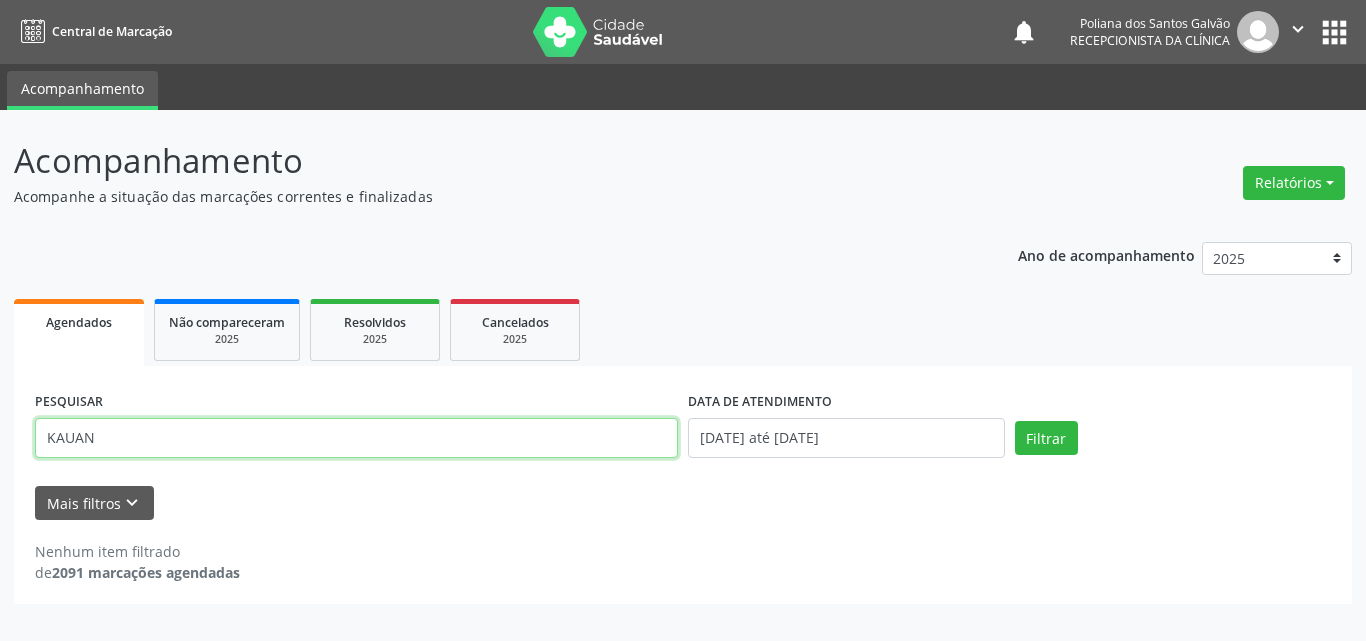 type on "KAUAN" 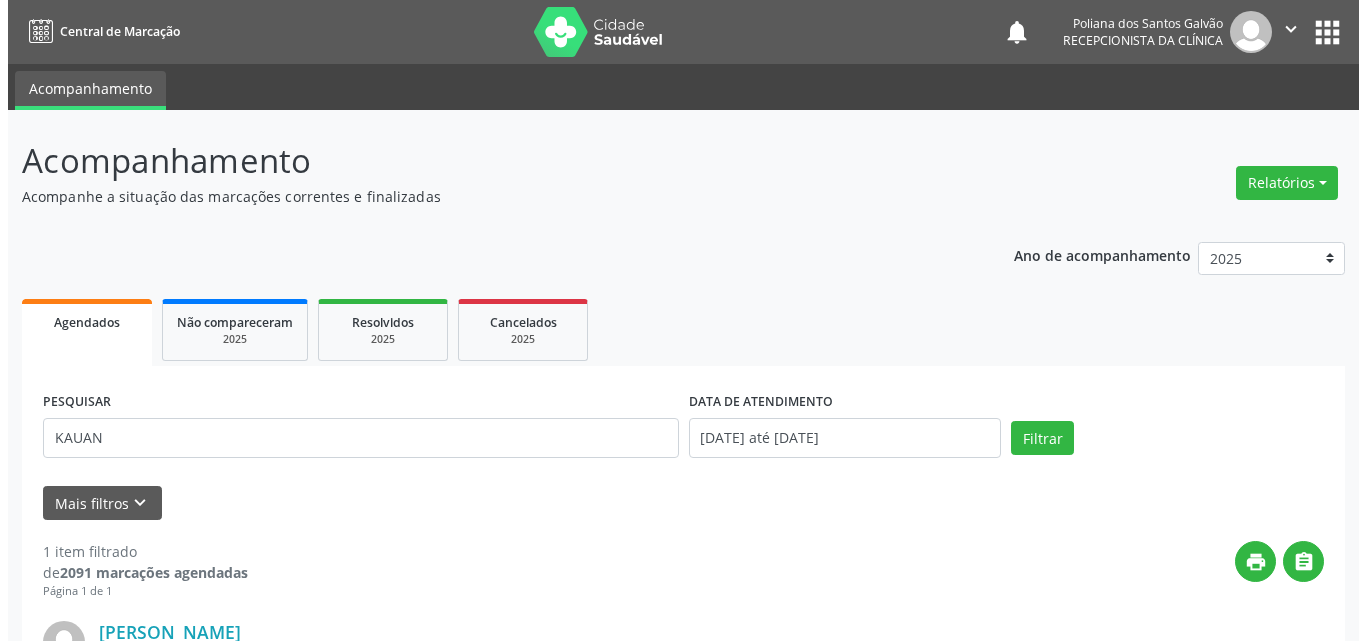 scroll, scrollTop: 264, scrollLeft: 0, axis: vertical 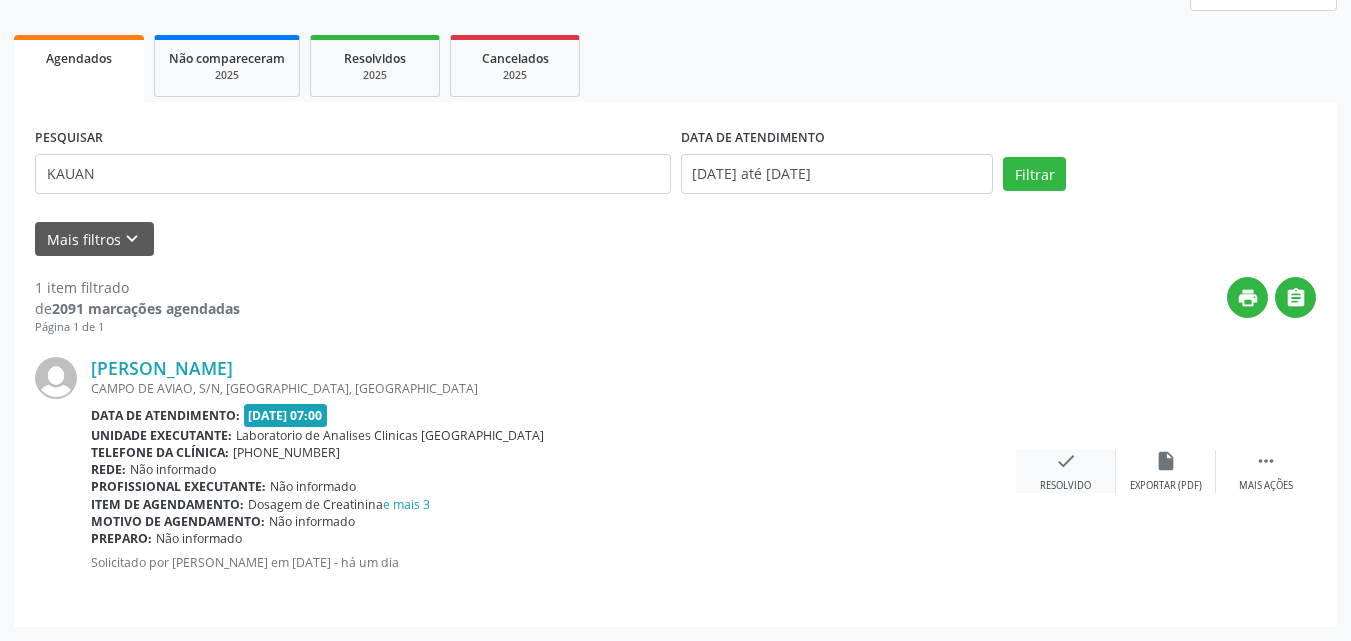 click on "check
Resolvido" at bounding box center (1066, 471) 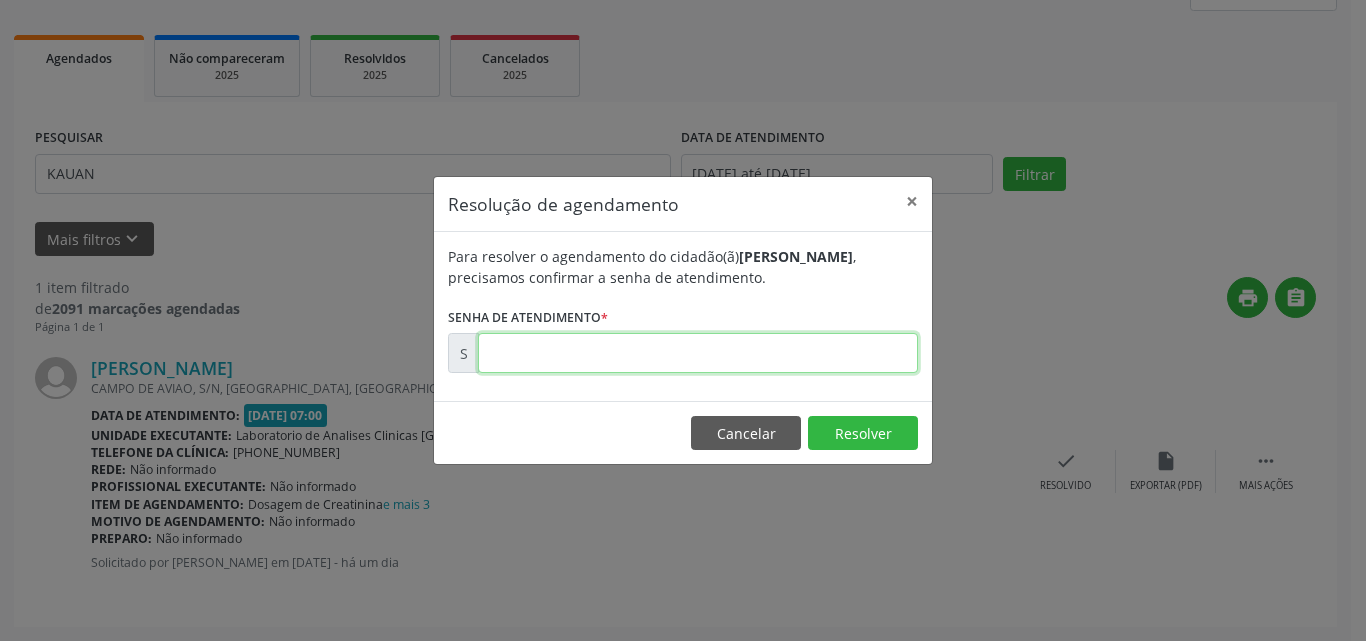 drag, startPoint x: 886, startPoint y: 355, endPoint x: 904, endPoint y: 342, distance: 22.203604 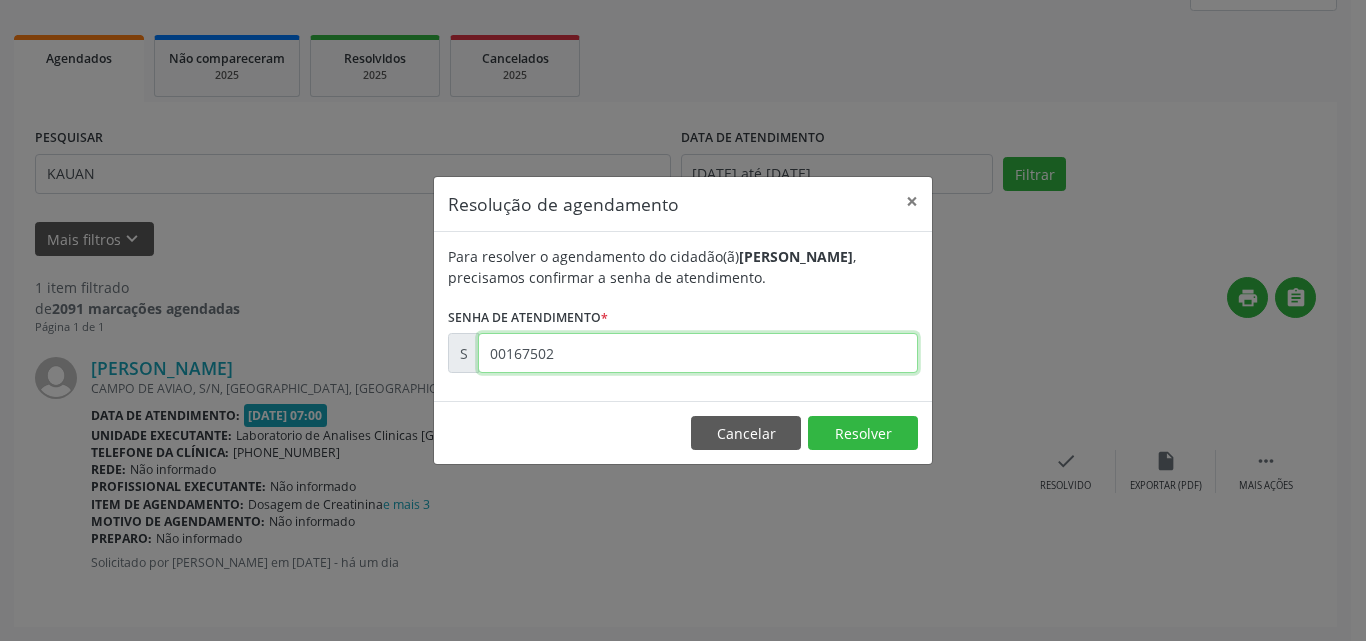 type on "00167502" 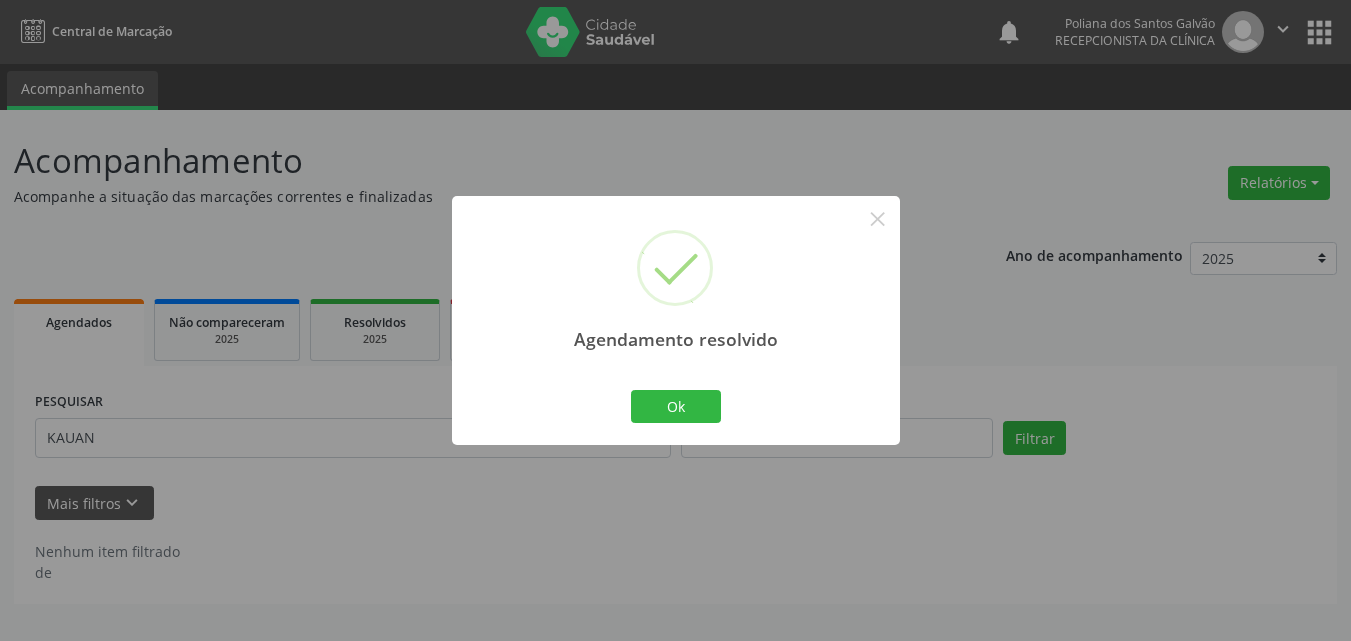 scroll, scrollTop: 0, scrollLeft: 0, axis: both 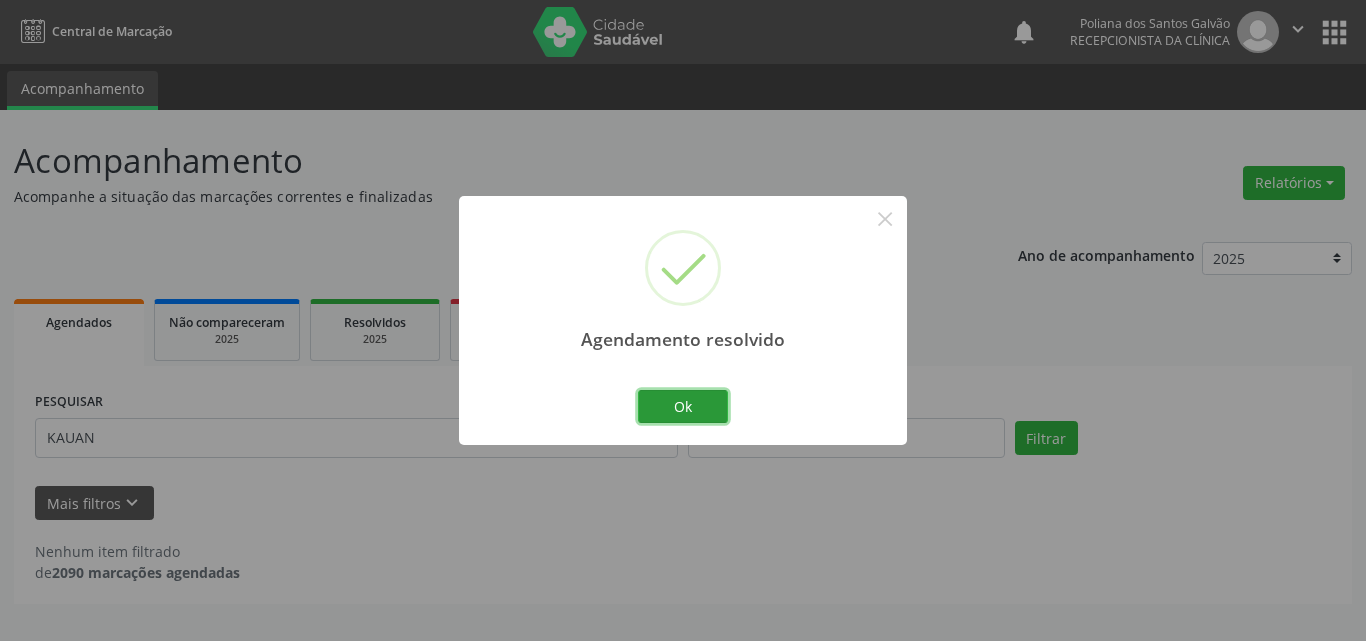 drag, startPoint x: 681, startPoint y: 407, endPoint x: 634, endPoint y: 412, distance: 47.26521 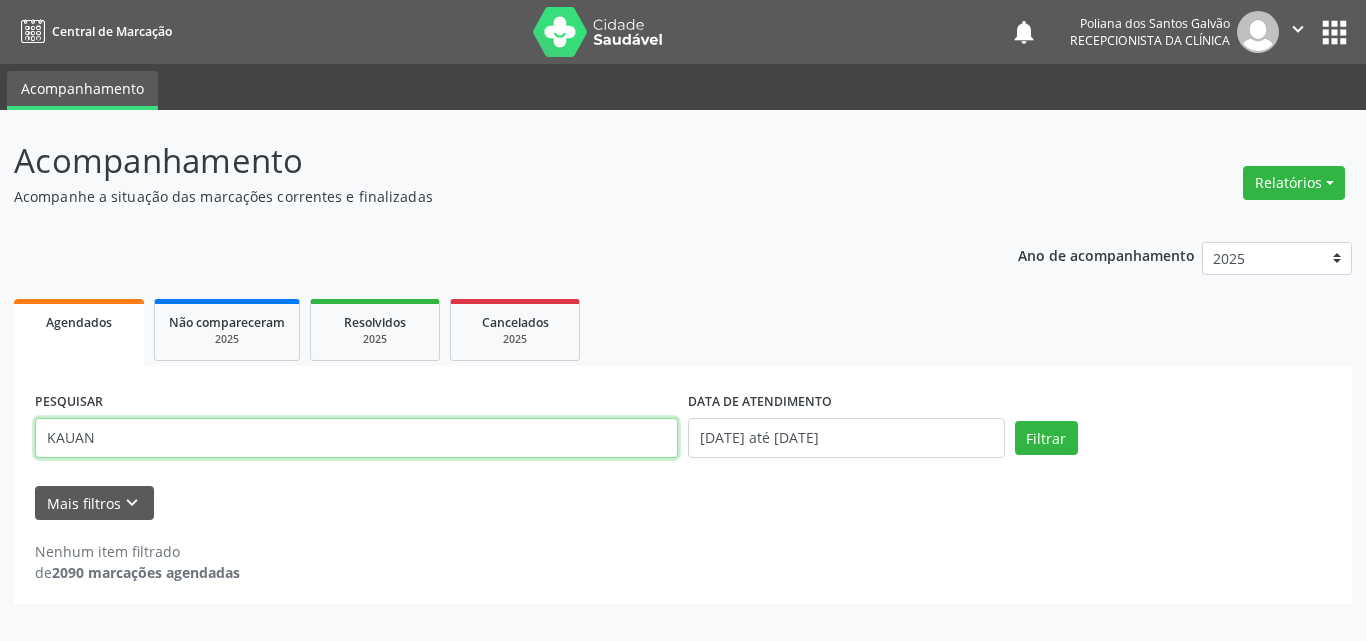 drag, startPoint x: 515, startPoint y: 434, endPoint x: 23, endPoint y: 129, distance: 578.8687 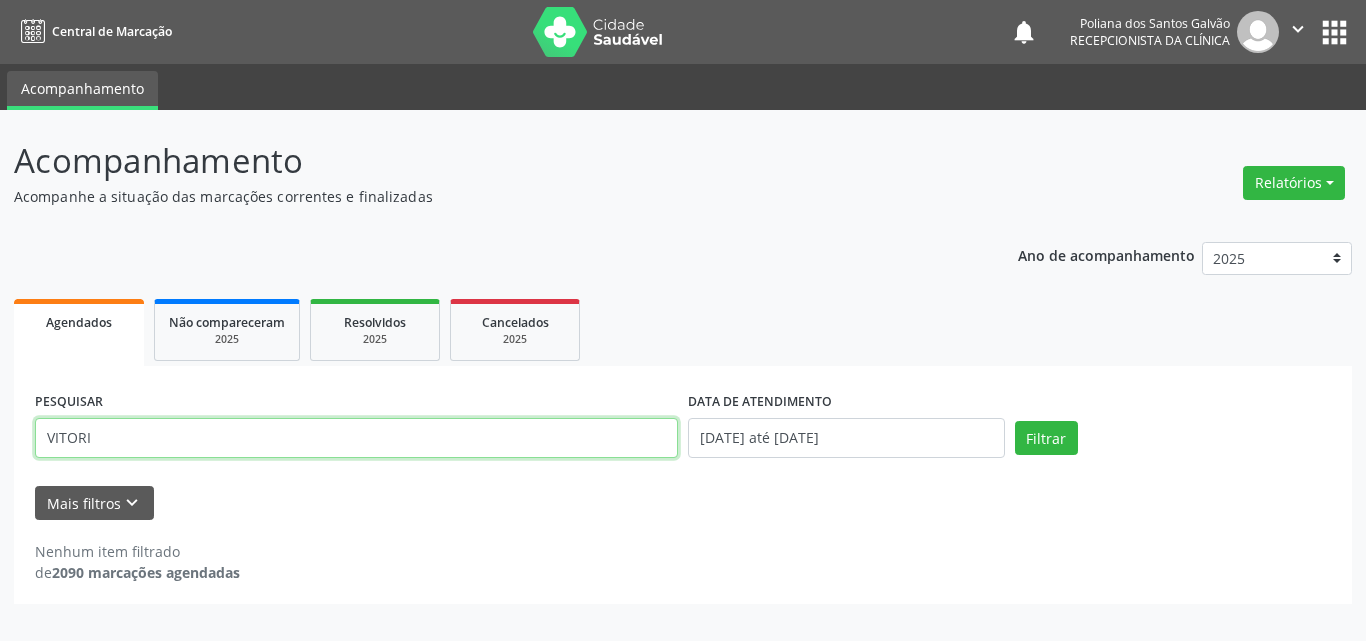 type on "VITORI" 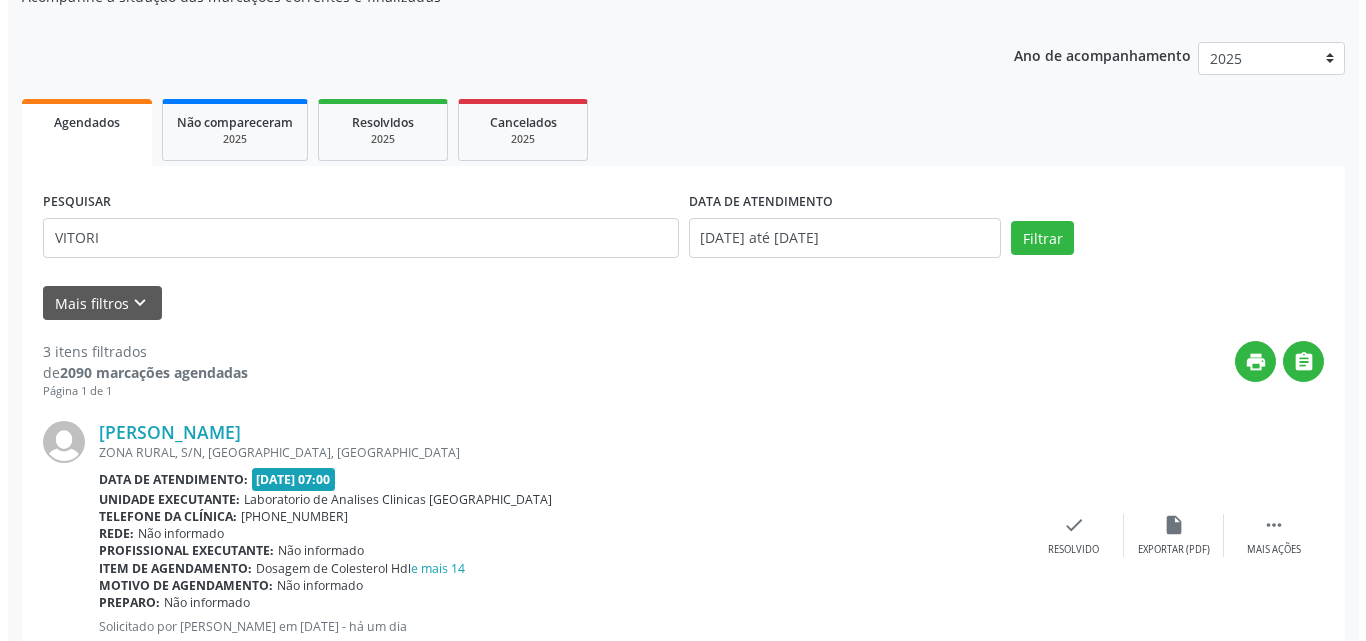 scroll, scrollTop: 600, scrollLeft: 0, axis: vertical 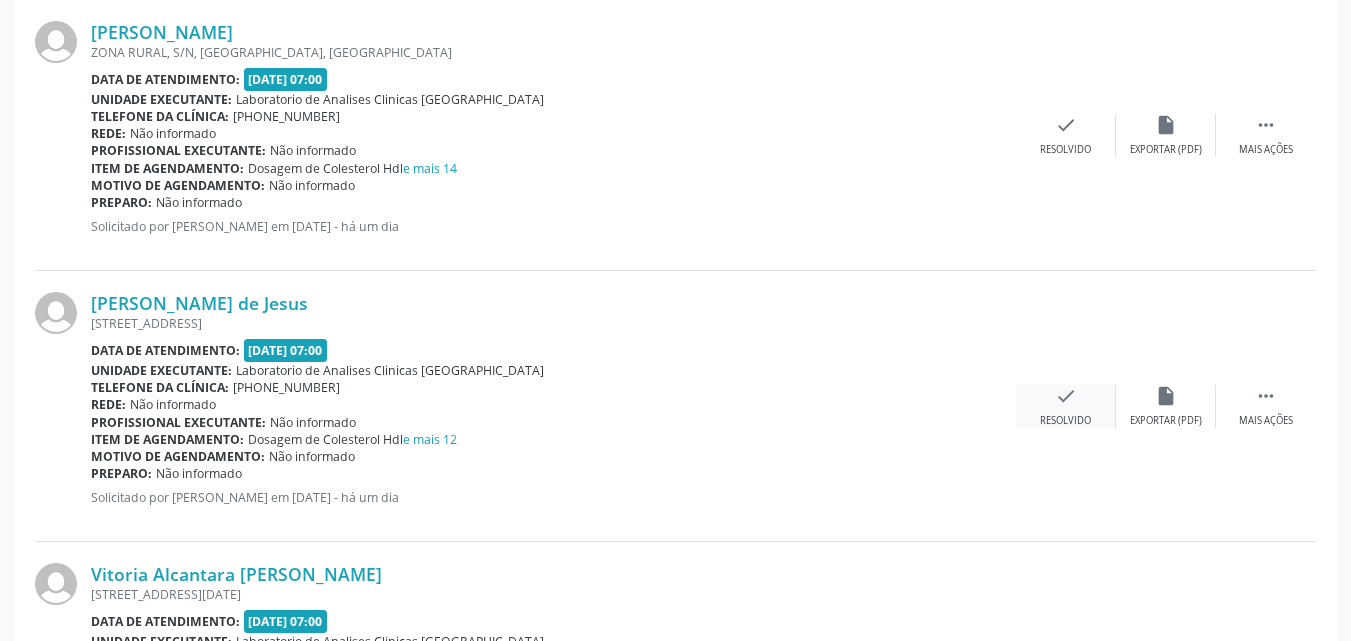 click on "check
Resolvido" at bounding box center (1066, 406) 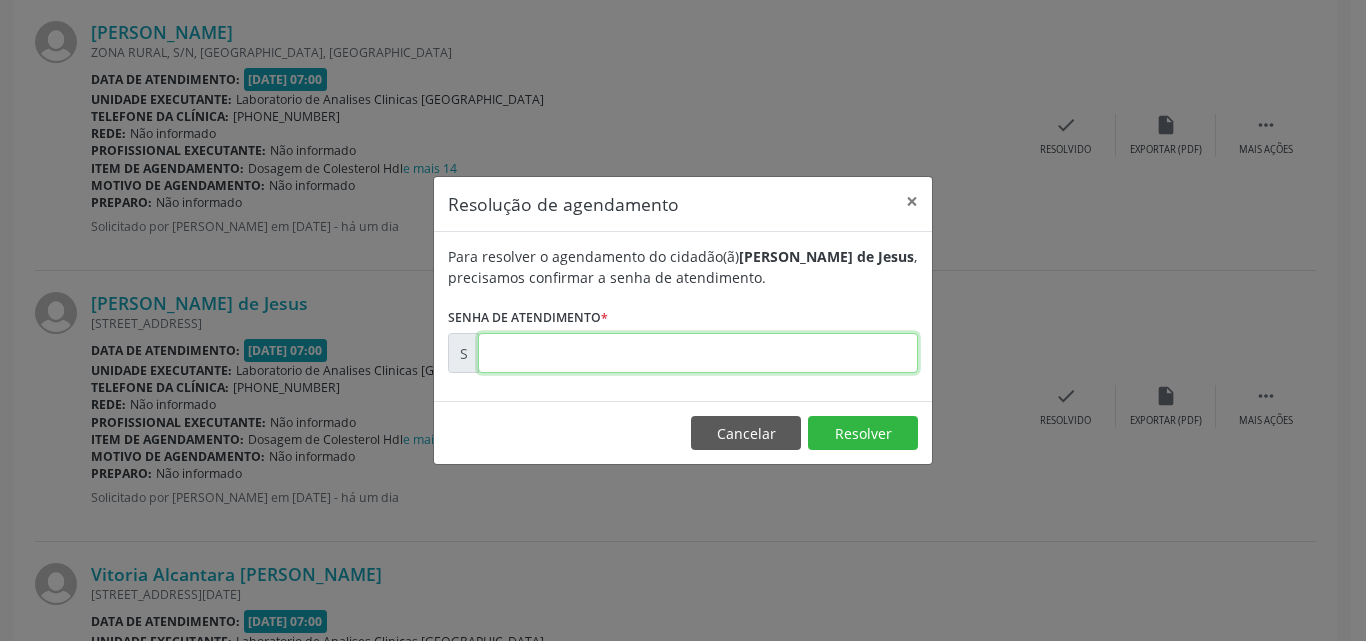 click at bounding box center [698, 353] 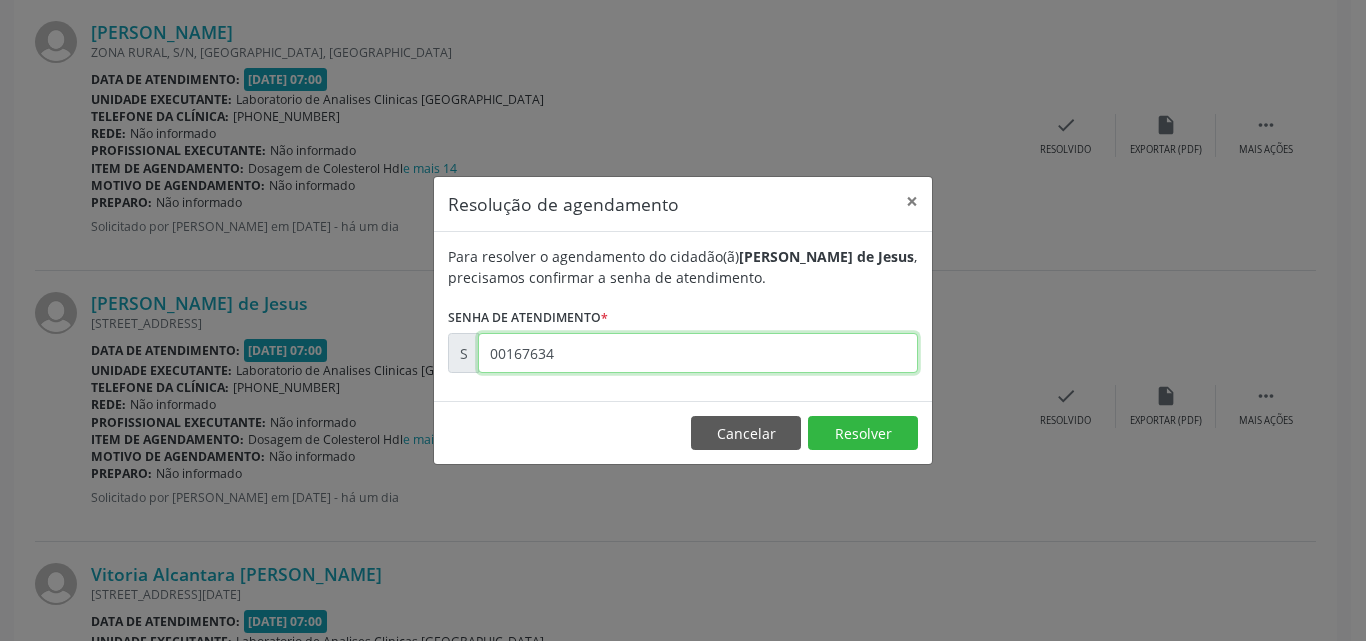 type on "00167634" 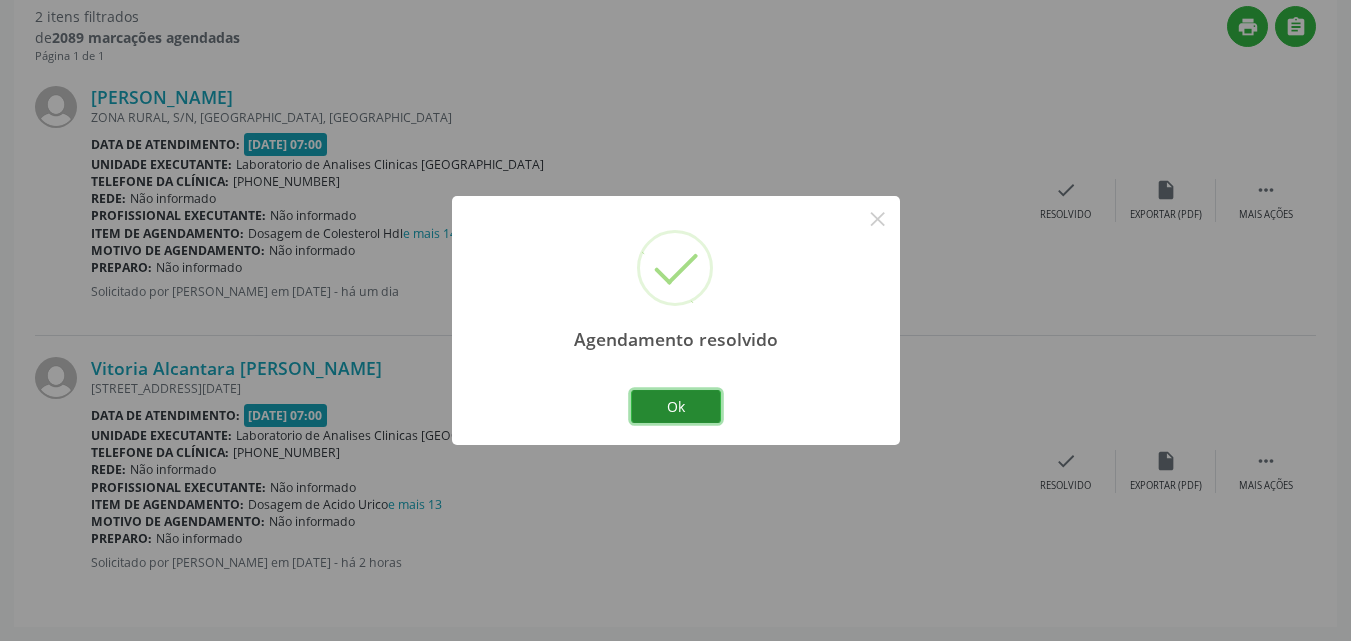 click on "Ok" at bounding box center (676, 407) 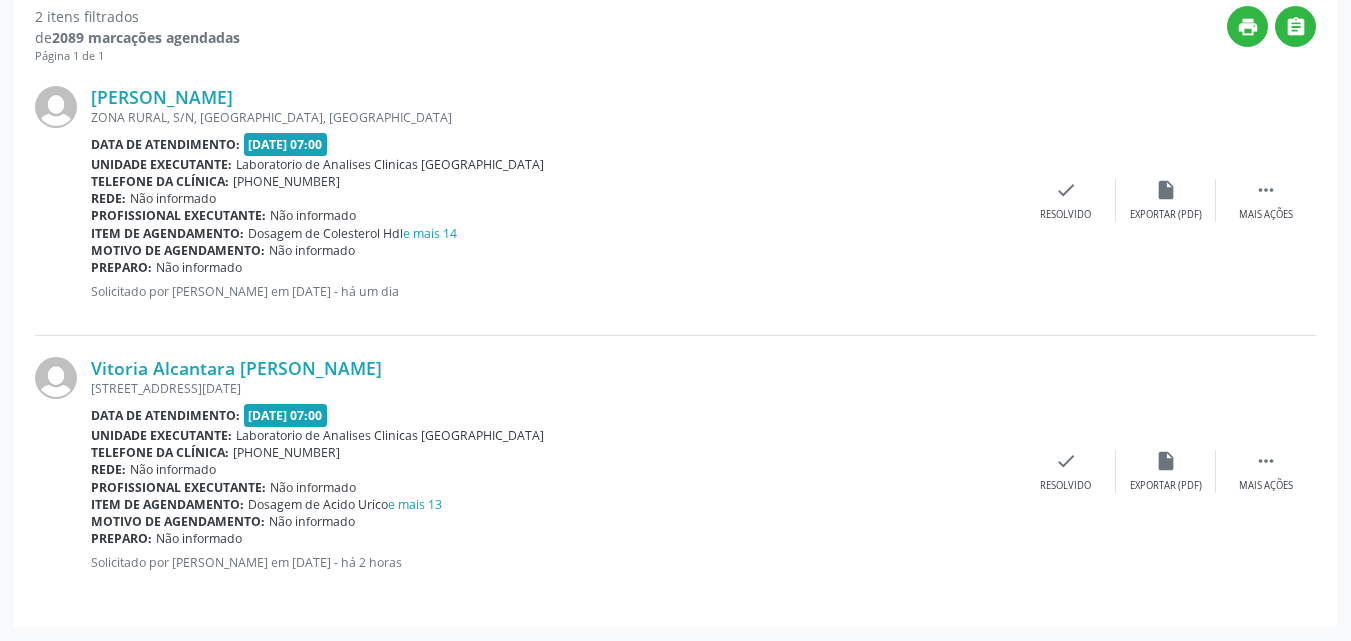 scroll, scrollTop: 135, scrollLeft: 0, axis: vertical 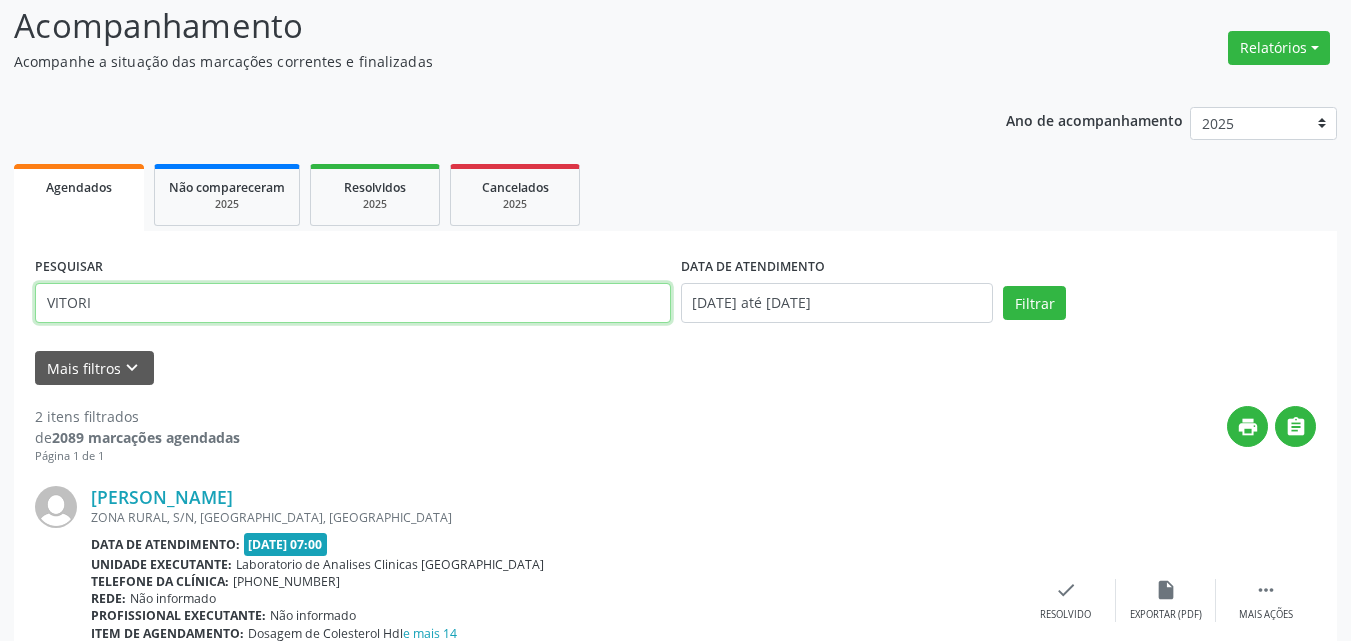 drag, startPoint x: 428, startPoint y: 291, endPoint x: 0, endPoint y: 9, distance: 512.5505 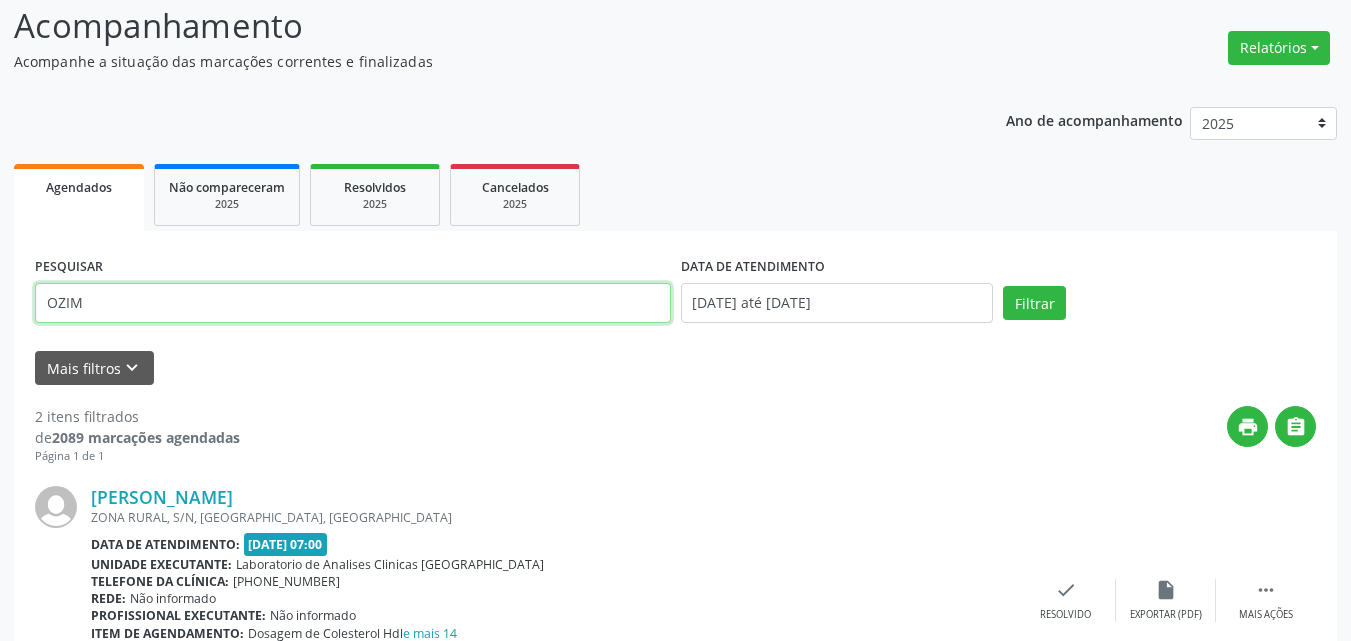 type on "OZIM" 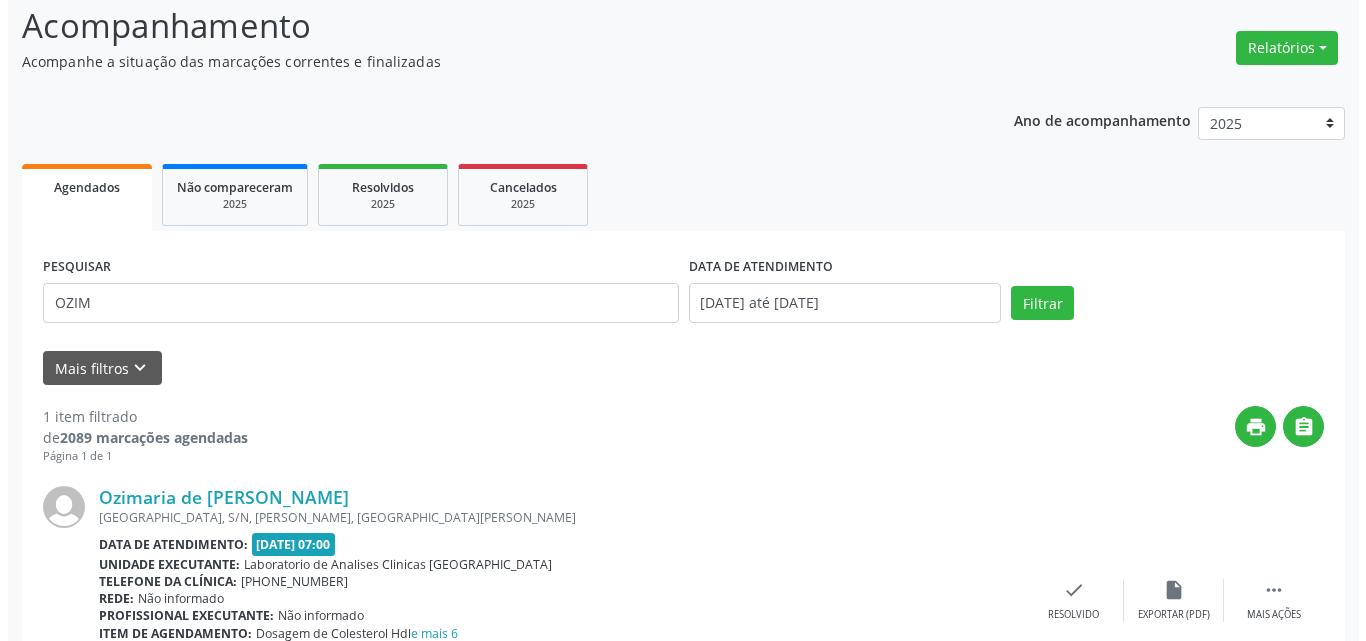 scroll, scrollTop: 264, scrollLeft: 0, axis: vertical 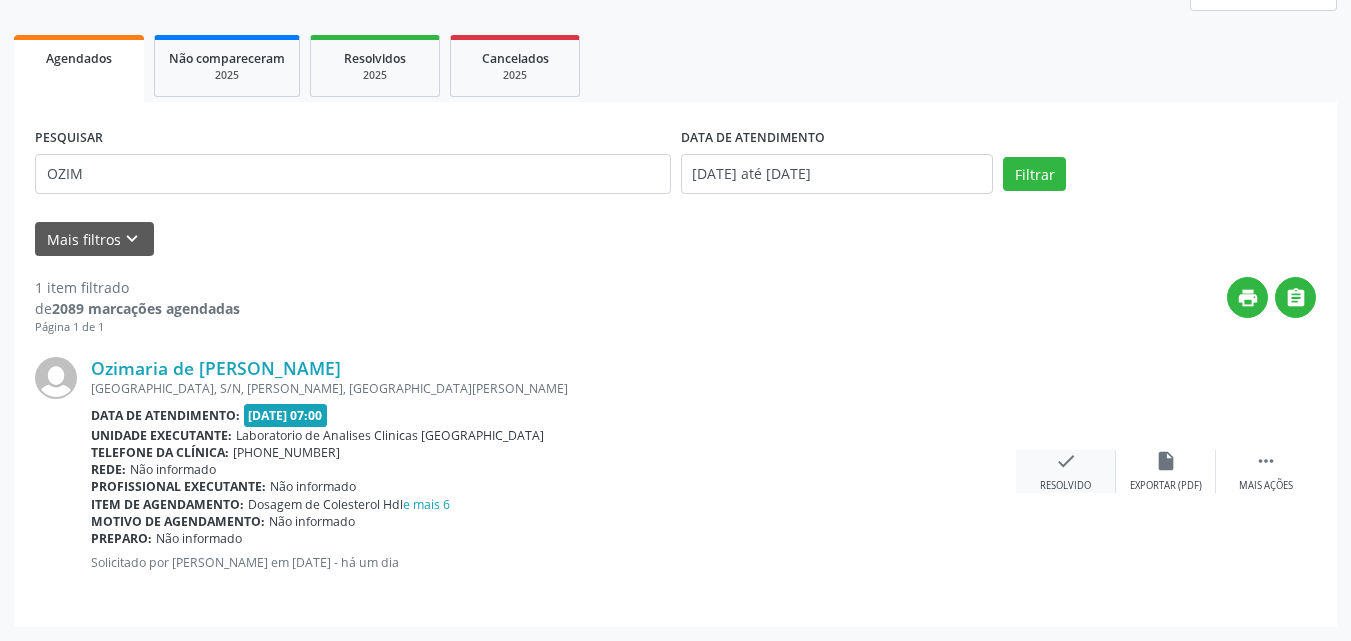 click on "check
Resolvido" at bounding box center [1066, 471] 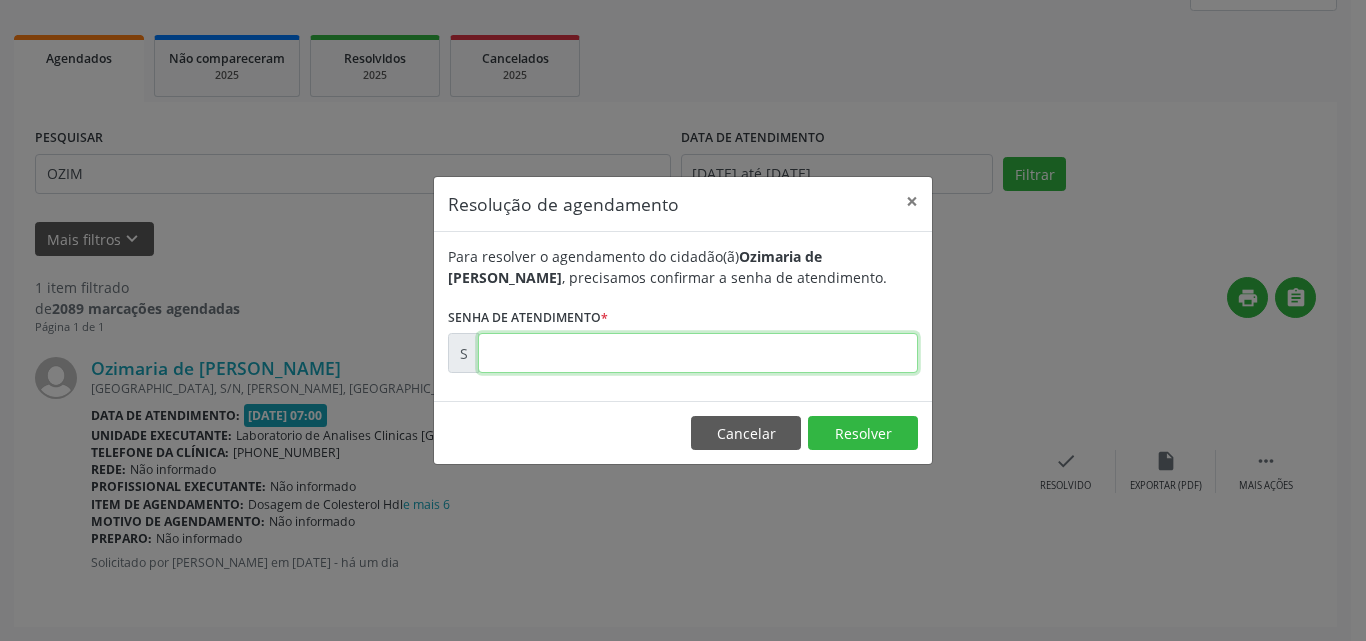 click at bounding box center [698, 353] 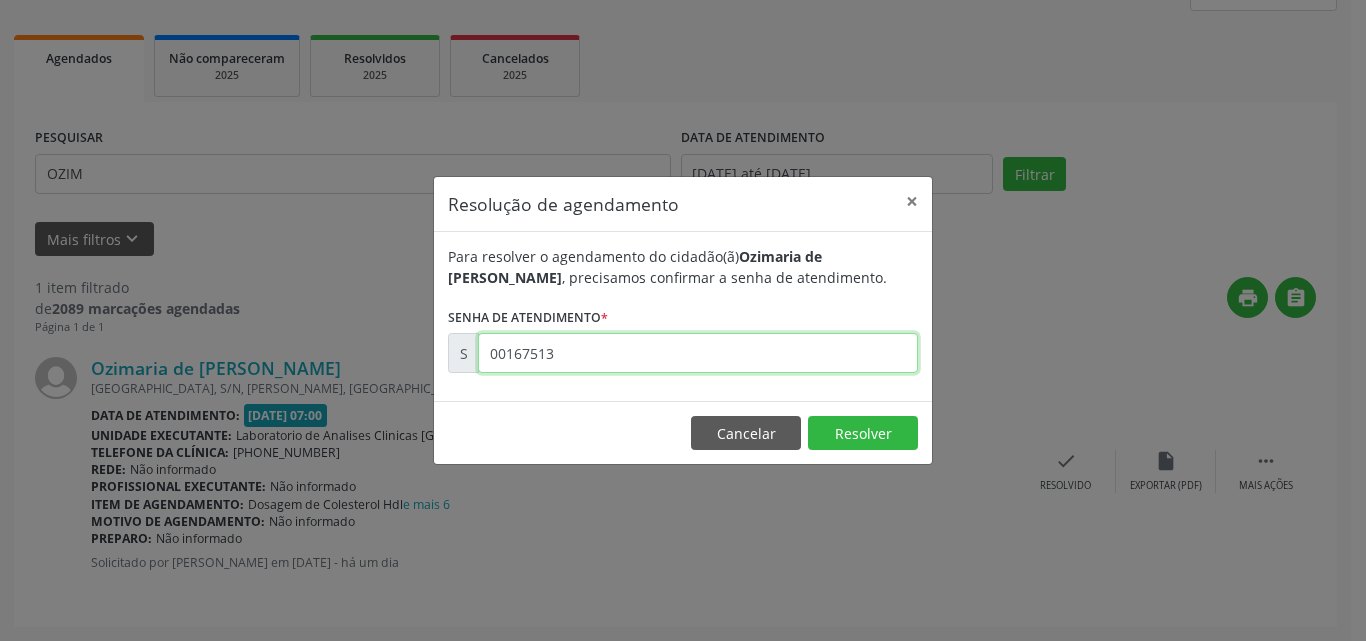 type on "00167513" 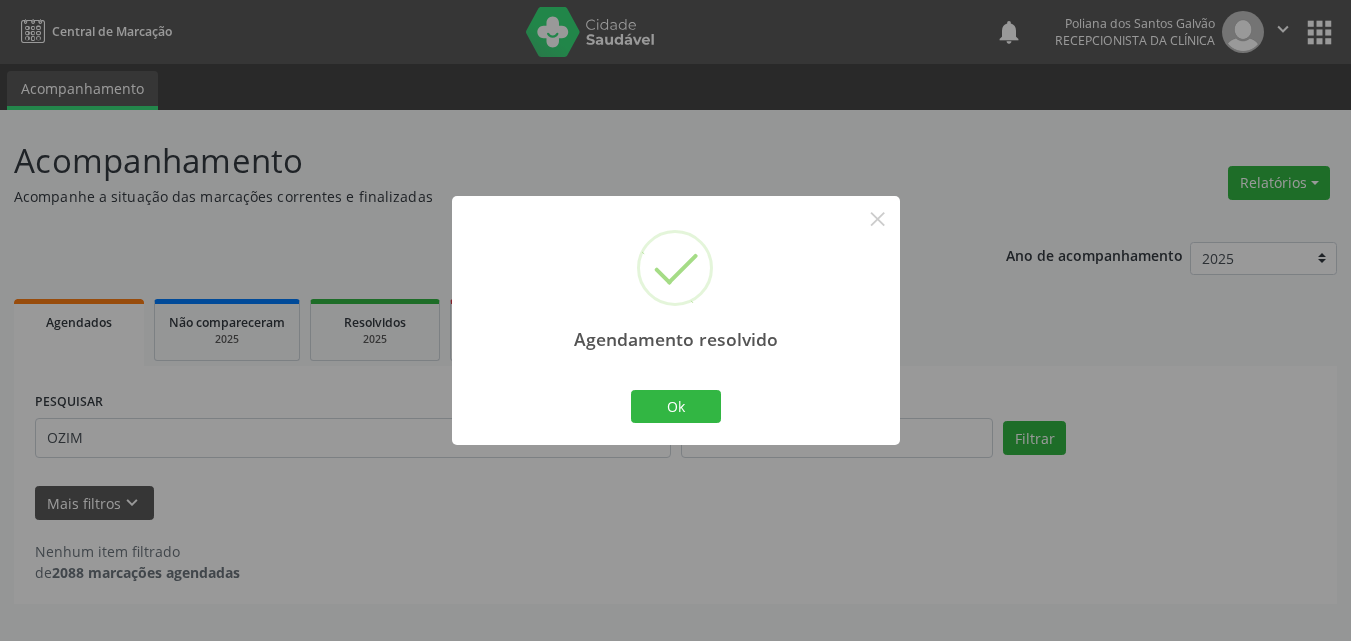 scroll, scrollTop: 0, scrollLeft: 0, axis: both 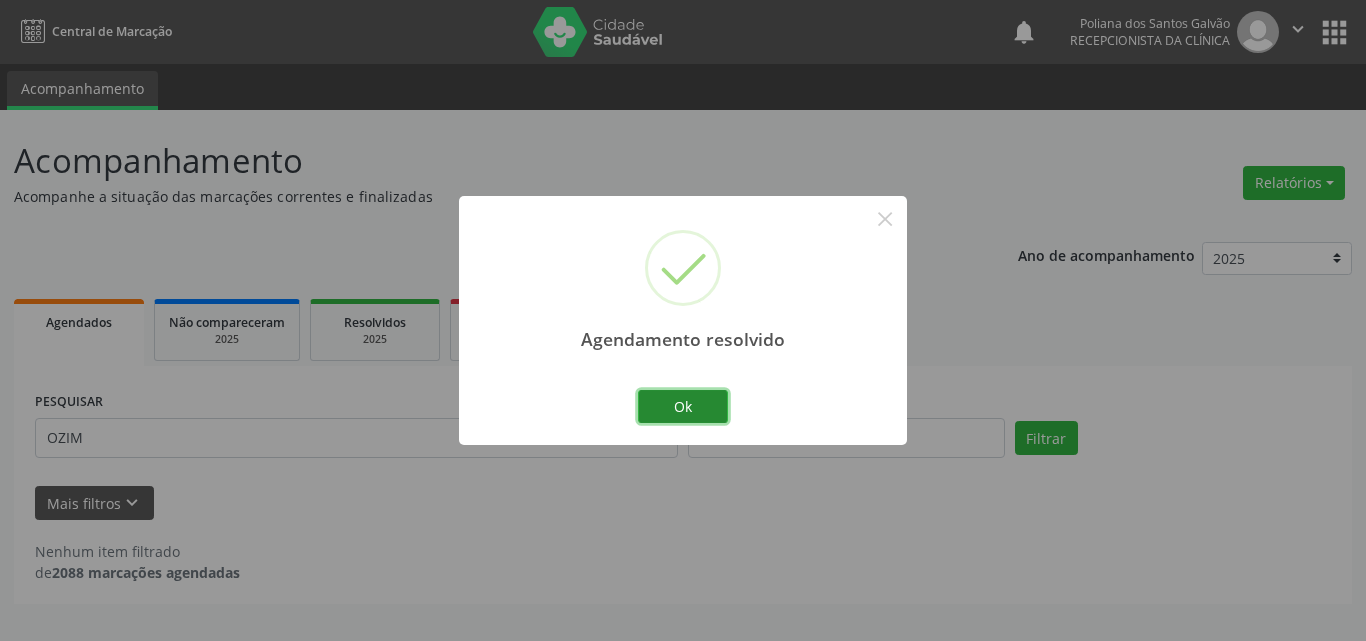 drag, startPoint x: 690, startPoint y: 397, endPoint x: 528, endPoint y: 405, distance: 162.19742 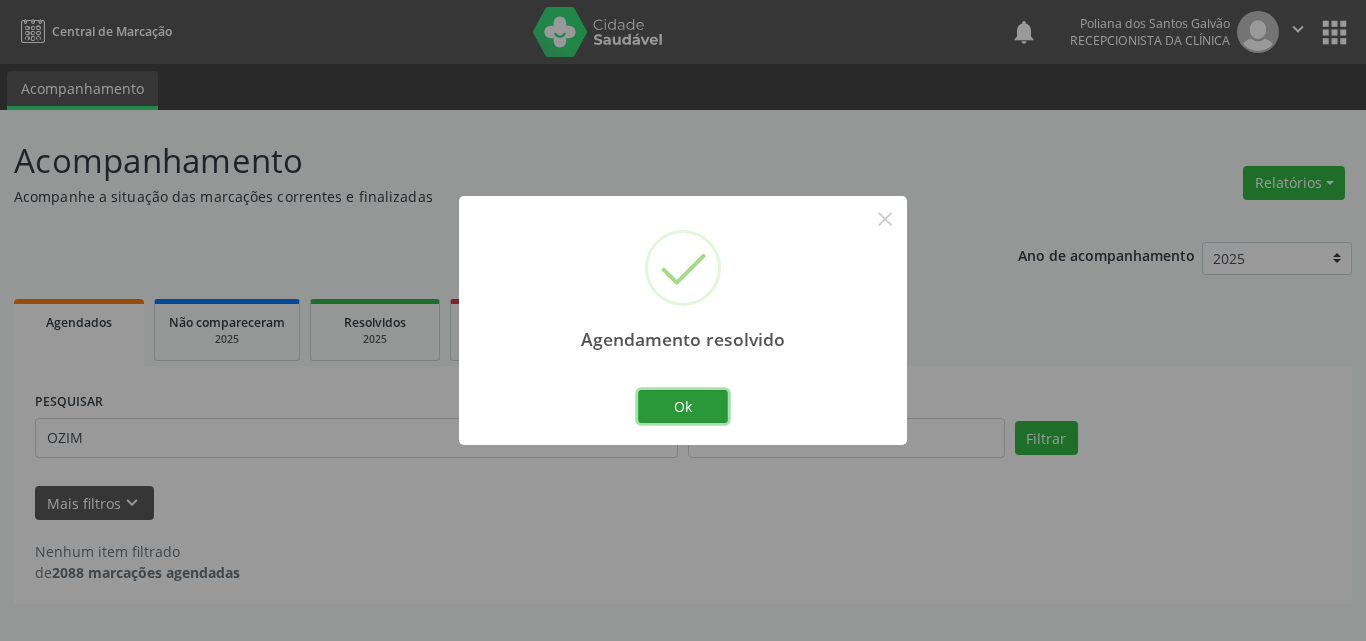 click on "Ok" at bounding box center (683, 407) 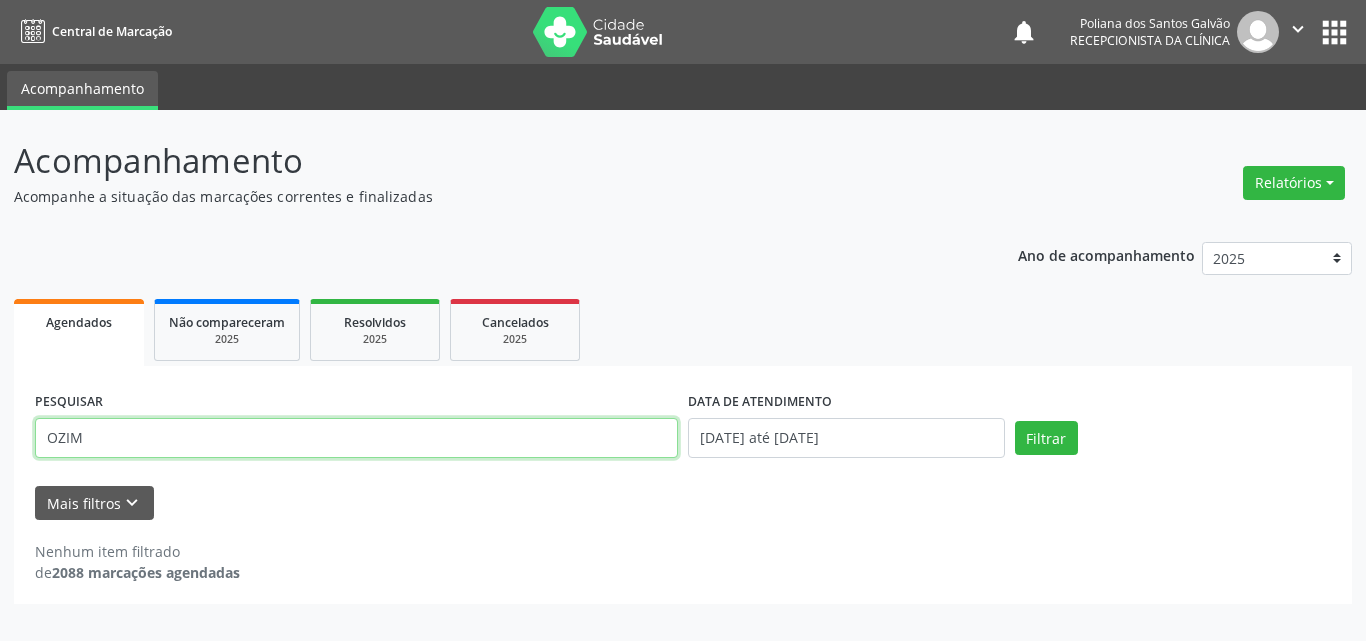 drag, startPoint x: 0, startPoint y: 403, endPoint x: 0, endPoint y: 357, distance: 46 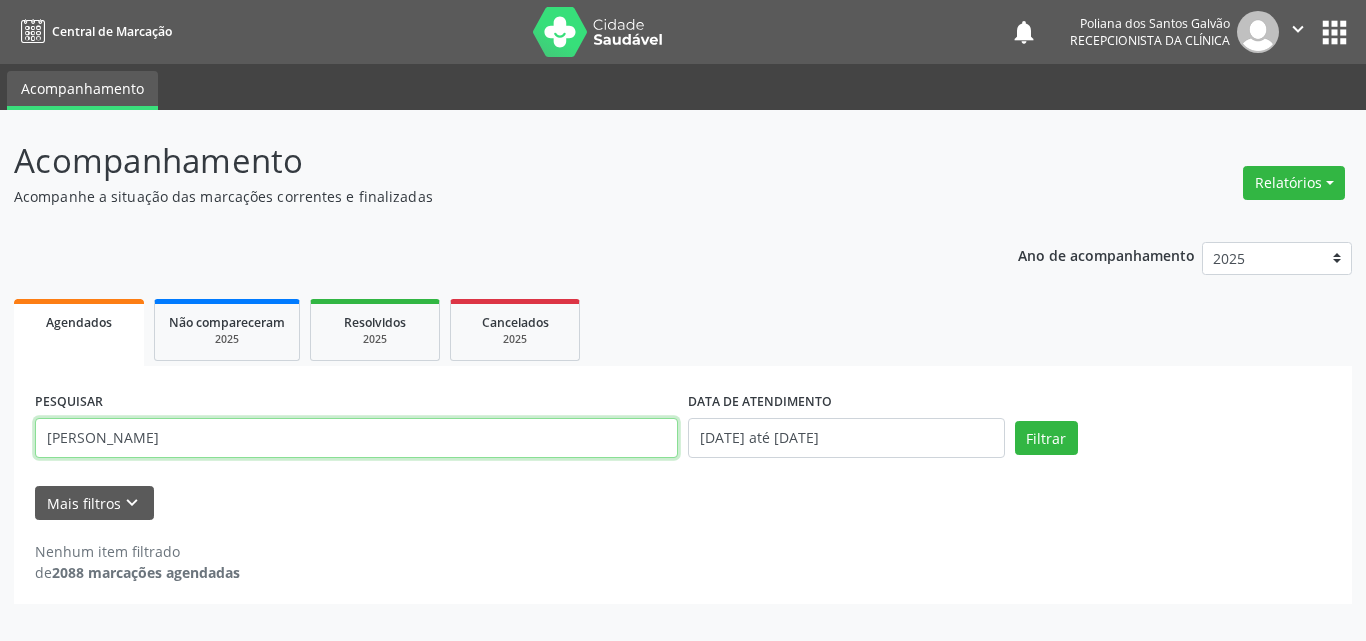 type on "[PERSON_NAME]" 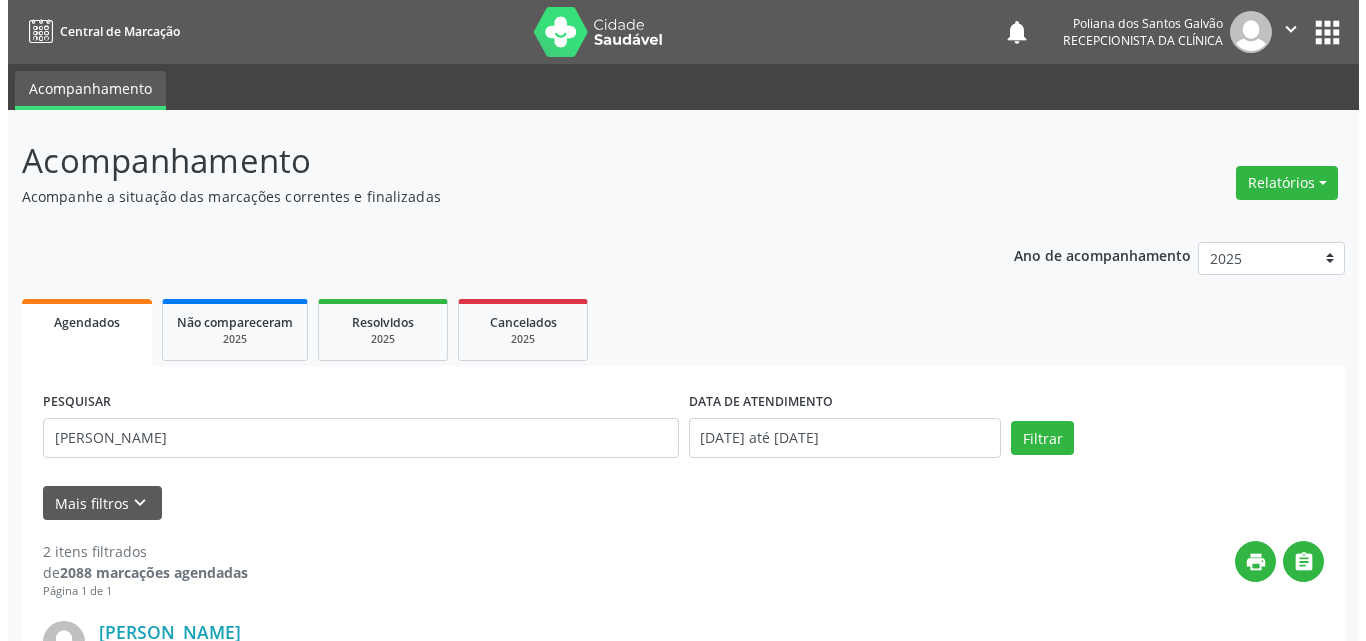 scroll, scrollTop: 535, scrollLeft: 0, axis: vertical 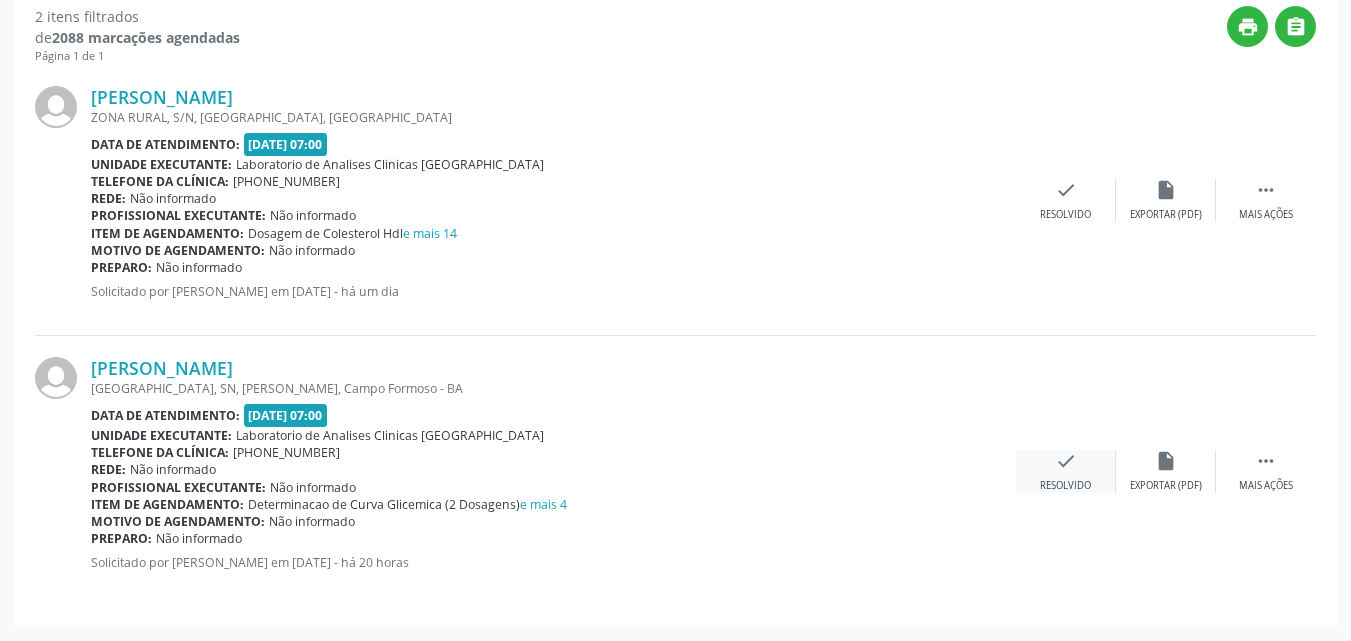 click on "check" at bounding box center [1066, 461] 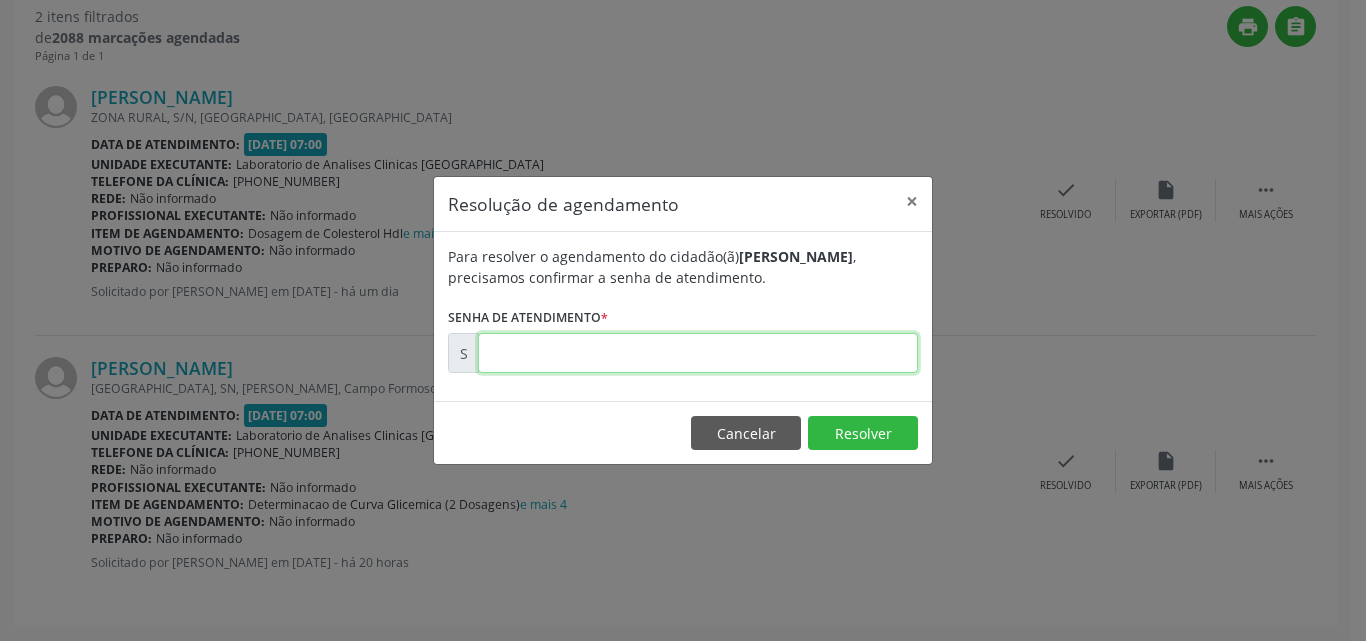 click at bounding box center [698, 353] 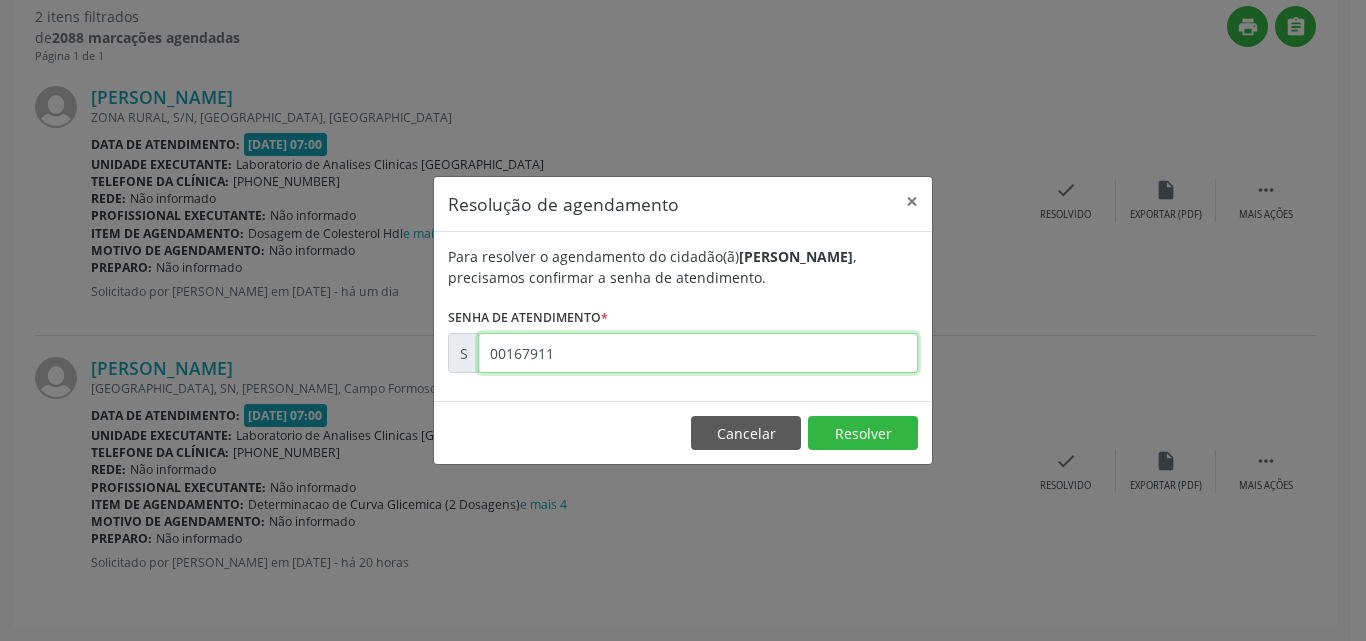 type on "00167911" 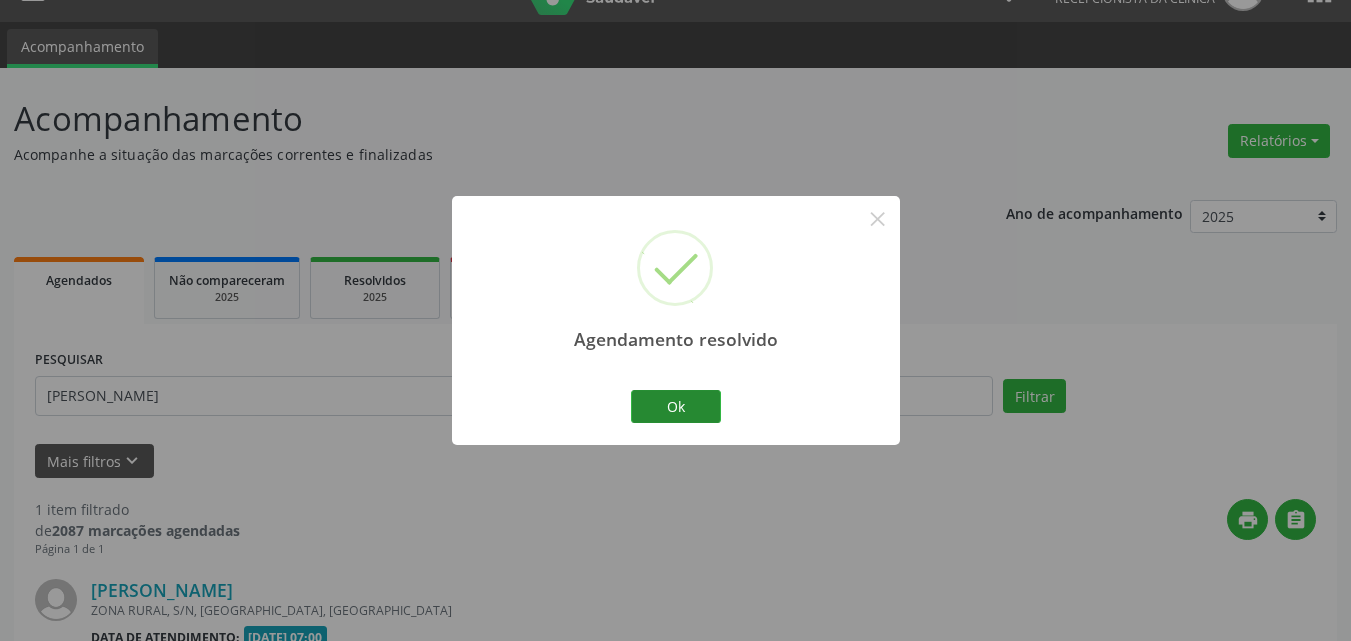 scroll, scrollTop: 264, scrollLeft: 0, axis: vertical 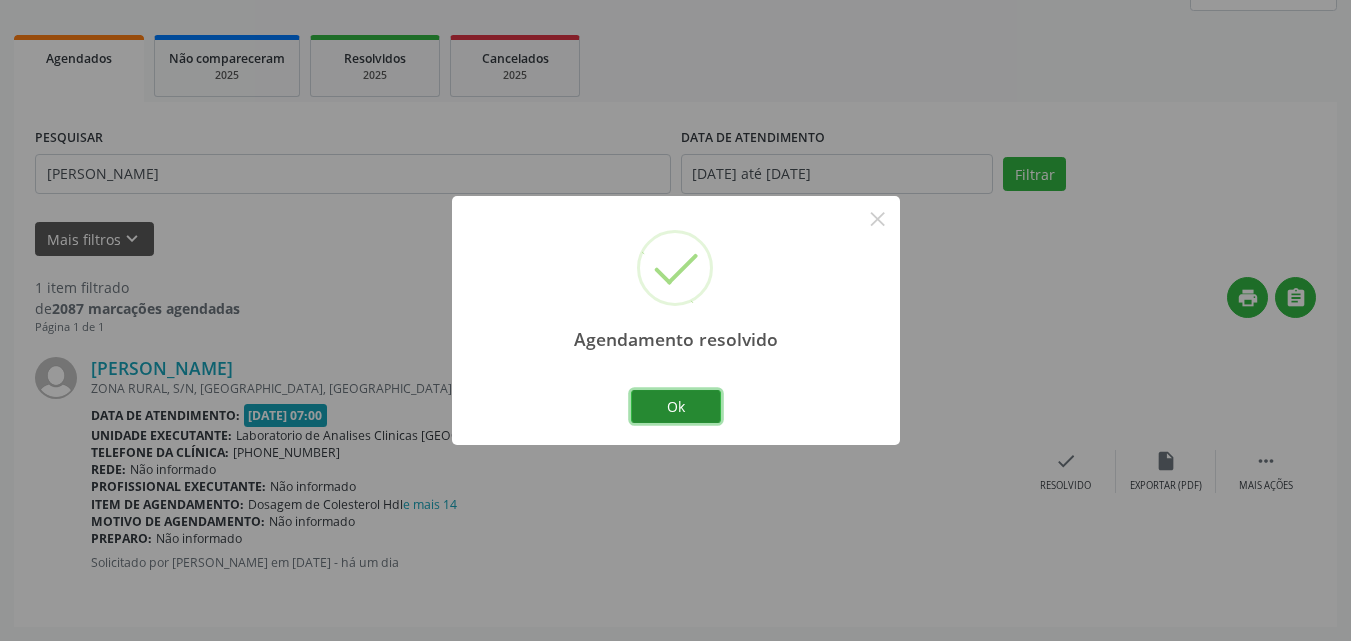click on "Ok" at bounding box center [676, 407] 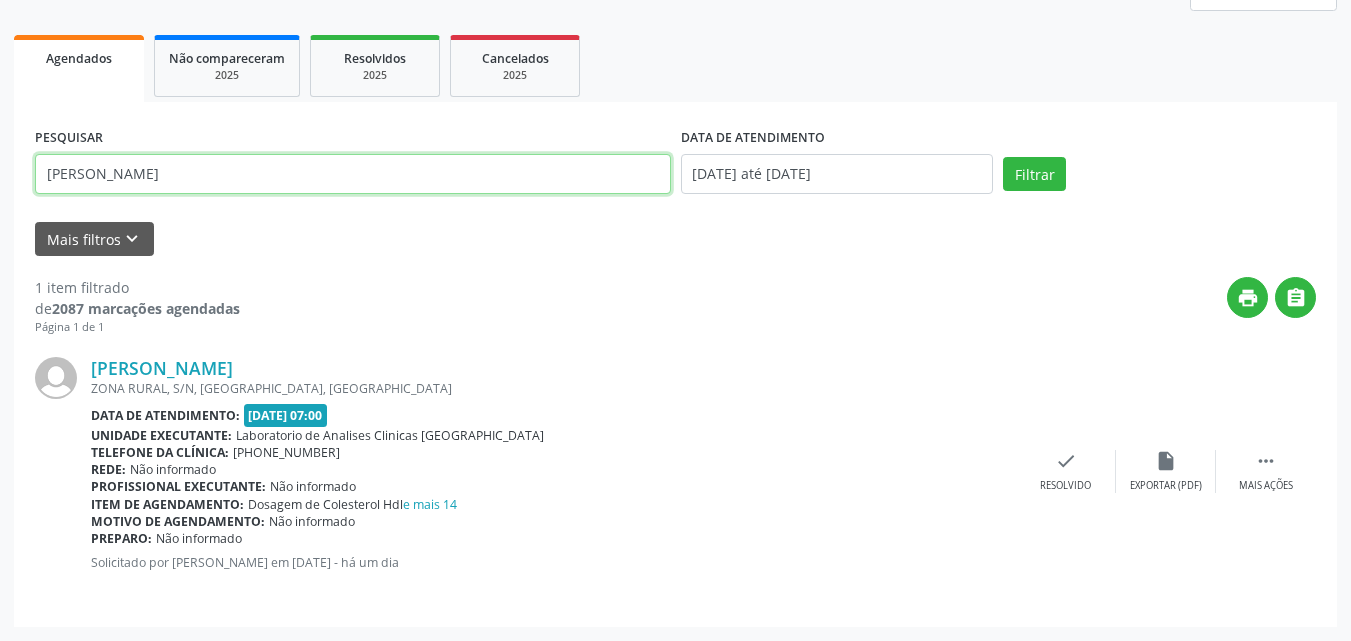 click on "Acompanhamento
Acompanhe a situação das marcações correntes e finalizadas
Relatórios
Agendamentos
Procedimentos realizados
Ano de acompanhamento
2025 2024 2023   Agendados   Não compareceram
2025
Resolvidos
2025
Cancelados
2025
PESQUISAR
ANA V
DATA DE ATENDIMENTO
[DATE] até [DATE]
Filtrar
UNIDADE DE REFERÊNCIA
Selecione uma UBS
Todas as UBS   Unidade Basica de Saude da Familia Dr [PERSON_NAME]   Centro de Enfrentamento Para [MEDICAL_DATA] de Campo Formoso   Central de [GEOGRAPHIC_DATA] de Consultas e Exames de [GEOGRAPHIC_DATA]   Vigilancia em Saude de Campo Formoso   PSF Lage dos Negros III   P S da Familia do Povoado de Caraibas   Unidade Basica de Saude da Familia [PERSON_NAME]   P S de Curral da Ponta Psf Oseas Manoel da Silva   Farmacia Basica     P S da Familia do Povoado de Pocos" at bounding box center (675, 243) 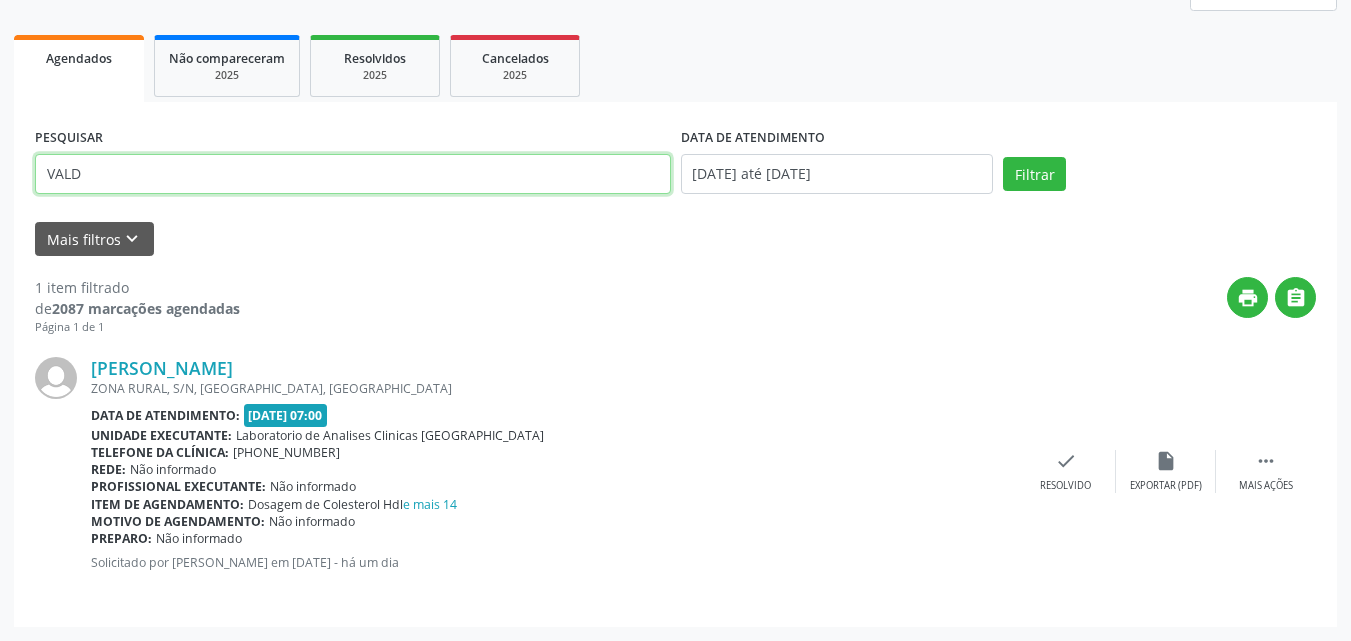 type on "VALD" 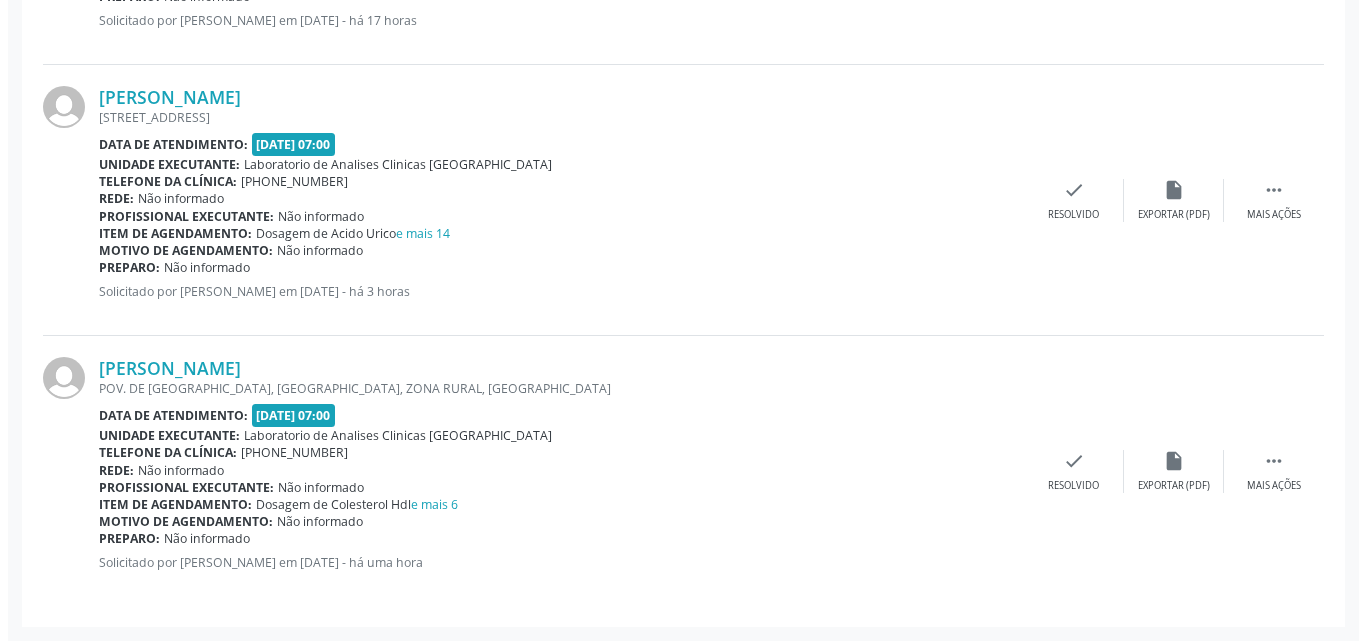 scroll, scrollTop: 506, scrollLeft: 0, axis: vertical 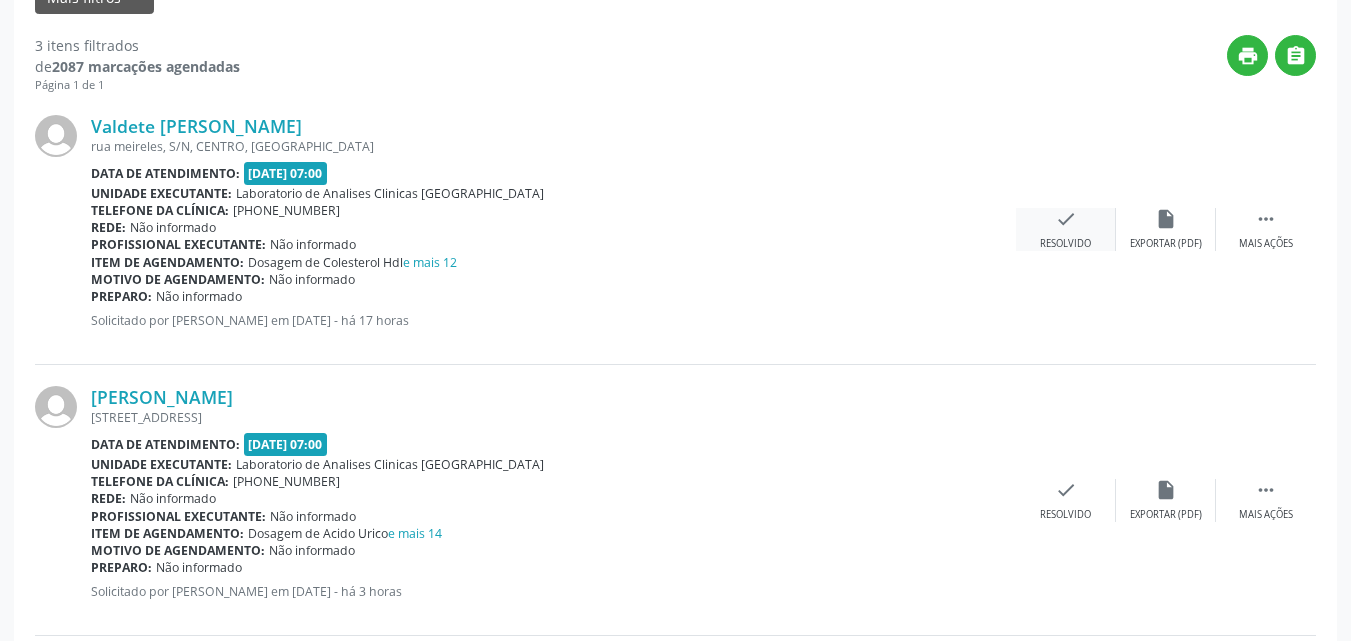 click on "check" at bounding box center [1066, 219] 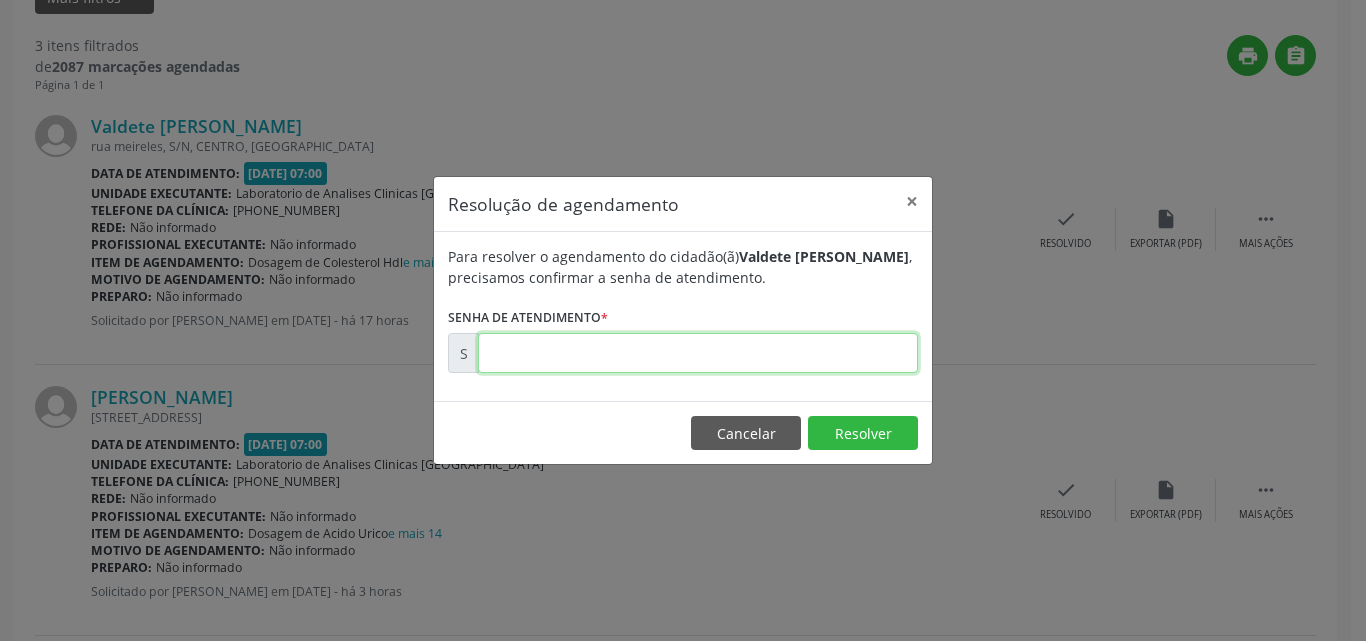 click at bounding box center [698, 353] 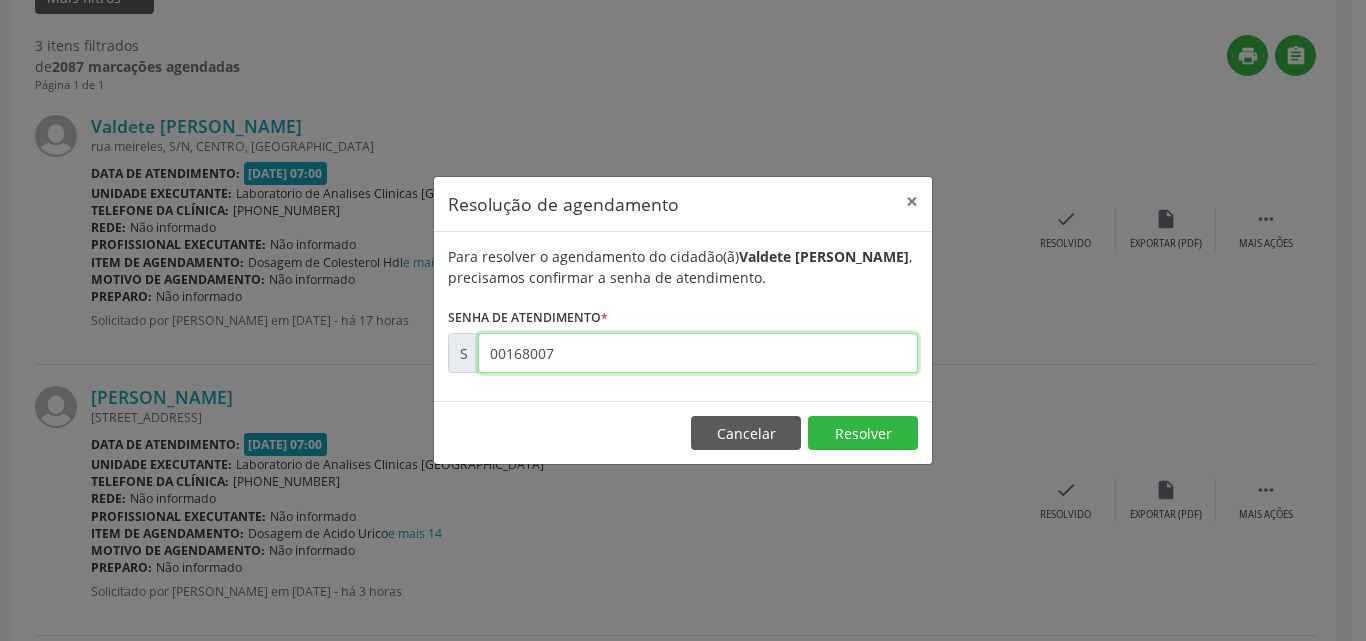 type on "00168007" 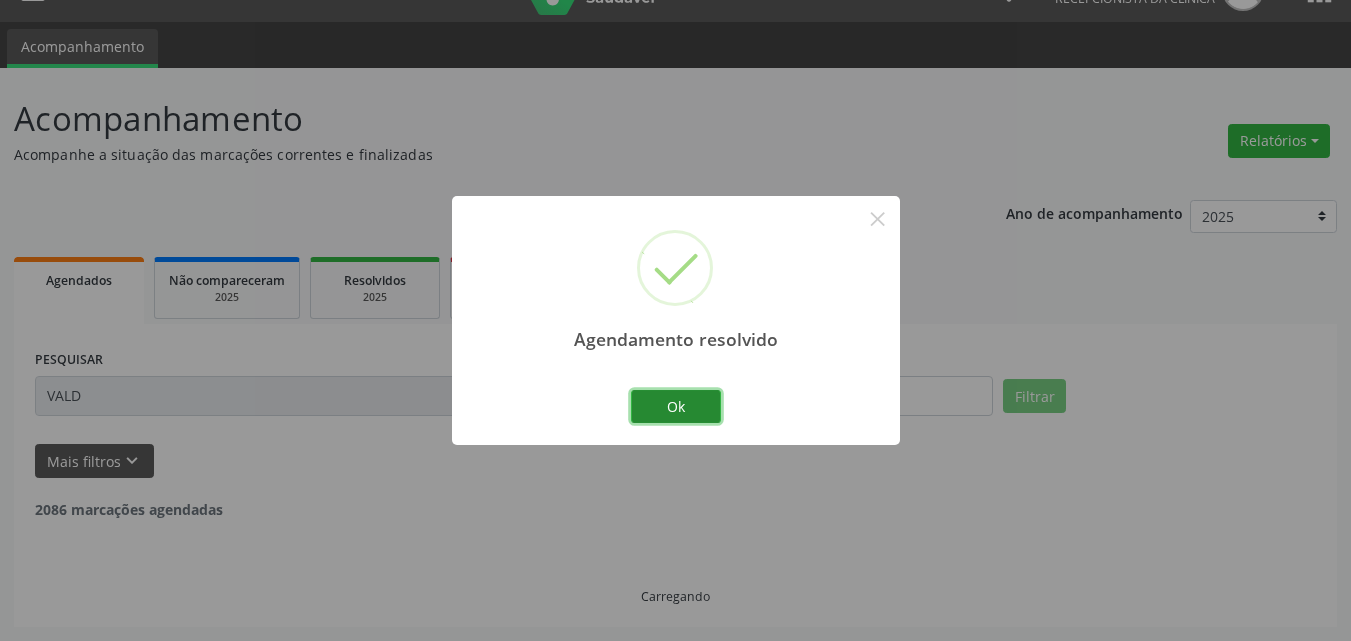 drag, startPoint x: 682, startPoint y: 394, endPoint x: 615, endPoint y: 394, distance: 67 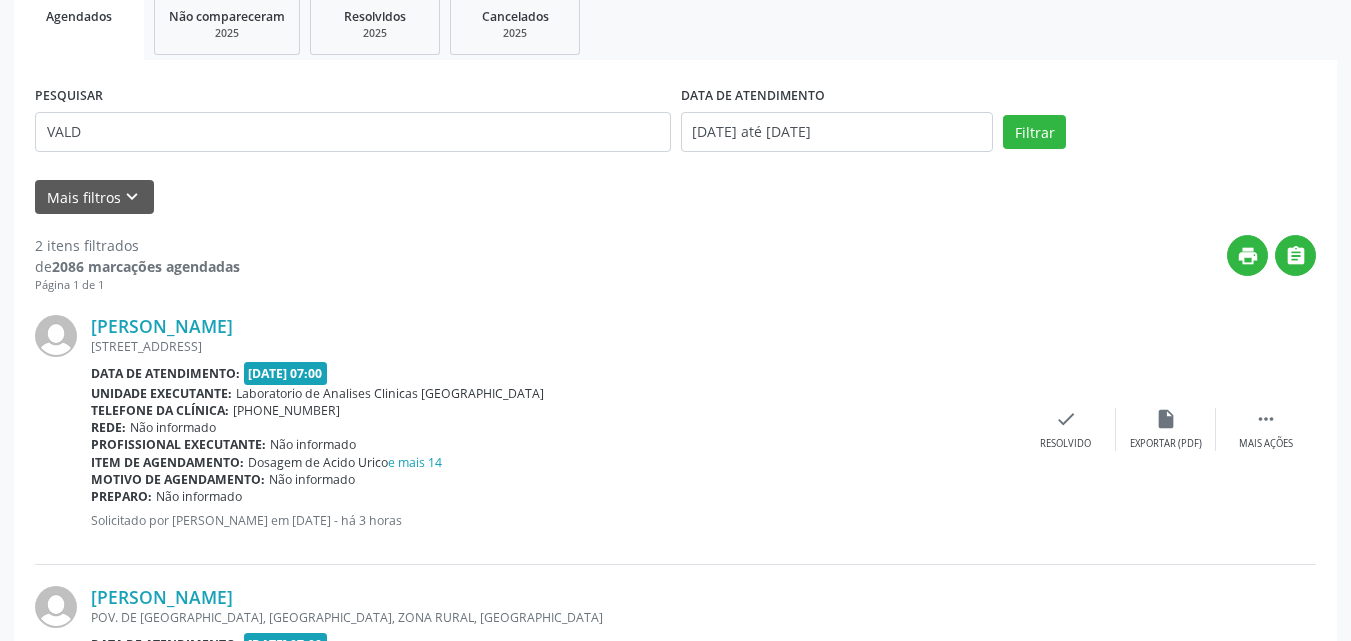 scroll, scrollTop: 106, scrollLeft: 0, axis: vertical 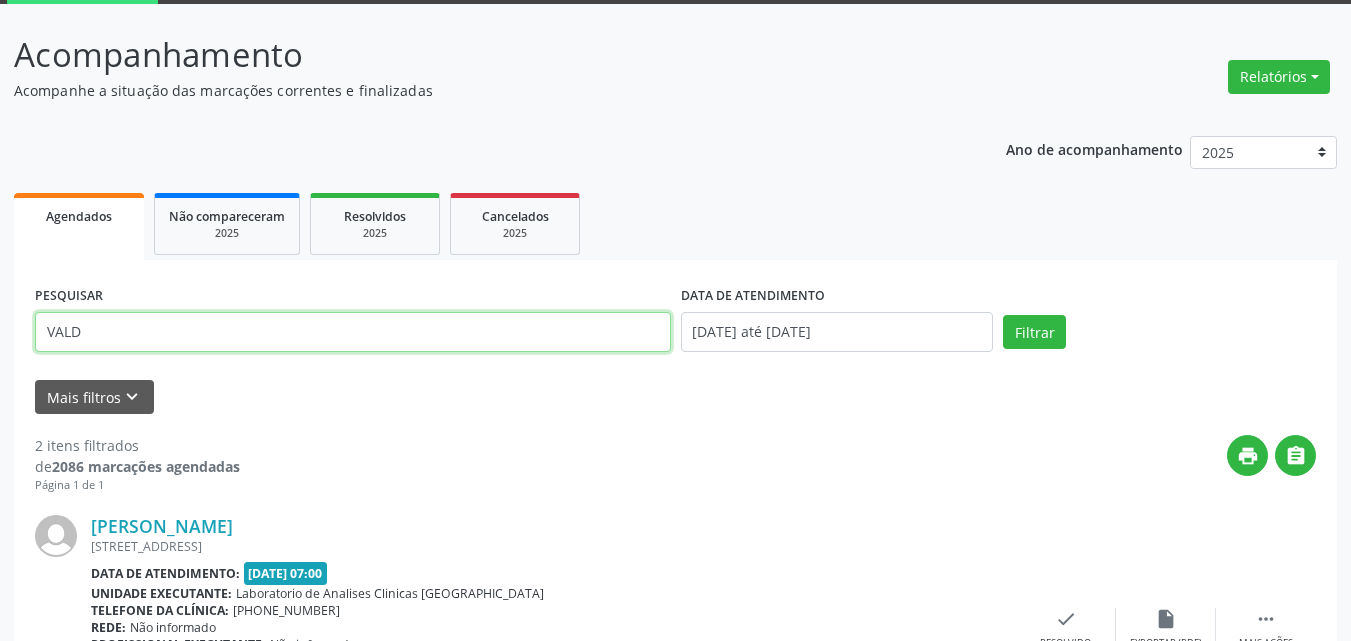 drag, startPoint x: 0, startPoint y: 129, endPoint x: 0, endPoint y: 30, distance: 99 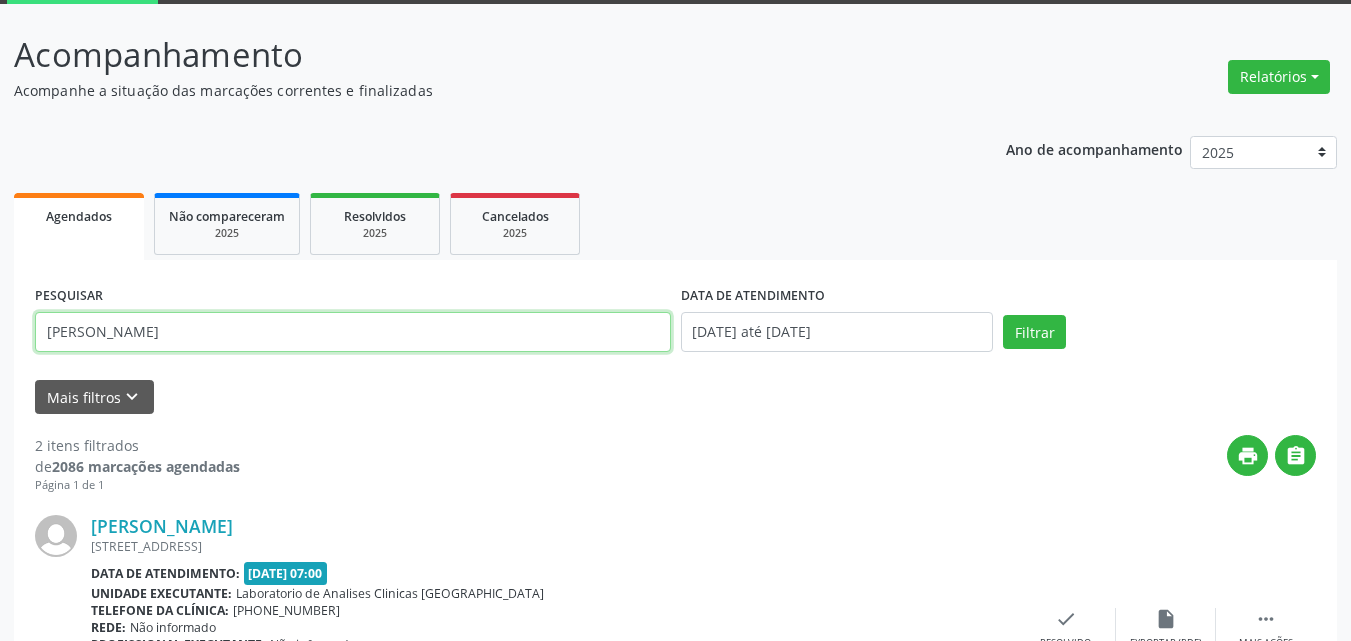 type on "[PERSON_NAME]" 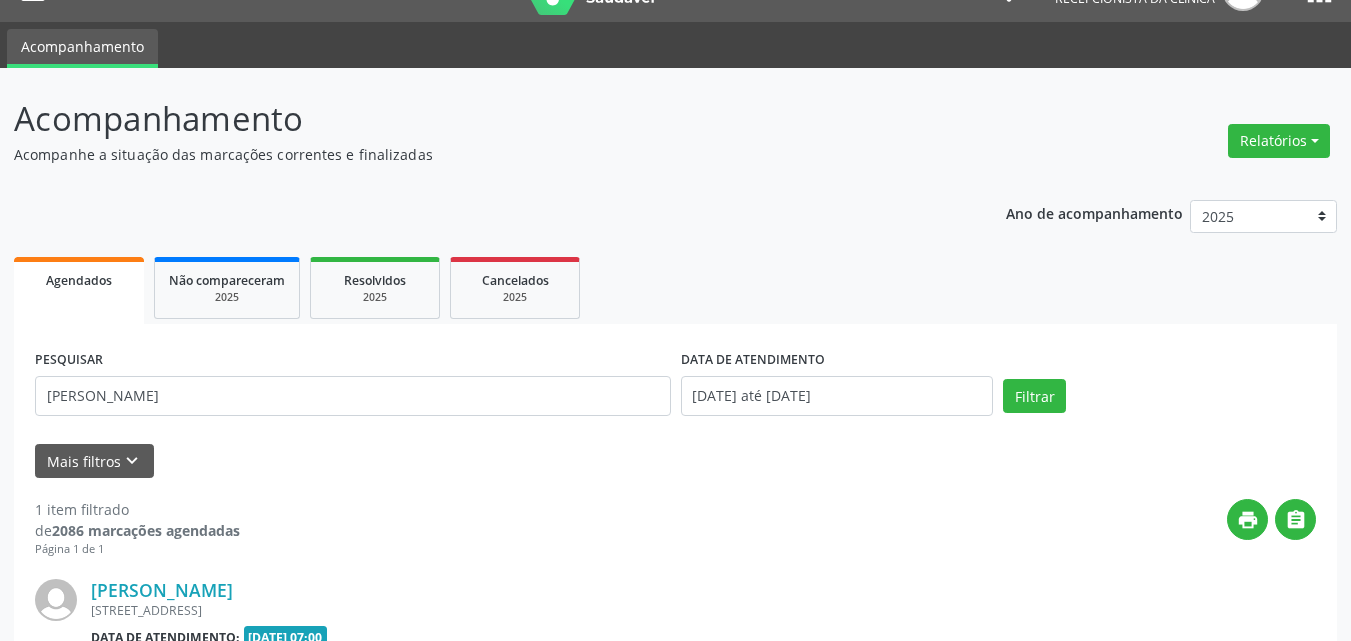 scroll, scrollTop: 264, scrollLeft: 0, axis: vertical 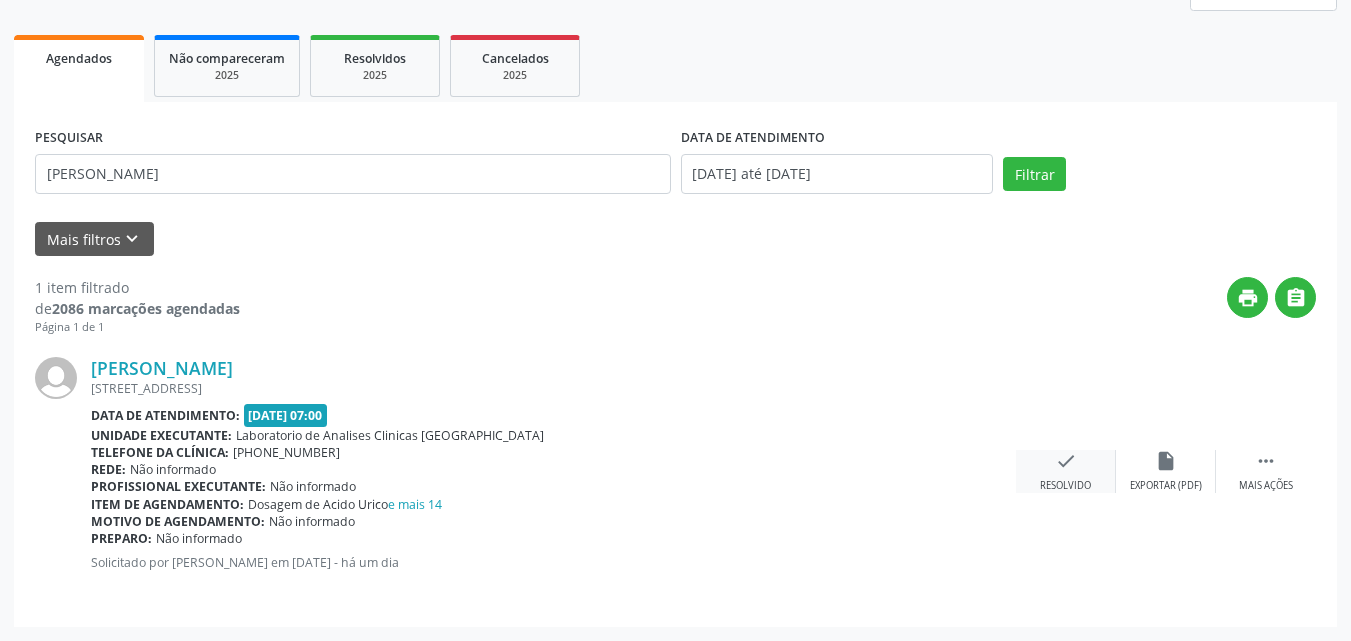 click on "Resolvido" at bounding box center [1065, 486] 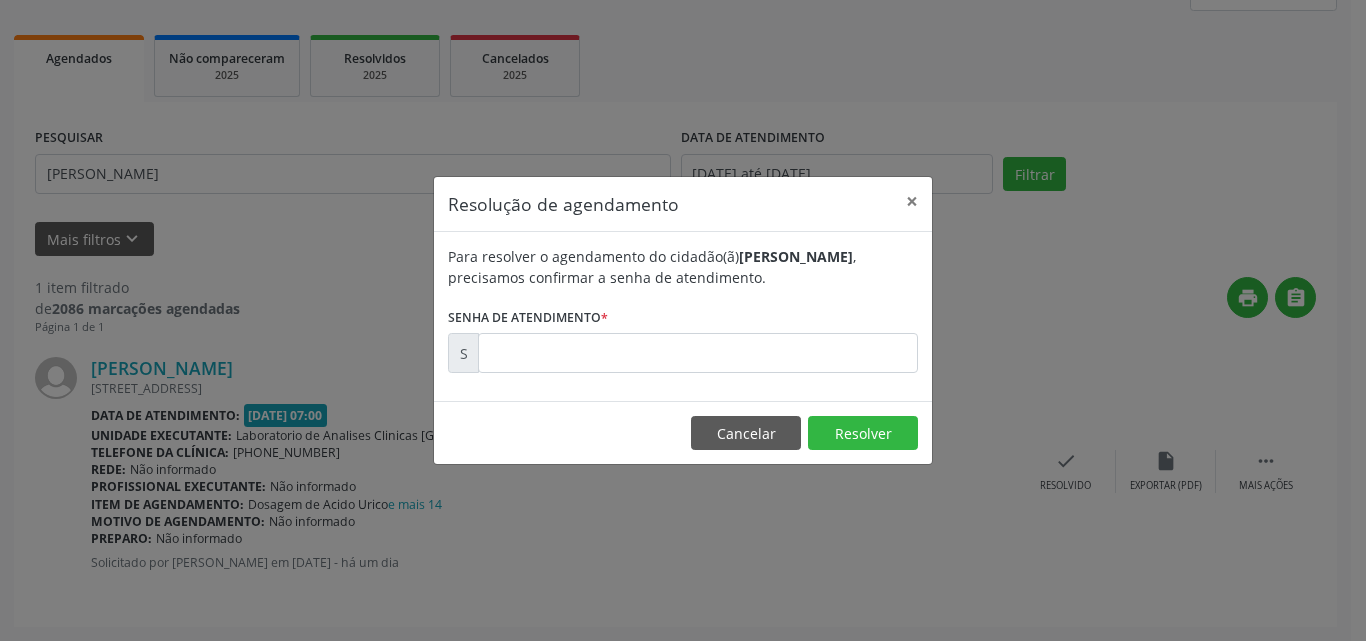 click on "Para resolver o agendamento do cidadão(ã)  [PERSON_NAME] ,
precisamos confirmar a senha de atendimento.
Senha de atendimento
*
S" at bounding box center [683, 309] 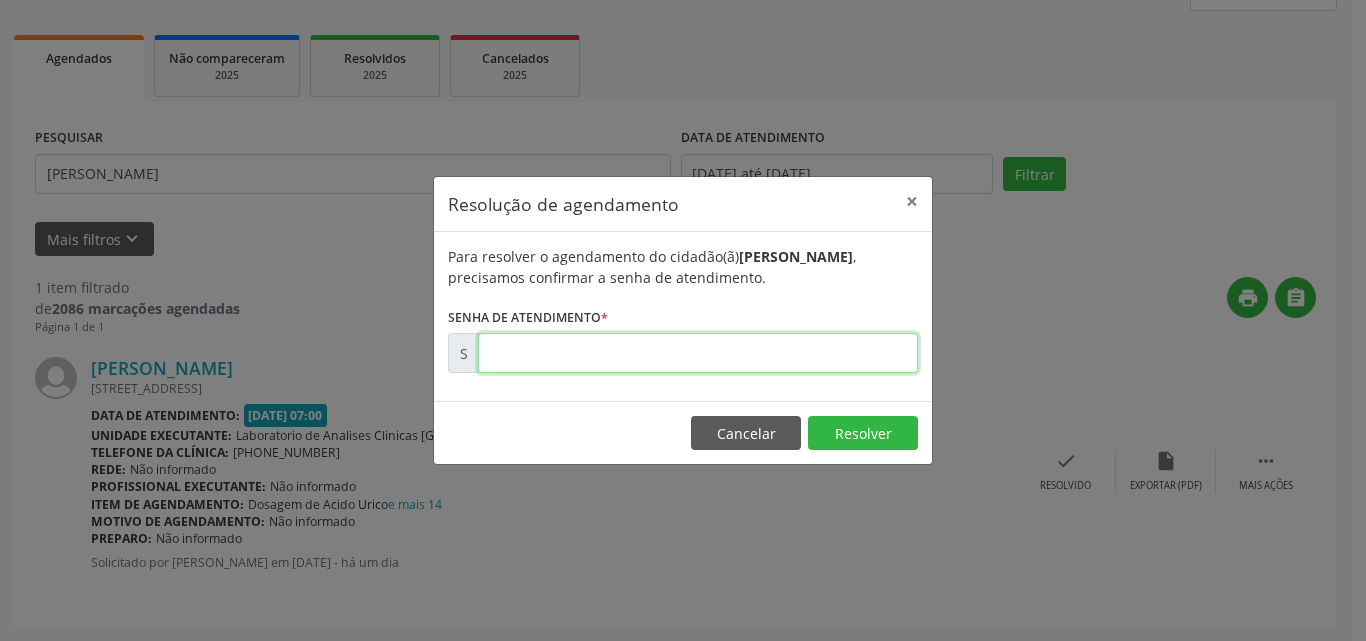 drag, startPoint x: 849, startPoint y: 358, endPoint x: 884, endPoint y: 362, distance: 35.22783 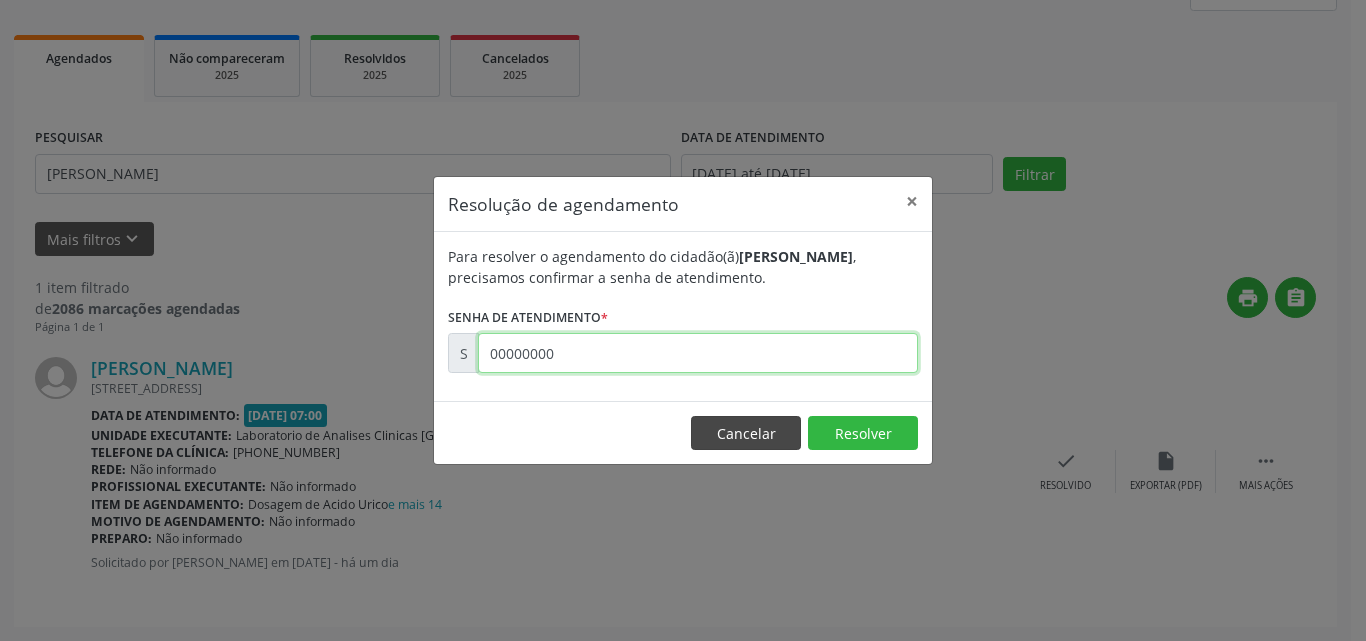 type on "00000000" 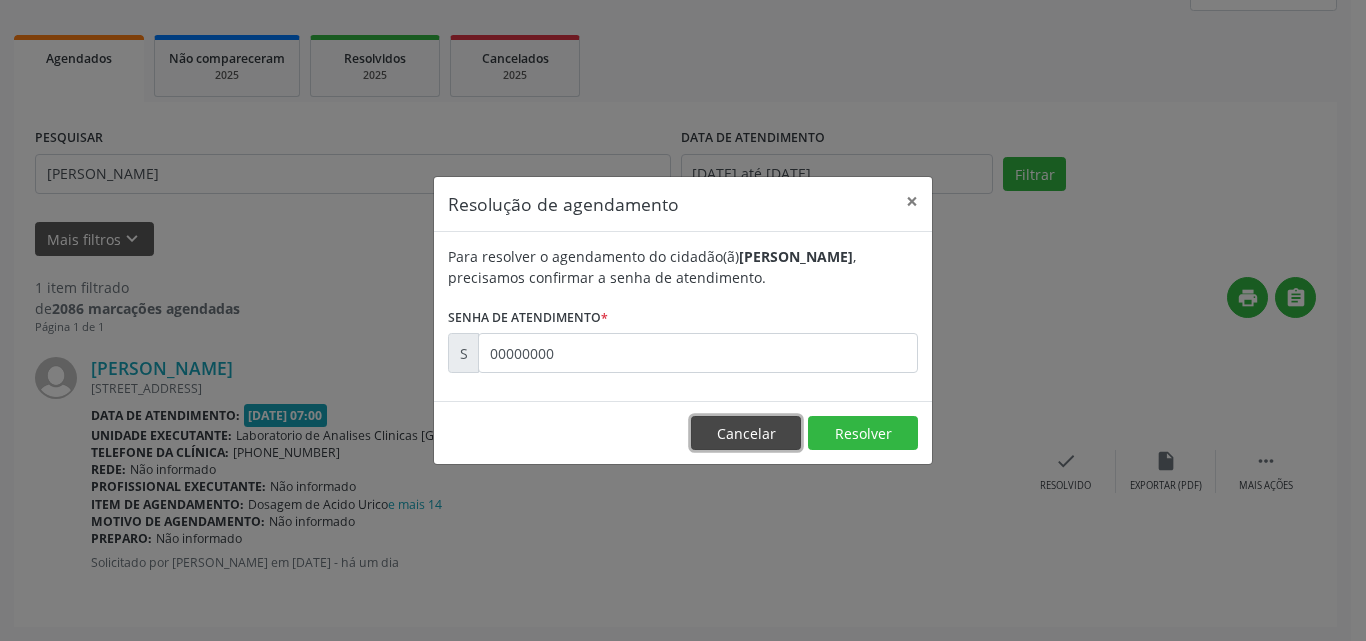 drag, startPoint x: 729, startPoint y: 426, endPoint x: 729, endPoint y: 403, distance: 23 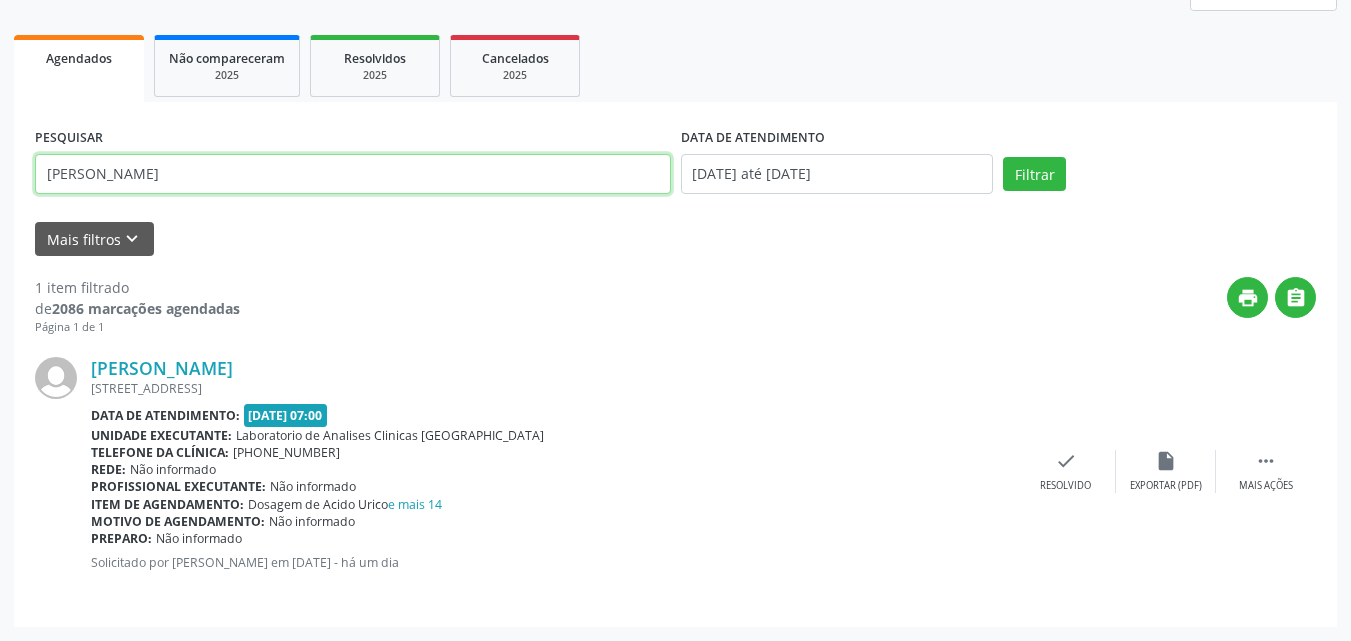 drag, startPoint x: 587, startPoint y: 178, endPoint x: 0, endPoint y: 92, distance: 593.26636 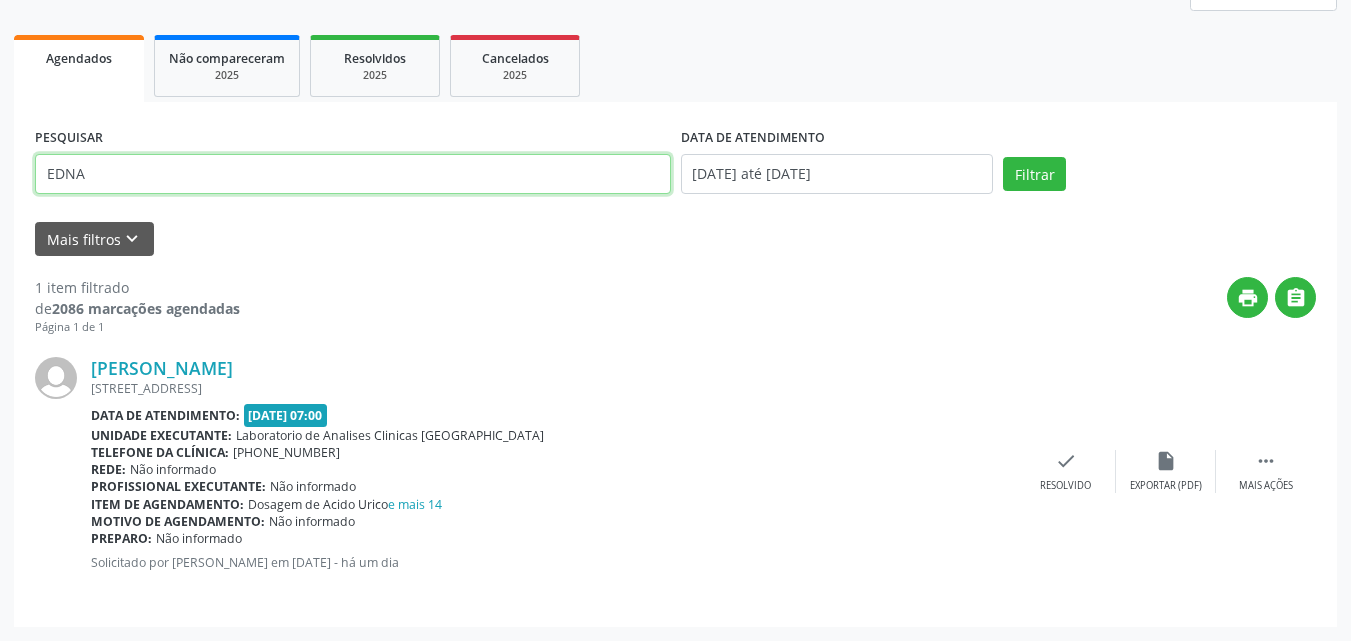 type on "EDNA" 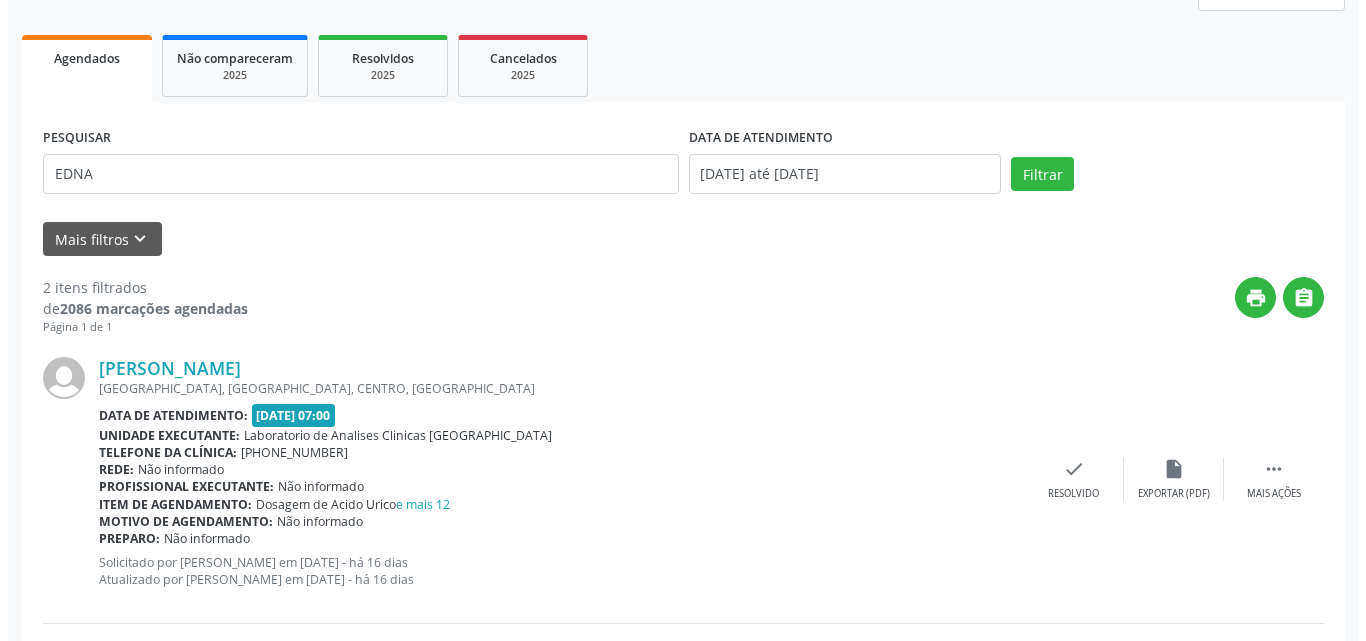 scroll, scrollTop: 553, scrollLeft: 0, axis: vertical 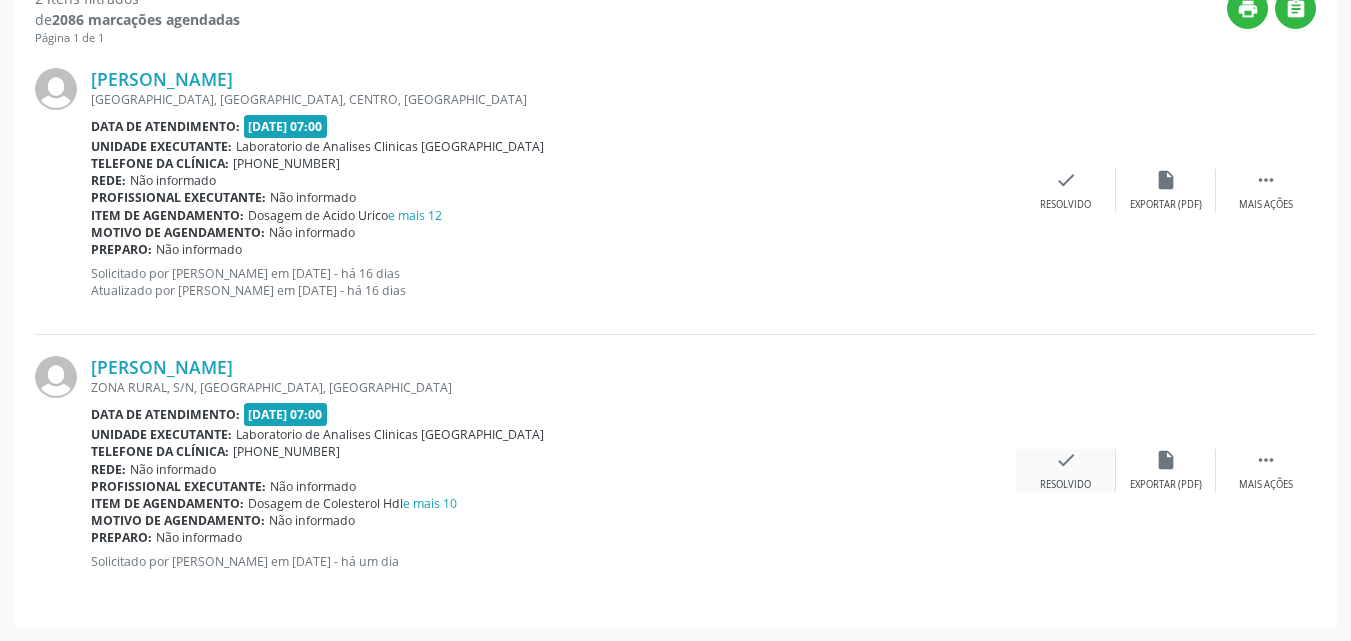 click on "Resolvido" at bounding box center [1065, 485] 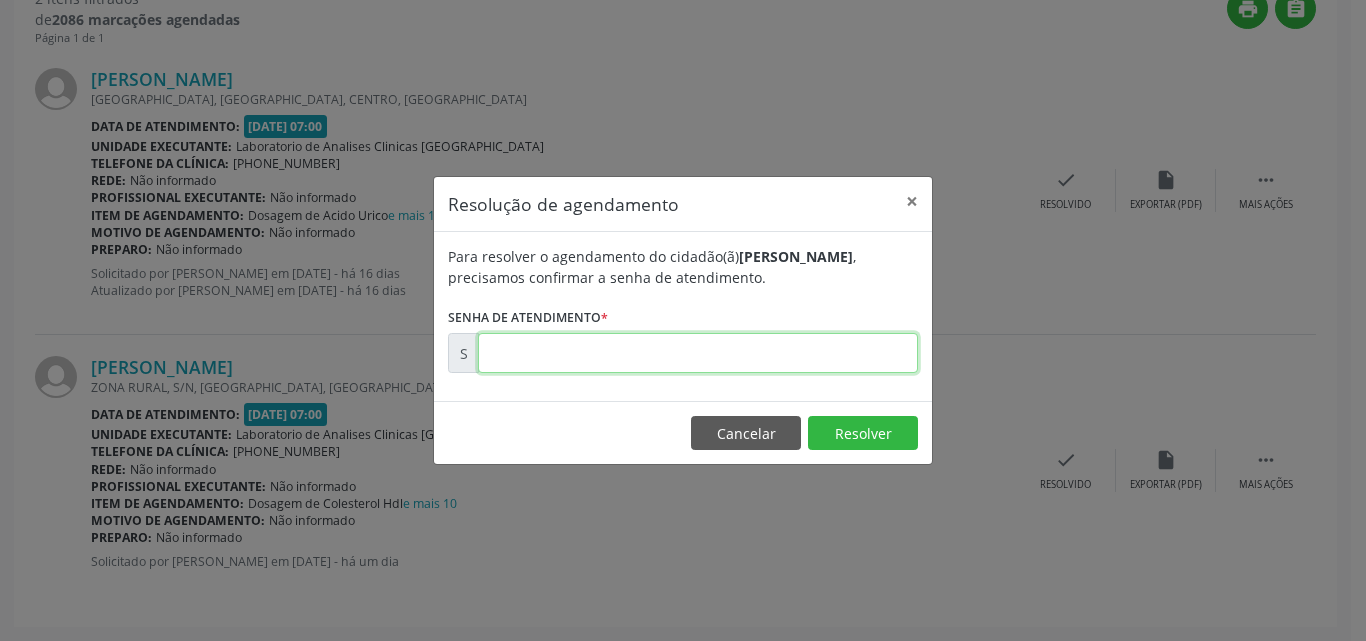click at bounding box center (698, 353) 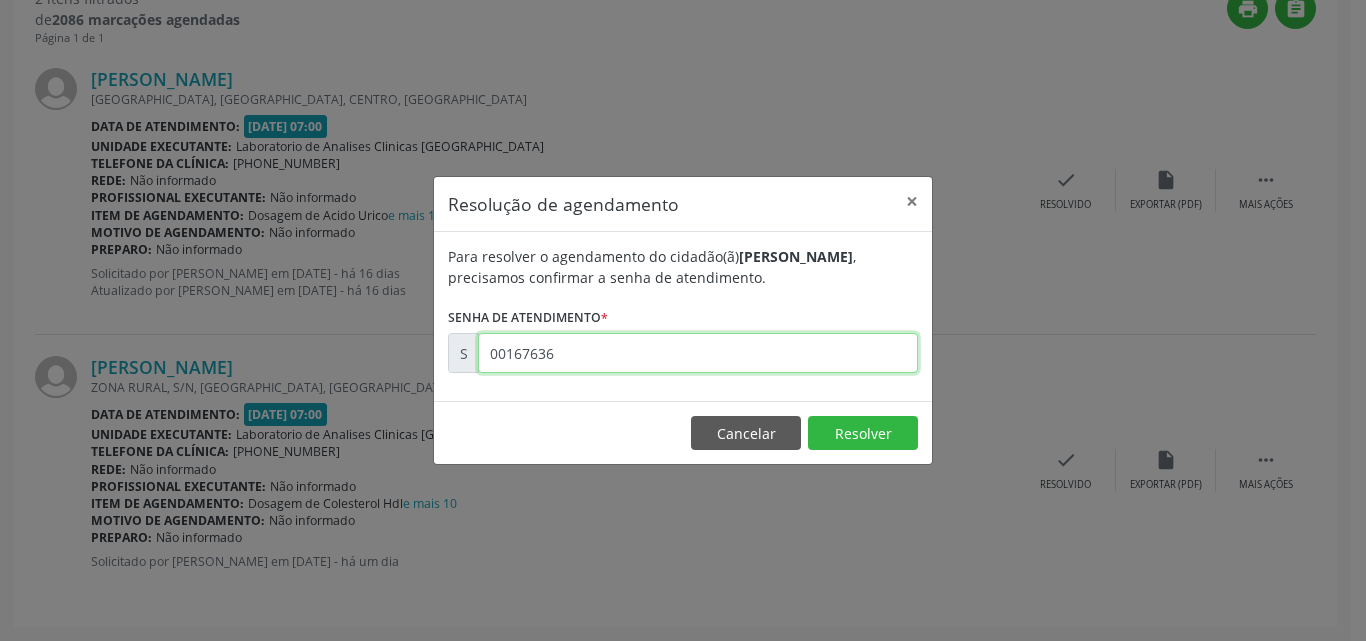 type on "00167636" 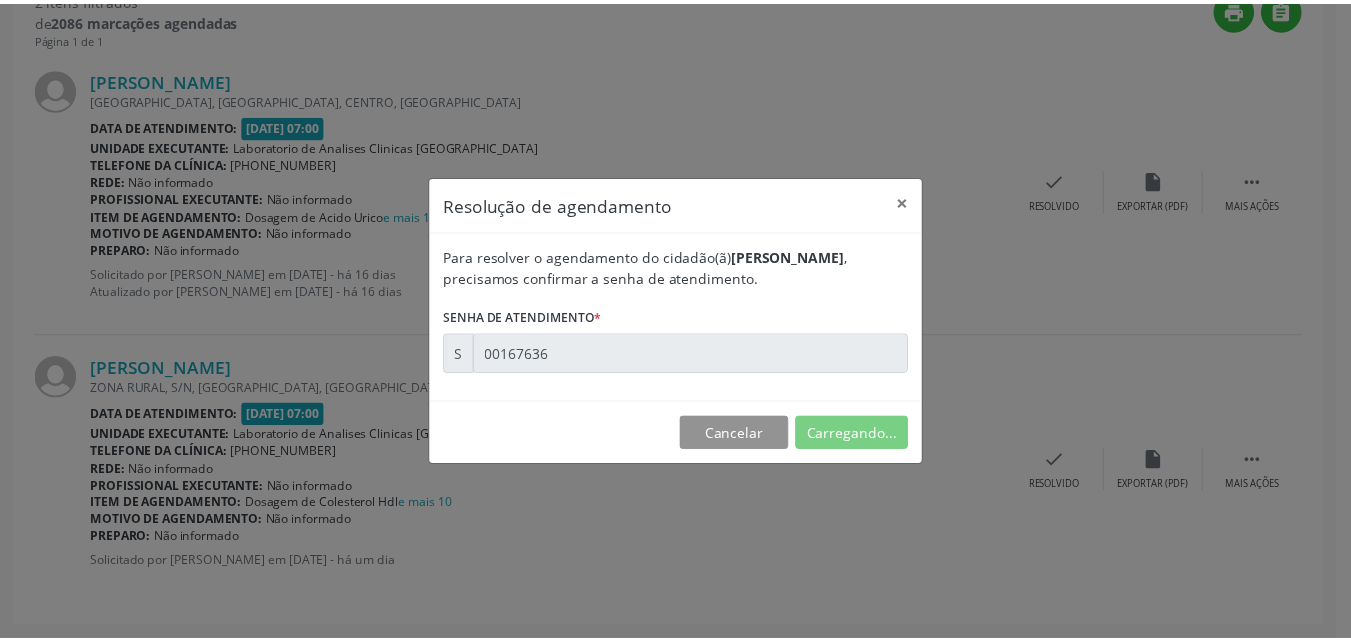 scroll, scrollTop: 21, scrollLeft: 0, axis: vertical 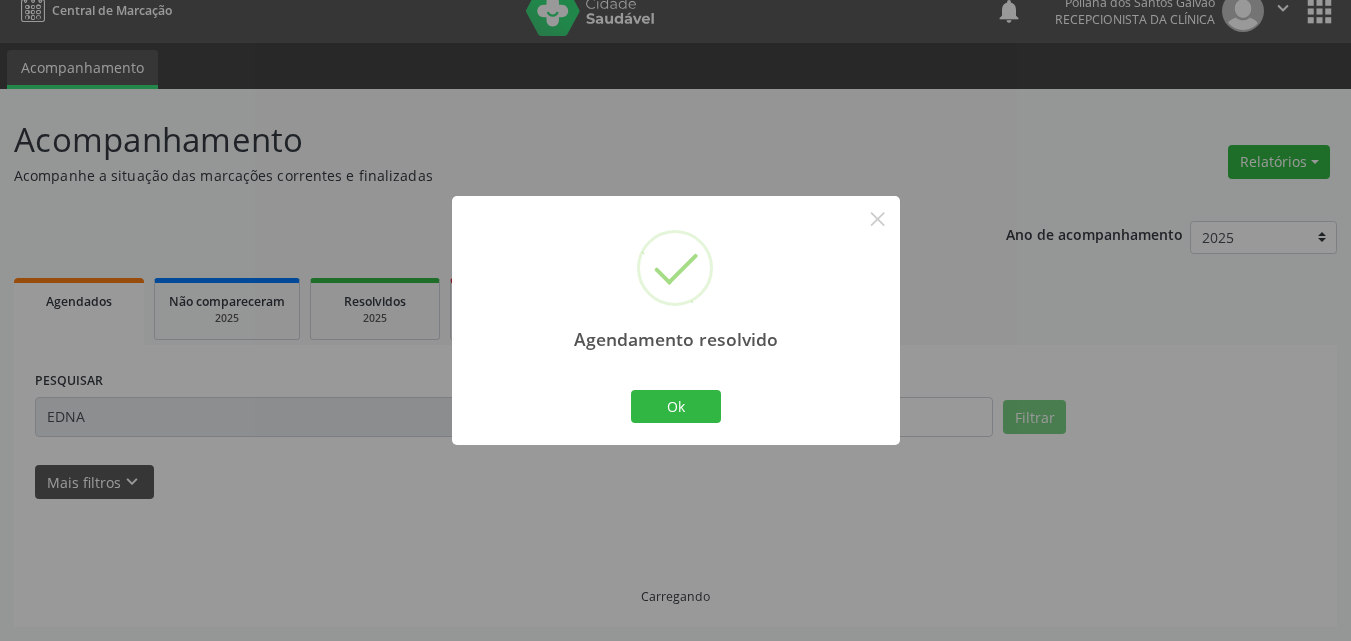 drag, startPoint x: 617, startPoint y: 376, endPoint x: 649, endPoint y: 403, distance: 41.868843 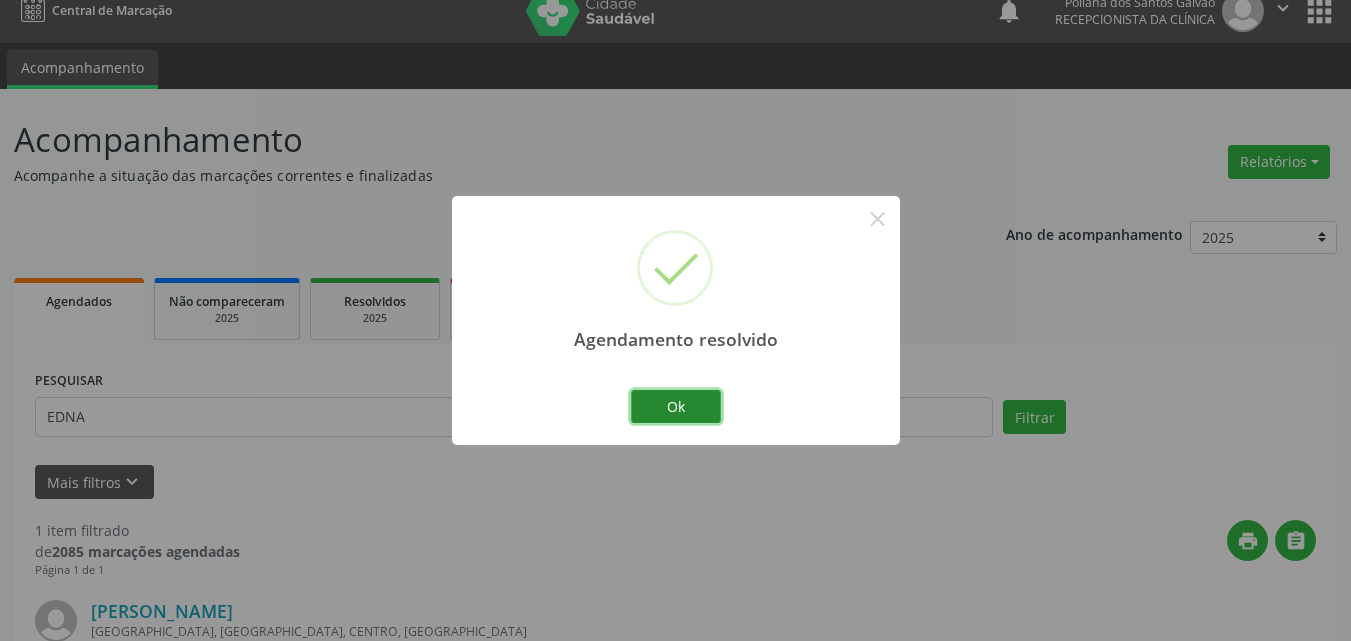 click on "Ok" at bounding box center [676, 407] 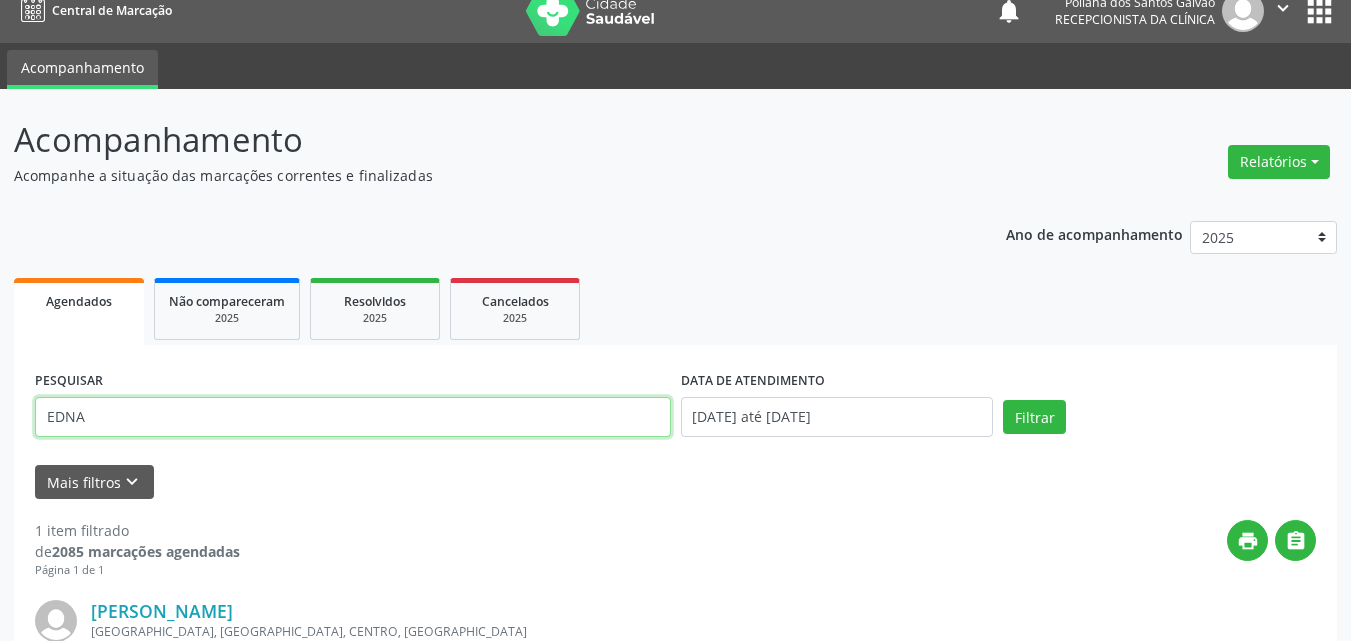 drag, startPoint x: 0, startPoint y: 259, endPoint x: 0, endPoint y: 196, distance: 63 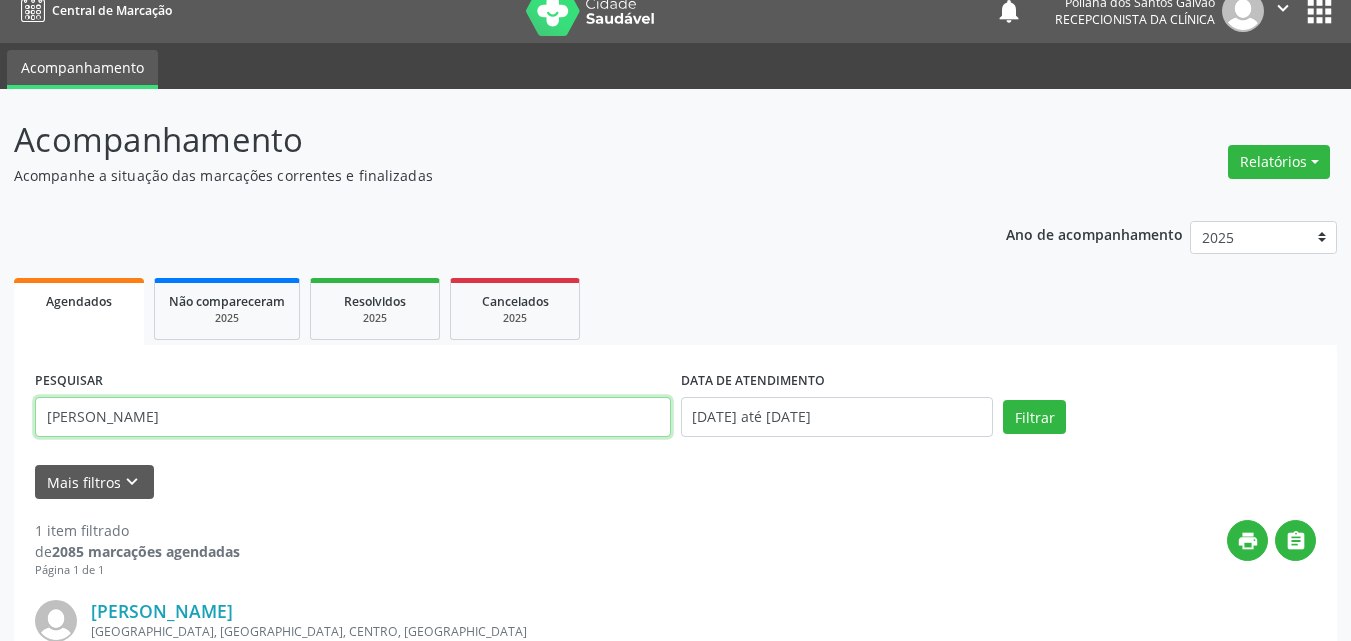 type on "[PERSON_NAME]" 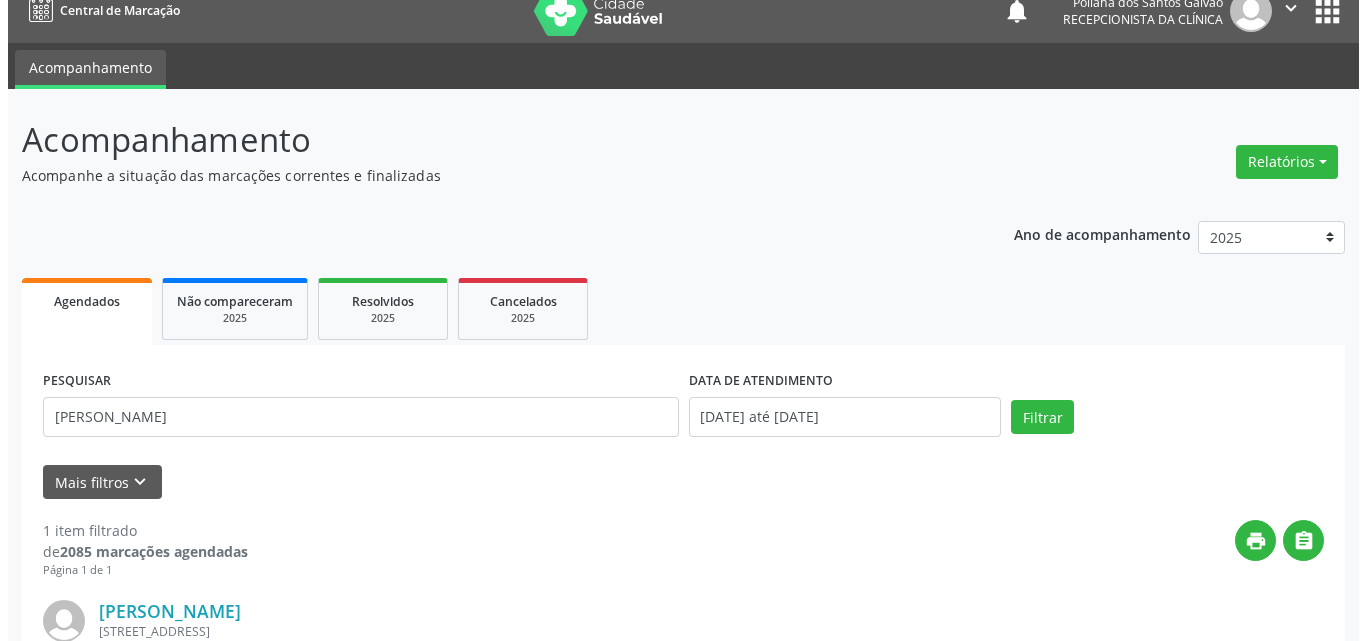 scroll, scrollTop: 264, scrollLeft: 0, axis: vertical 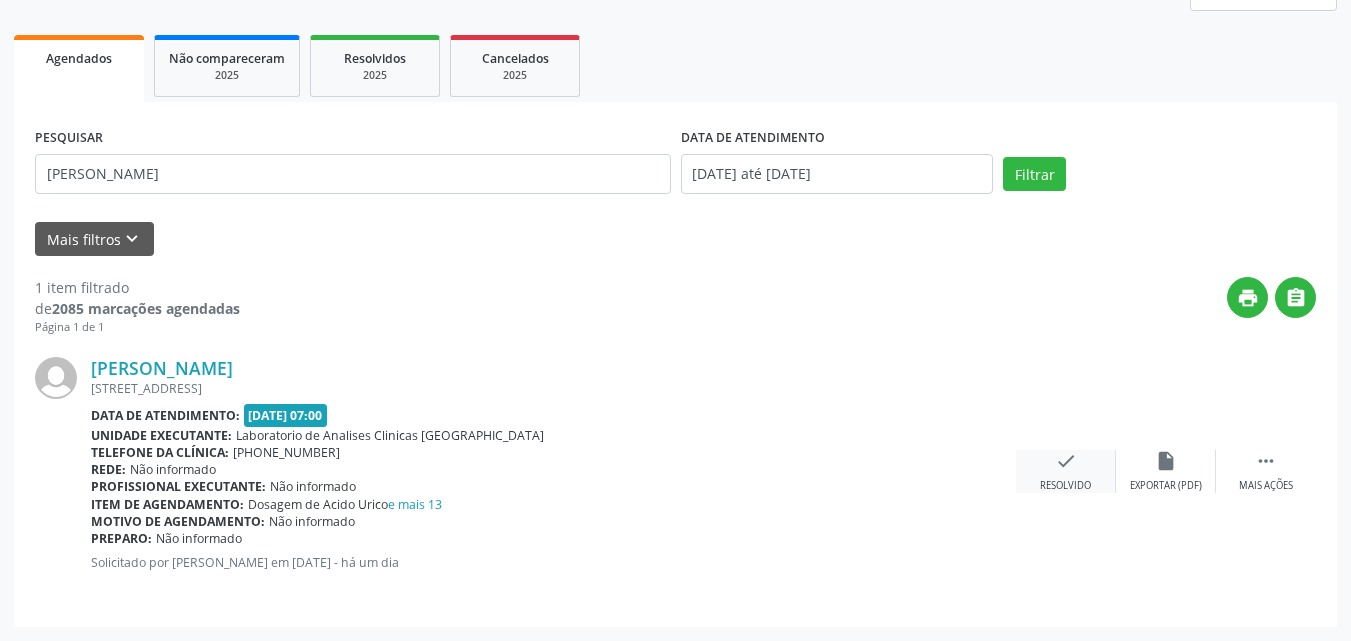 click on "check
Resolvido" at bounding box center (1066, 471) 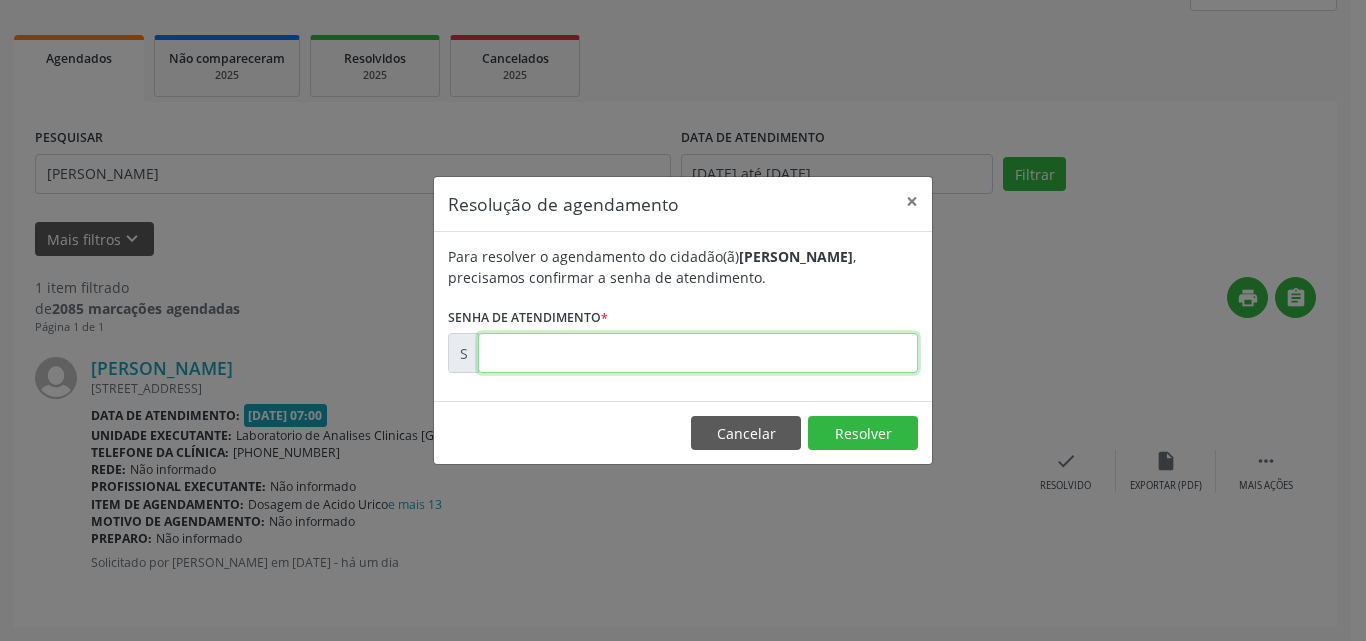 click at bounding box center [698, 353] 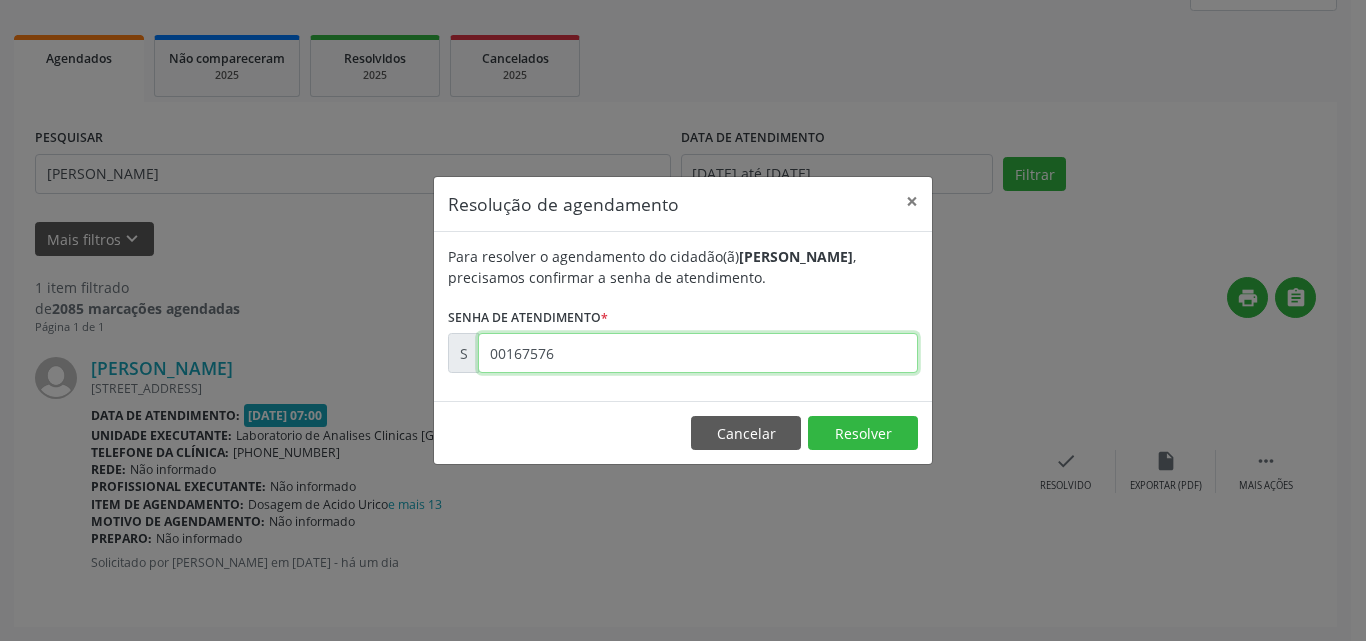 type on "00167576" 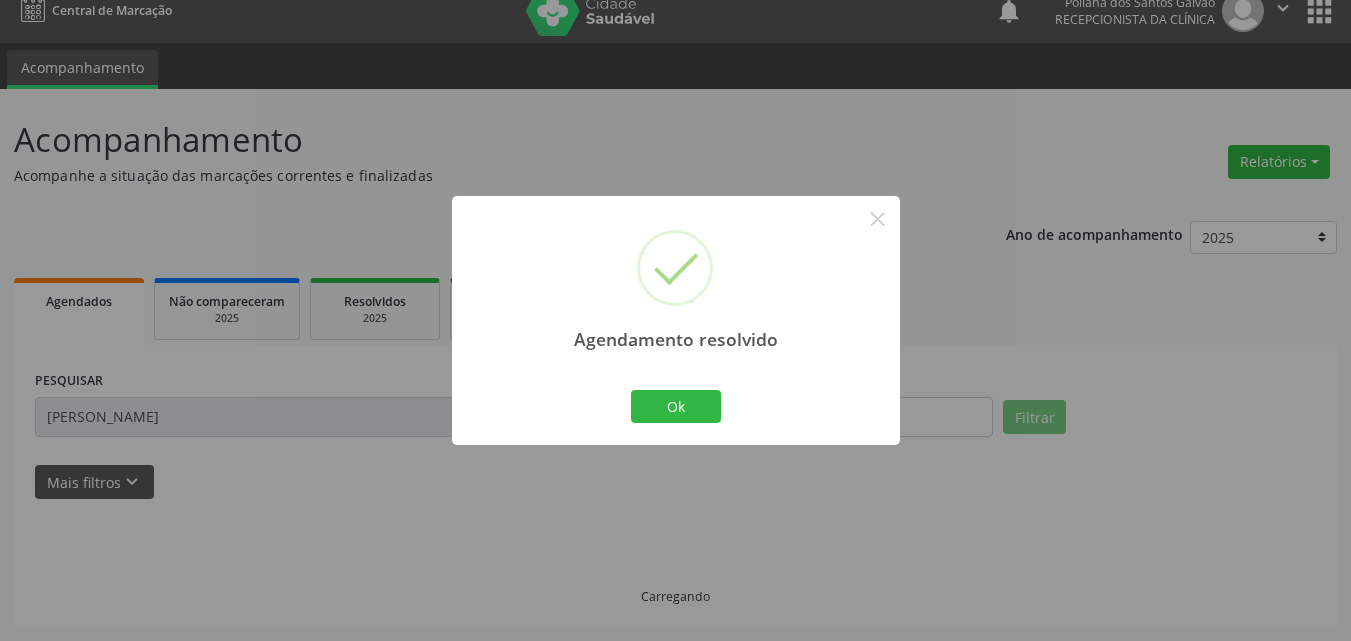 scroll, scrollTop: 0, scrollLeft: 0, axis: both 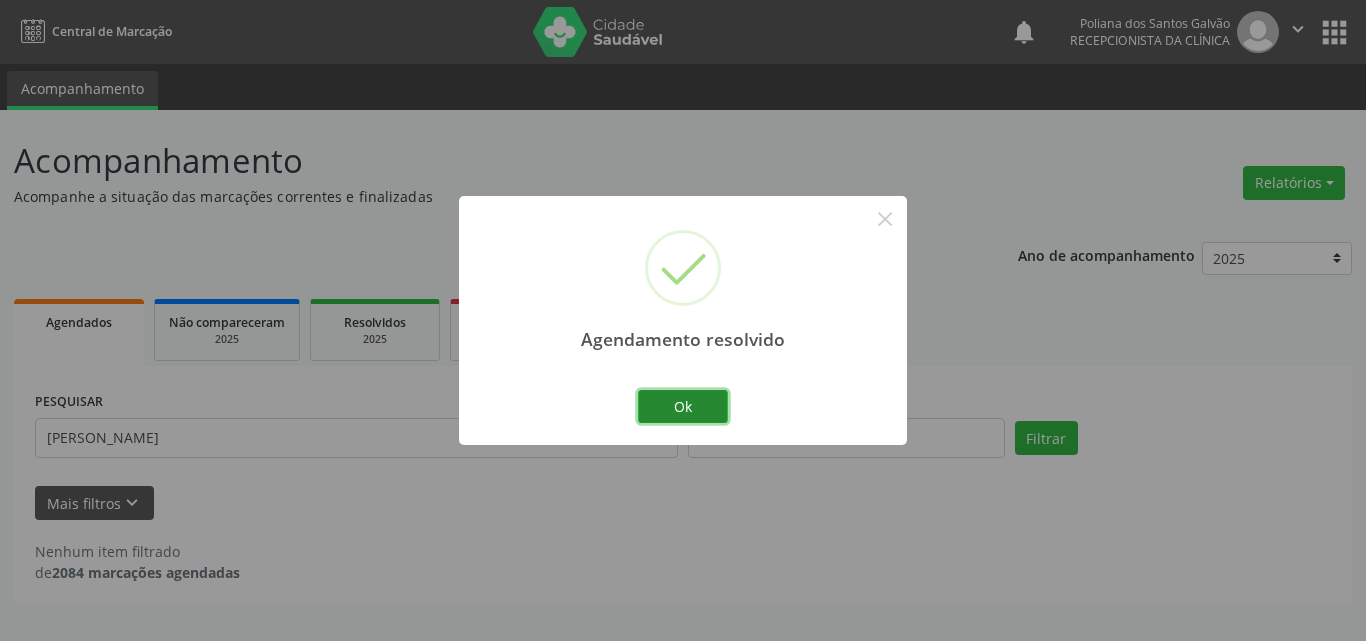 click on "Ok" at bounding box center (683, 407) 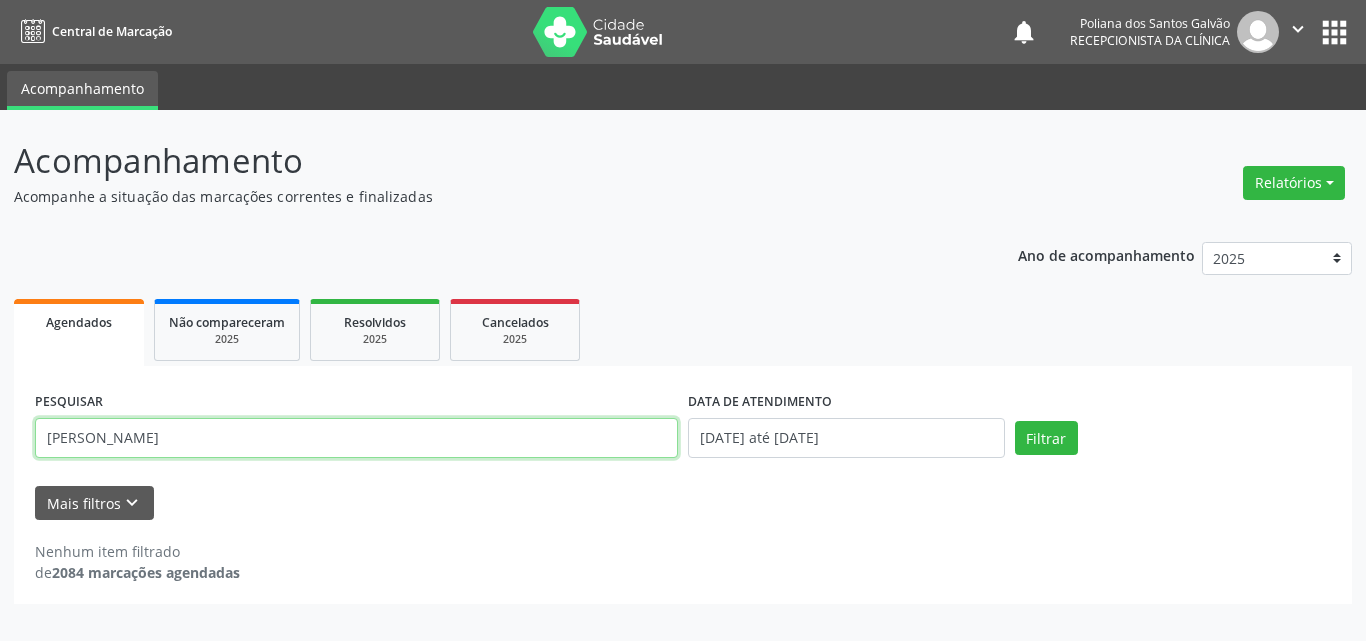 drag, startPoint x: 0, startPoint y: 318, endPoint x: 0, endPoint y: 226, distance: 92 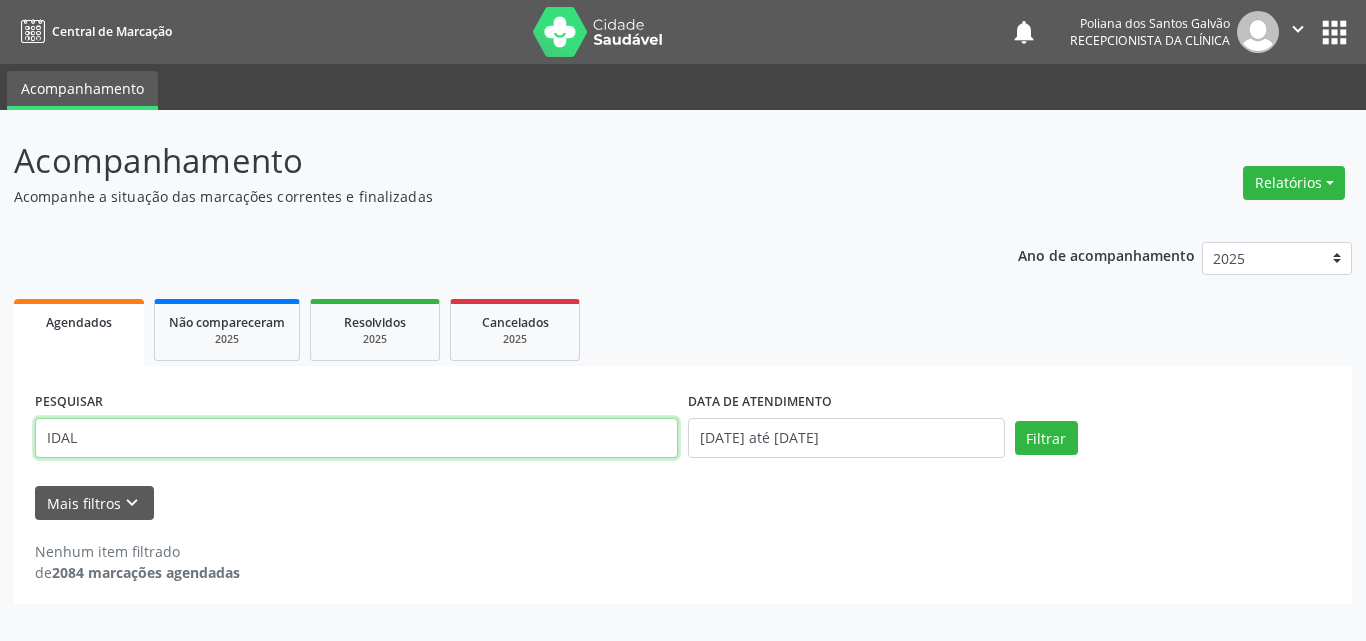 type on "IDAL" 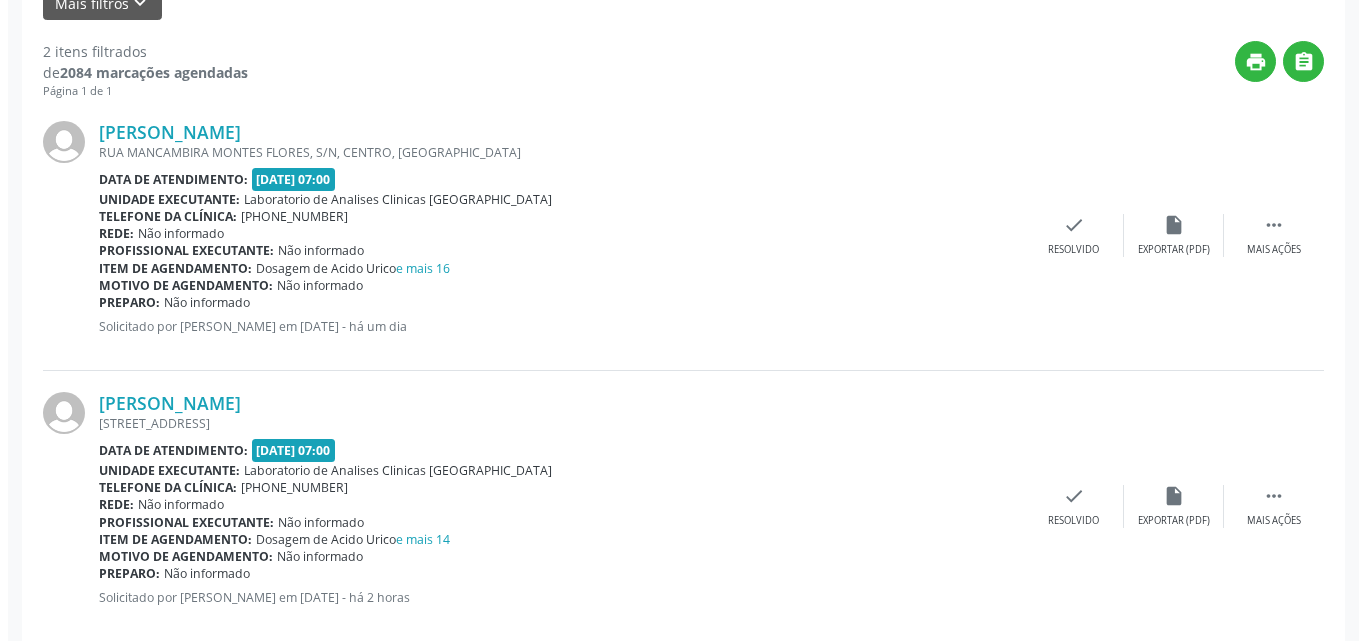 scroll, scrollTop: 535, scrollLeft: 0, axis: vertical 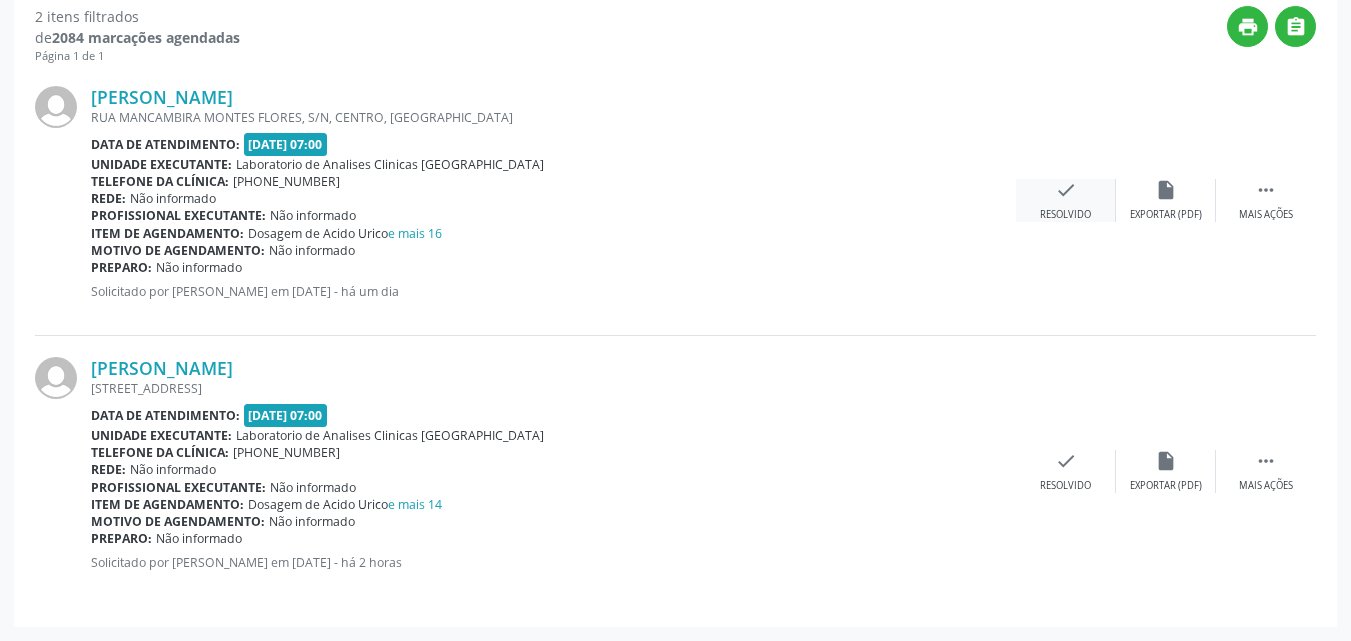 click on "check
Resolvido" at bounding box center [1066, 200] 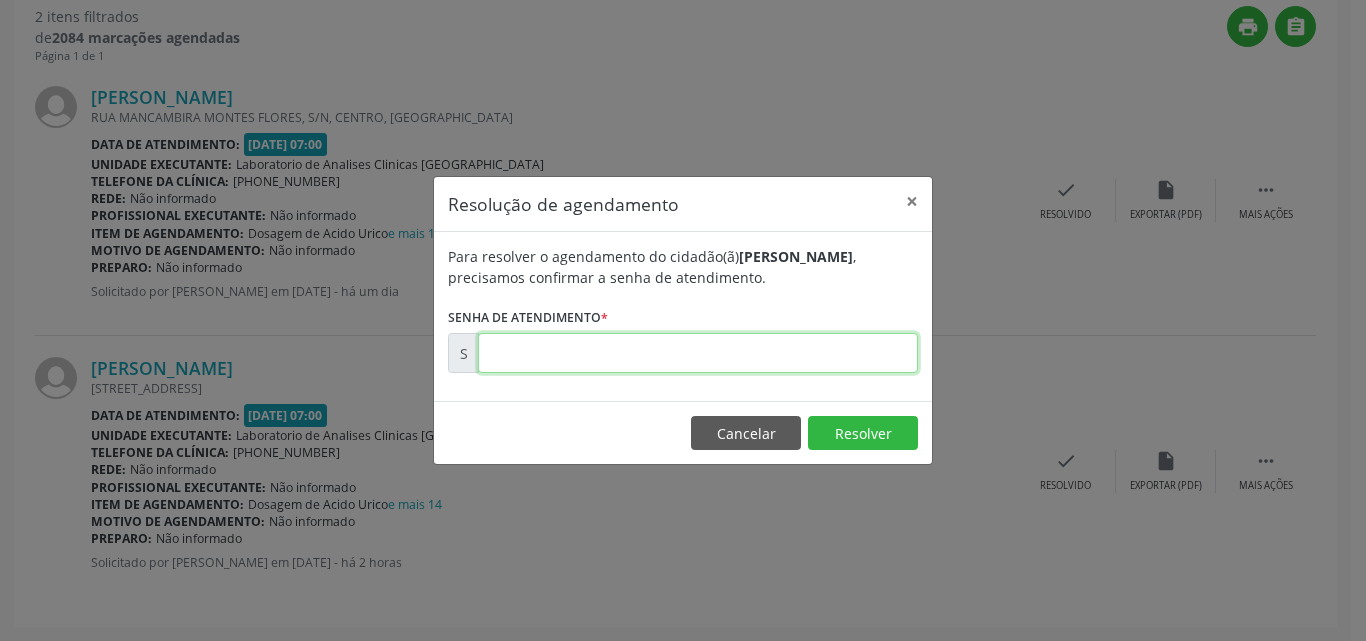click at bounding box center [698, 353] 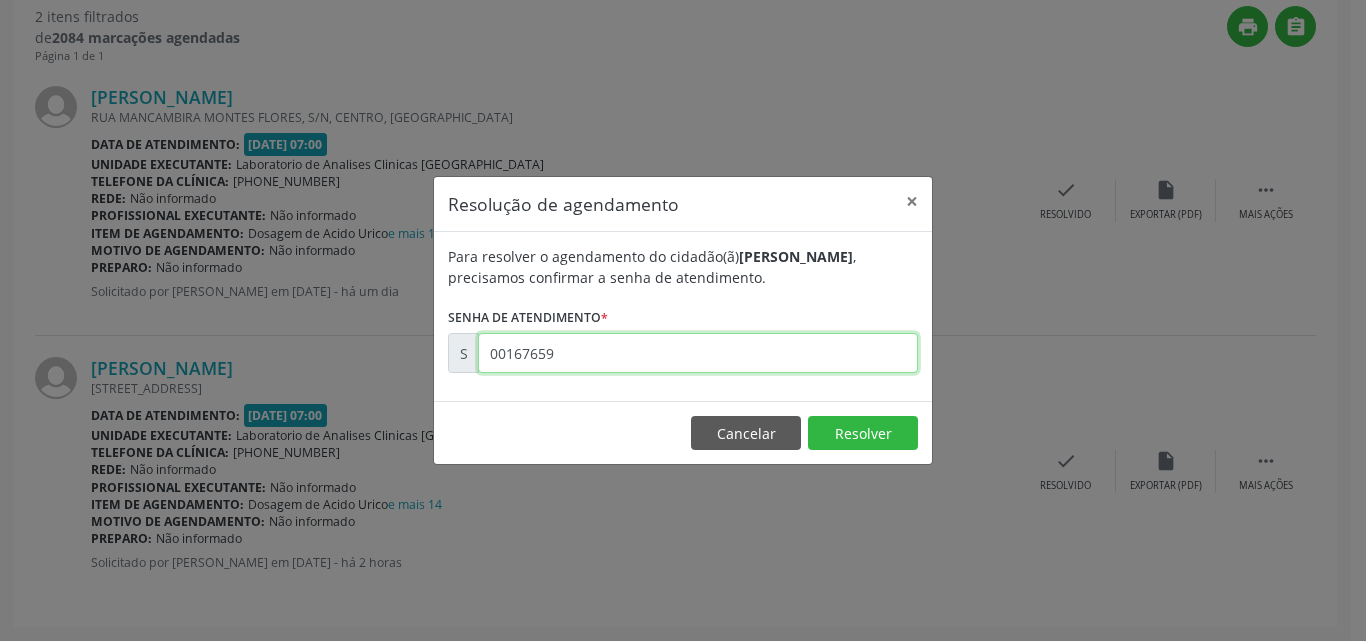 type on "00167659" 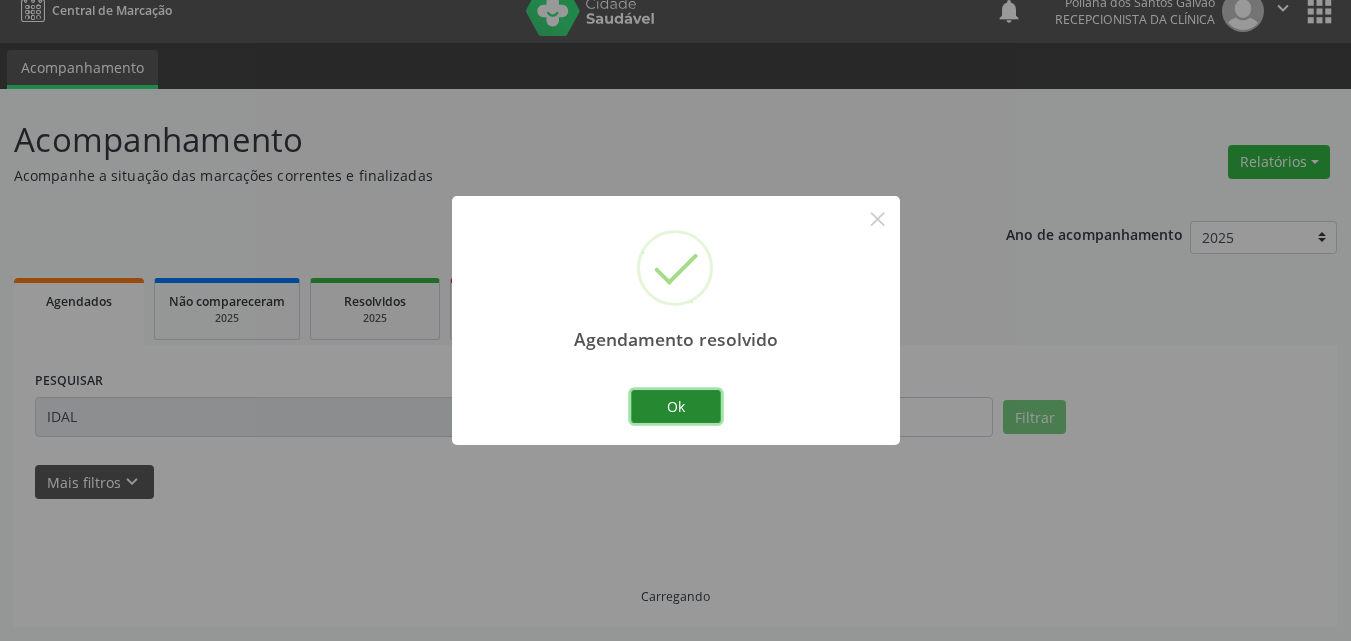 scroll, scrollTop: 264, scrollLeft: 0, axis: vertical 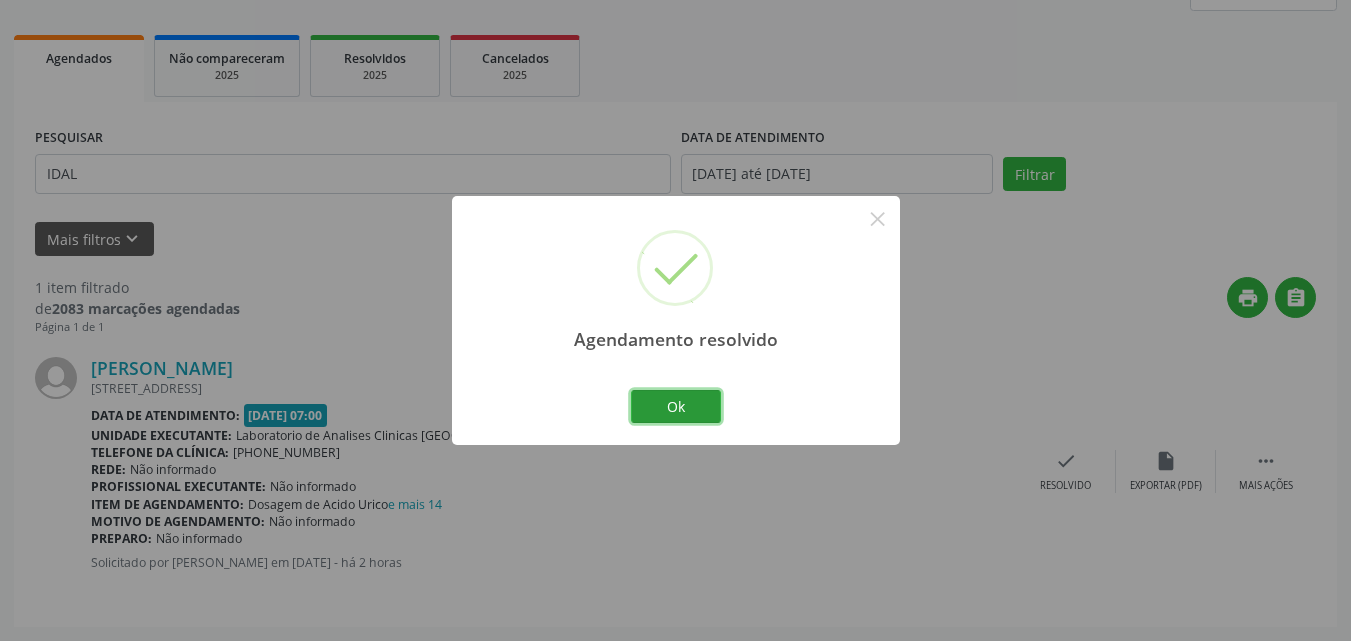 drag, startPoint x: 687, startPoint y: 399, endPoint x: 599, endPoint y: 423, distance: 91.214035 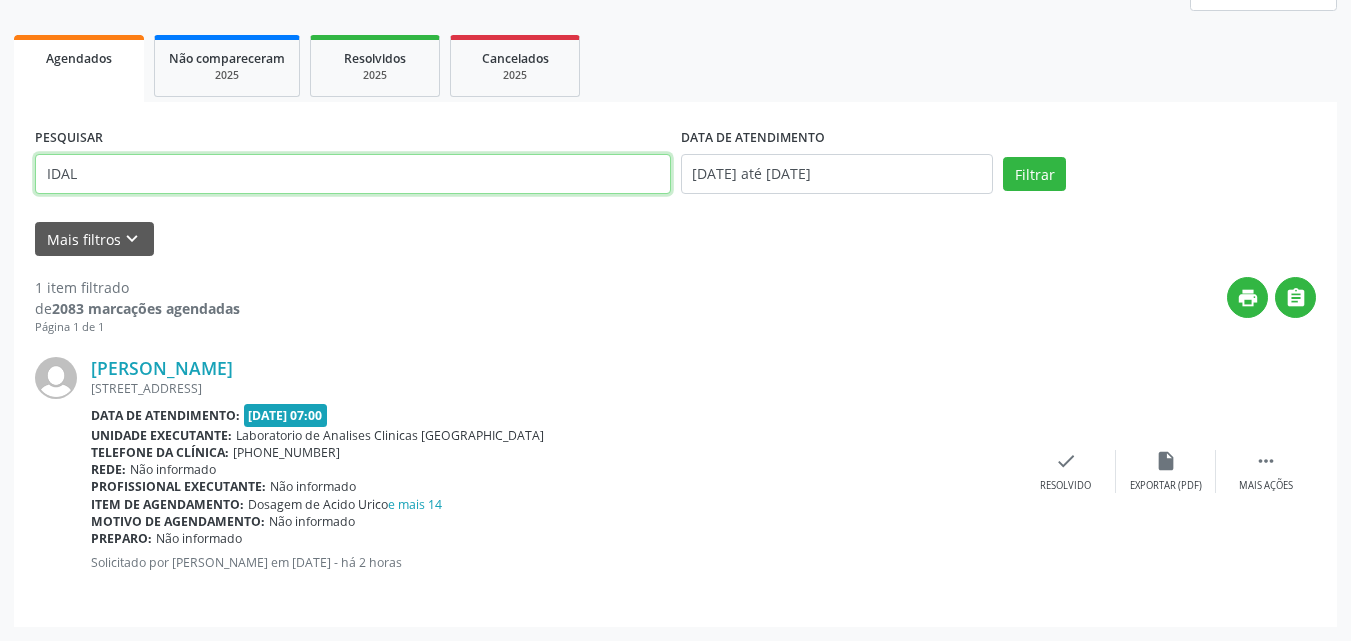 drag, startPoint x: 474, startPoint y: 191, endPoint x: 0, endPoint y: 130, distance: 477.909 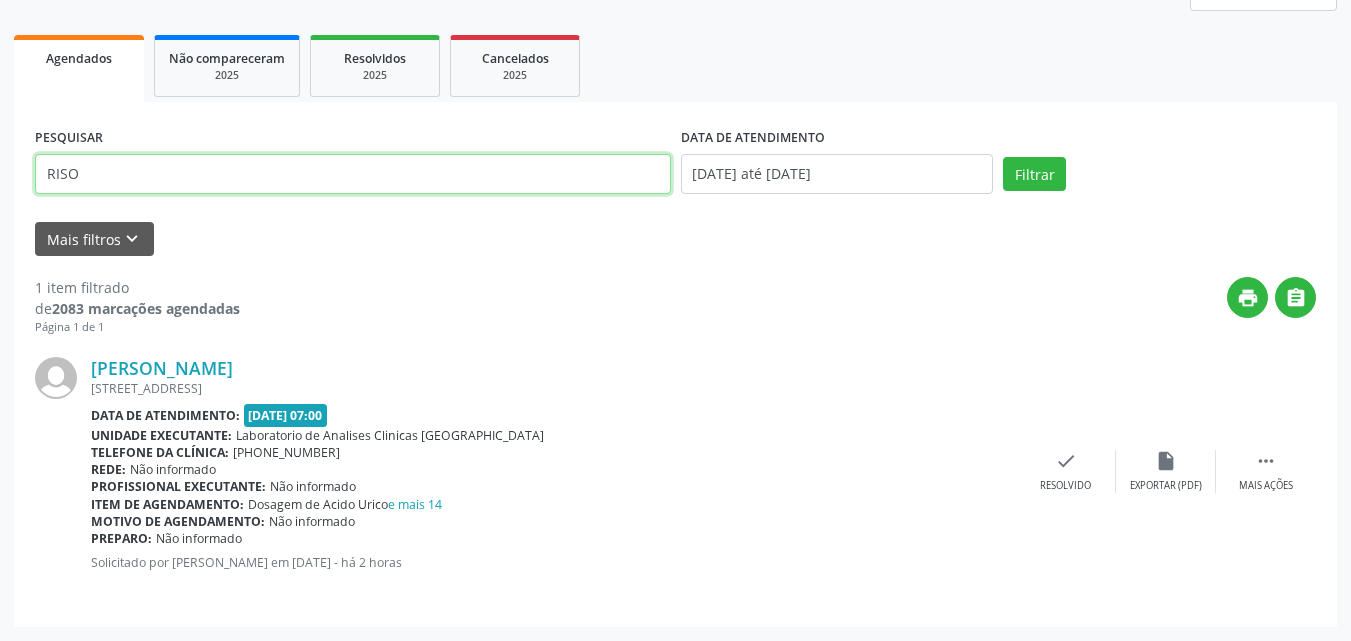 type on "RISO" 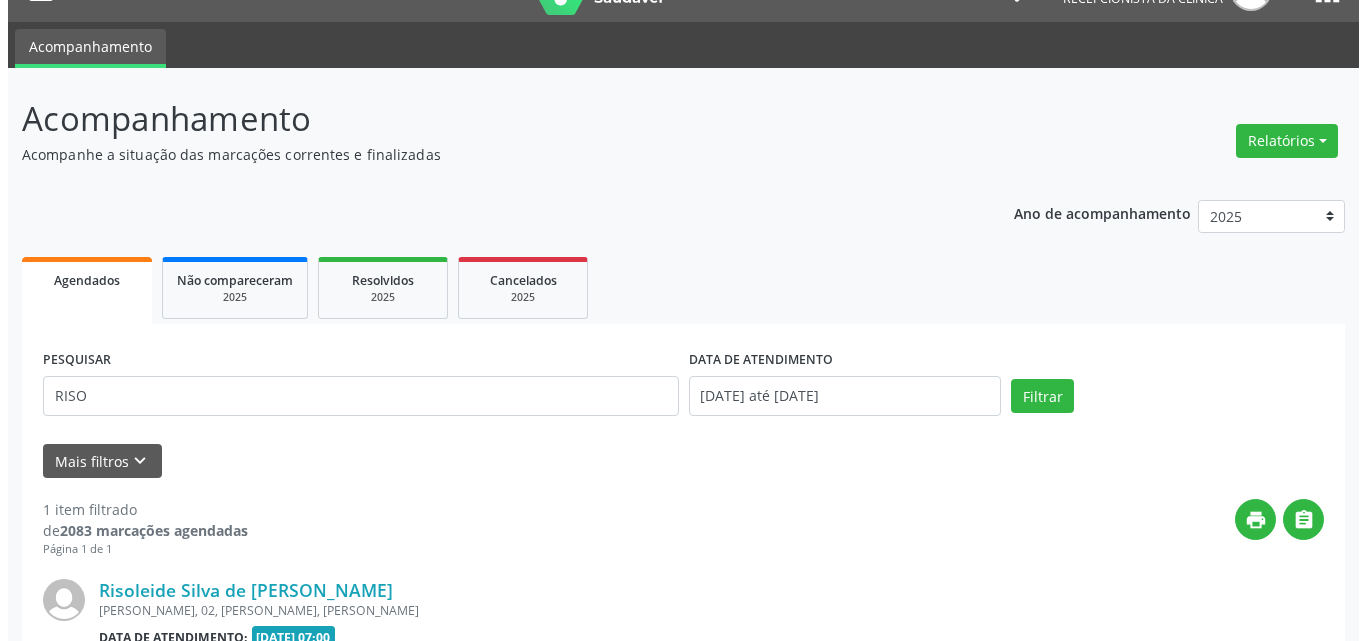 scroll, scrollTop: 264, scrollLeft: 0, axis: vertical 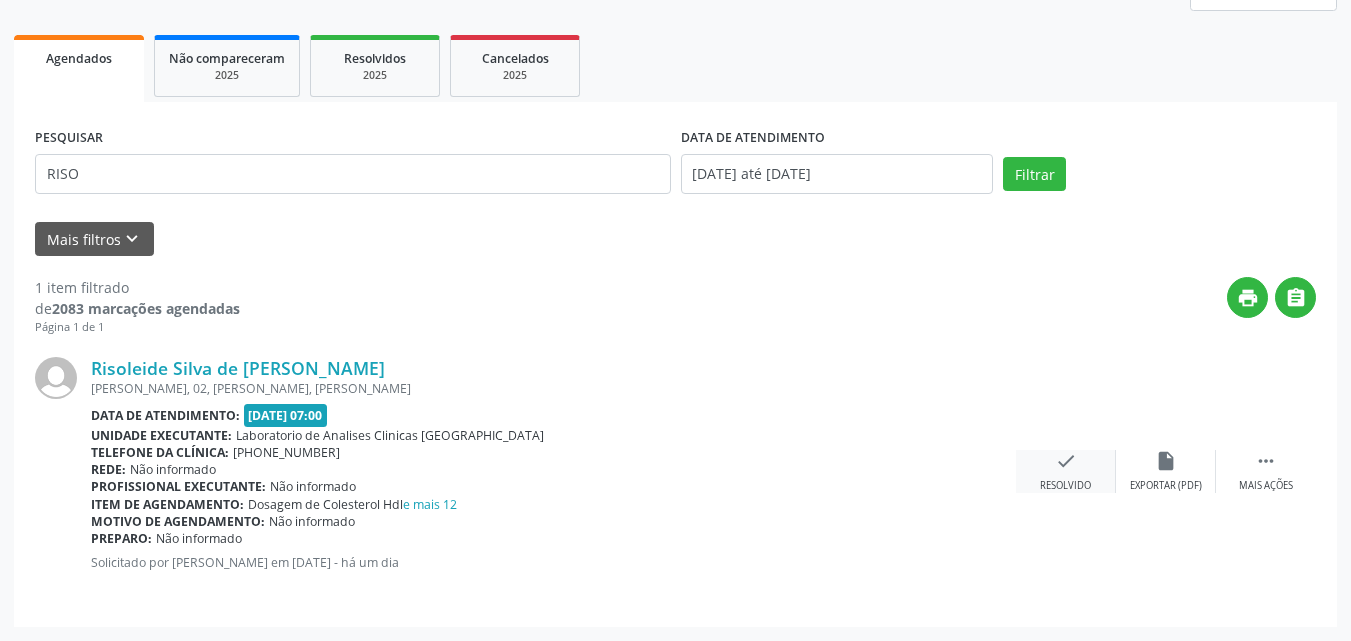 click on "check
Resolvido" at bounding box center [1066, 471] 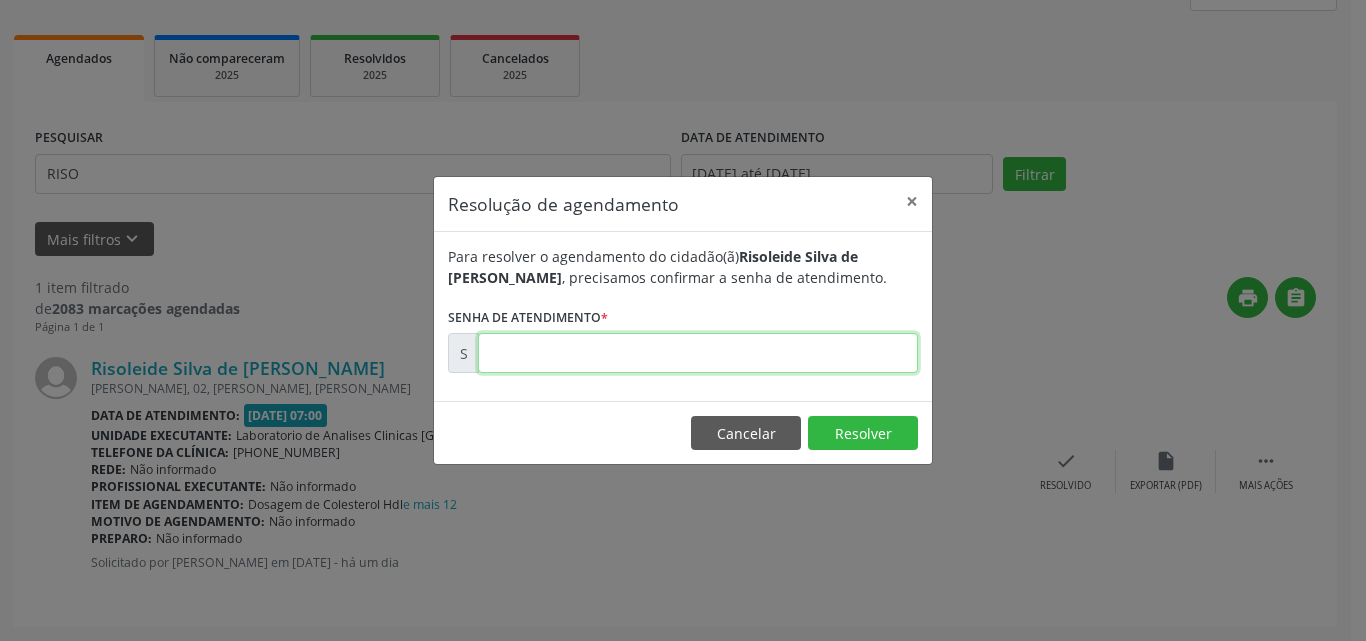 click at bounding box center (698, 353) 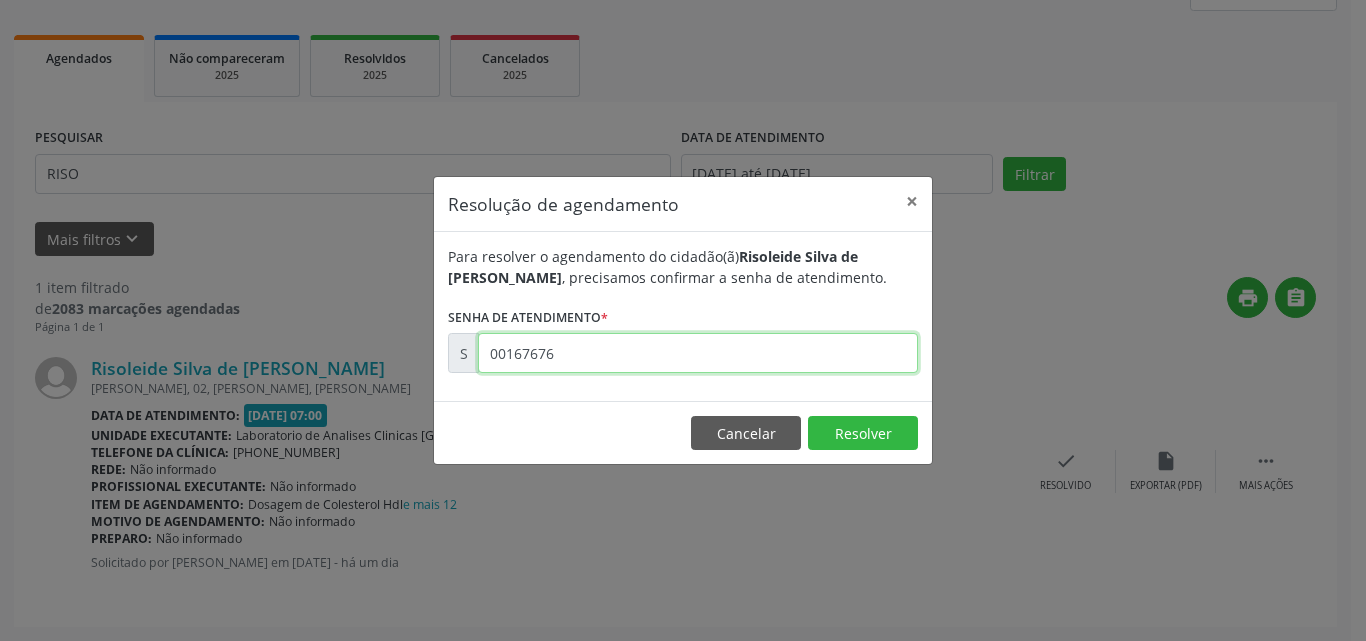 type on "00167676" 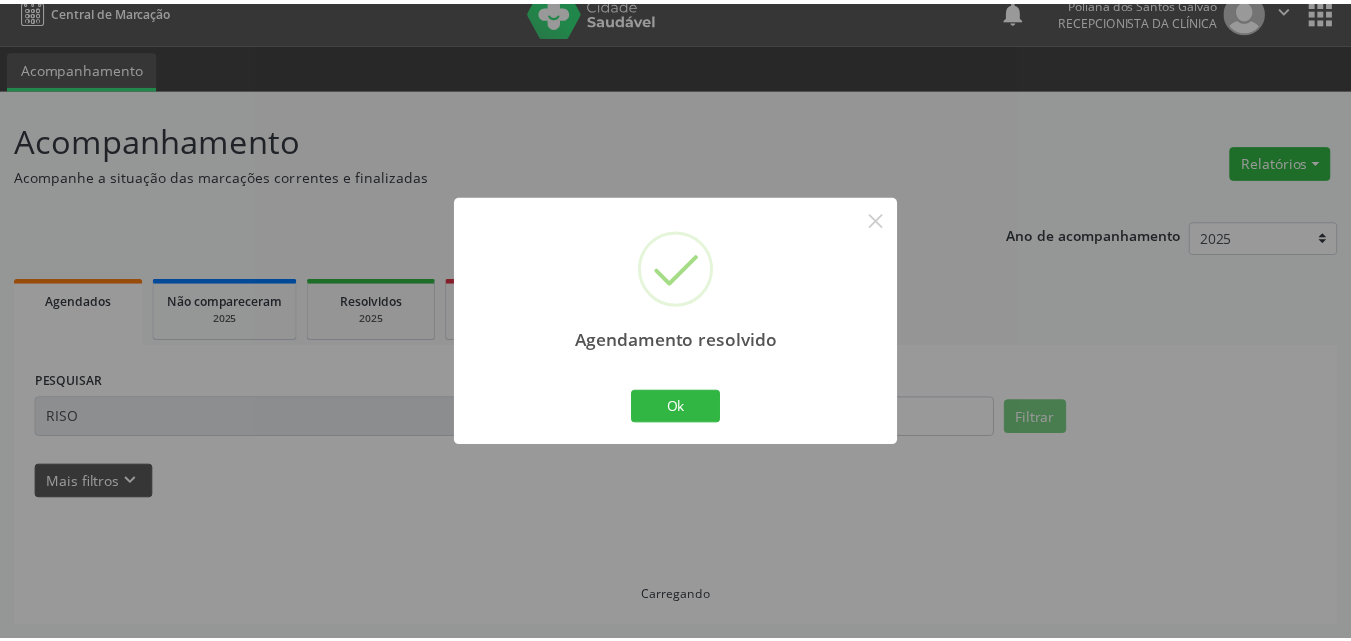 scroll, scrollTop: 21, scrollLeft: 0, axis: vertical 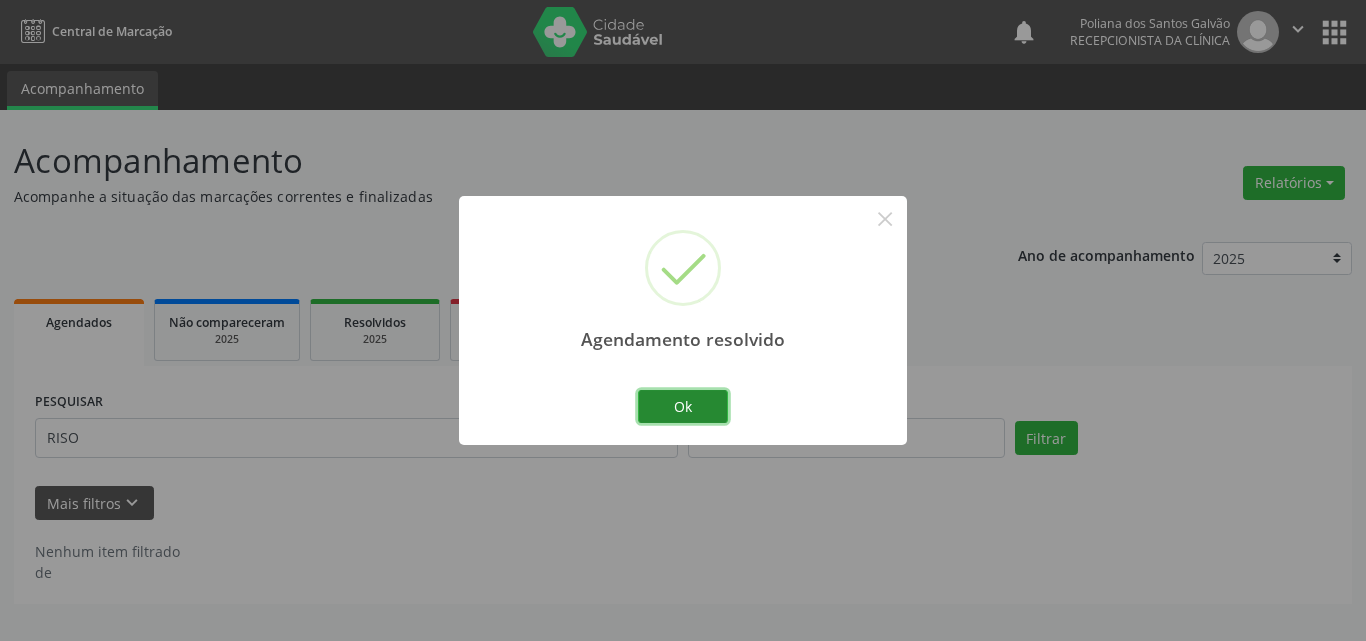 click on "Ok" at bounding box center (683, 407) 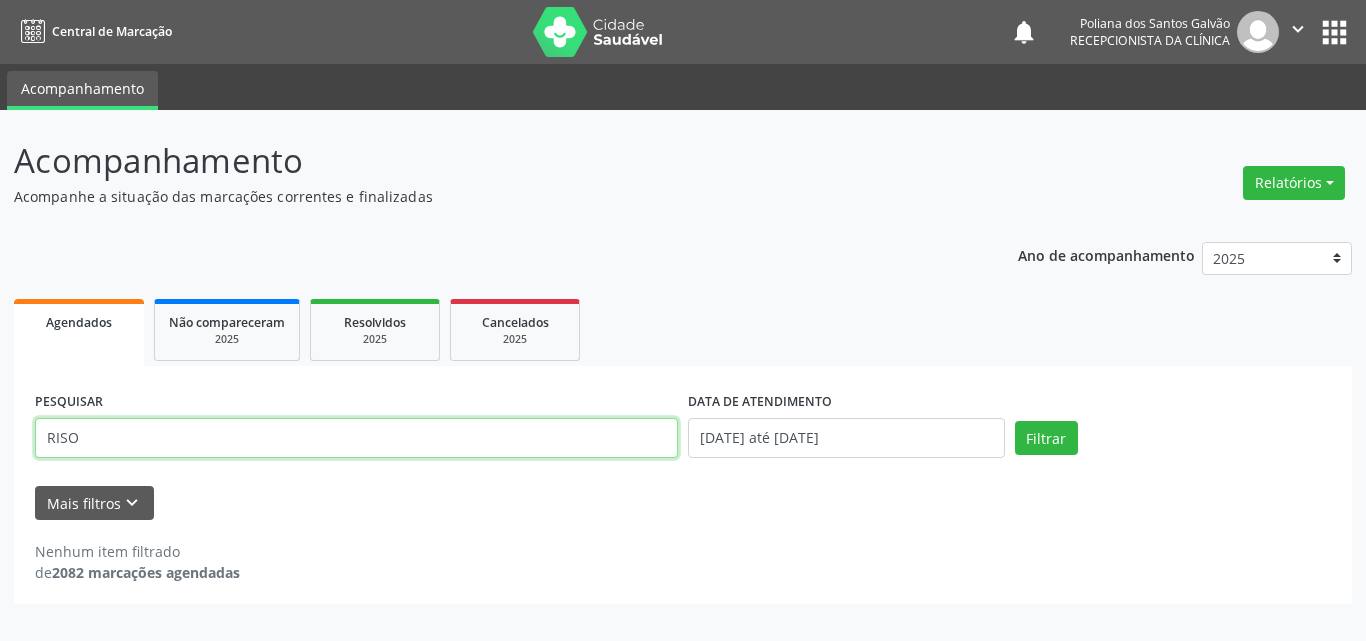 drag, startPoint x: 399, startPoint y: 415, endPoint x: 0, endPoint y: 238, distance: 436.49744 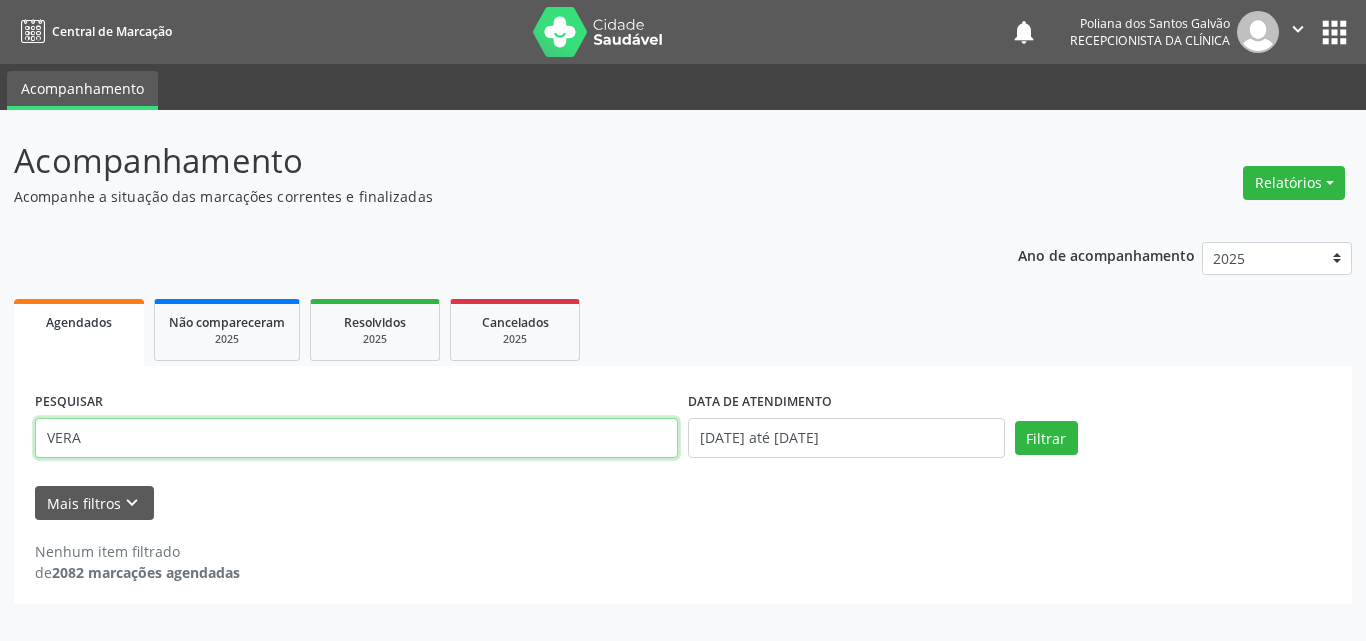 type on "VERA" 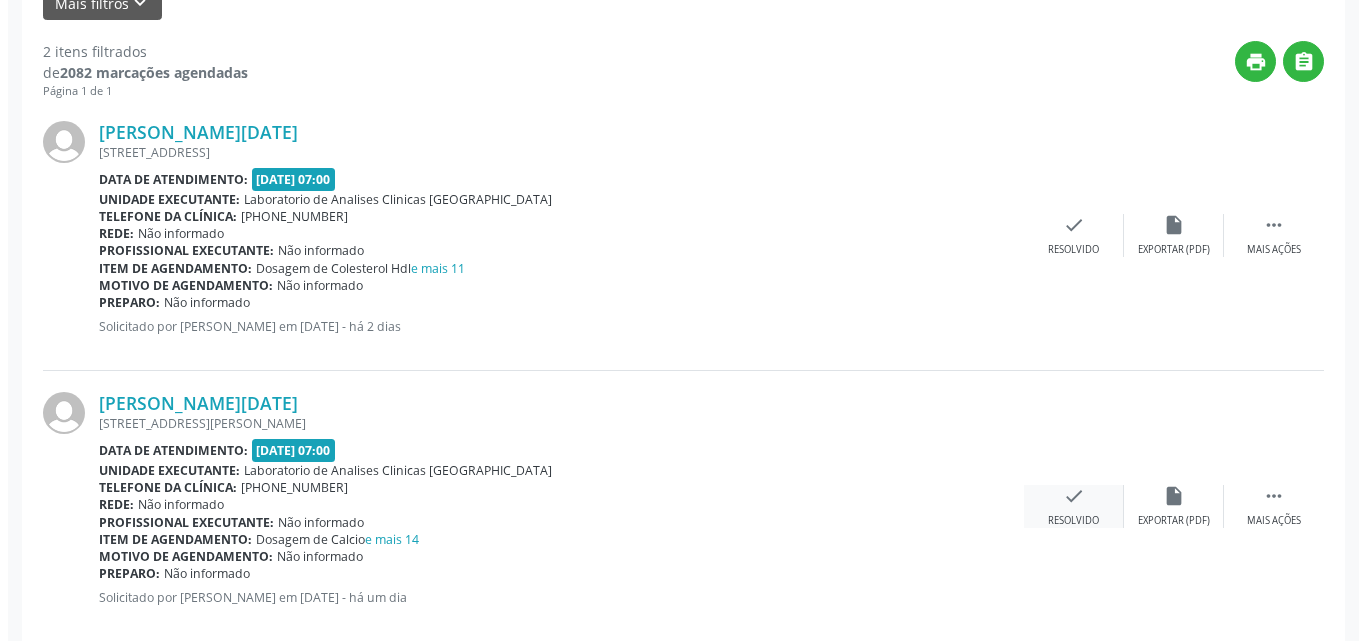 scroll, scrollTop: 535, scrollLeft: 0, axis: vertical 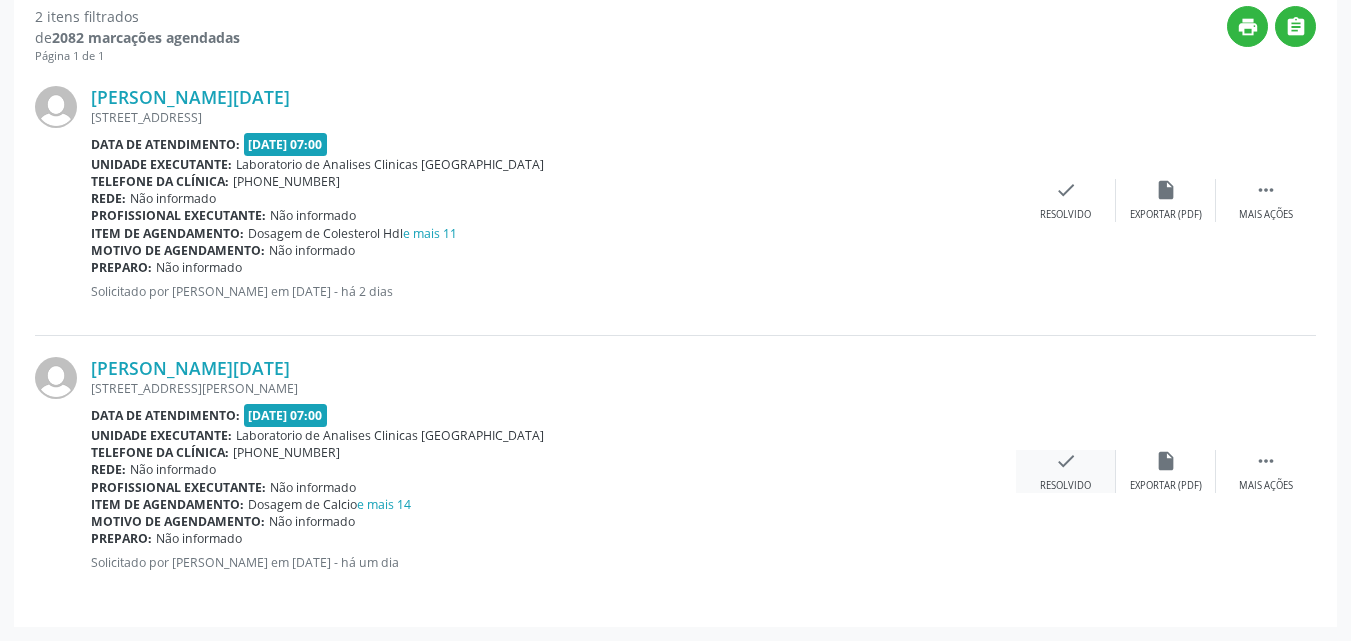 click on "check" at bounding box center (1066, 461) 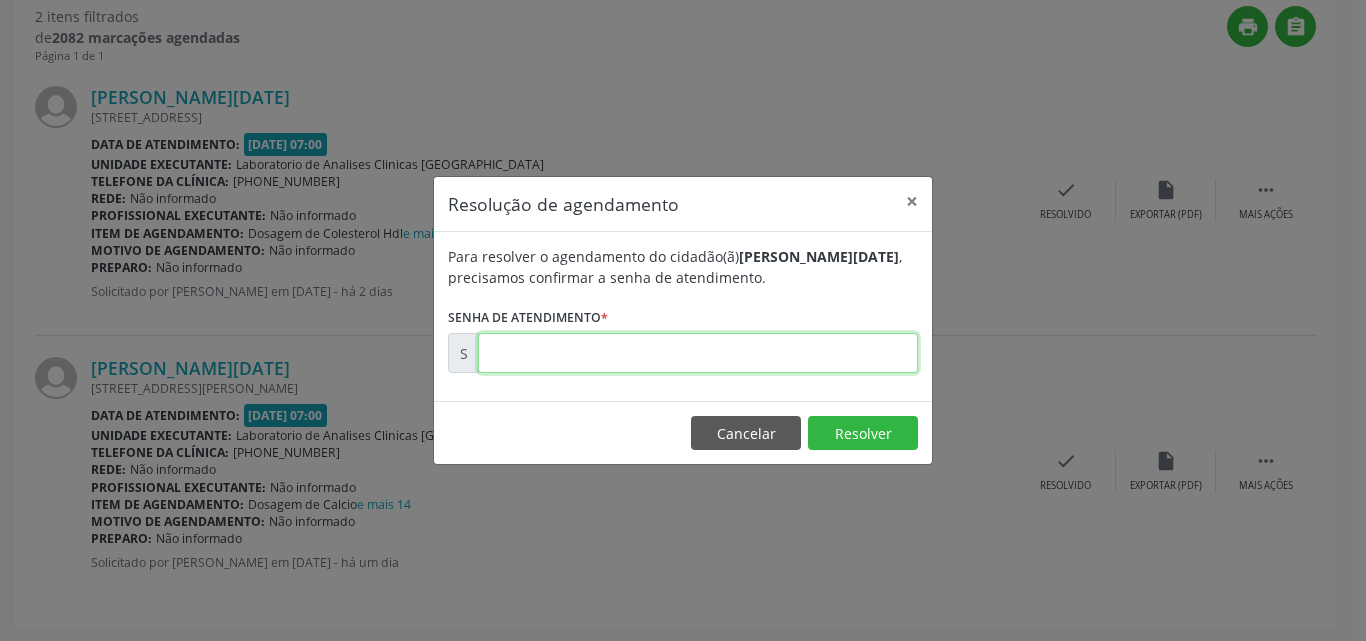 click at bounding box center (698, 353) 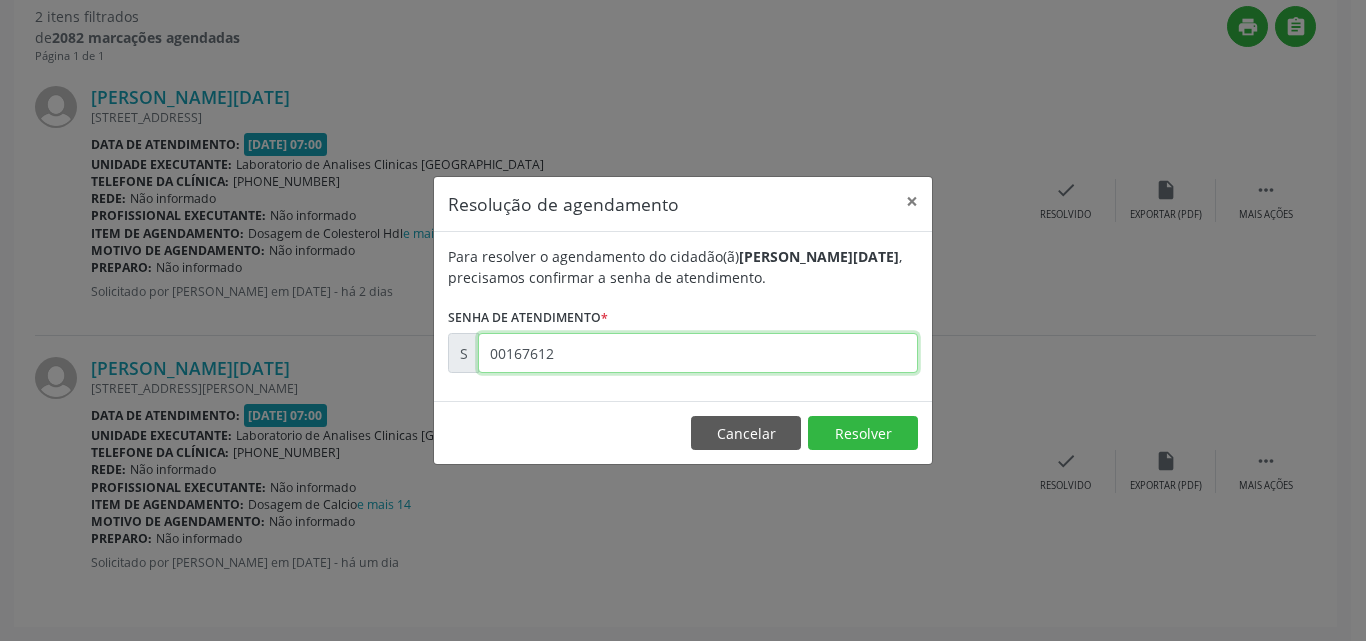 type on "00167612" 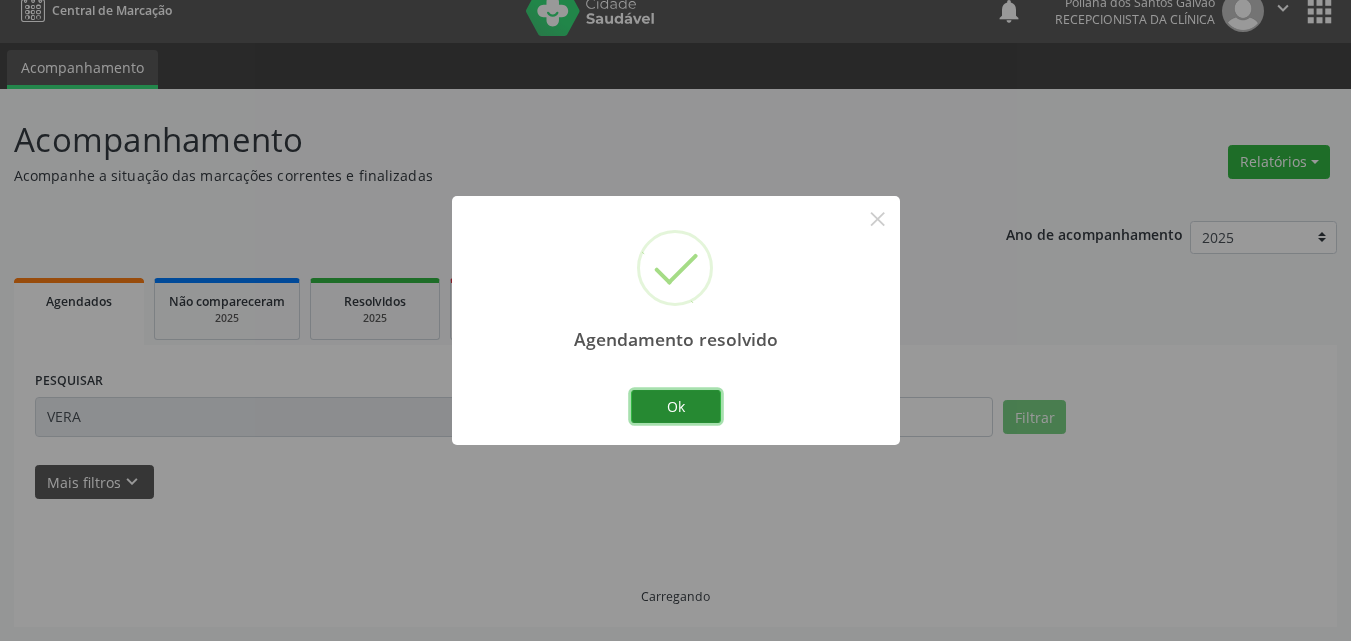scroll, scrollTop: 264, scrollLeft: 0, axis: vertical 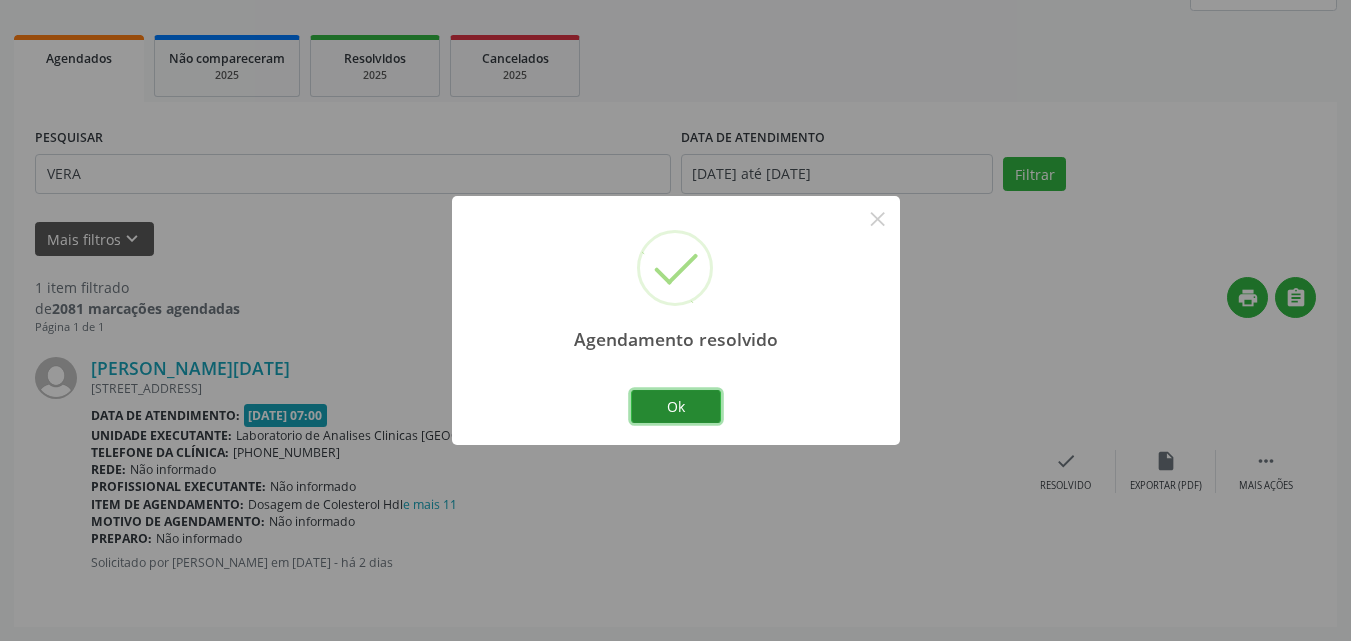 click on "Ok" at bounding box center [676, 407] 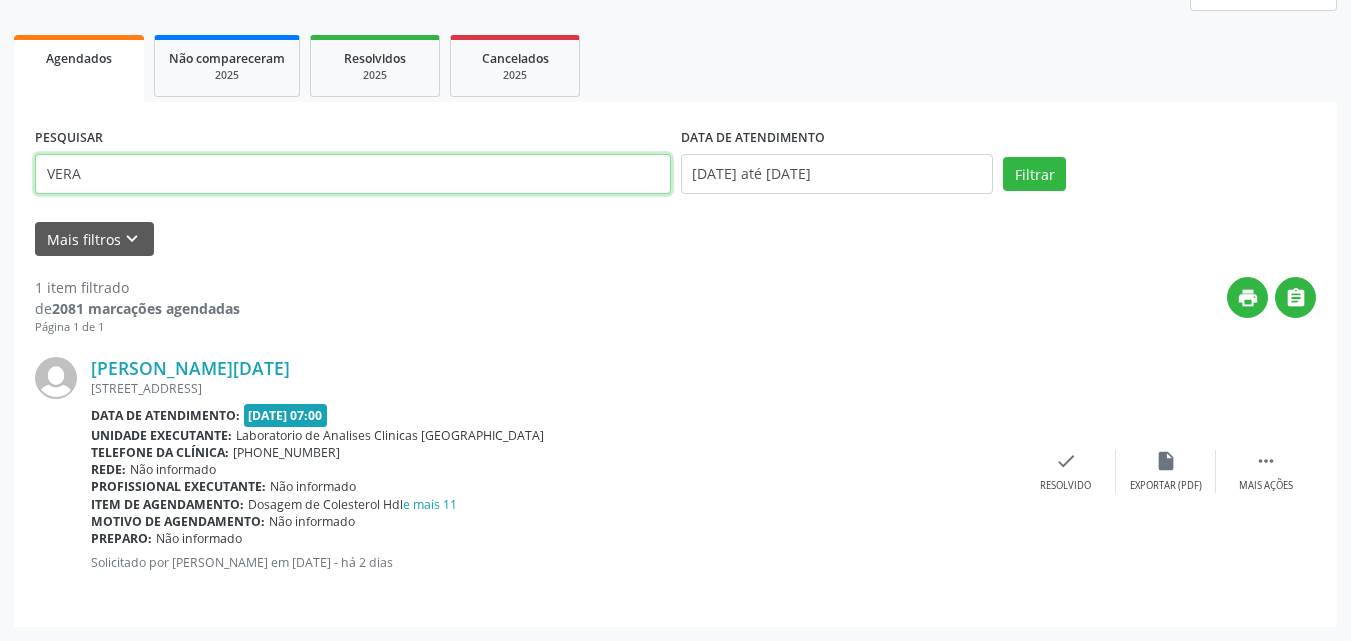 drag, startPoint x: 520, startPoint y: 188, endPoint x: 0, endPoint y: 31, distance: 543.18414 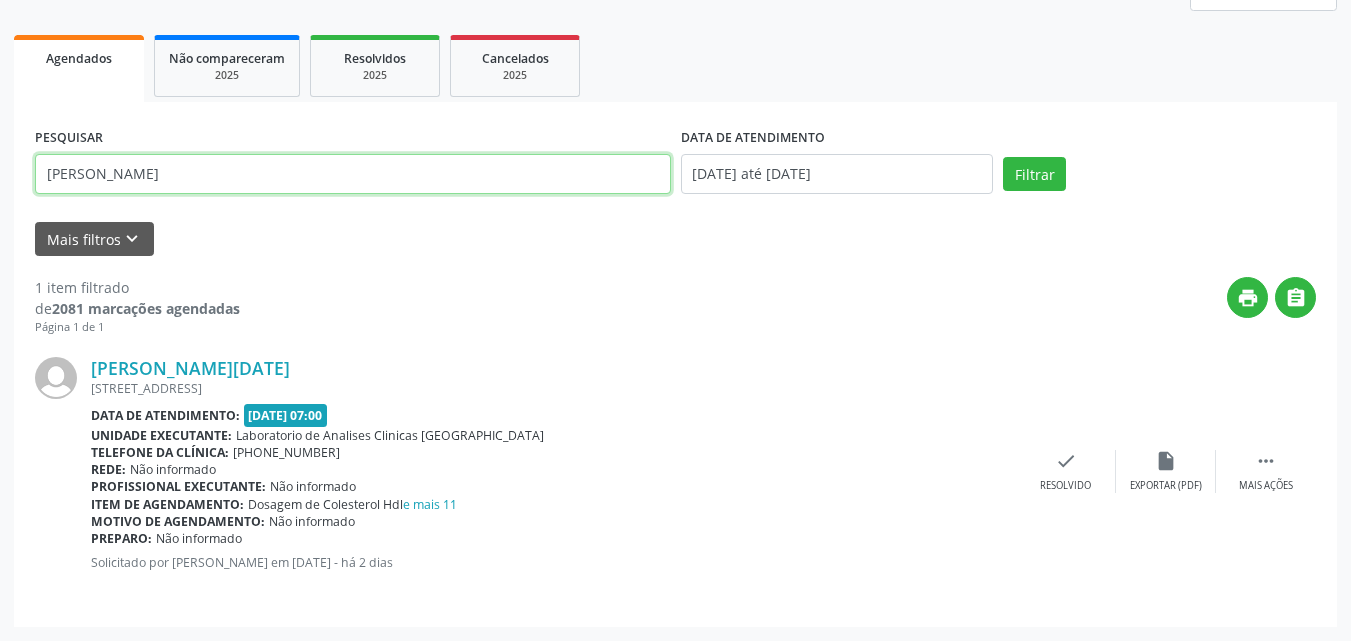 type on "[PERSON_NAME]" 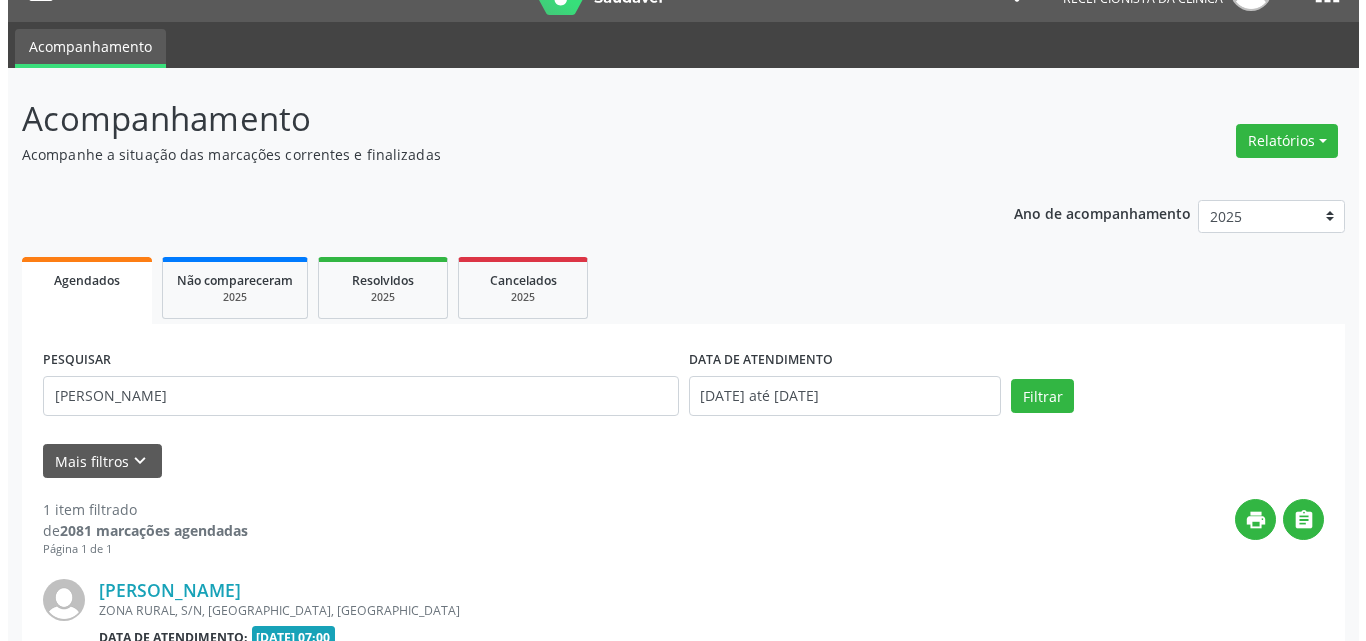 scroll, scrollTop: 264, scrollLeft: 0, axis: vertical 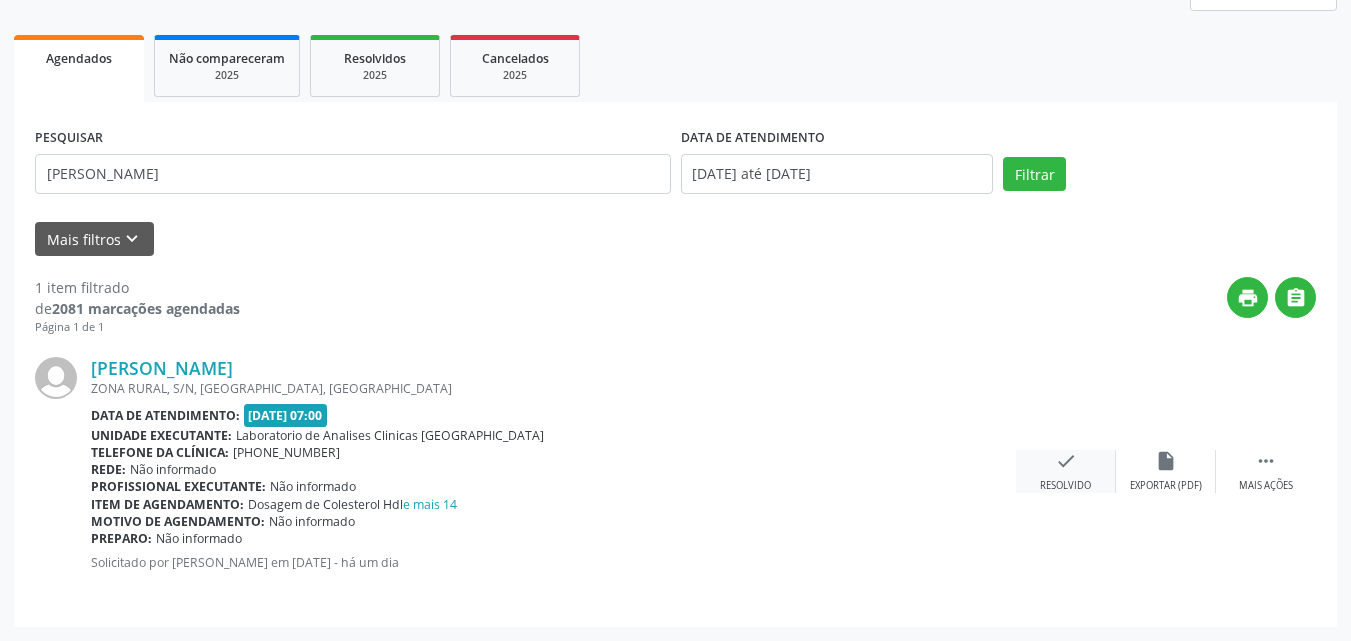 click on "check
Resolvido" at bounding box center [1066, 471] 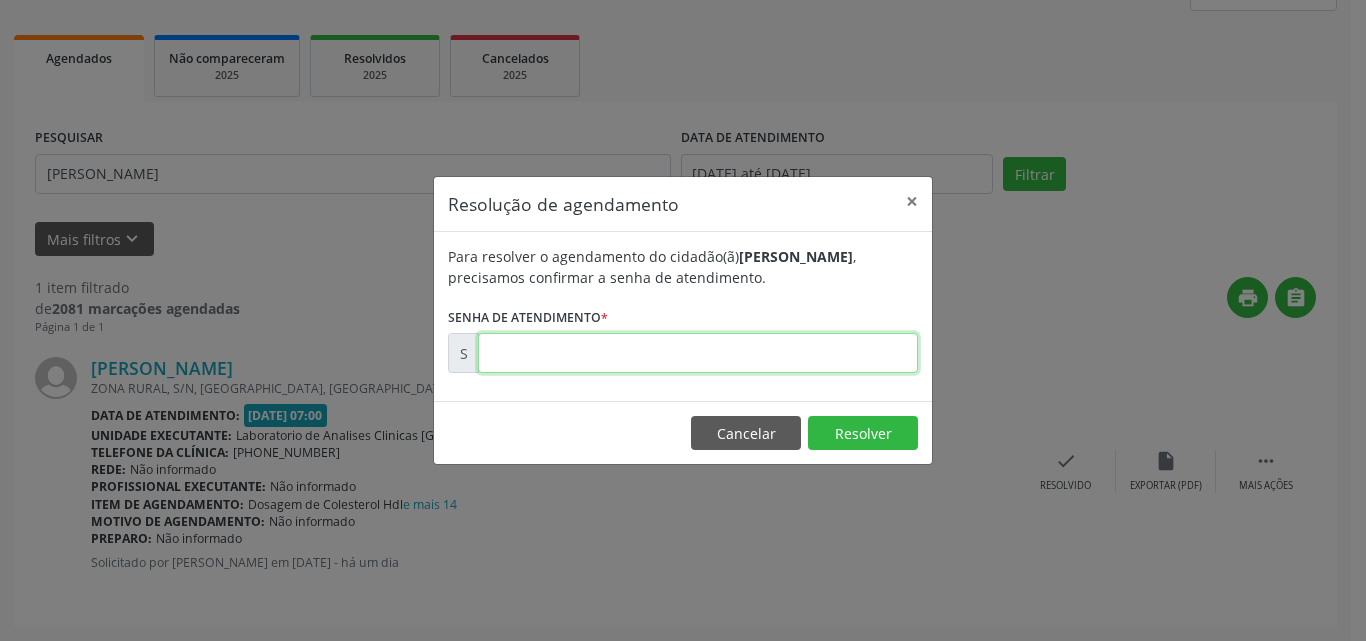 click at bounding box center [698, 353] 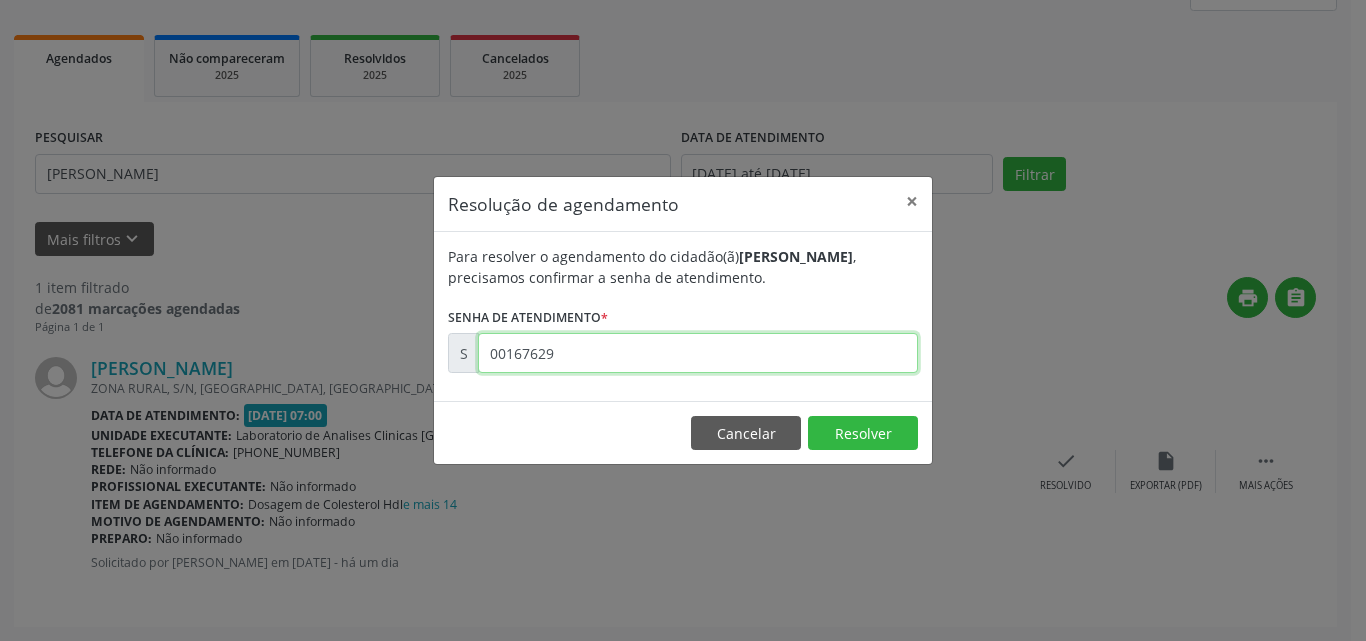 type on "00167629" 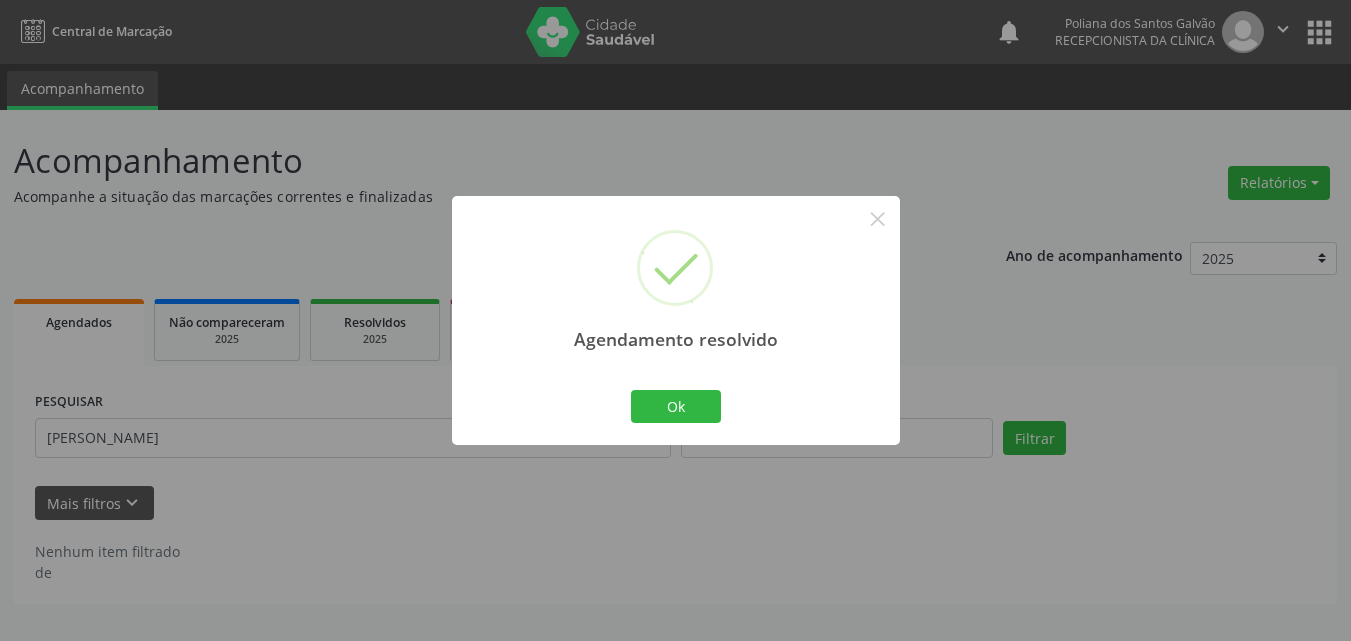 scroll, scrollTop: 0, scrollLeft: 0, axis: both 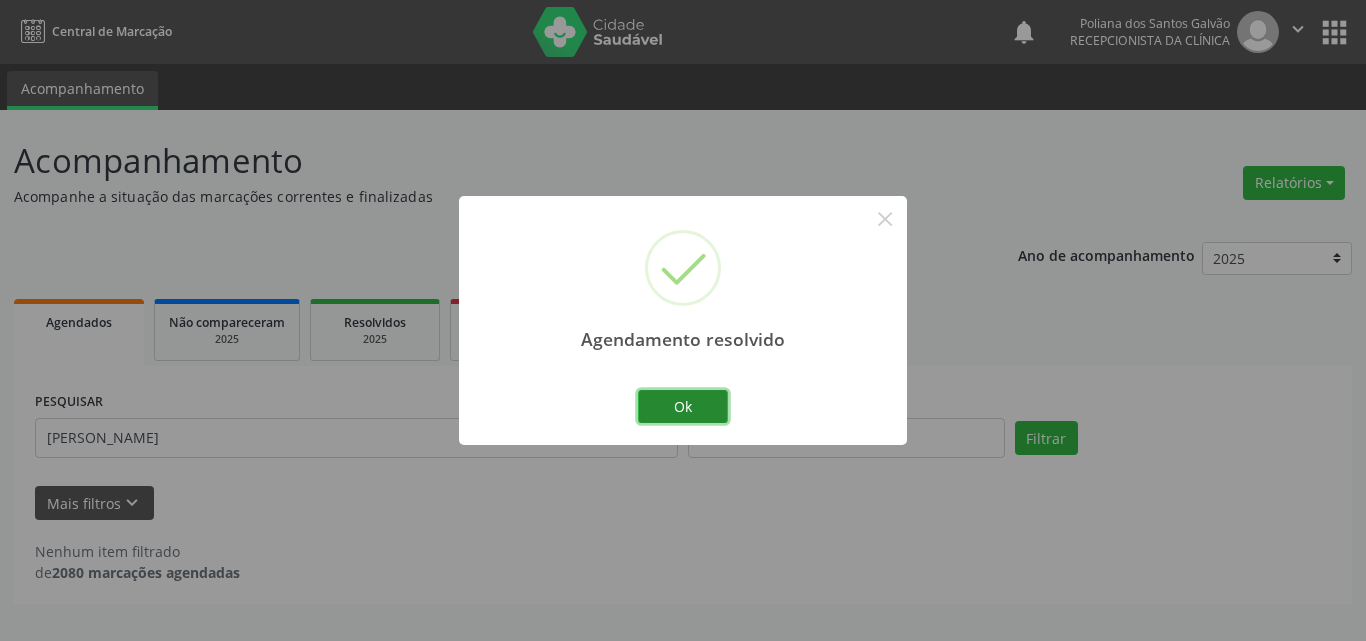click on "Ok" at bounding box center [683, 407] 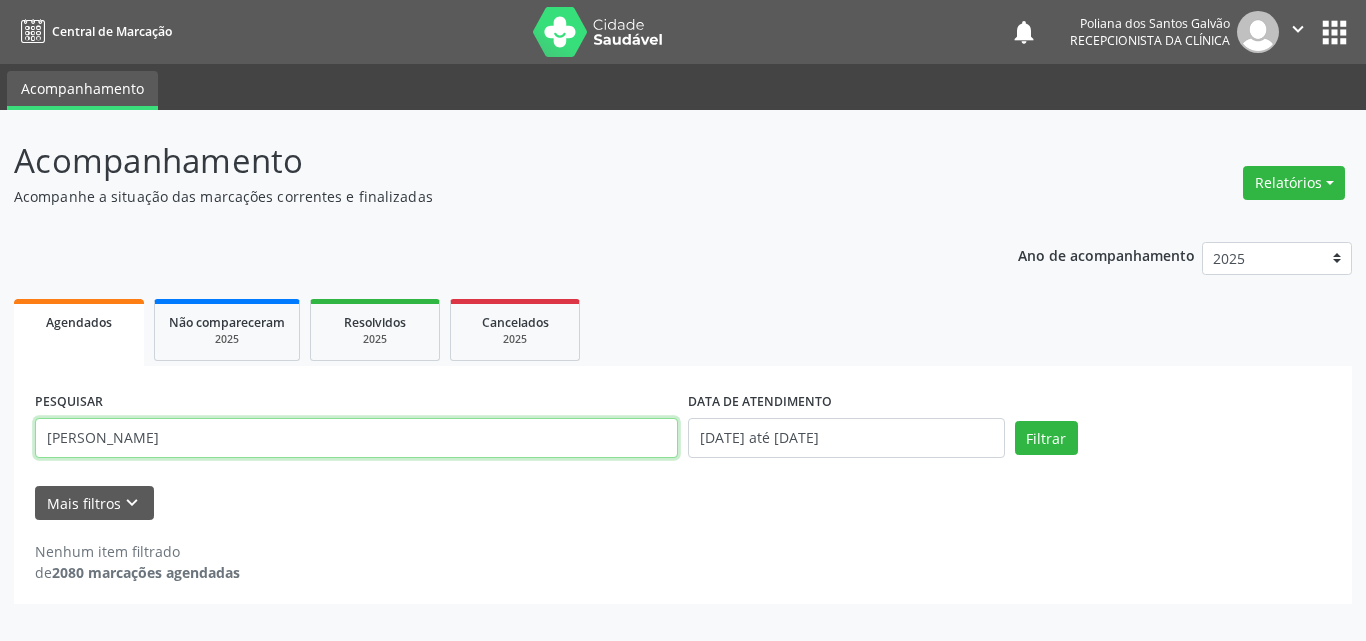 drag, startPoint x: 345, startPoint y: 448, endPoint x: 0, endPoint y: 218, distance: 414.6384 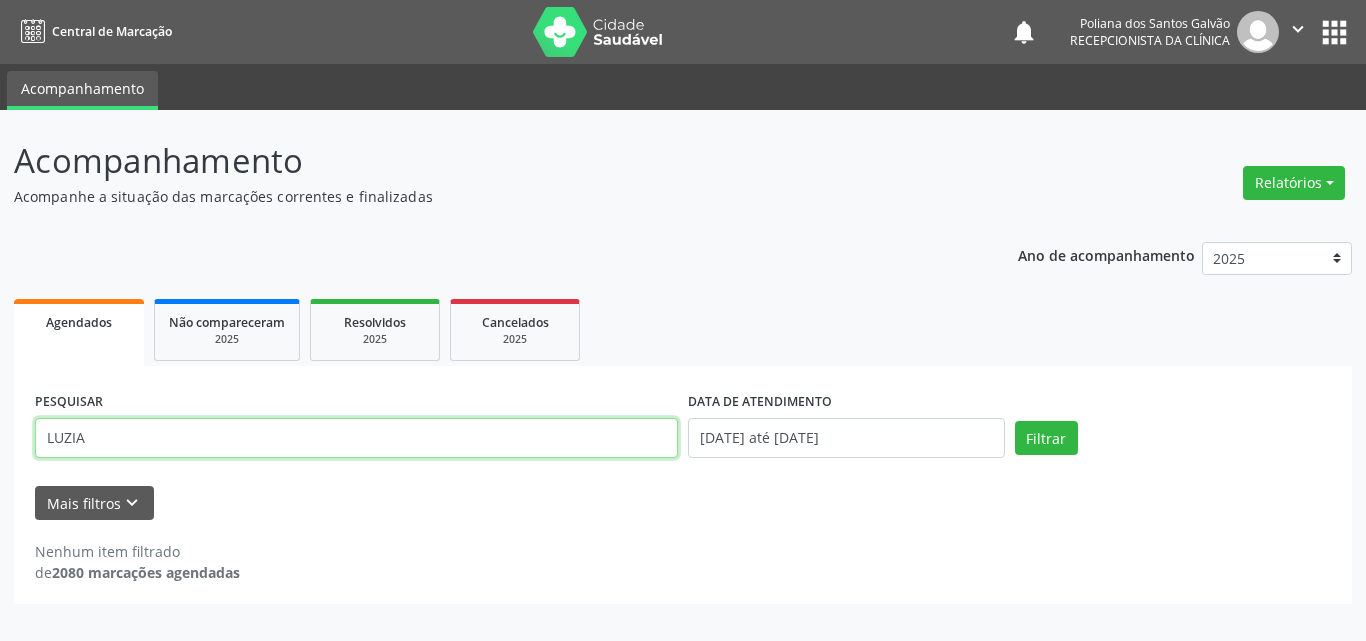 type on "LUZIA" 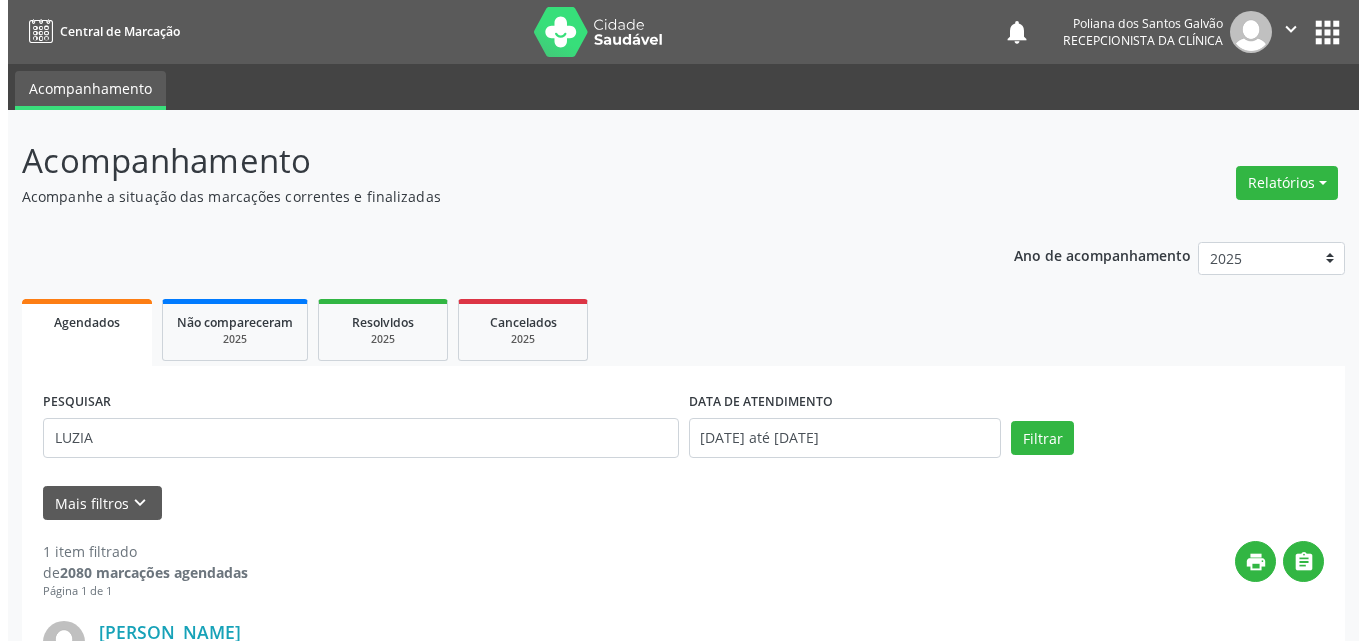 scroll, scrollTop: 264, scrollLeft: 0, axis: vertical 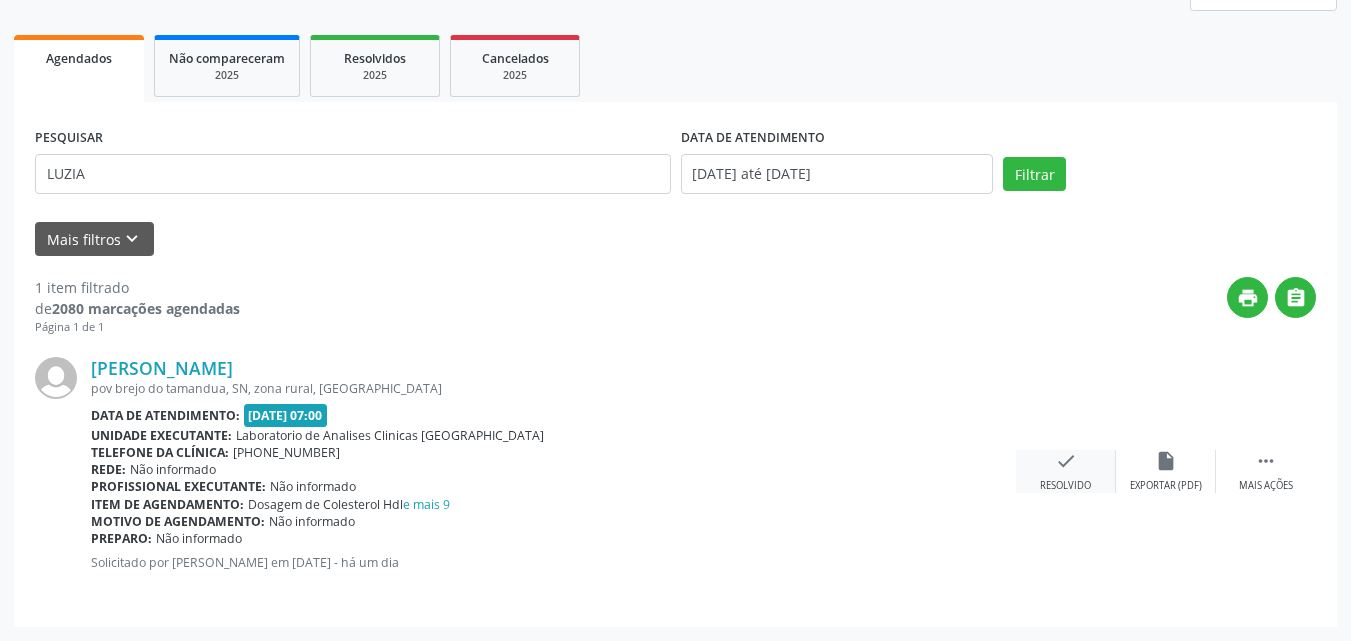 click on "check
Resolvido" at bounding box center (1066, 471) 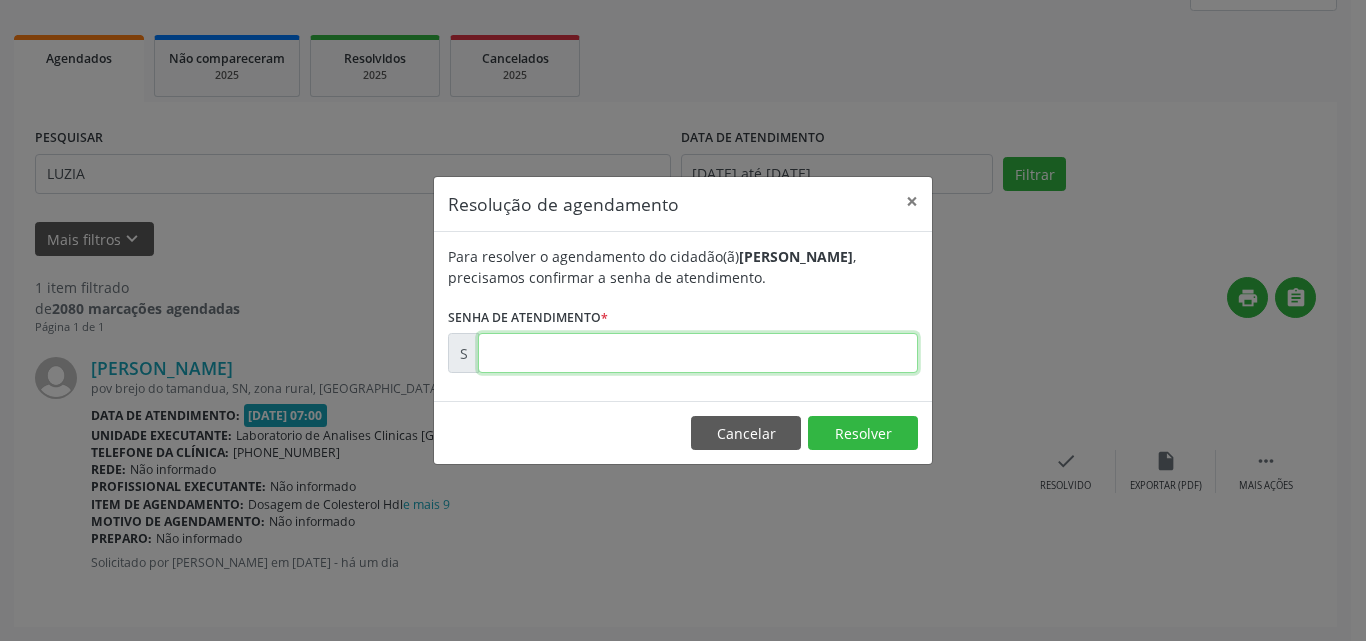 click at bounding box center (698, 353) 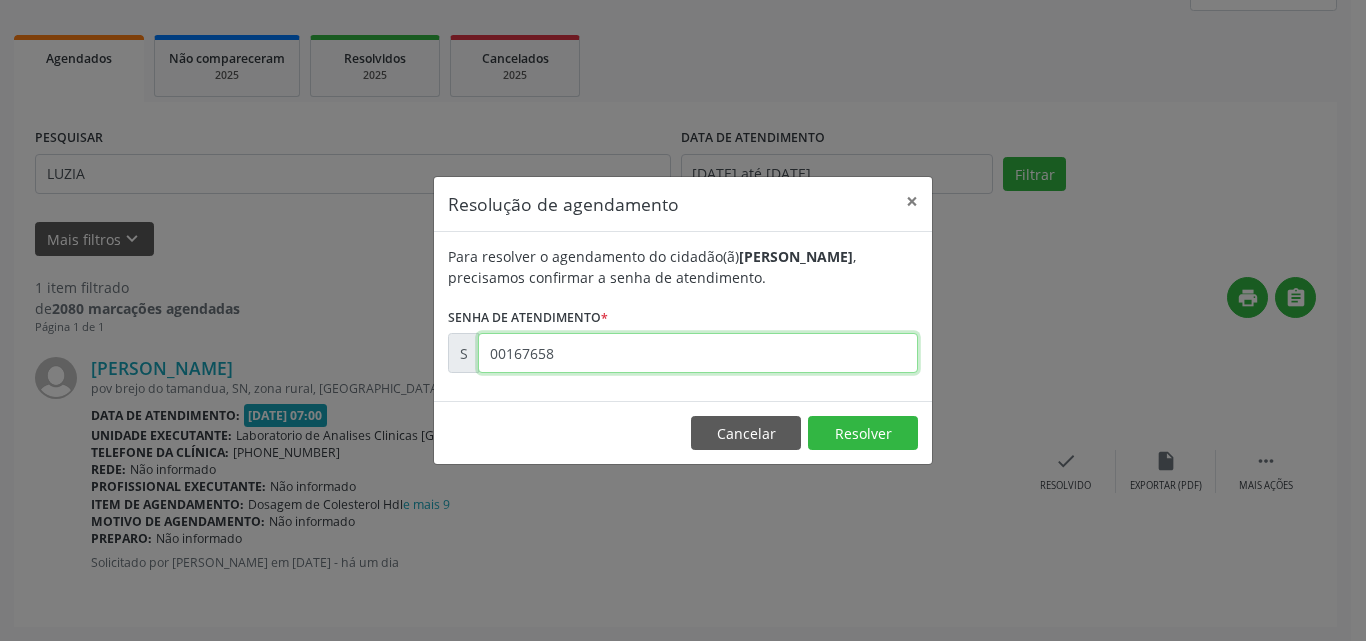 type on "00167658" 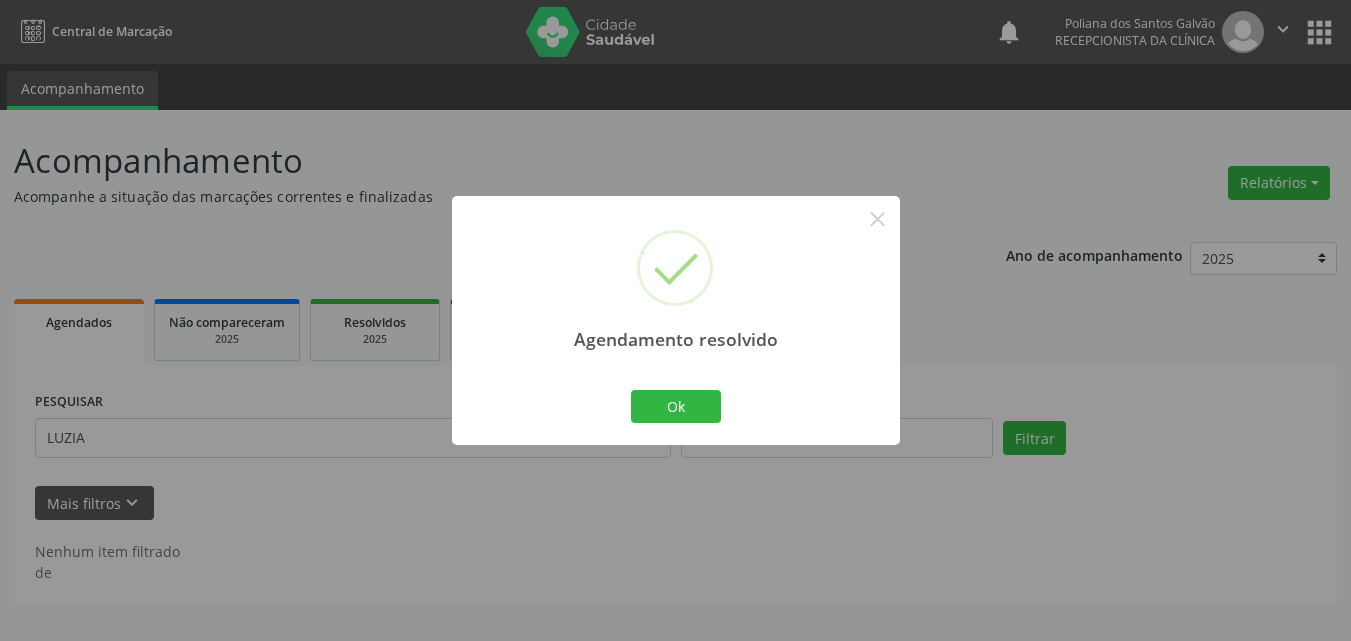 scroll, scrollTop: 0, scrollLeft: 0, axis: both 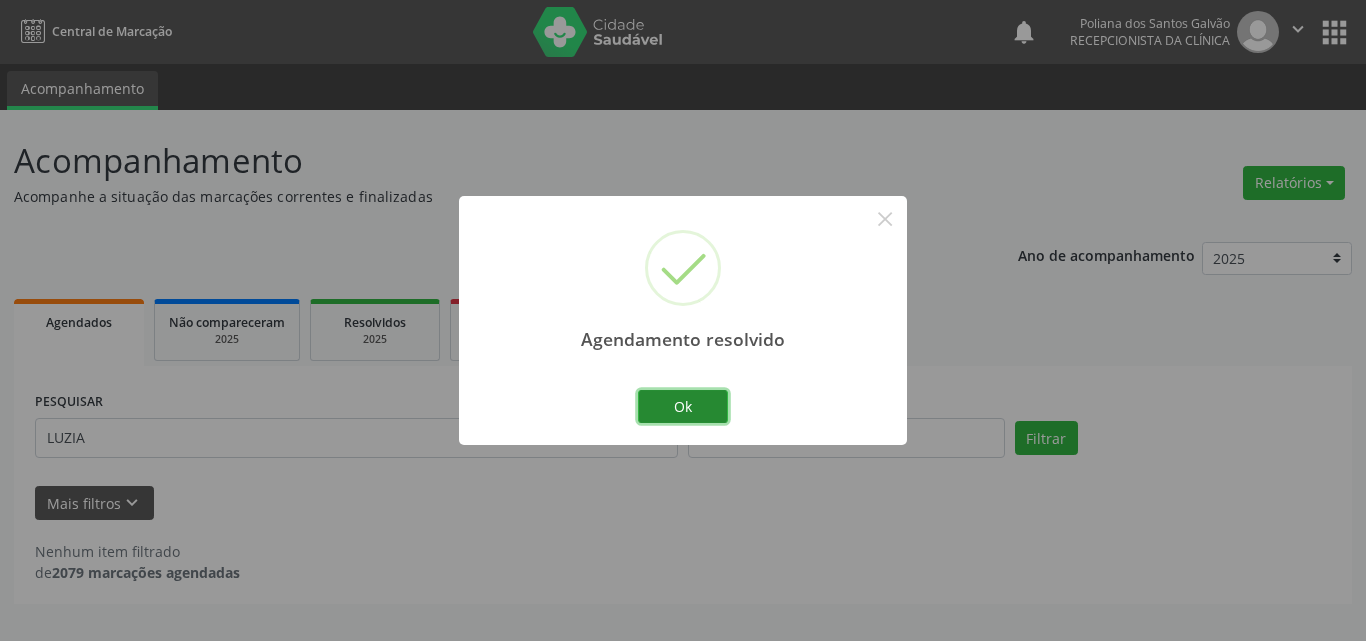 click on "Ok" at bounding box center [683, 407] 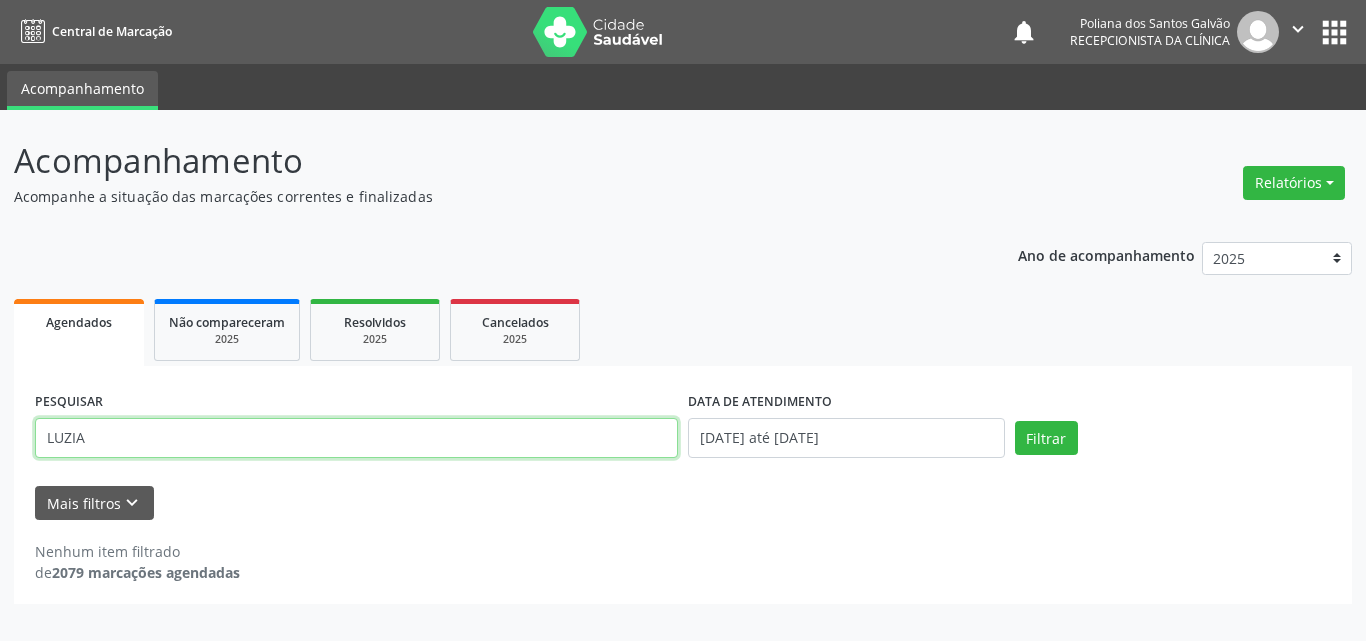 drag, startPoint x: 325, startPoint y: 394, endPoint x: 0, endPoint y: 223, distance: 367.24106 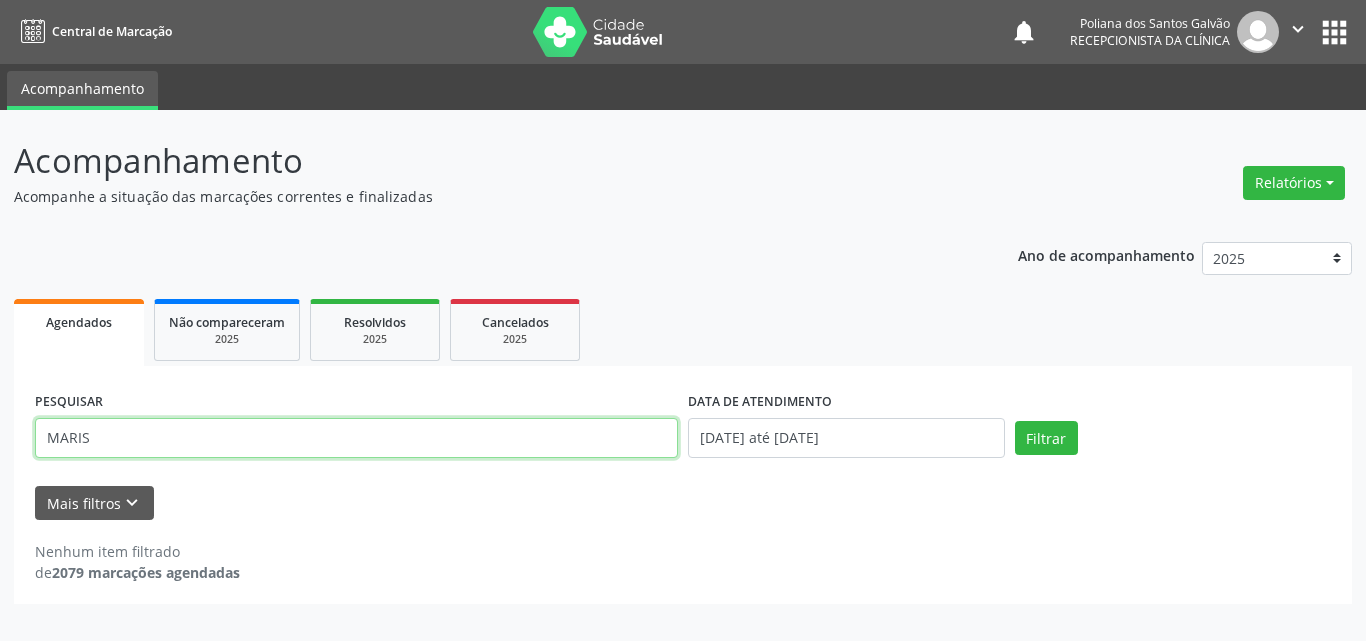 type on "MARIS" 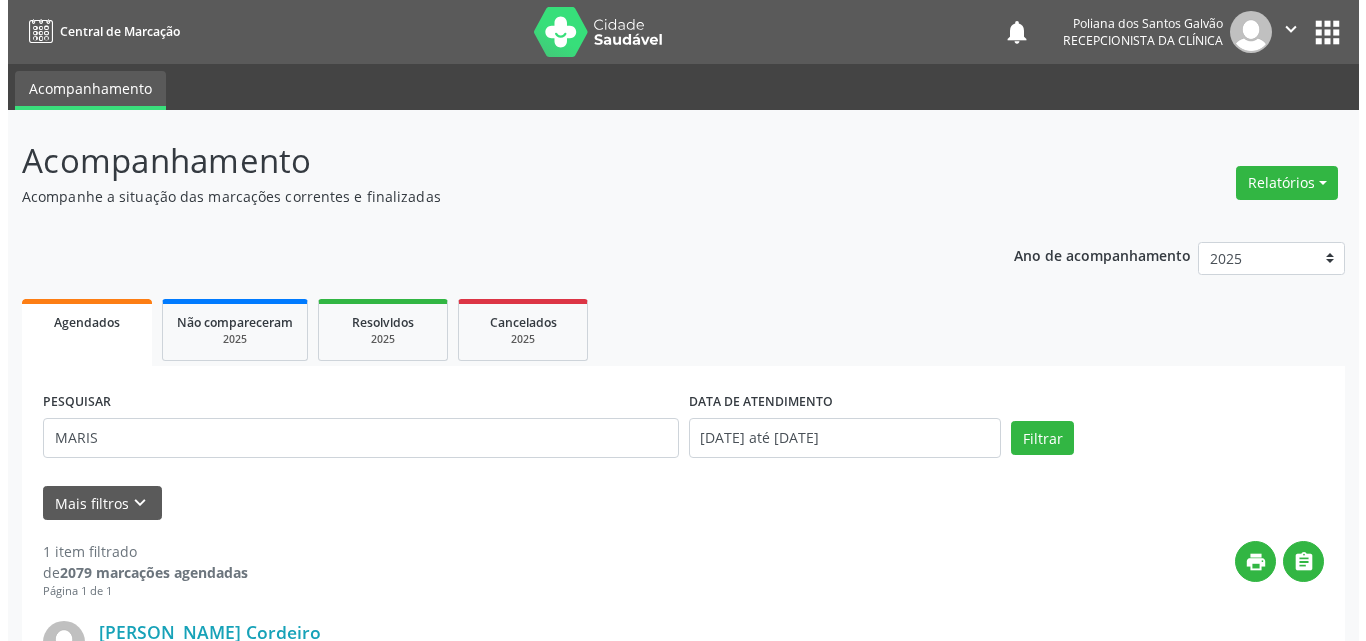 scroll, scrollTop: 264, scrollLeft: 0, axis: vertical 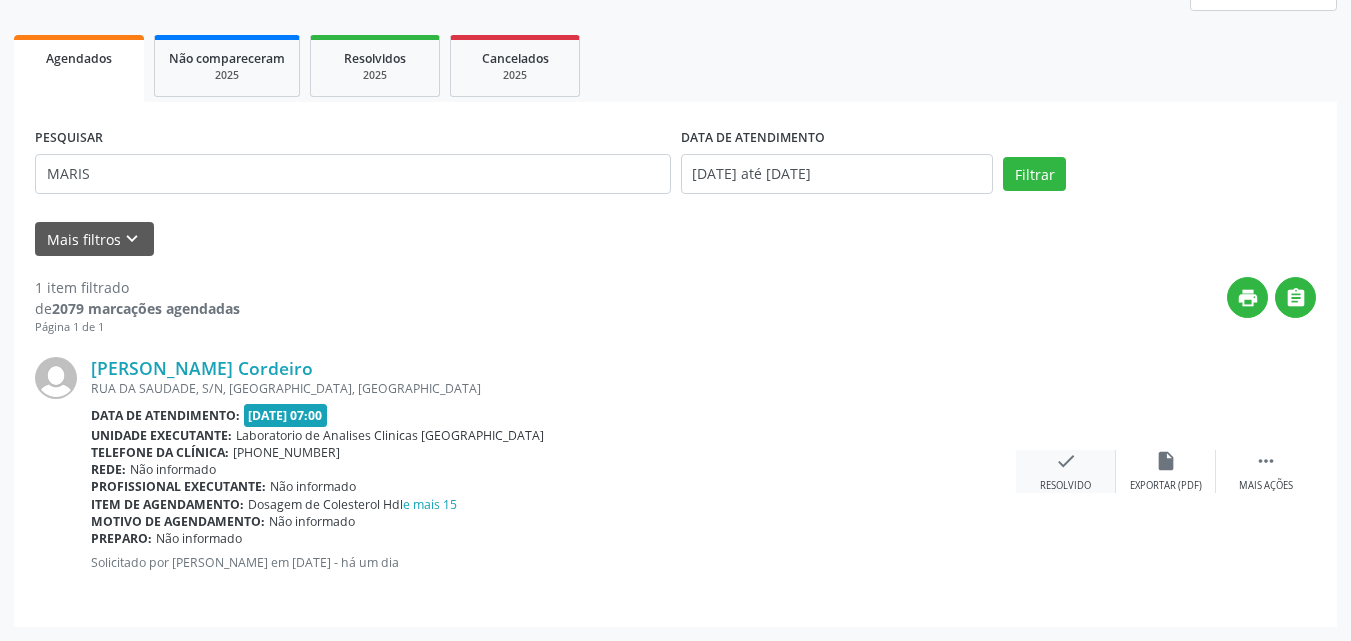 click on "check" at bounding box center (1066, 461) 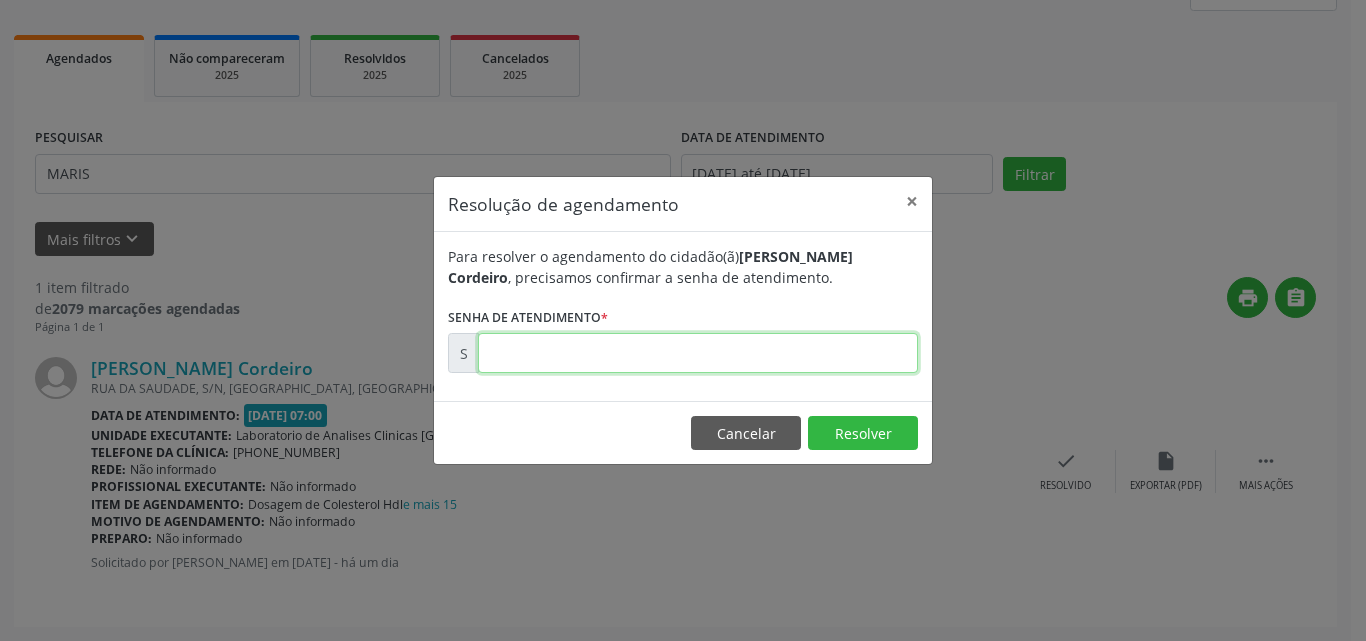 click at bounding box center (698, 353) 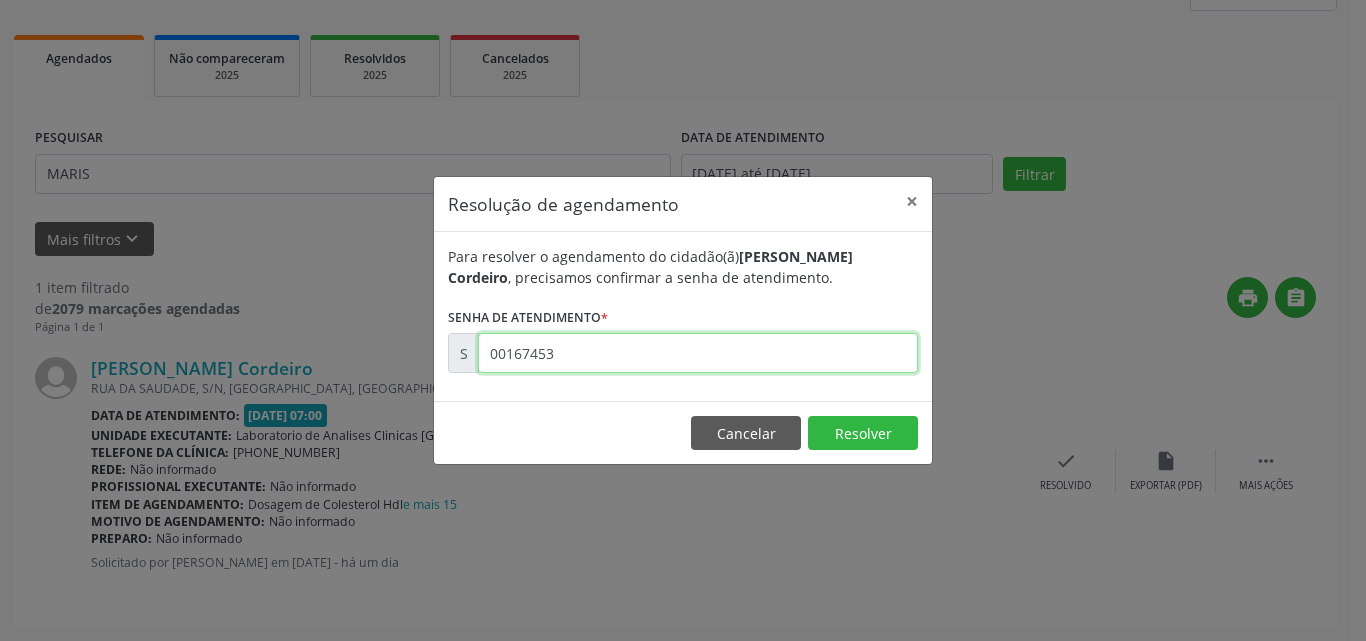 type on "00167453" 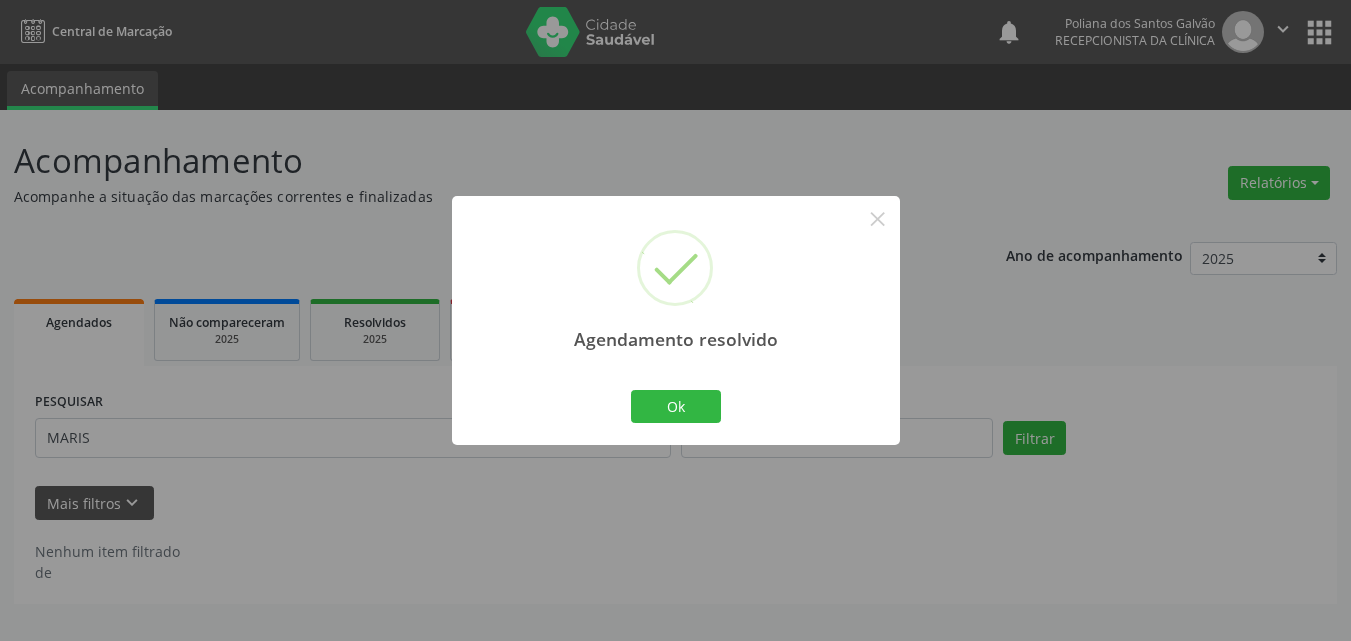 scroll, scrollTop: 0, scrollLeft: 0, axis: both 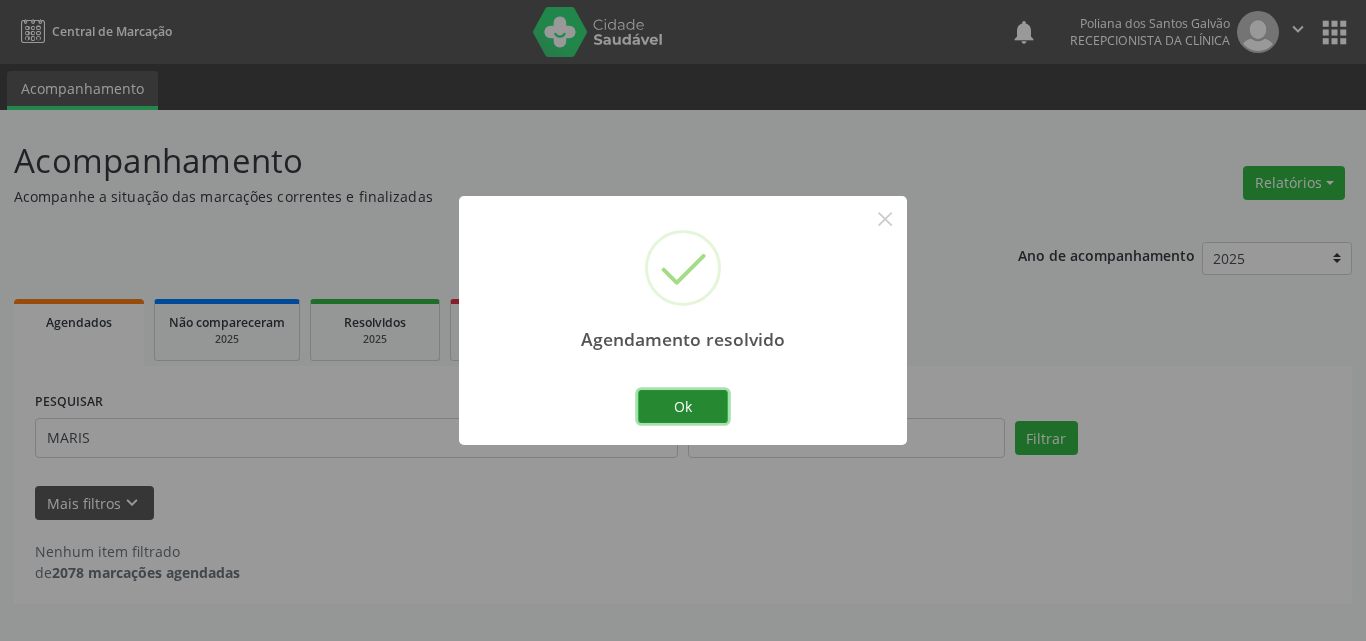 click on "Ok" at bounding box center (683, 407) 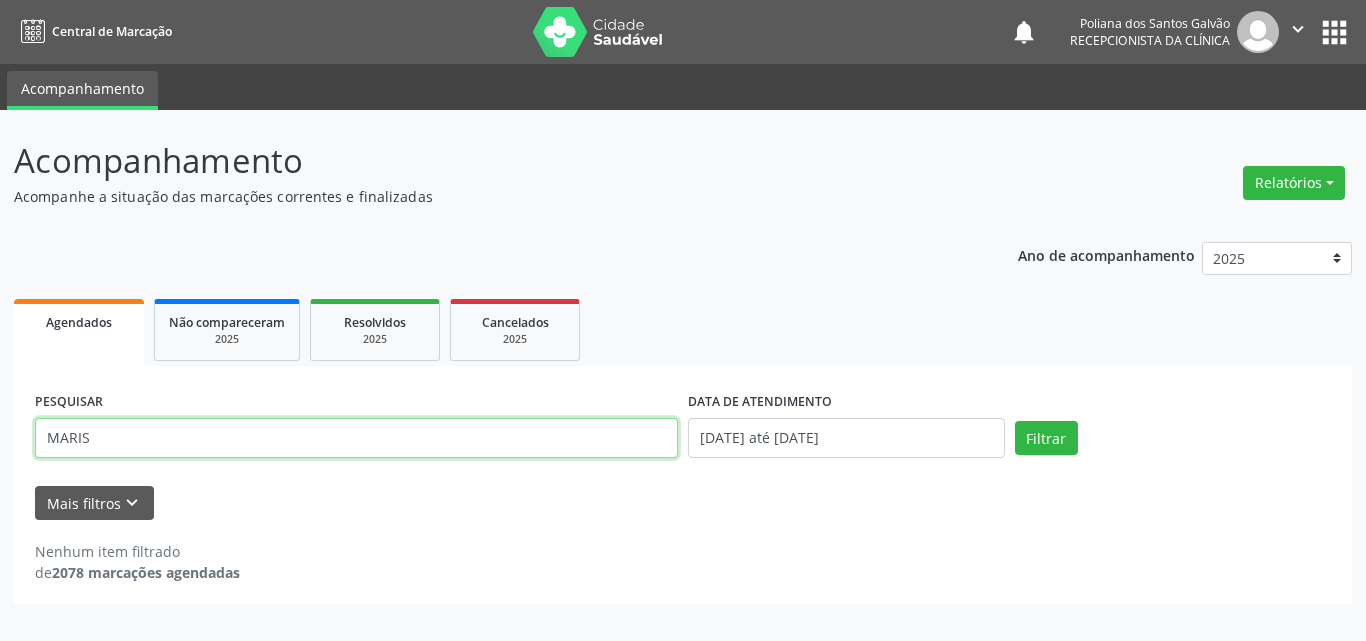 drag, startPoint x: 540, startPoint y: 462, endPoint x: 0, endPoint y: 238, distance: 584.6161 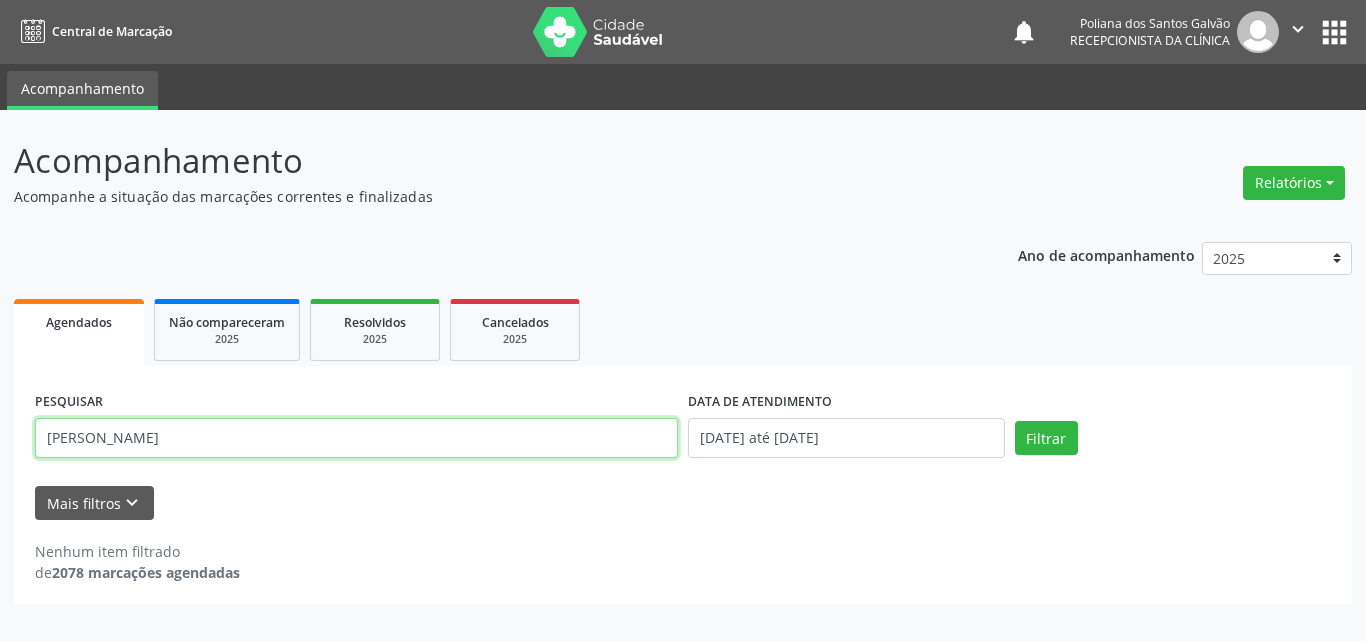 type on "[PERSON_NAME]" 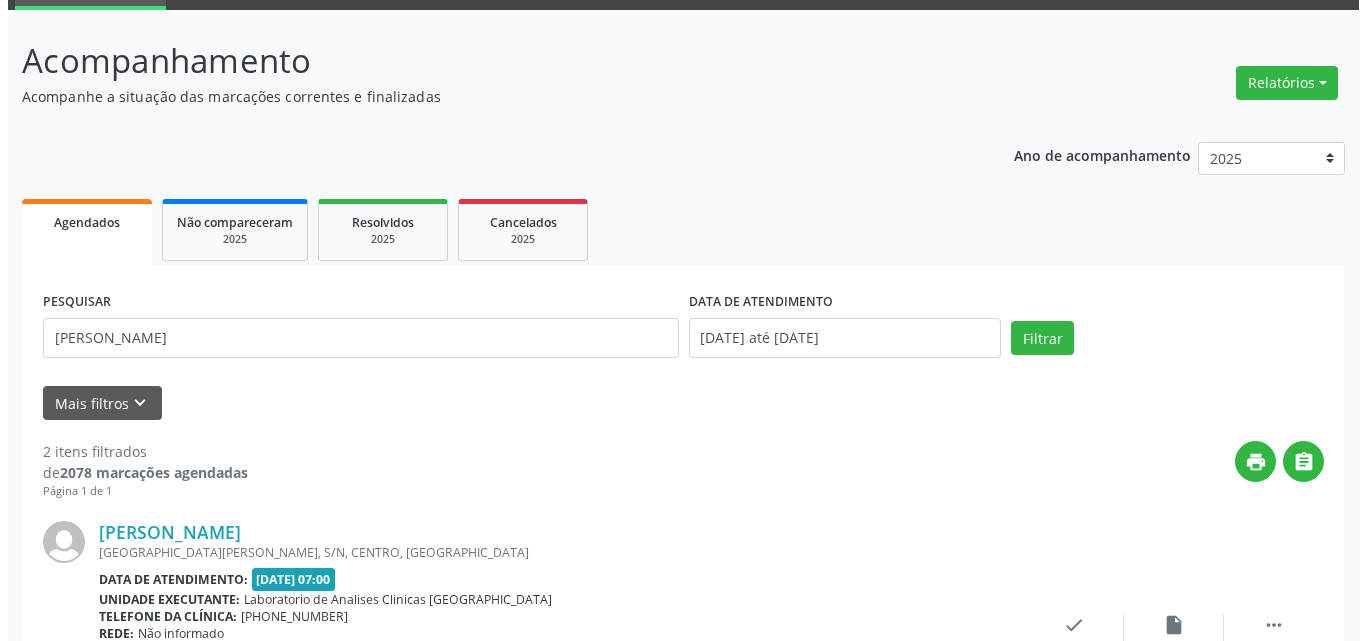 scroll, scrollTop: 535, scrollLeft: 0, axis: vertical 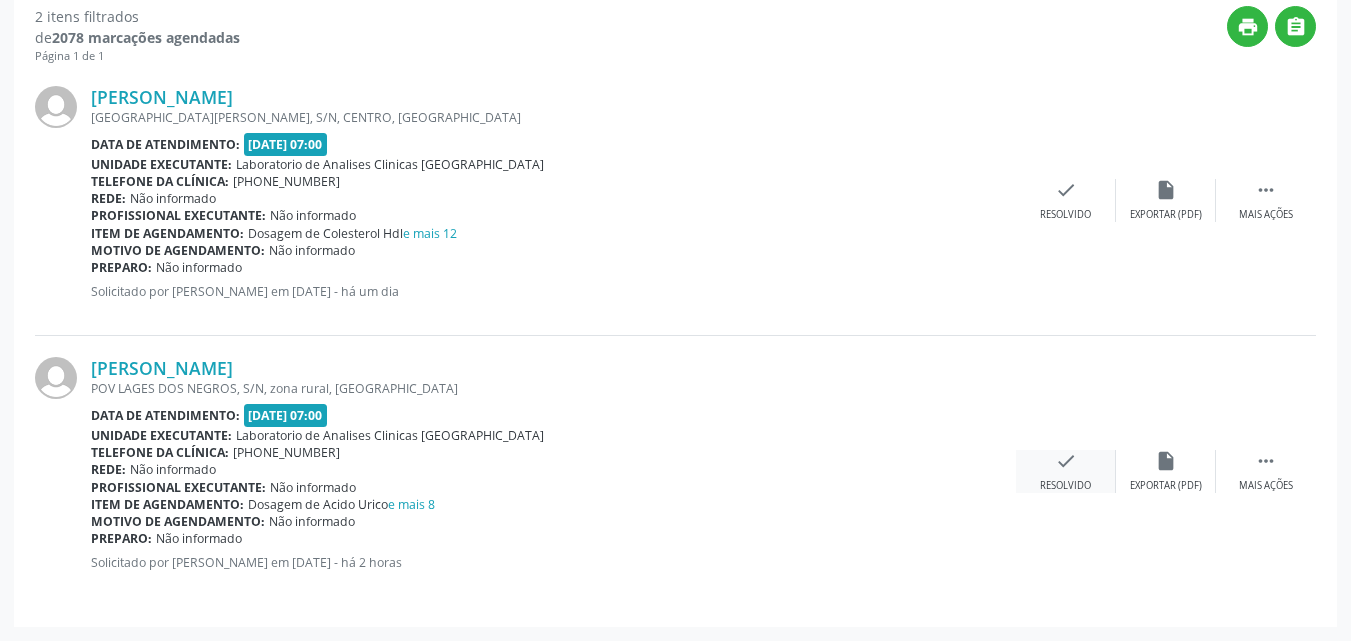 click on "check
Resolvido" at bounding box center [1066, 471] 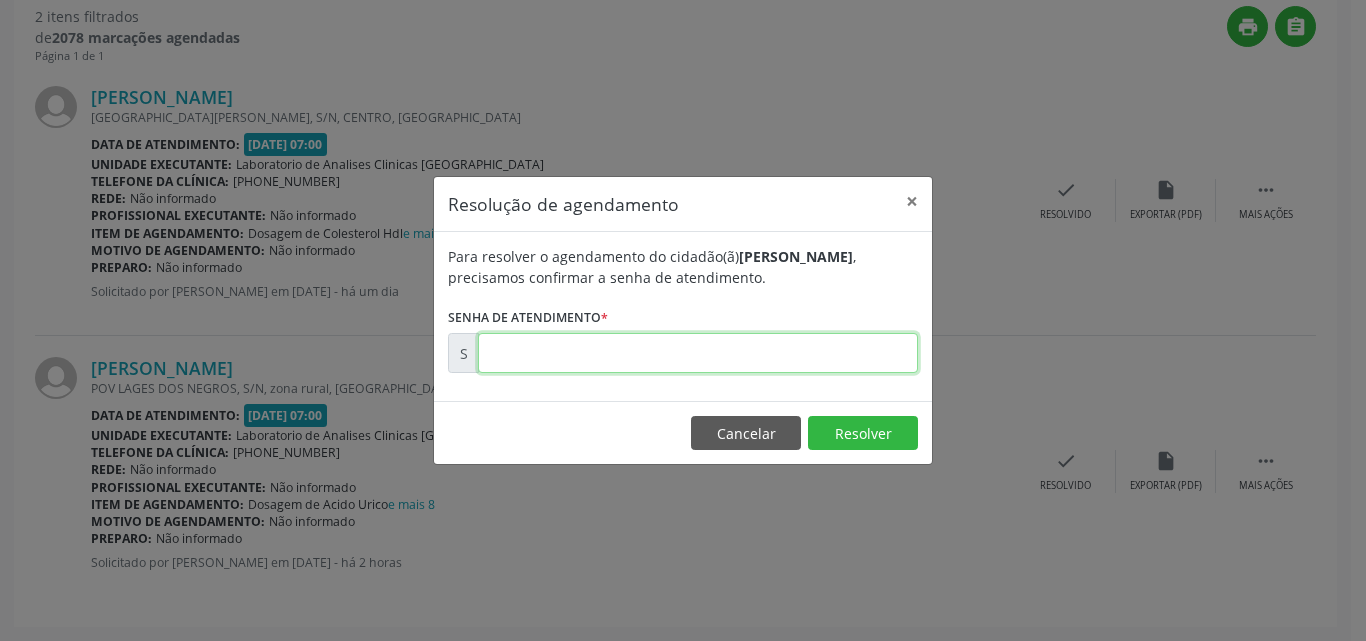 click at bounding box center (698, 353) 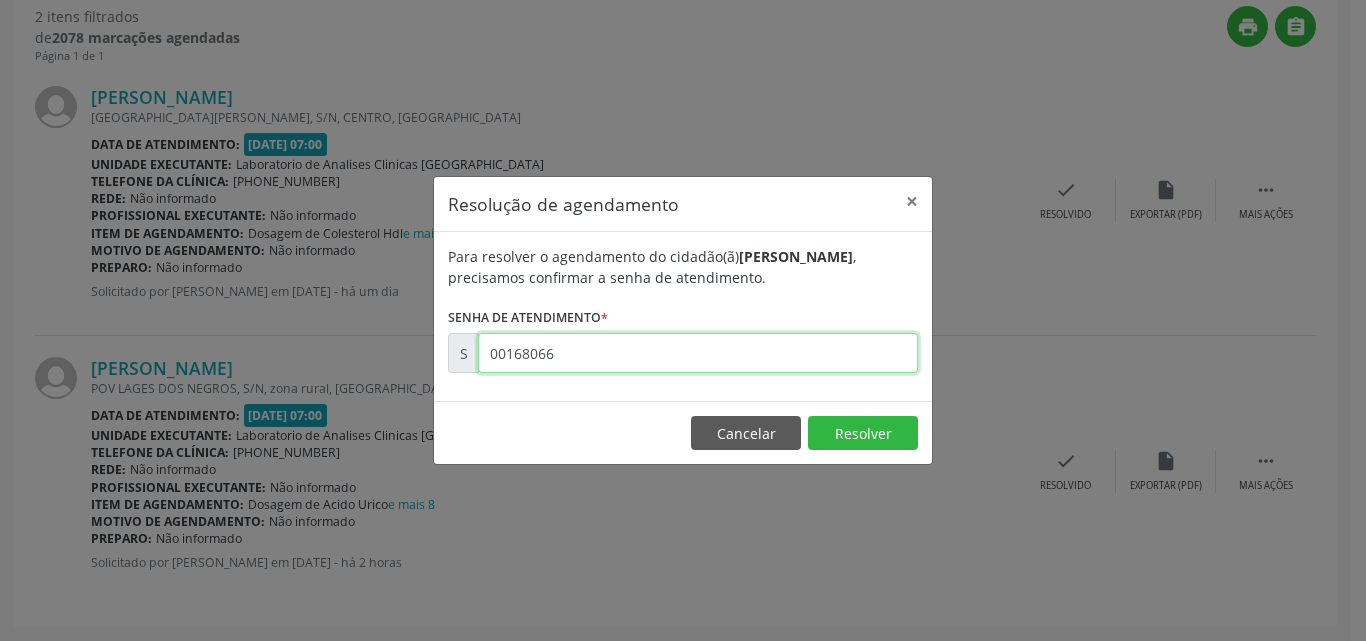 type on "00168066" 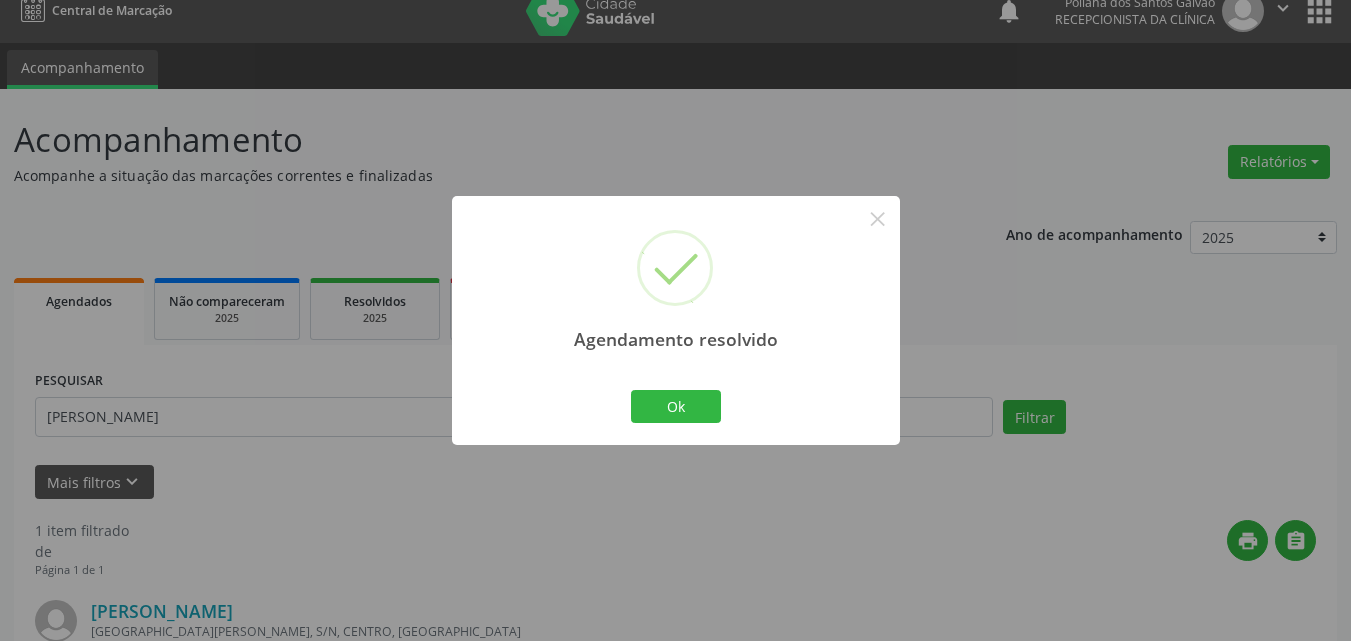 scroll, scrollTop: 264, scrollLeft: 0, axis: vertical 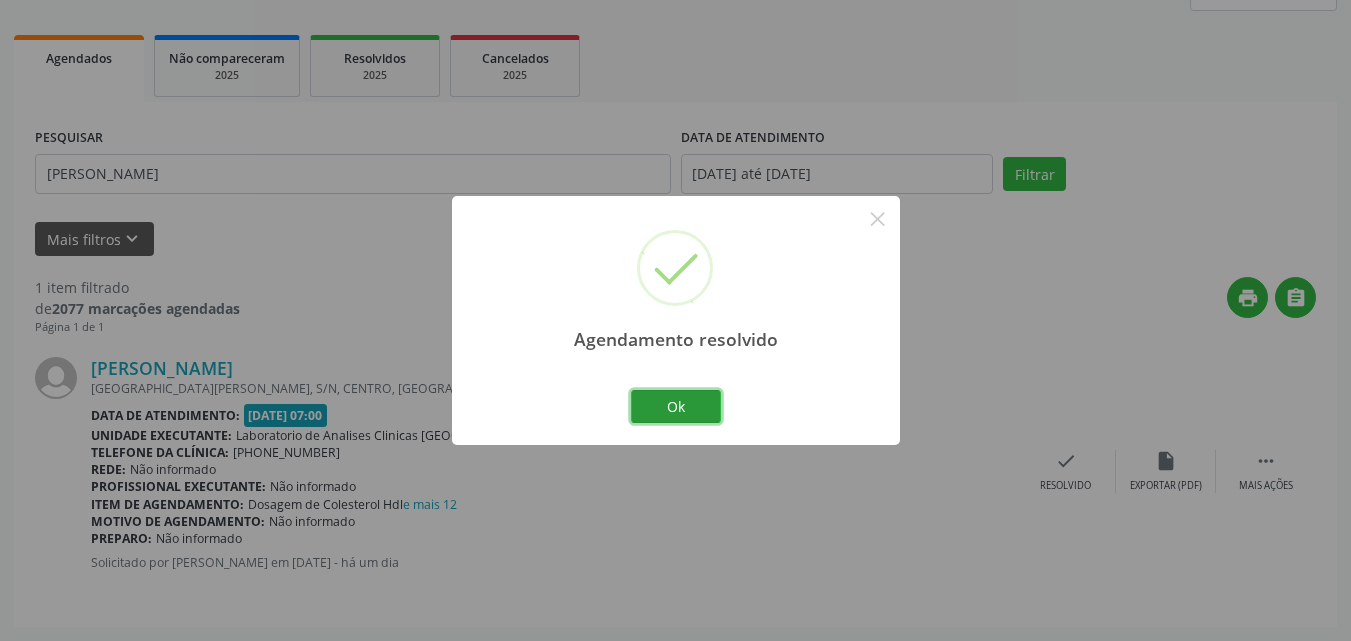 drag, startPoint x: 697, startPoint y: 417, endPoint x: 510, endPoint y: 136, distance: 337.5352 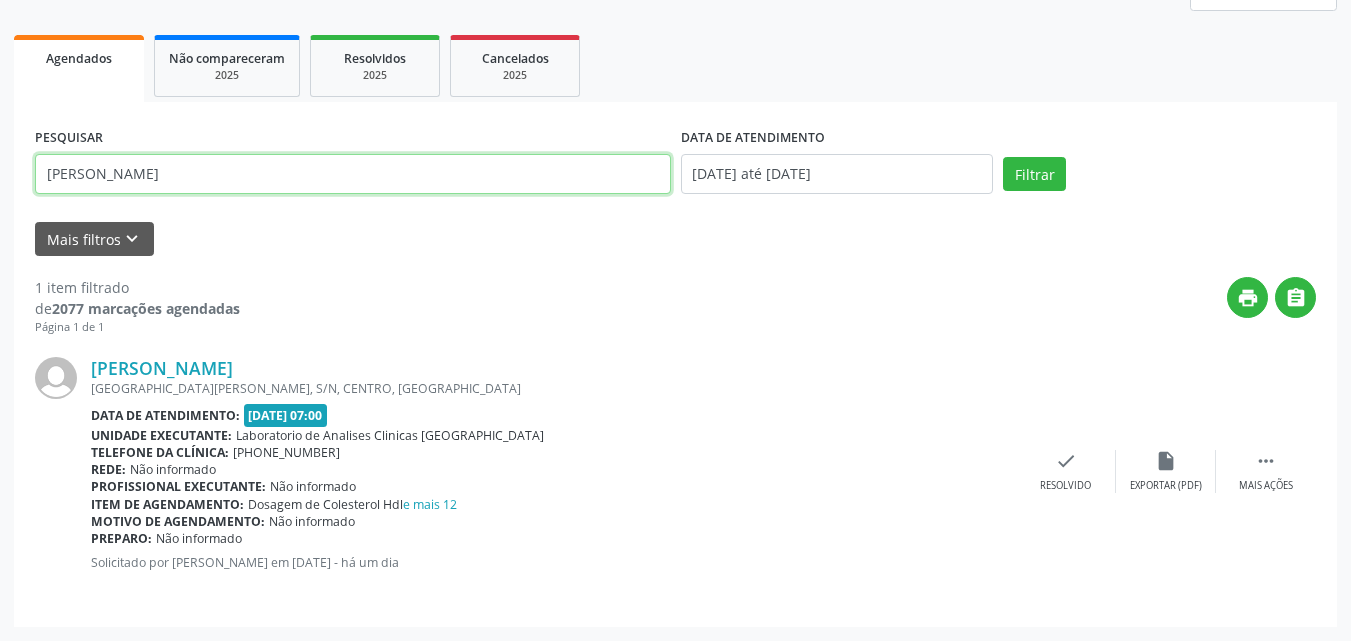 drag, startPoint x: 512, startPoint y: 180, endPoint x: 0, endPoint y: -84, distance: 576.05554 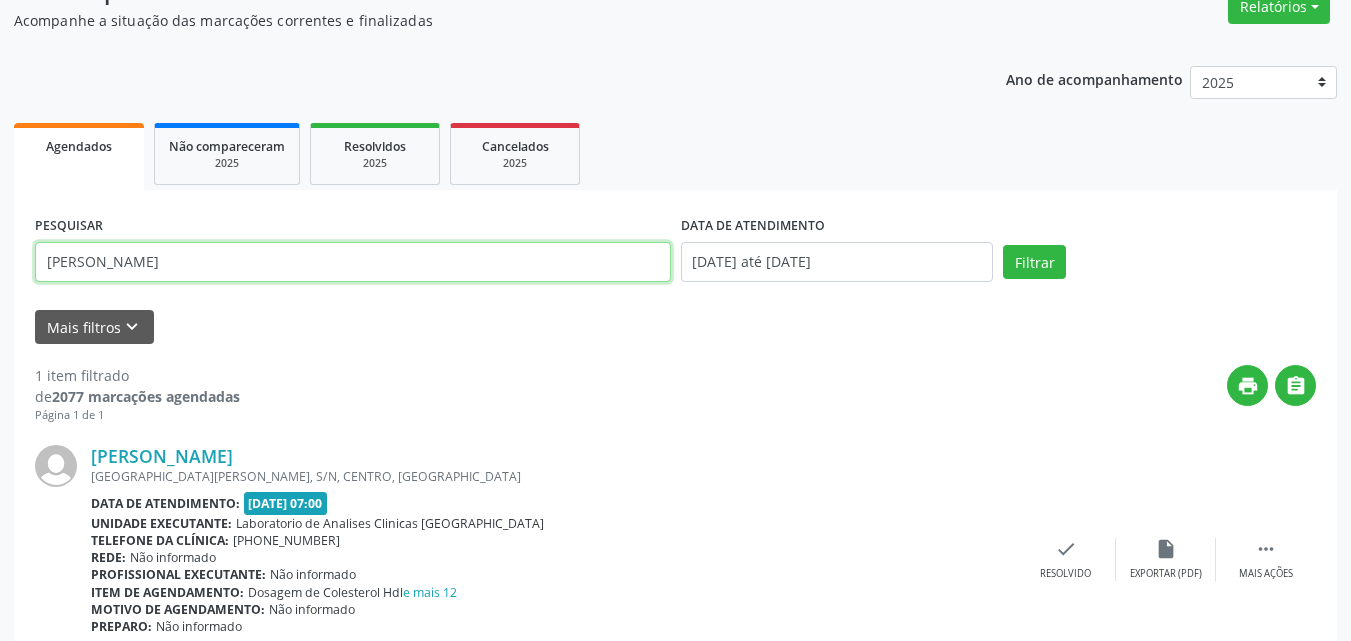 type on "[PERSON_NAME]" 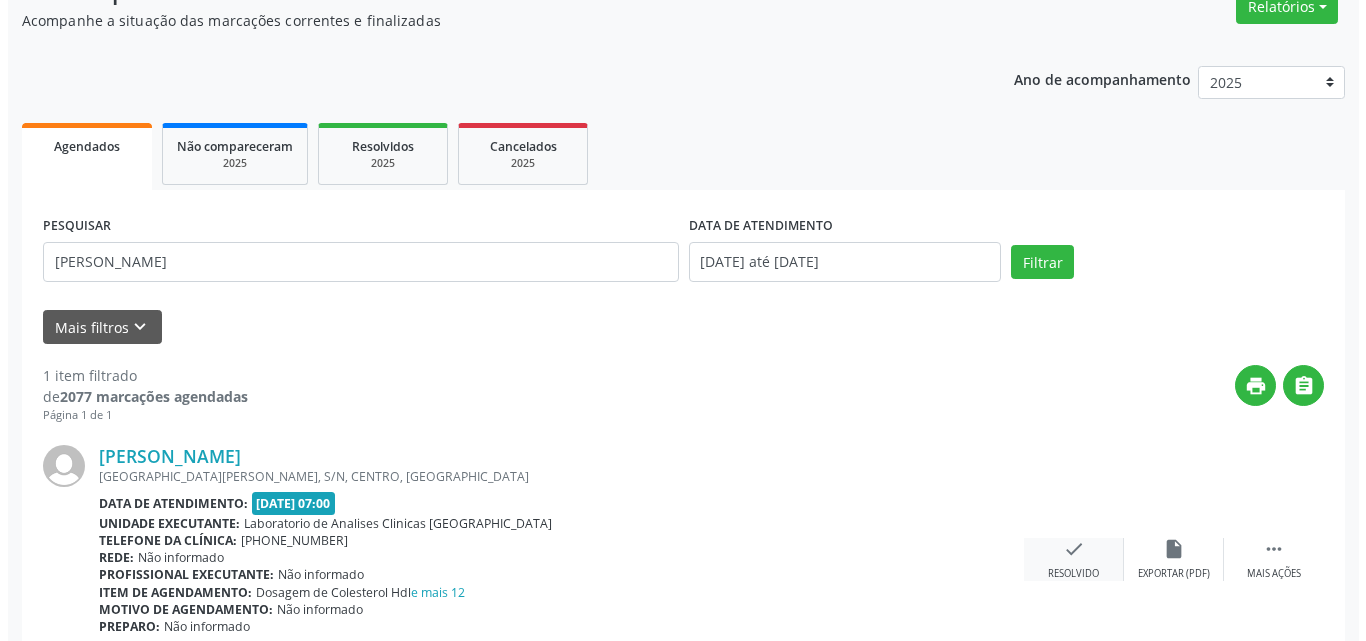 scroll, scrollTop: 264, scrollLeft: 0, axis: vertical 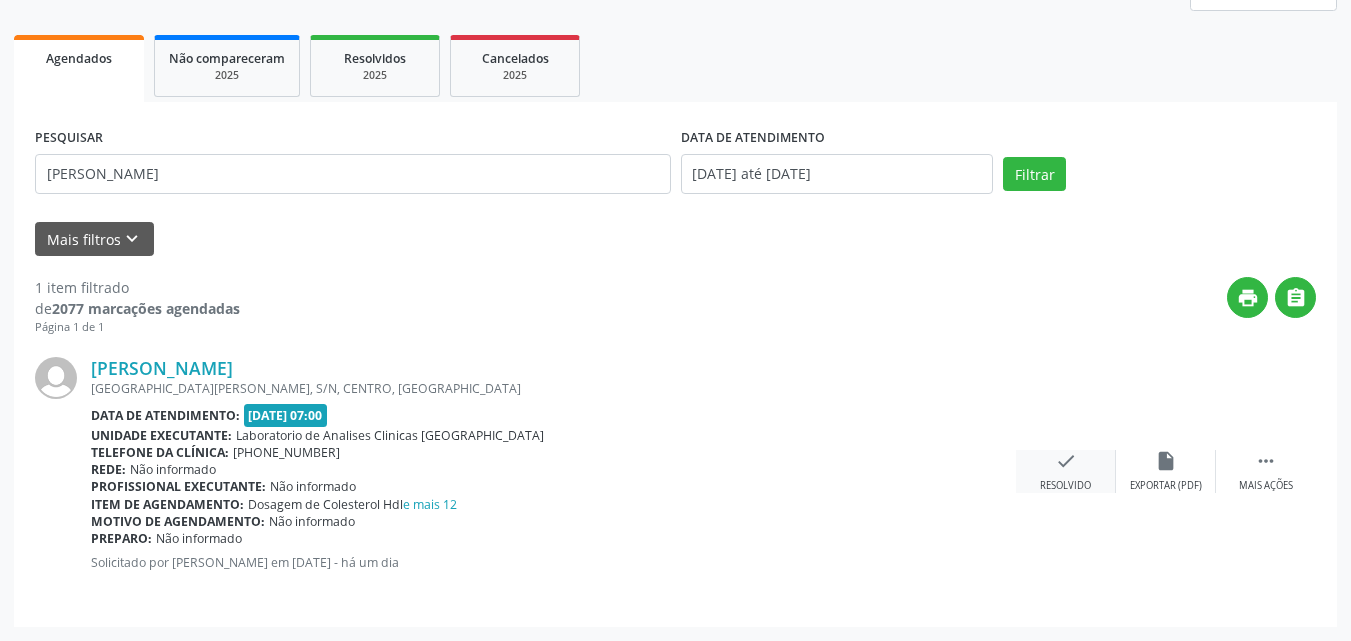 click on "check" at bounding box center [1066, 461] 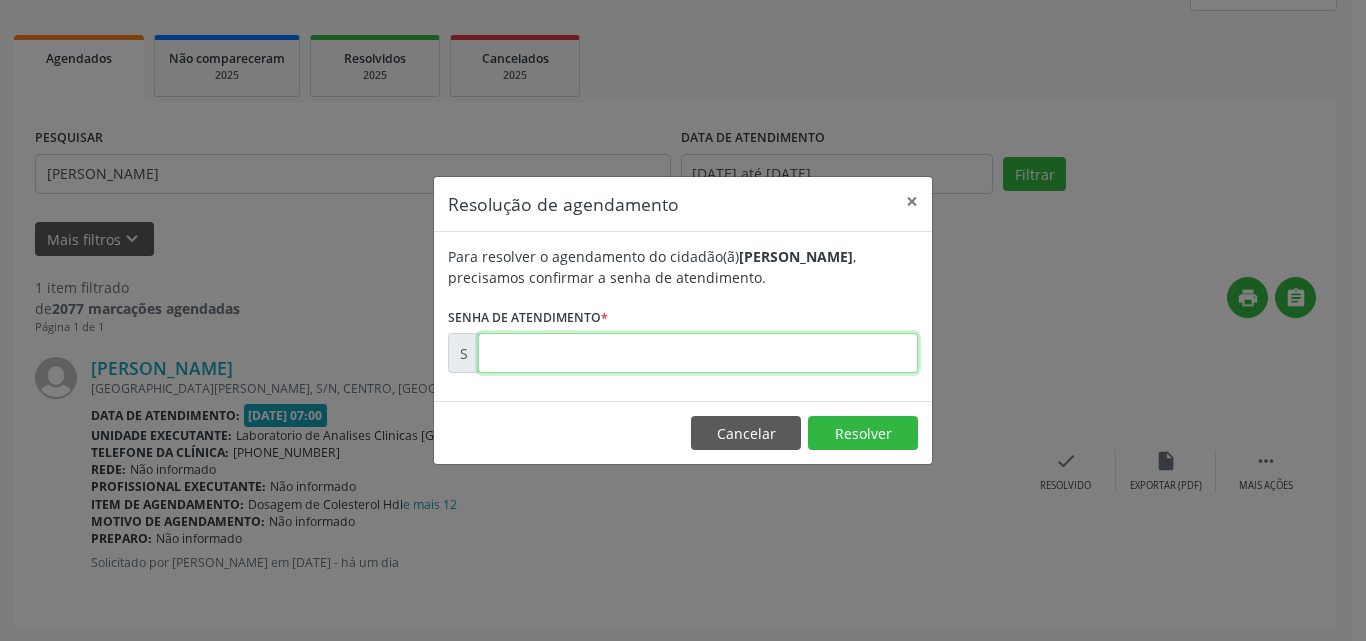 click at bounding box center (698, 353) 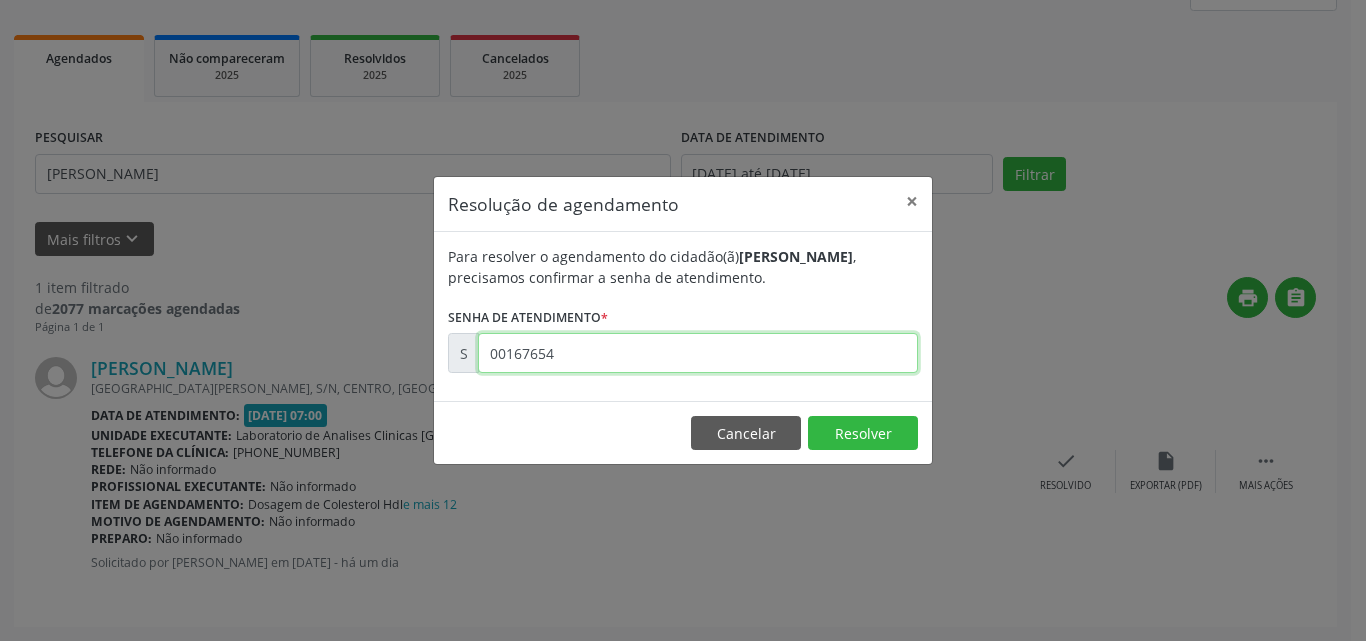 type on "00167654" 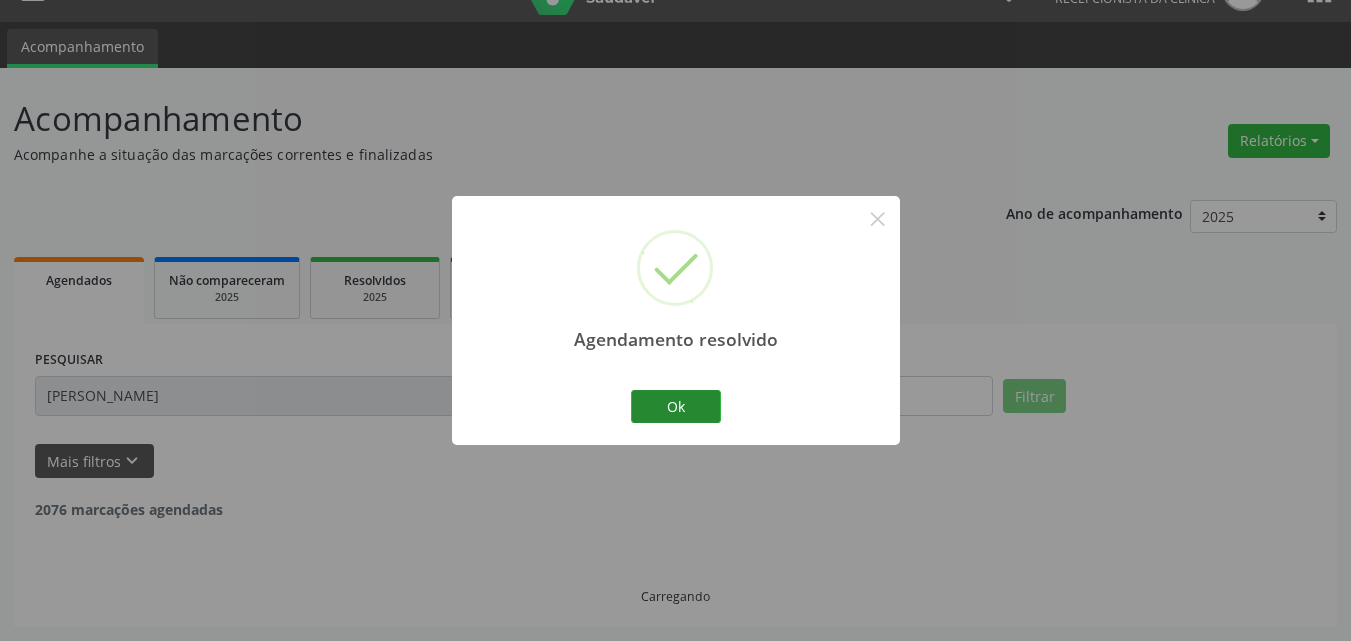 scroll, scrollTop: 0, scrollLeft: 0, axis: both 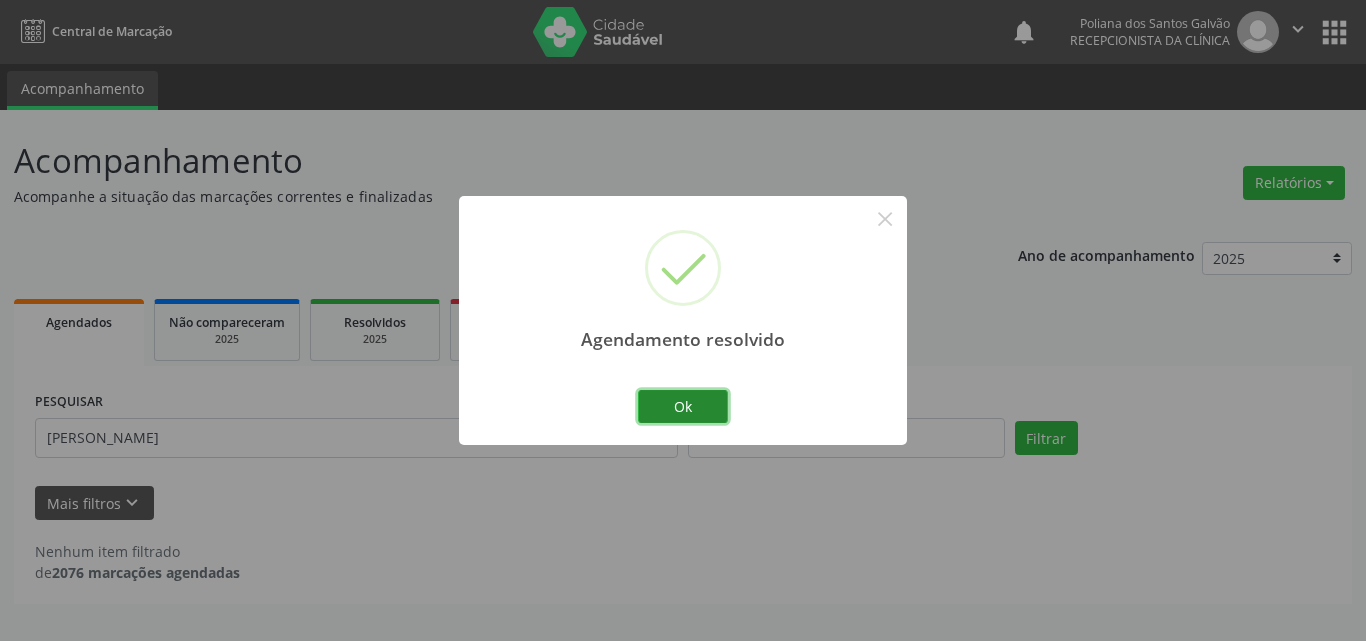 click on "Ok" at bounding box center [683, 407] 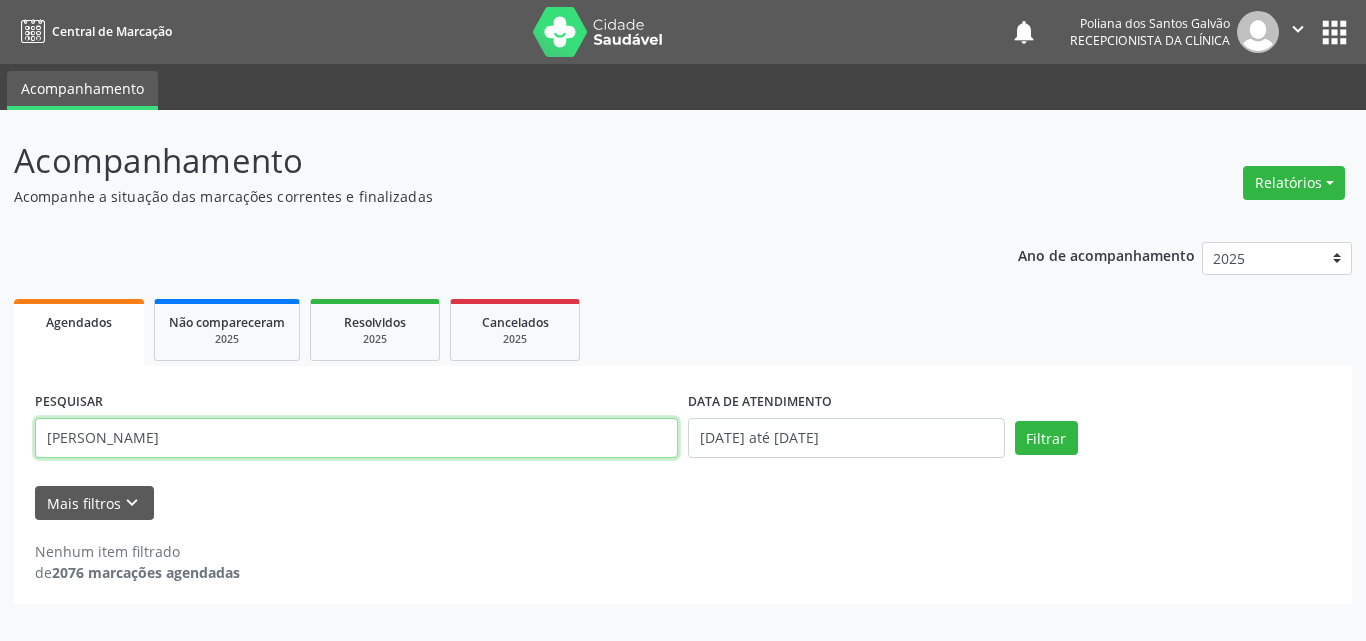 drag, startPoint x: 620, startPoint y: 422, endPoint x: 0, endPoint y: 16, distance: 741.10455 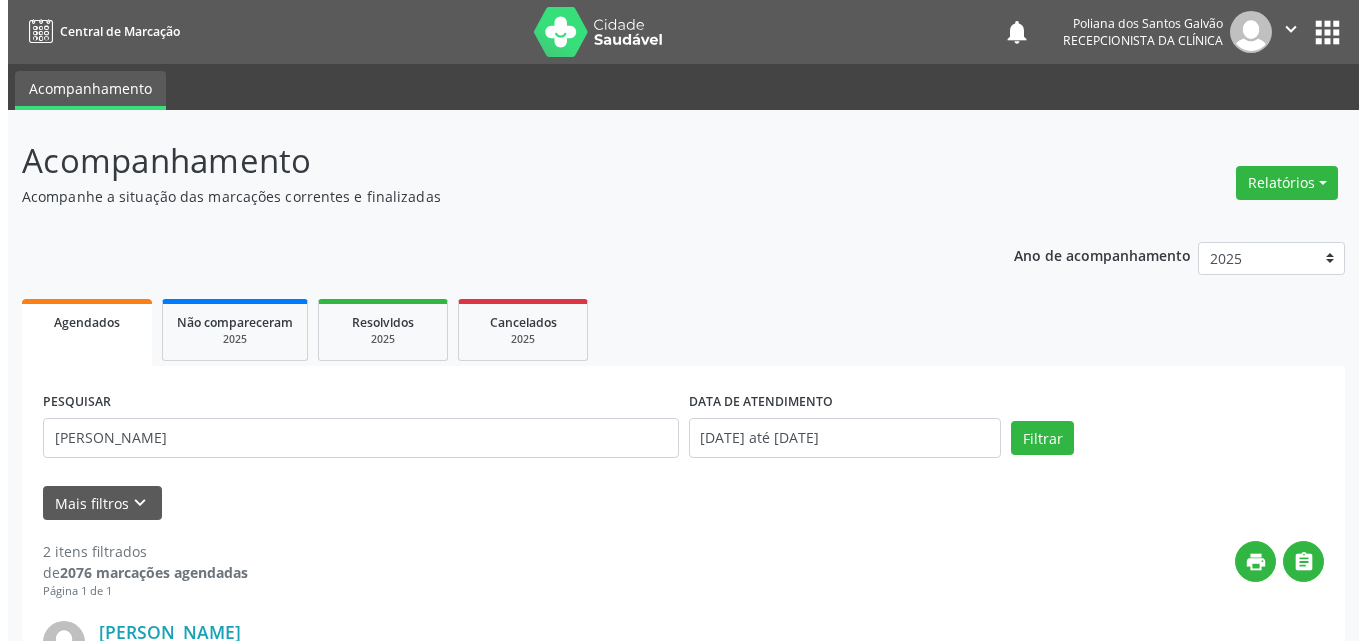 scroll, scrollTop: 535, scrollLeft: 0, axis: vertical 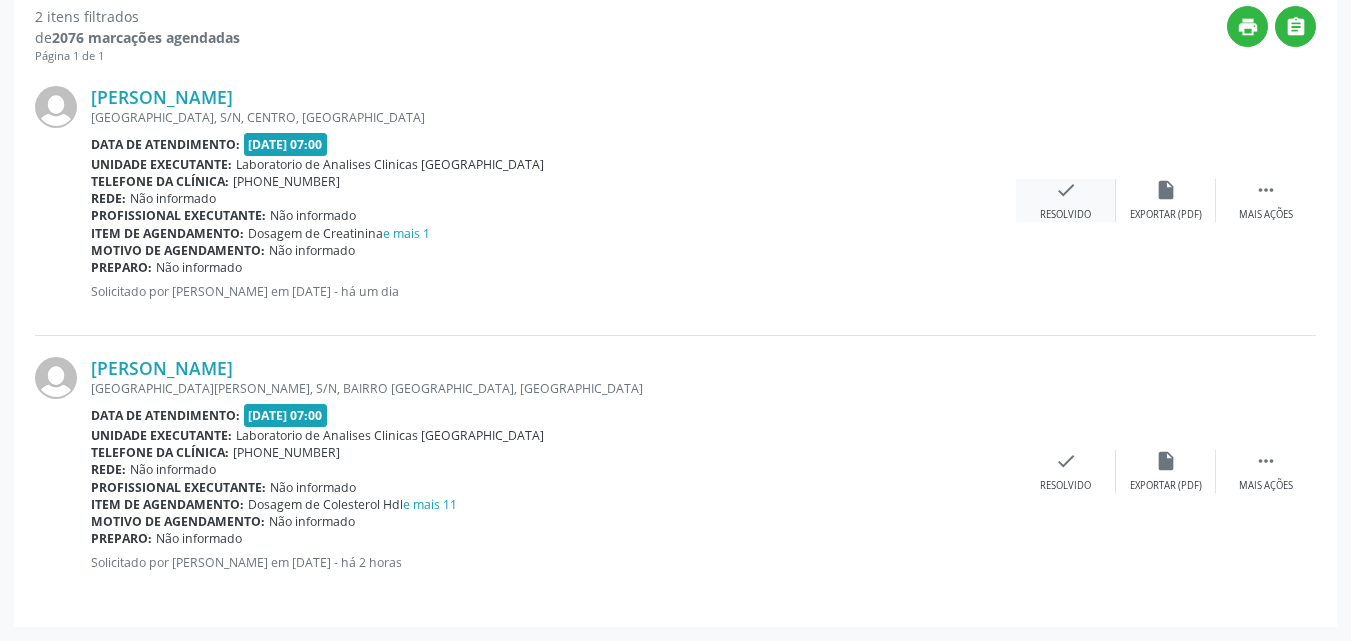 click on "check
Resolvido" at bounding box center (1066, 200) 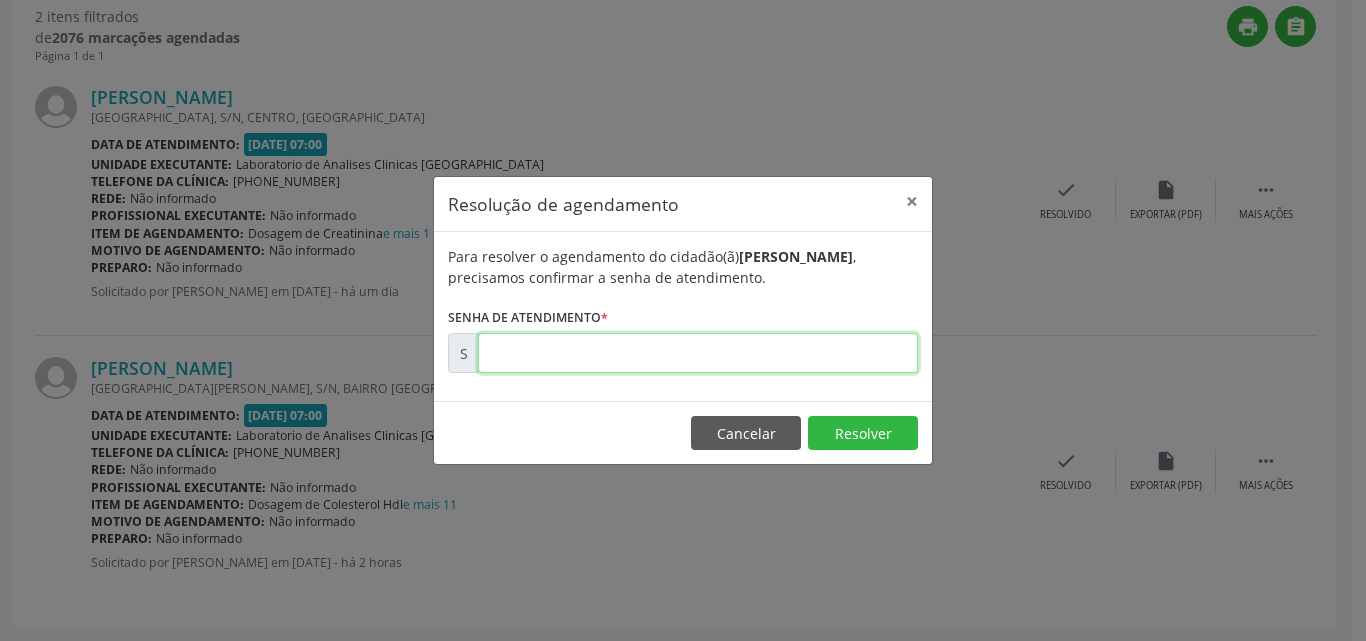 click at bounding box center [698, 353] 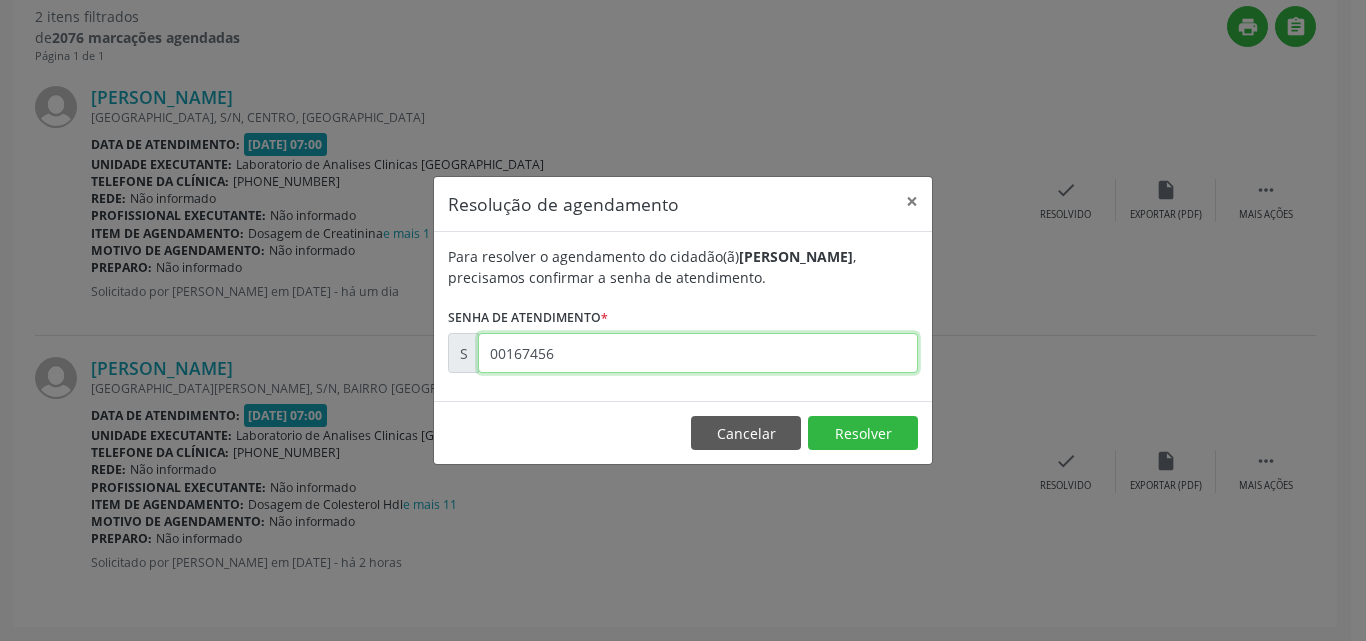 type on "00167456" 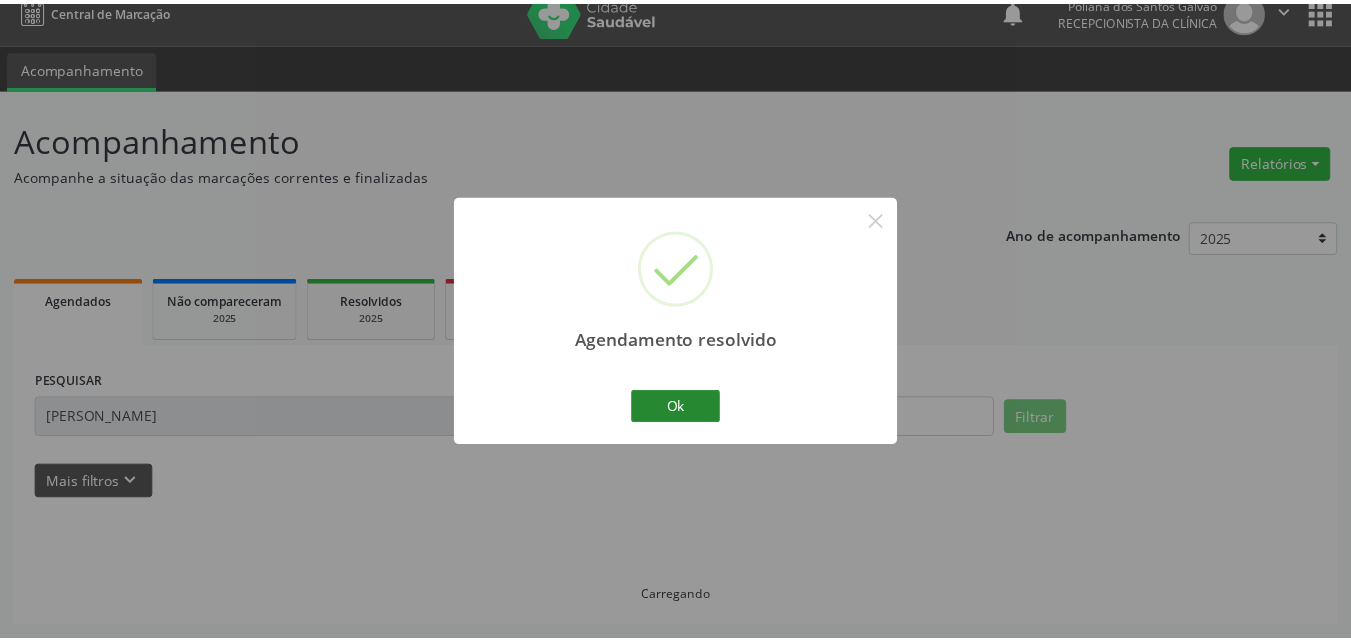 scroll, scrollTop: 21, scrollLeft: 0, axis: vertical 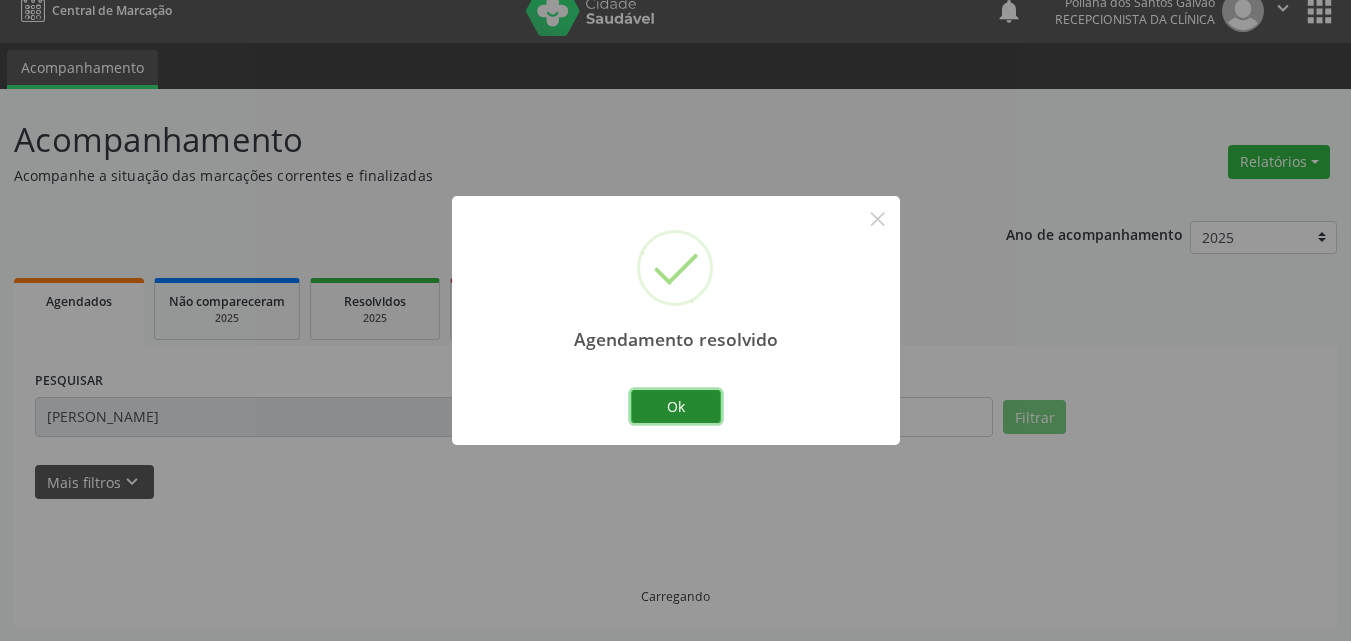click on "Ok" at bounding box center (676, 407) 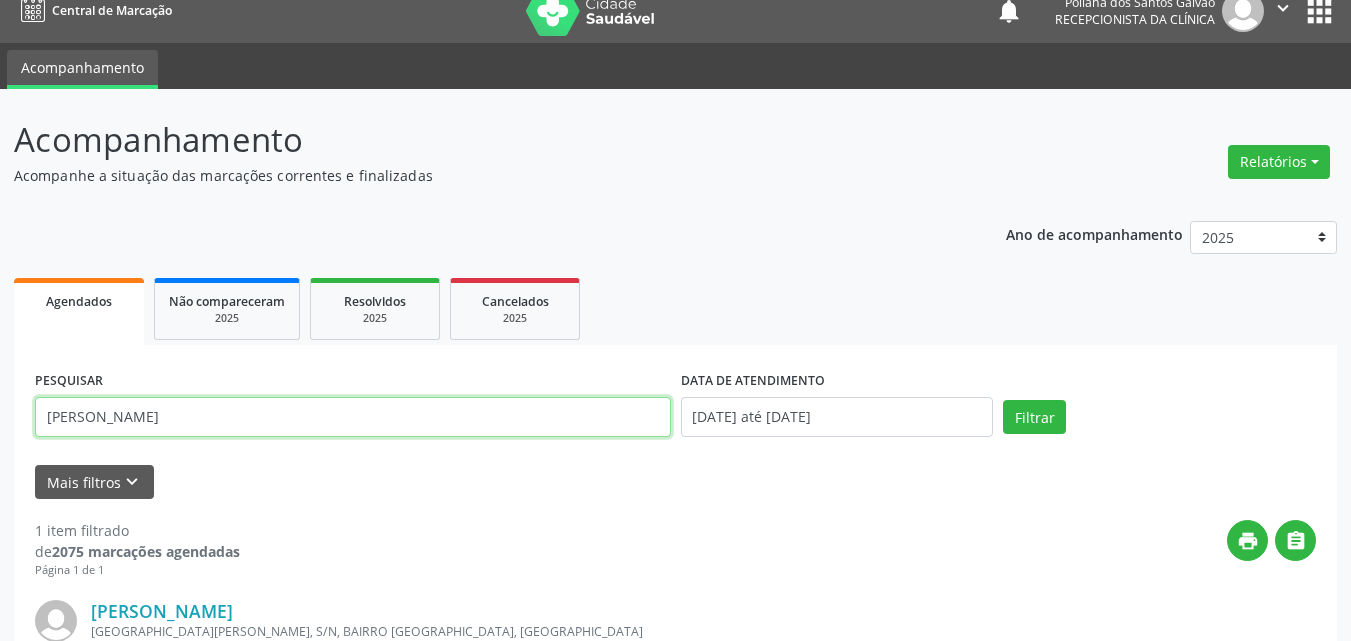 drag, startPoint x: 460, startPoint y: 427, endPoint x: 0, endPoint y: 339, distance: 468.34177 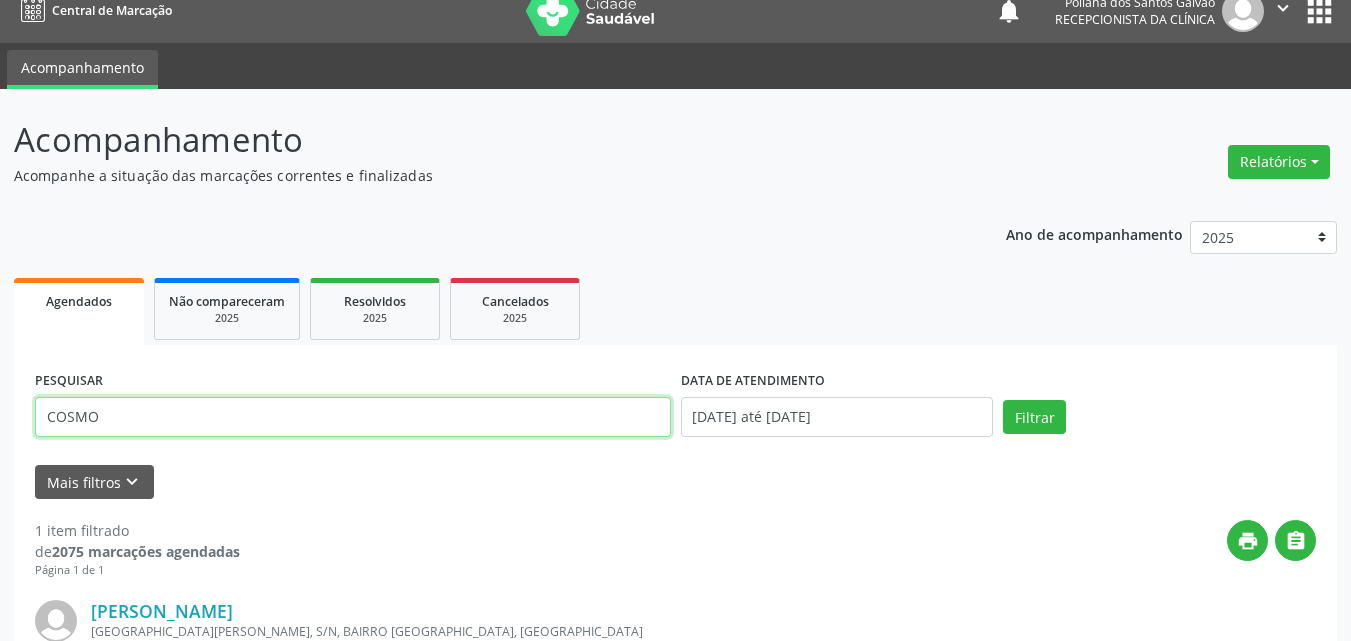 type on "COSMO" 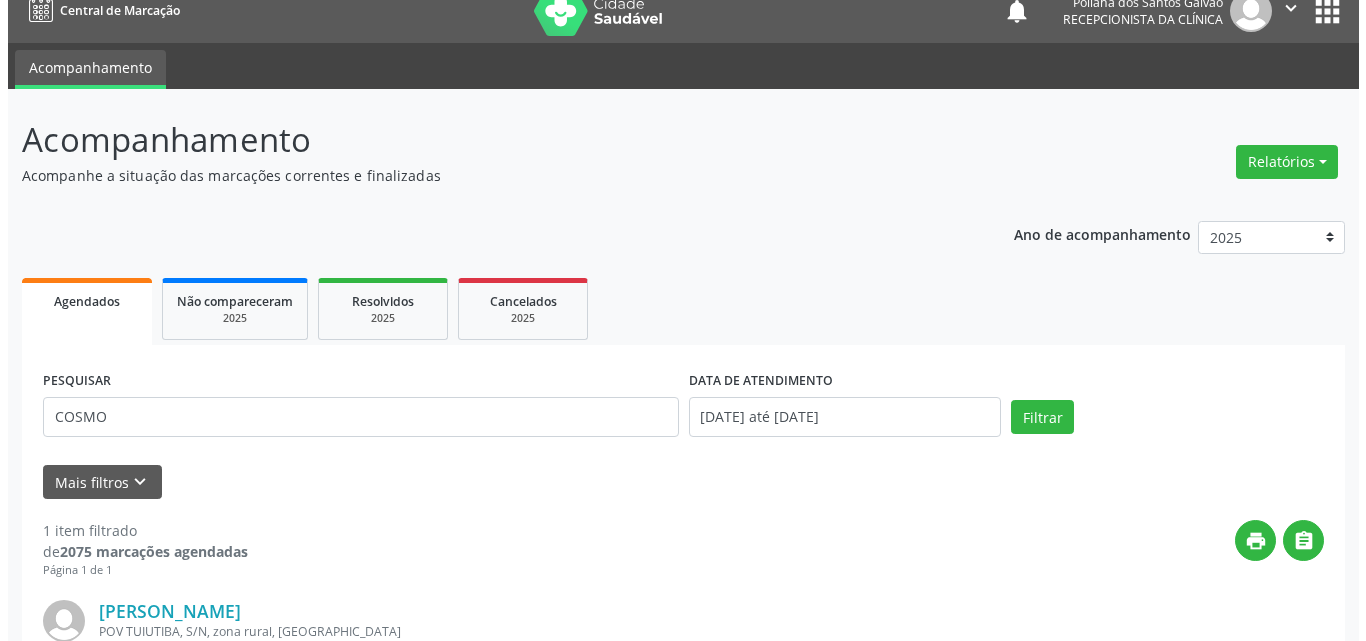 scroll, scrollTop: 264, scrollLeft: 0, axis: vertical 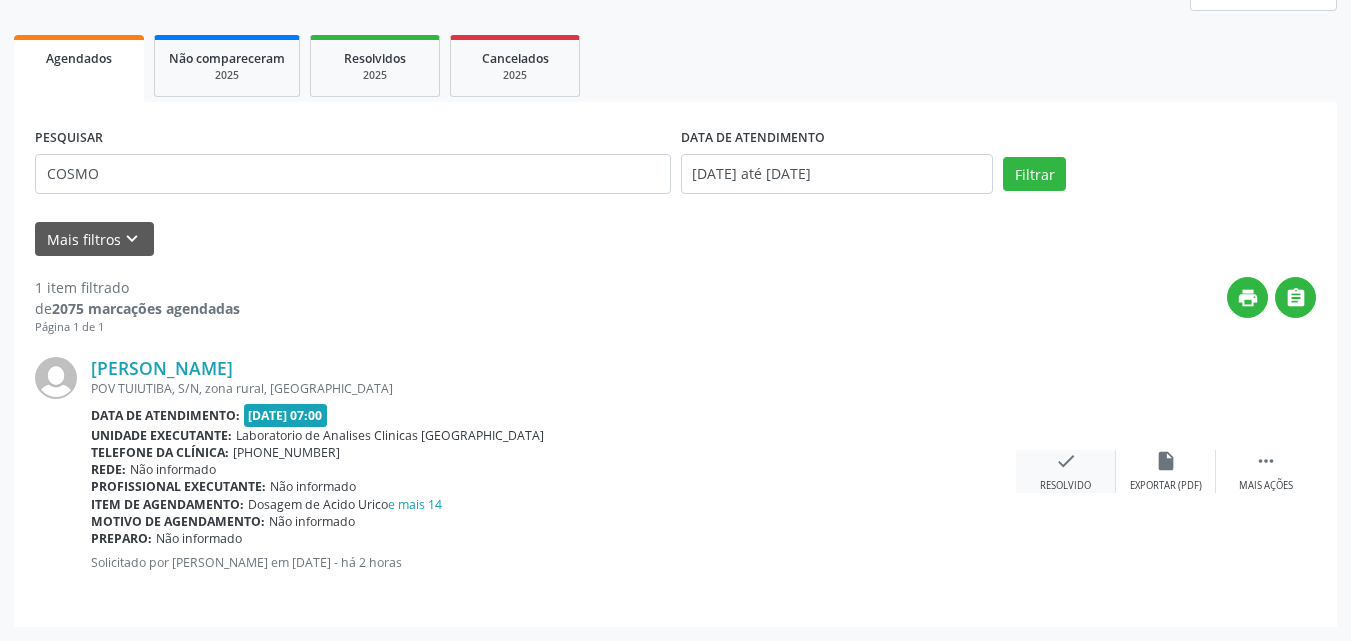 click on "check
Resolvido" at bounding box center (1066, 471) 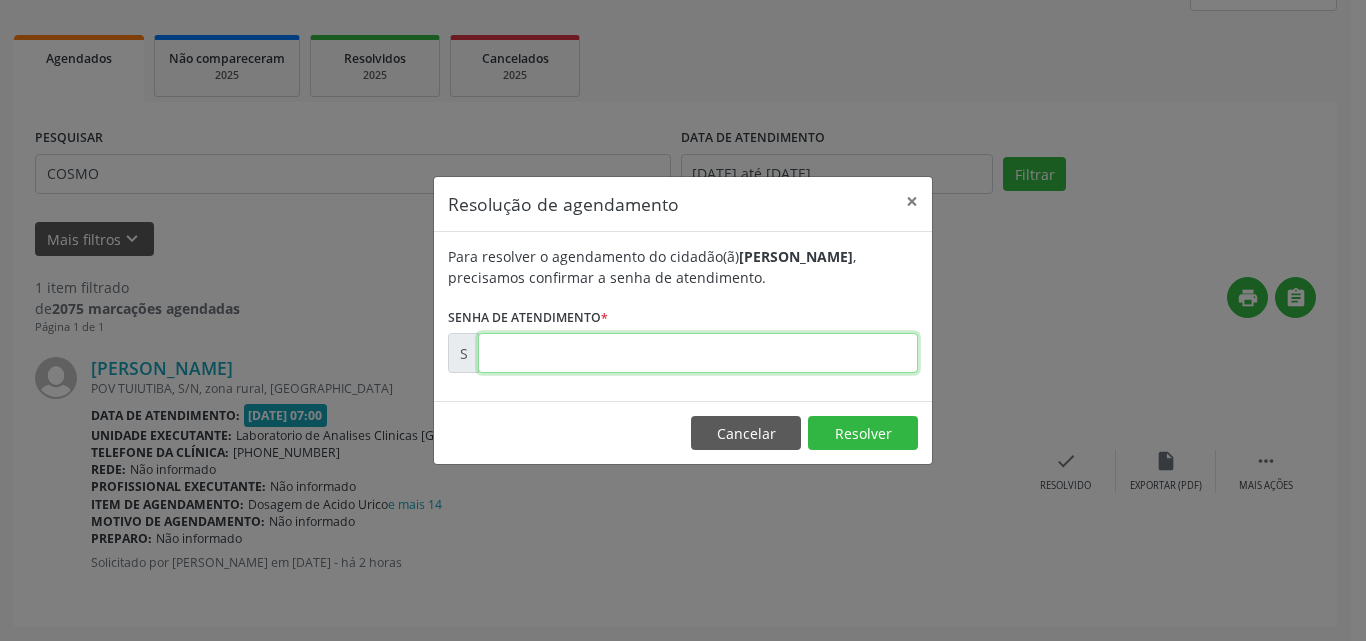 click at bounding box center [698, 353] 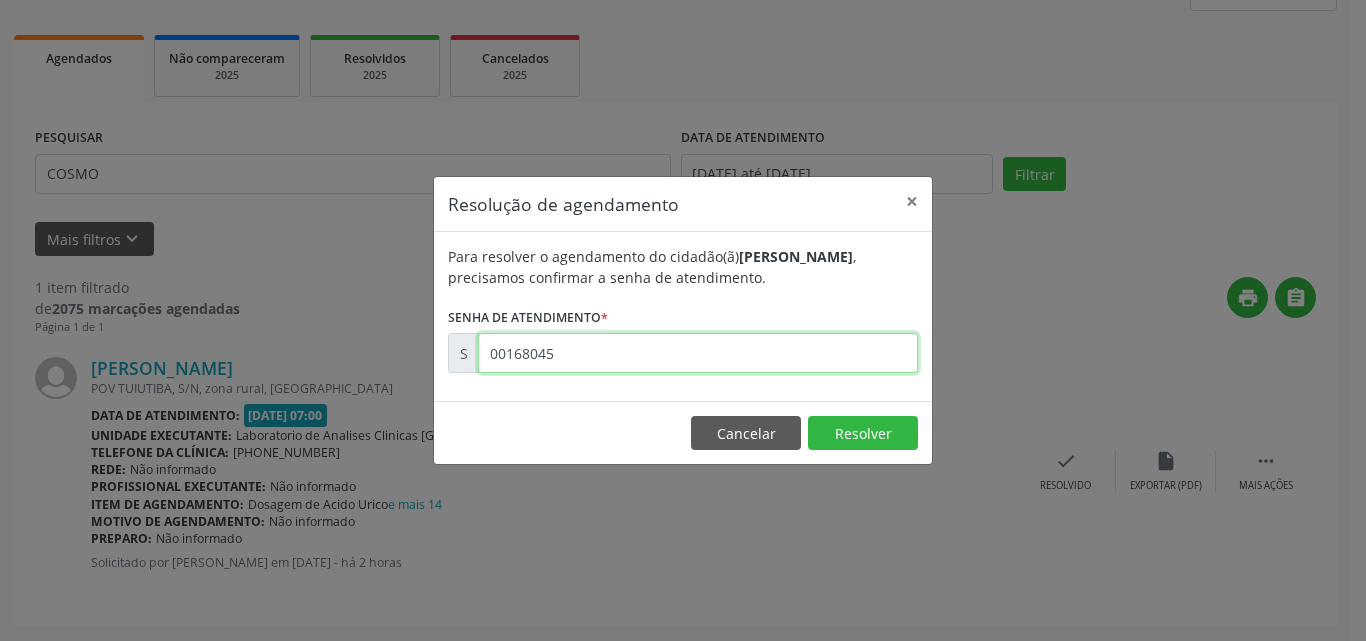 type on "00168045" 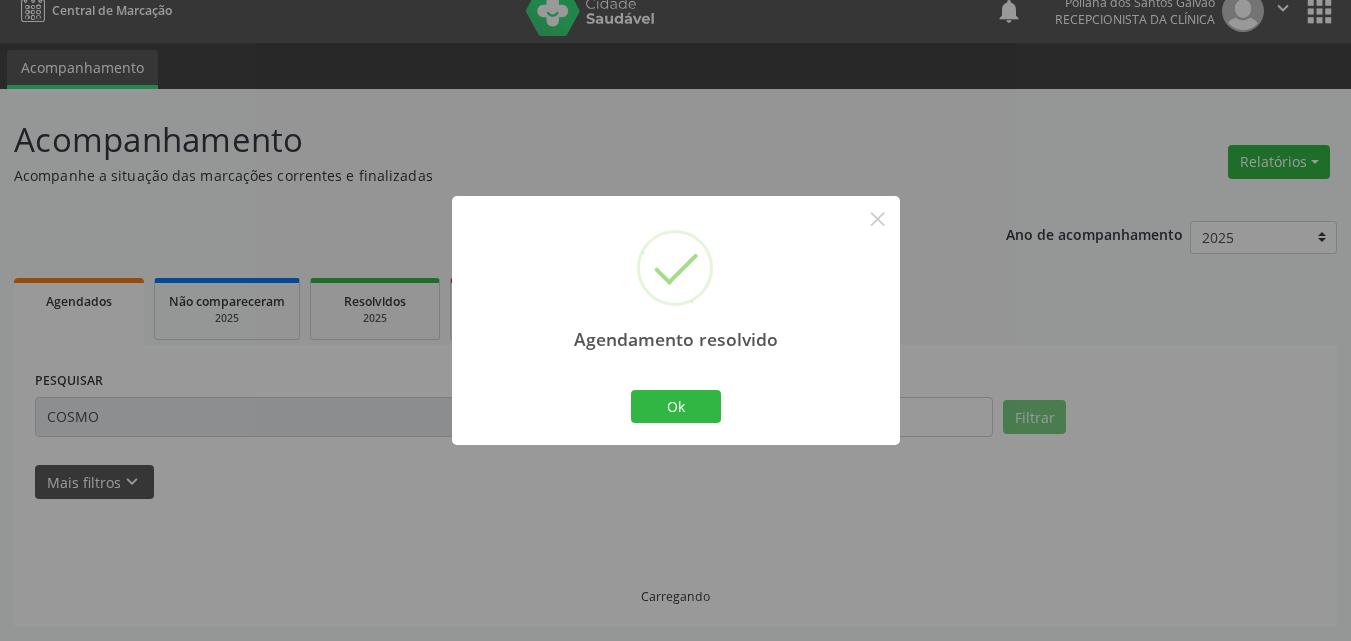 scroll, scrollTop: 0, scrollLeft: 0, axis: both 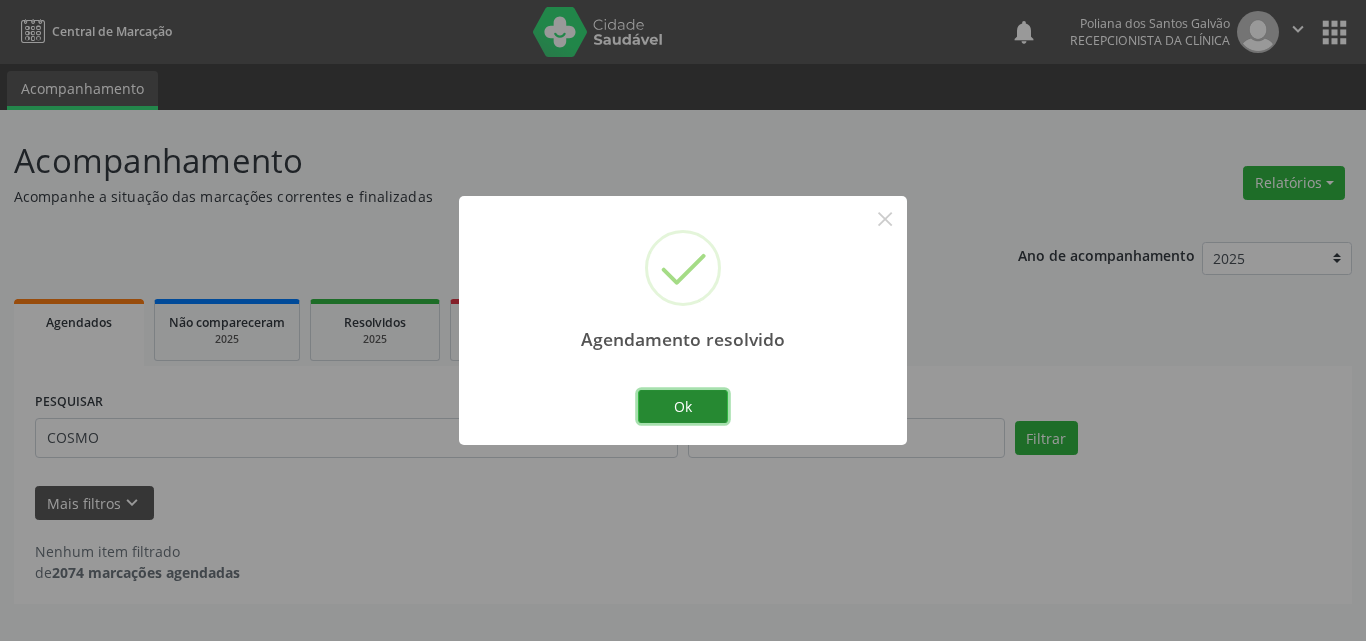 click on "Ok" at bounding box center [683, 407] 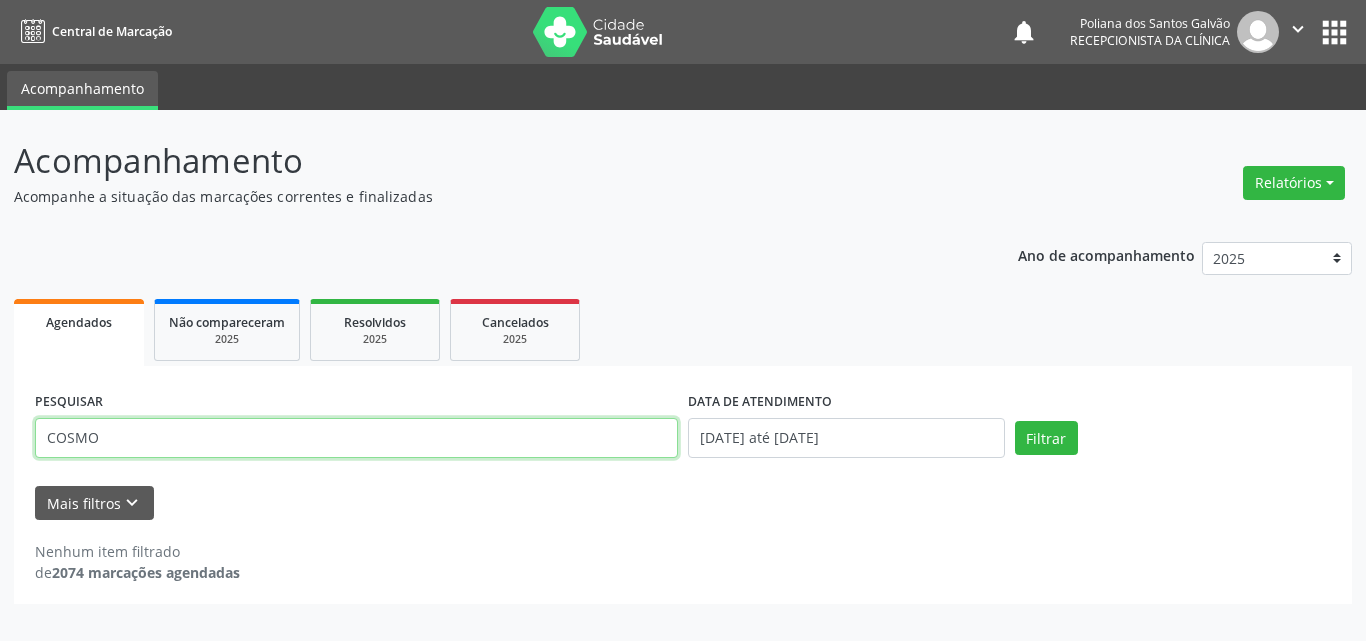 drag, startPoint x: 628, startPoint y: 432, endPoint x: 0, endPoint y: 182, distance: 675.93195 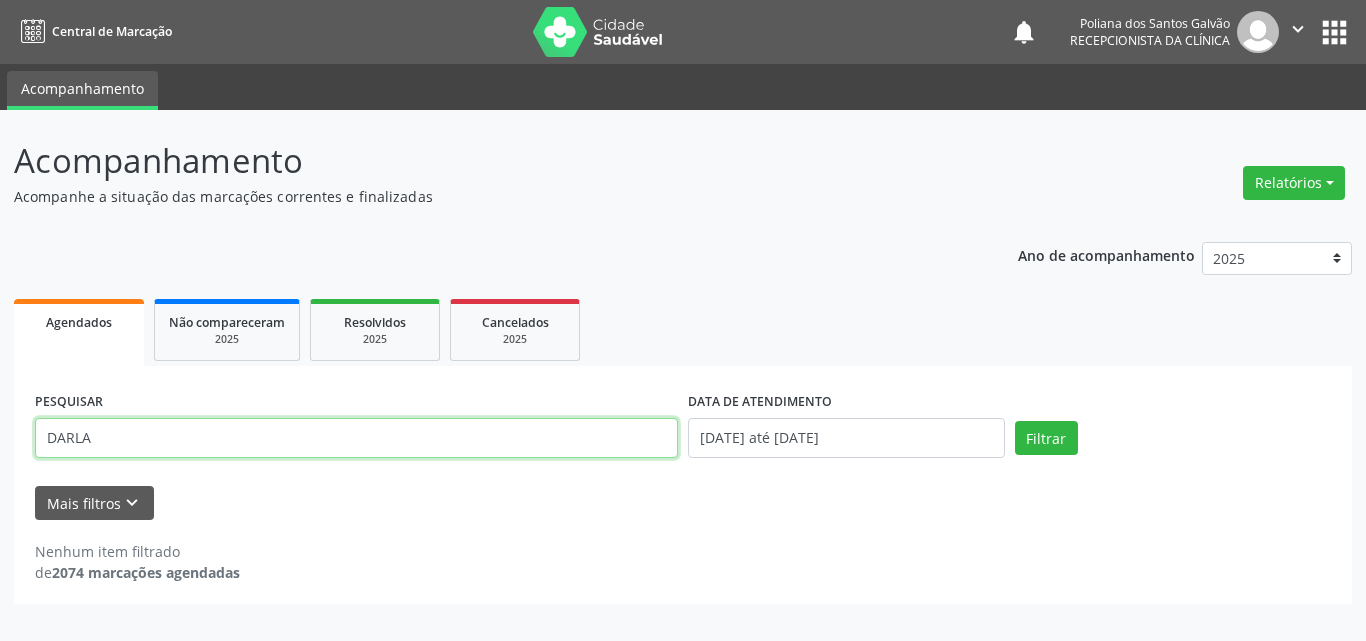 type on "DARLA" 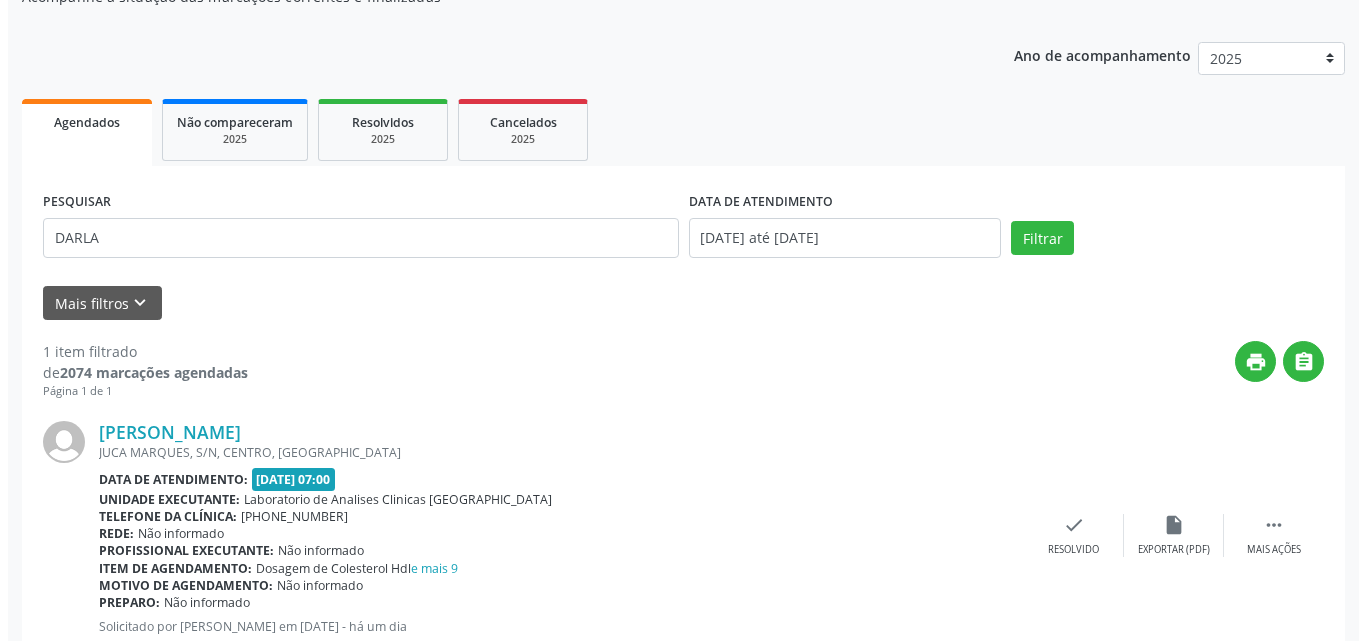 scroll, scrollTop: 264, scrollLeft: 0, axis: vertical 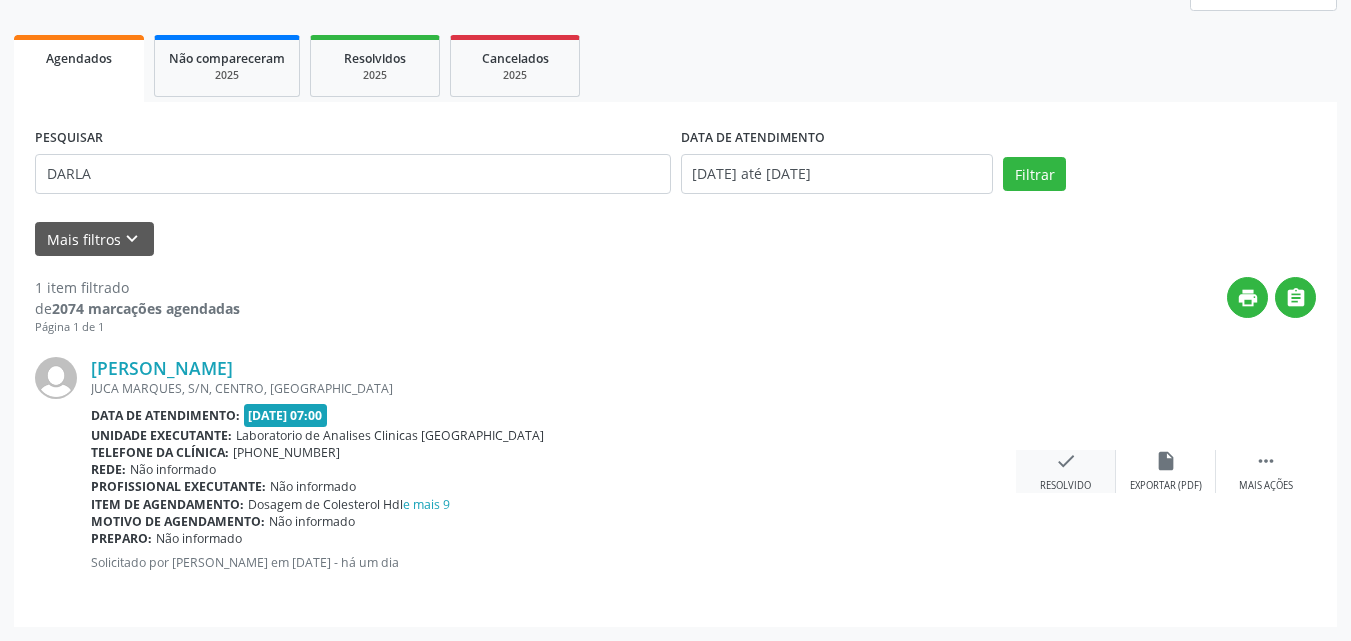 click on "check" at bounding box center (1066, 461) 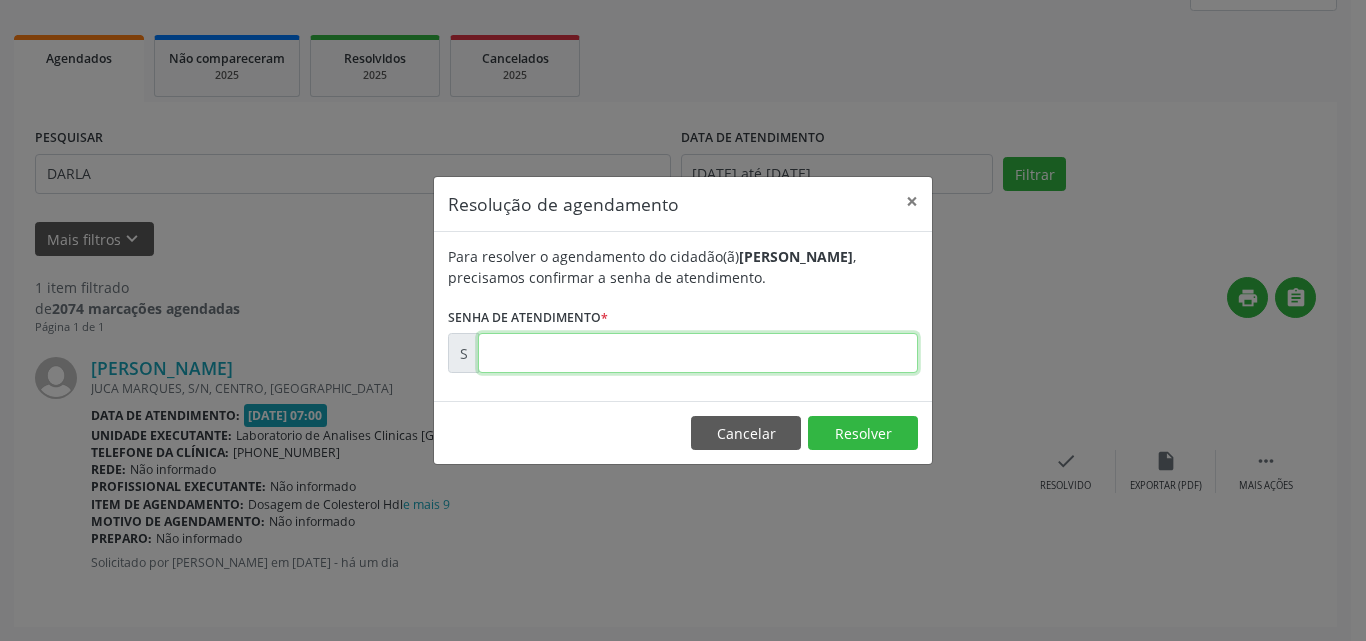 click at bounding box center [698, 353] 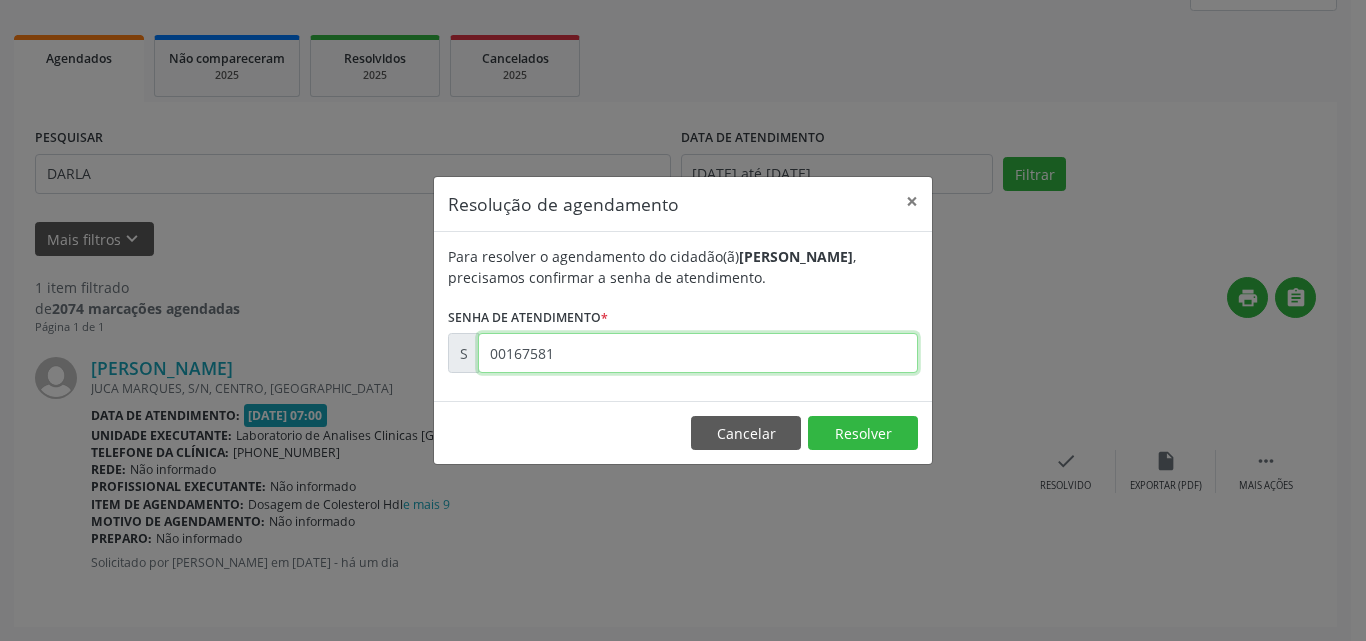 type on "00167581" 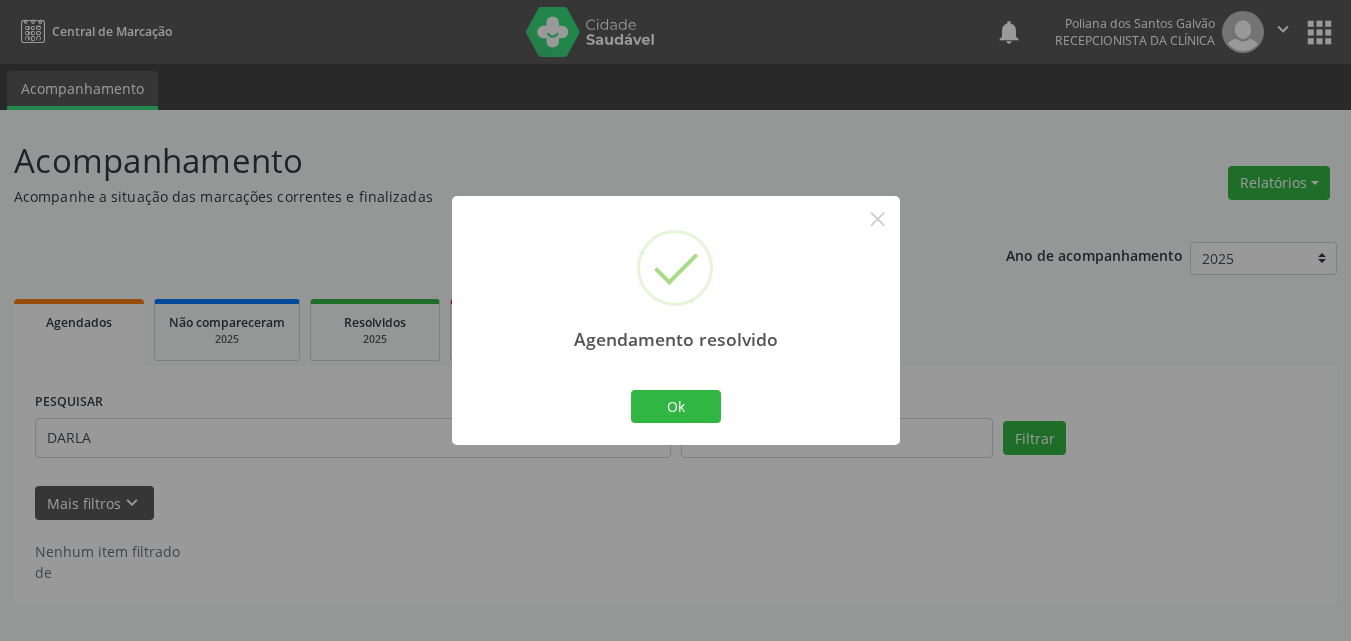 scroll, scrollTop: 0, scrollLeft: 0, axis: both 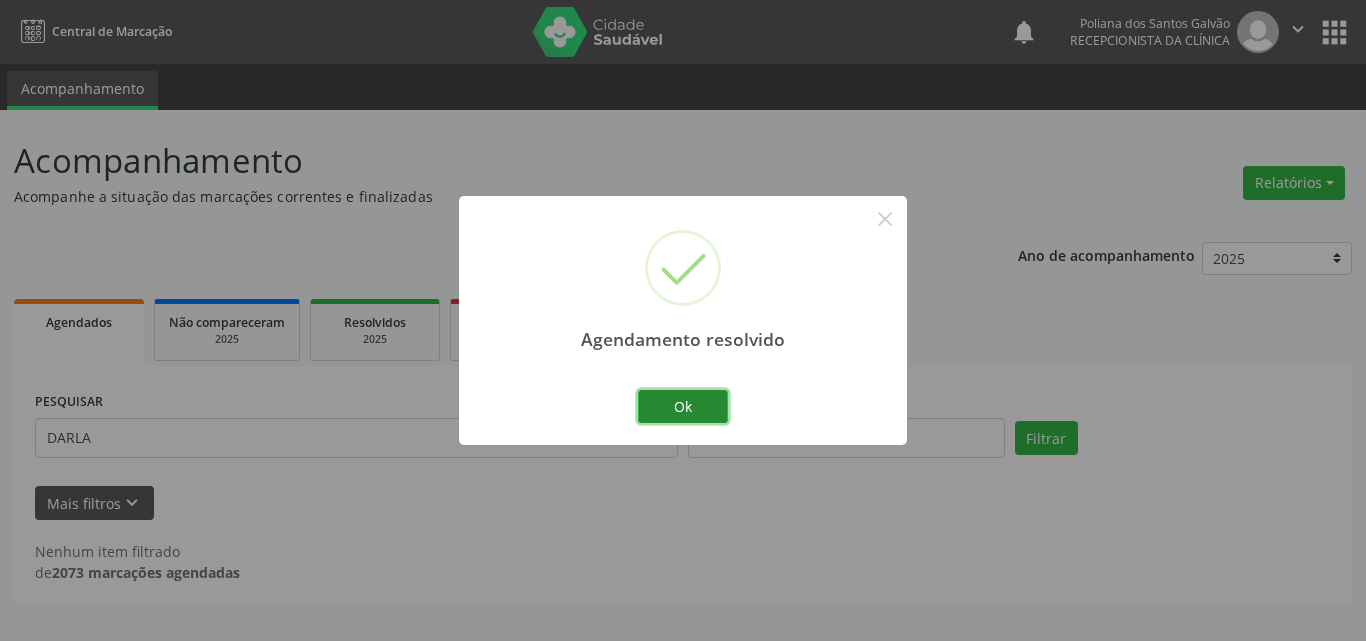 drag, startPoint x: 701, startPoint y: 390, endPoint x: 704, endPoint y: 405, distance: 15.297058 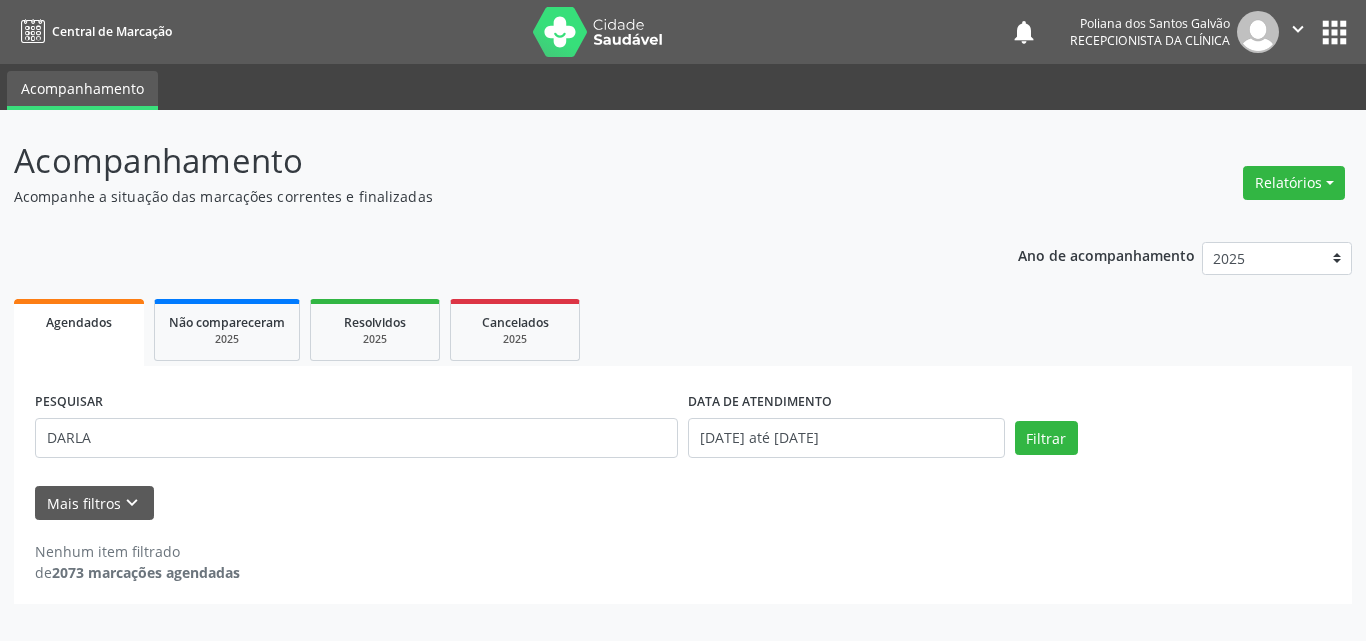 drag, startPoint x: 331, startPoint y: 413, endPoint x: 0, endPoint y: 121, distance: 441.38986 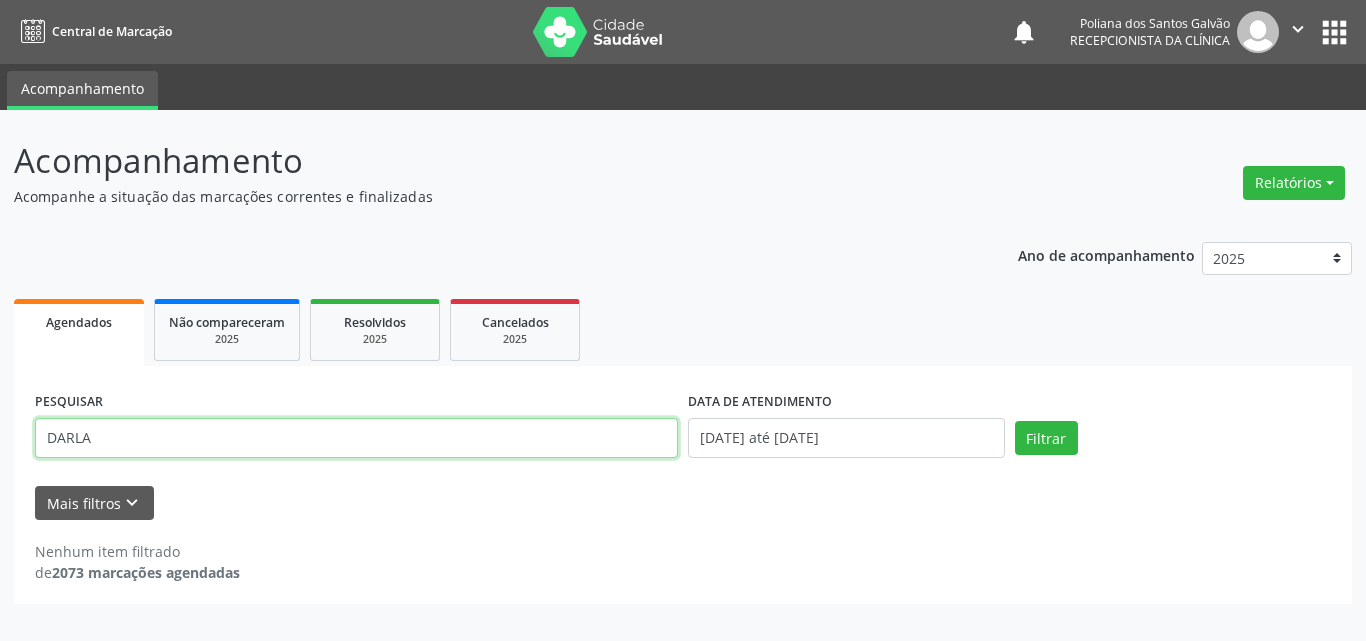 drag, startPoint x: 89, startPoint y: 436, endPoint x: 0, endPoint y: 353, distance: 121.69634 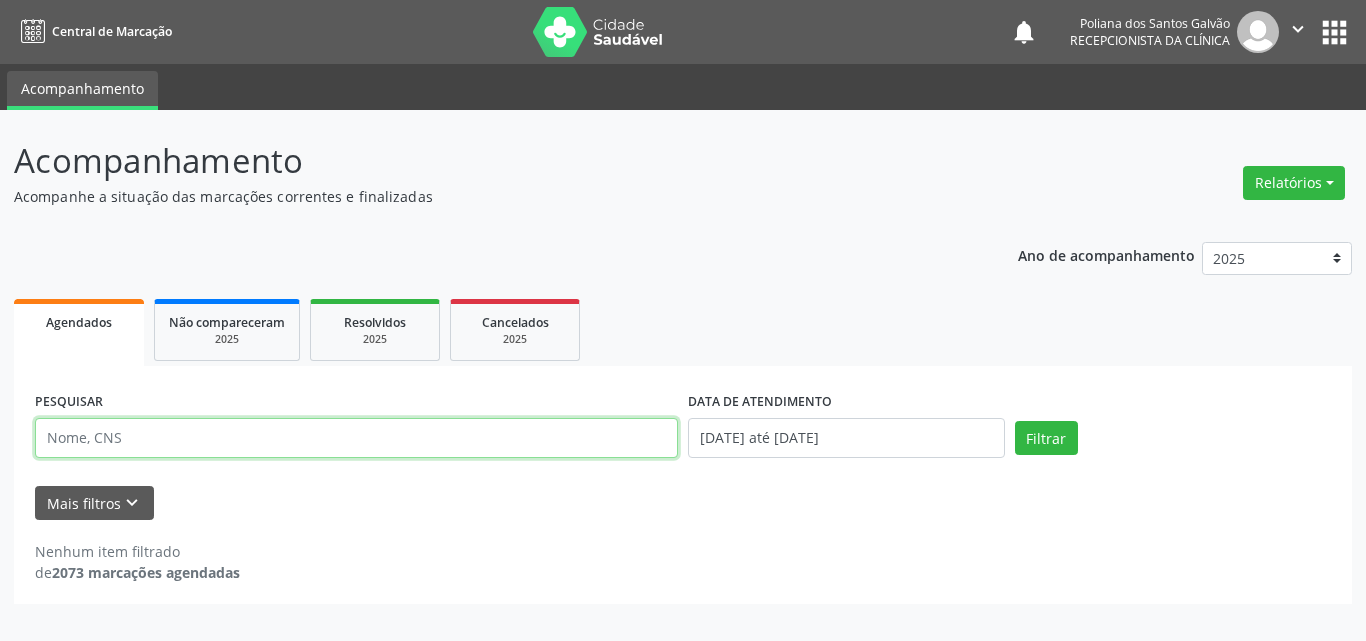 click at bounding box center (356, 438) 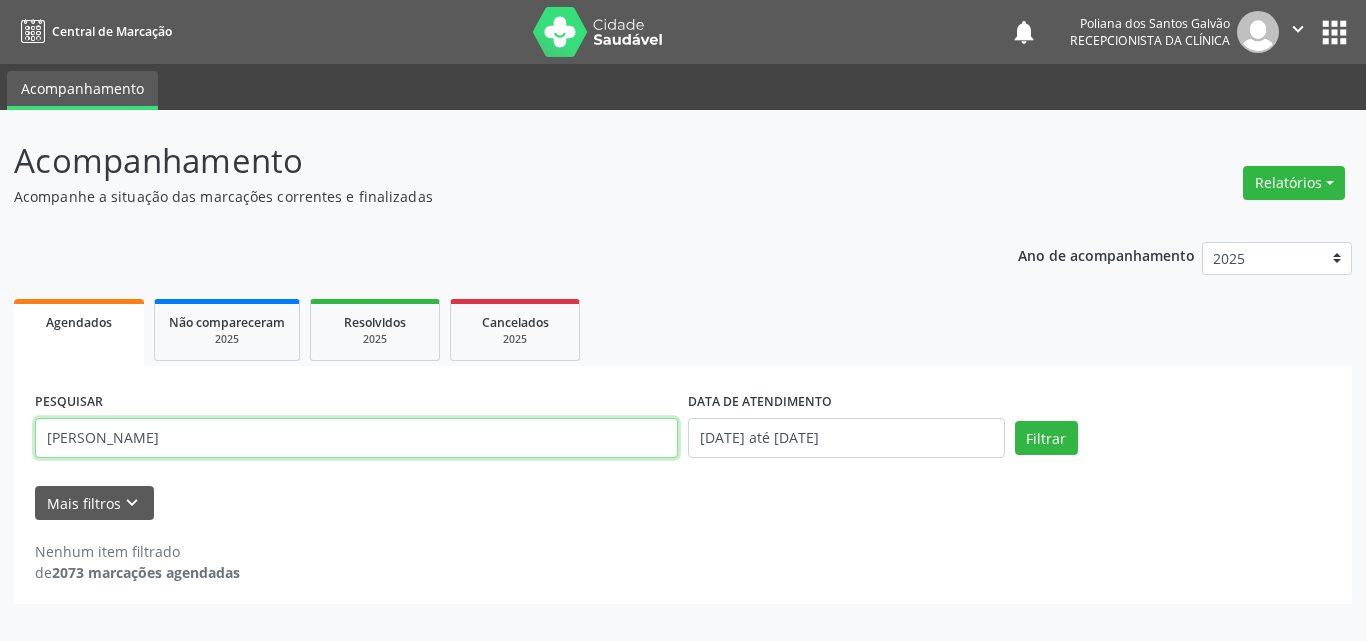 click on "Filtrar" at bounding box center (1046, 438) 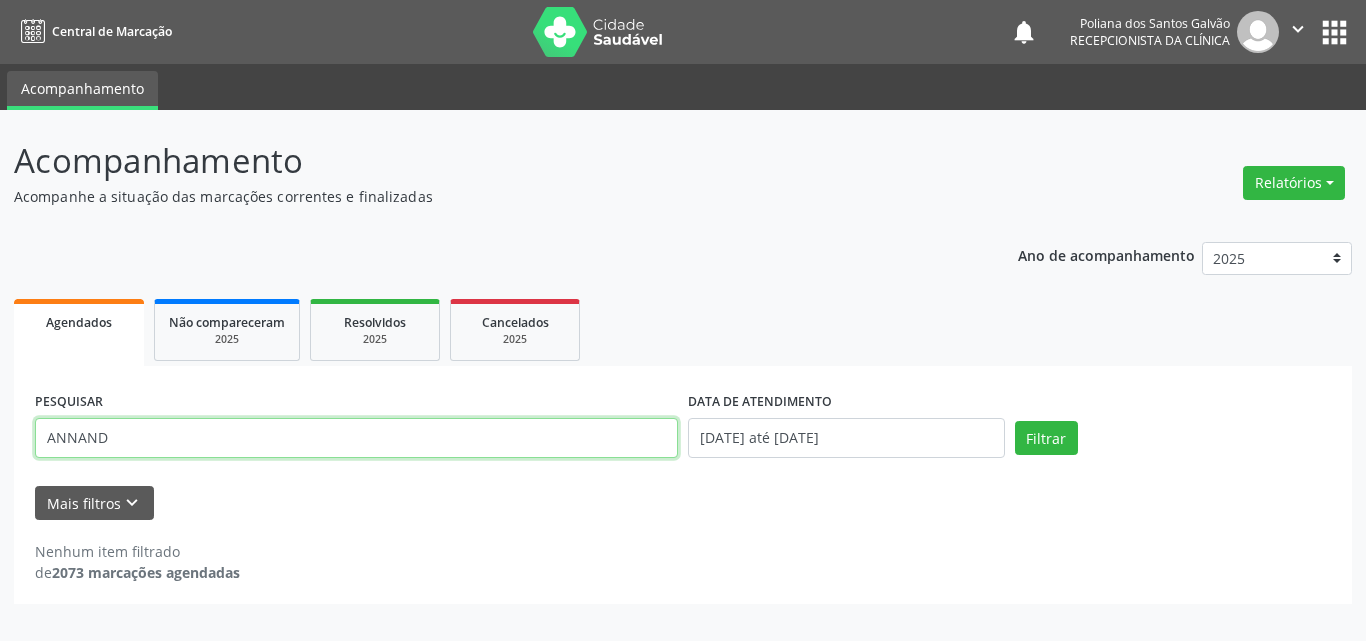 type on "ANNAND" 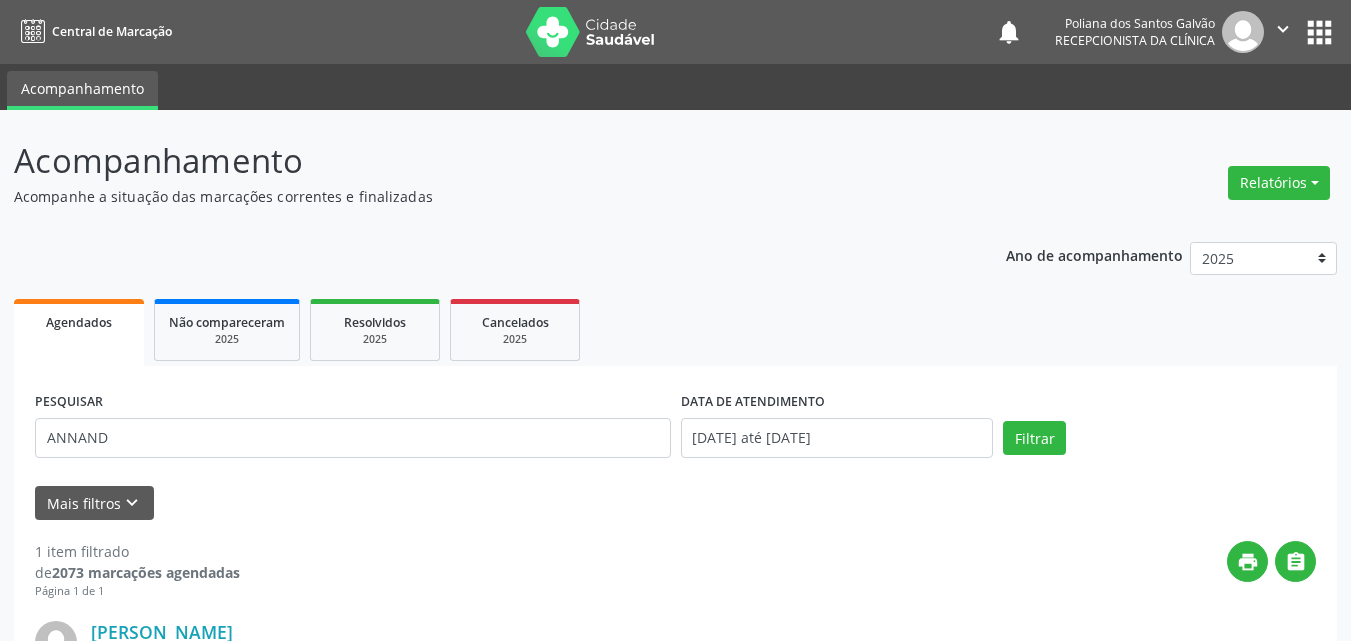 scroll, scrollTop: 264, scrollLeft: 0, axis: vertical 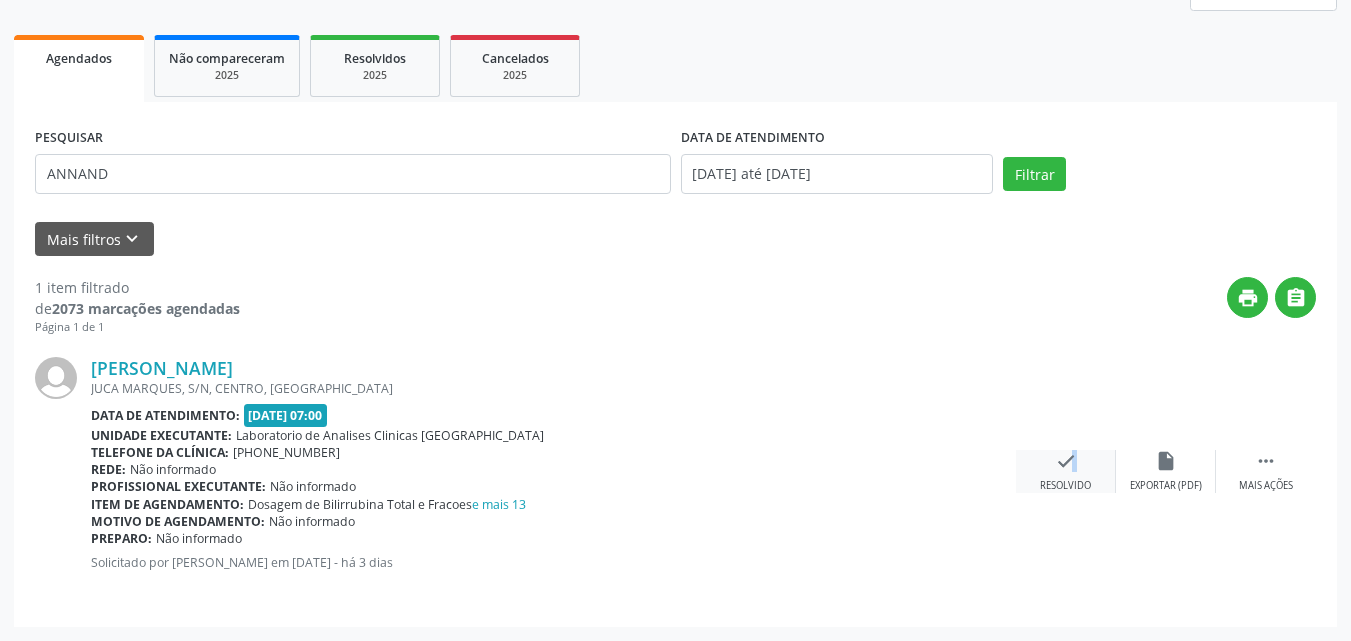 click on "check" at bounding box center (1066, 461) 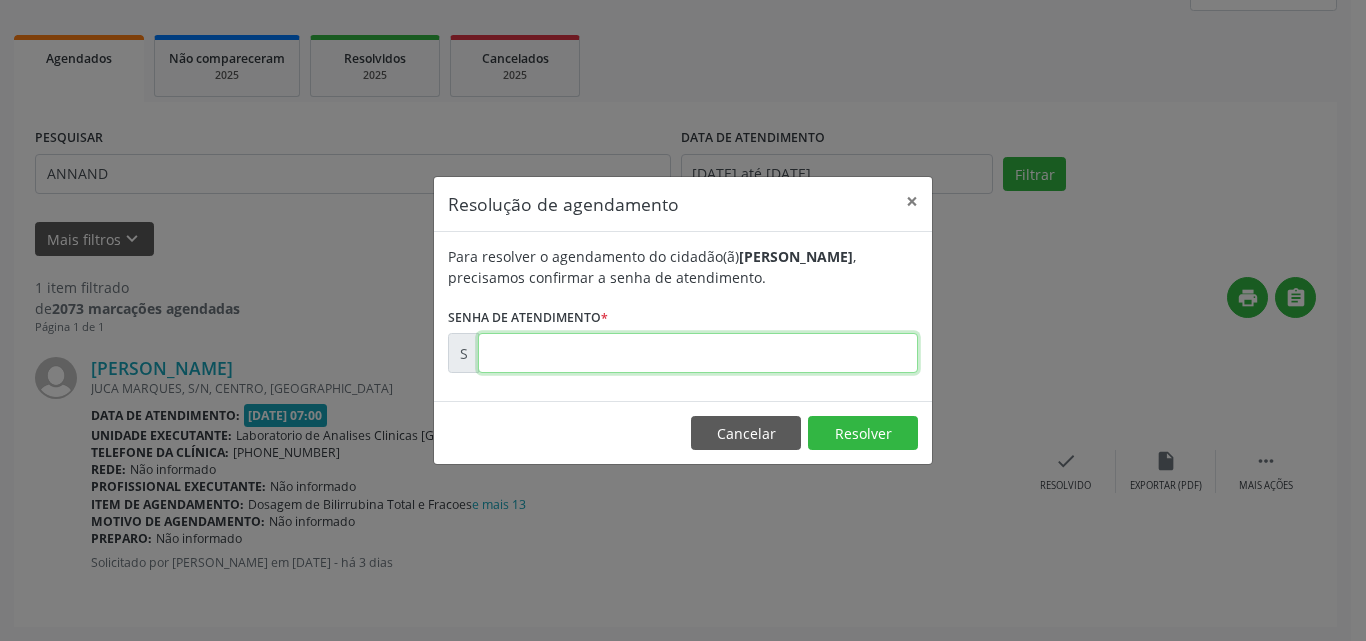 click at bounding box center (698, 353) 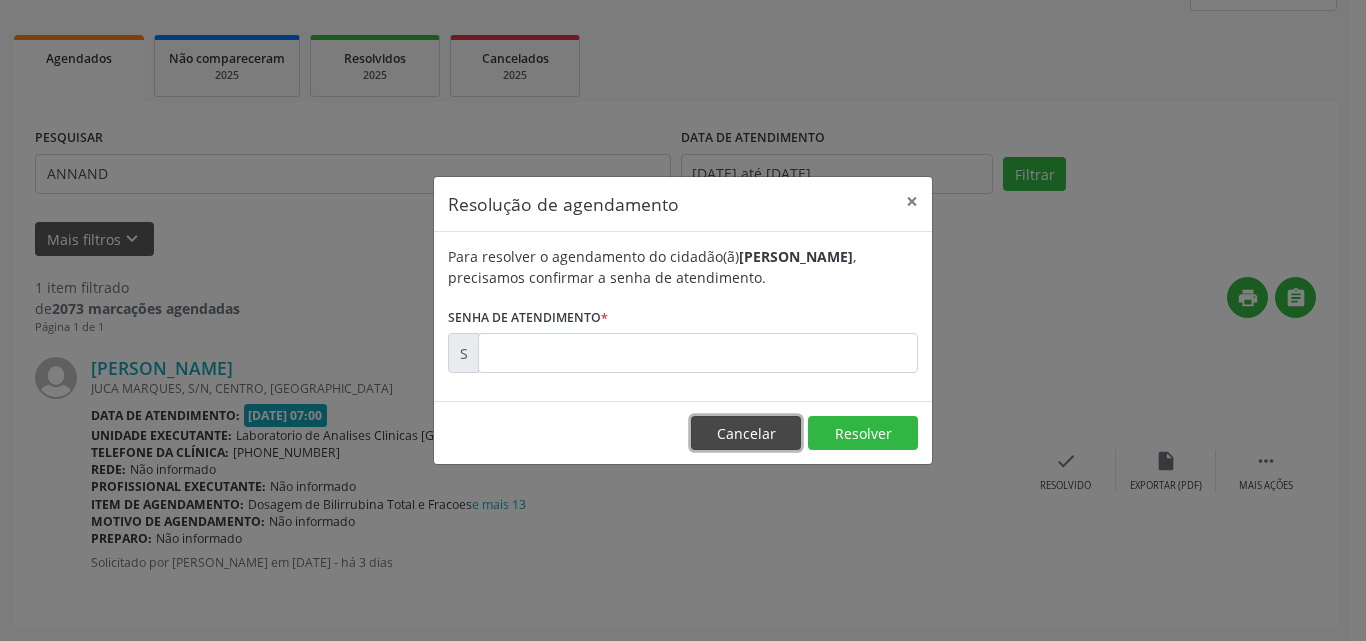 click on "Cancelar" at bounding box center (746, 433) 